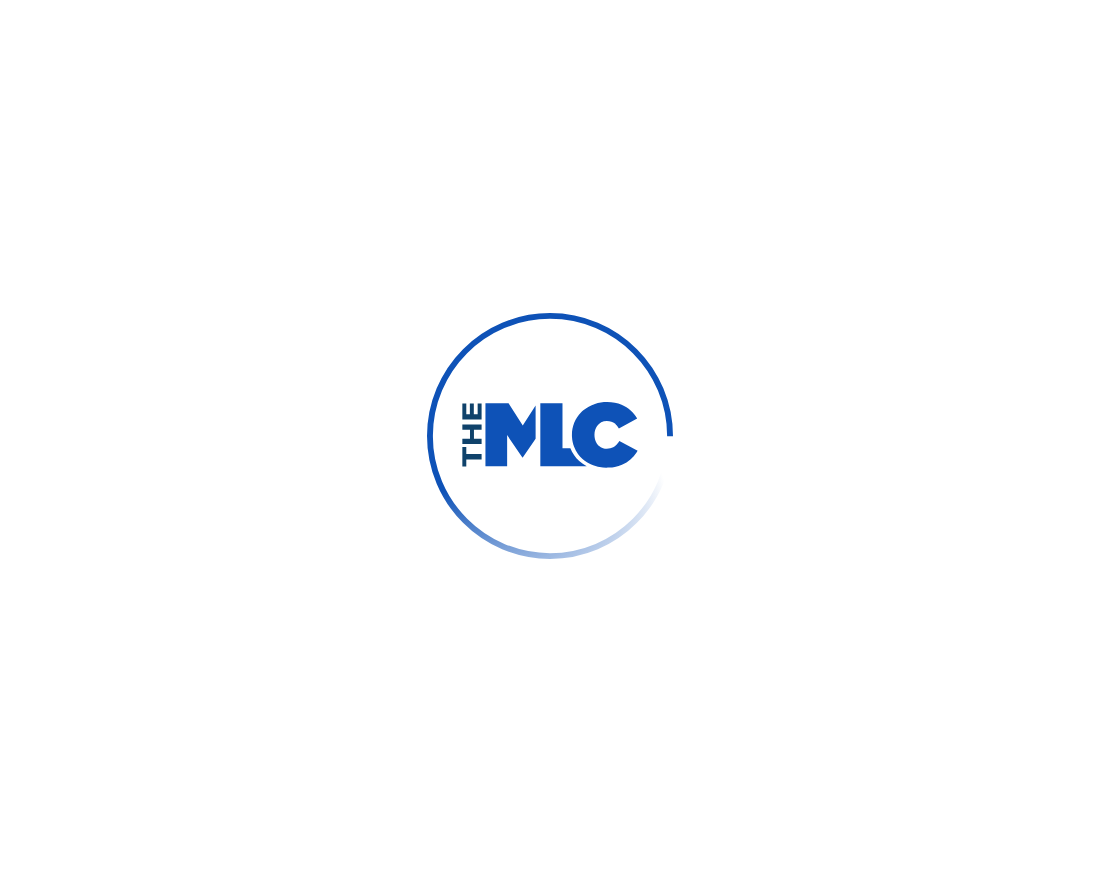 scroll, scrollTop: 0, scrollLeft: 0, axis: both 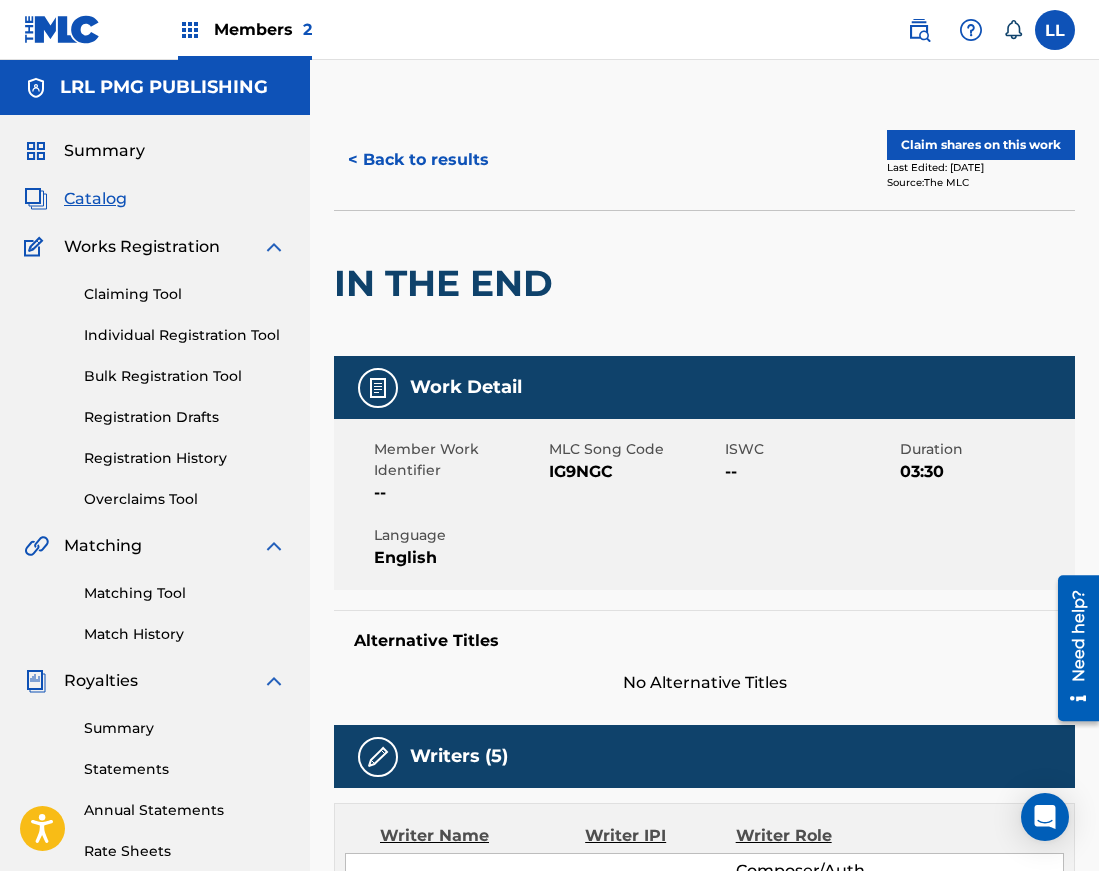 click on "Registration History" at bounding box center [185, 458] 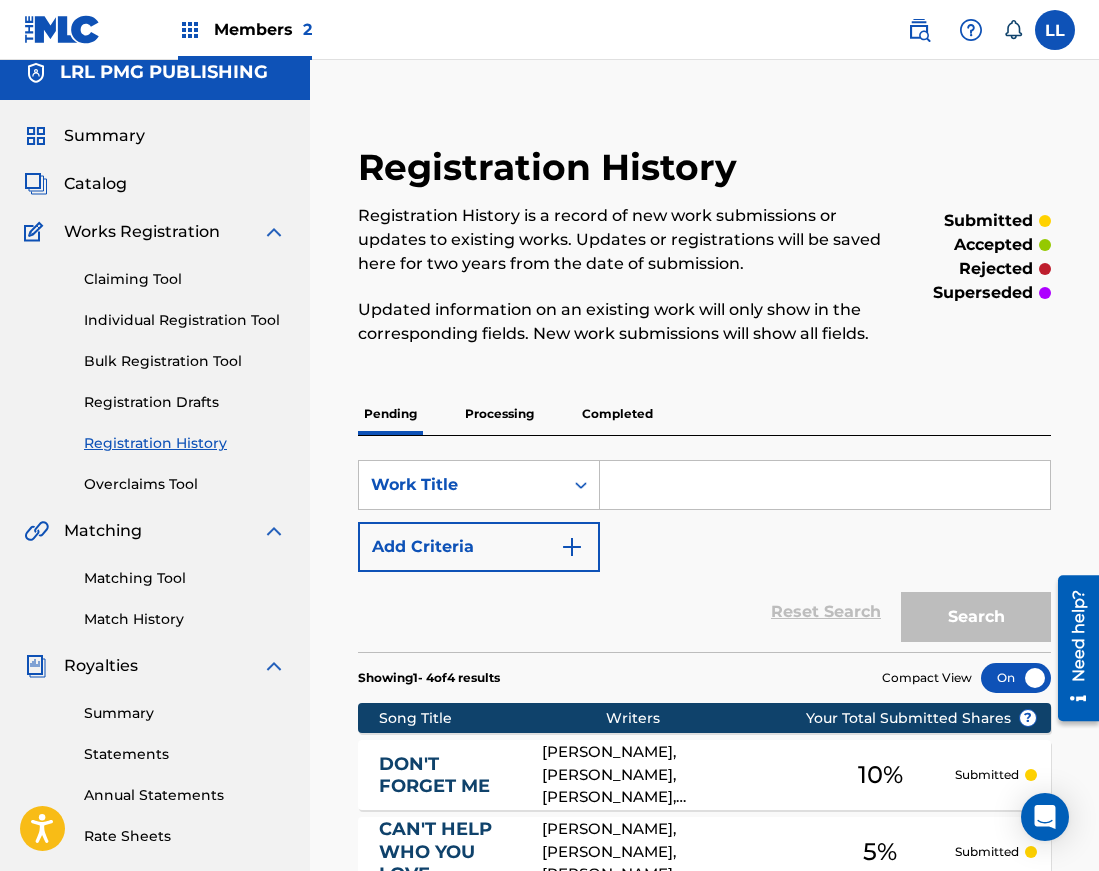 scroll, scrollTop: 16, scrollLeft: 0, axis: vertical 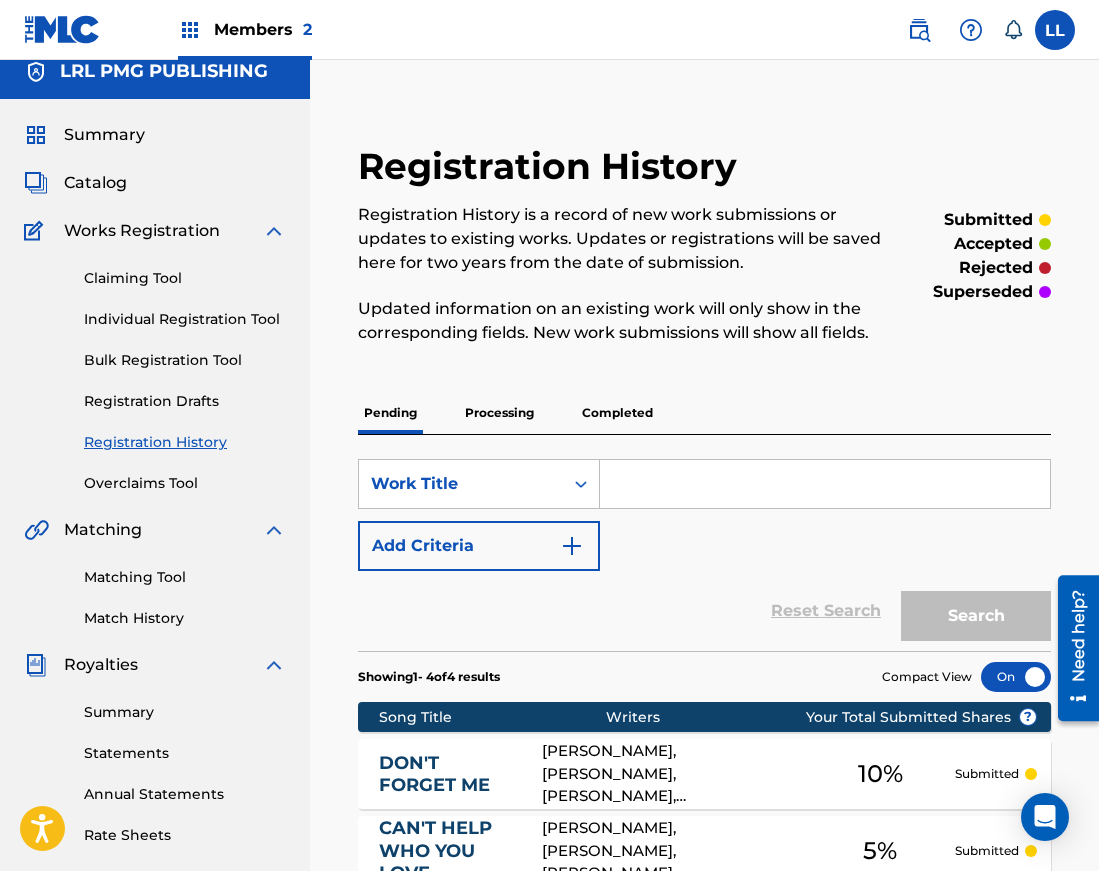 click on "Processing" at bounding box center (499, 413) 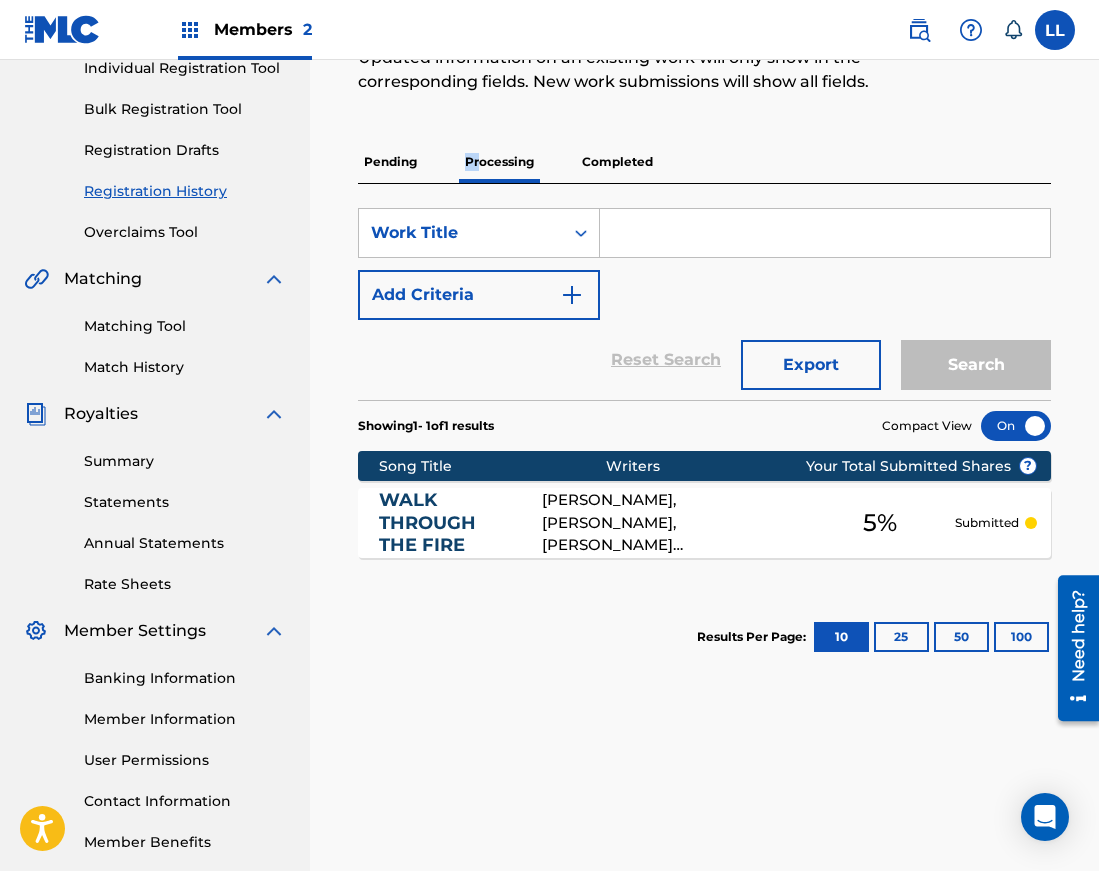 scroll, scrollTop: 369, scrollLeft: 0, axis: vertical 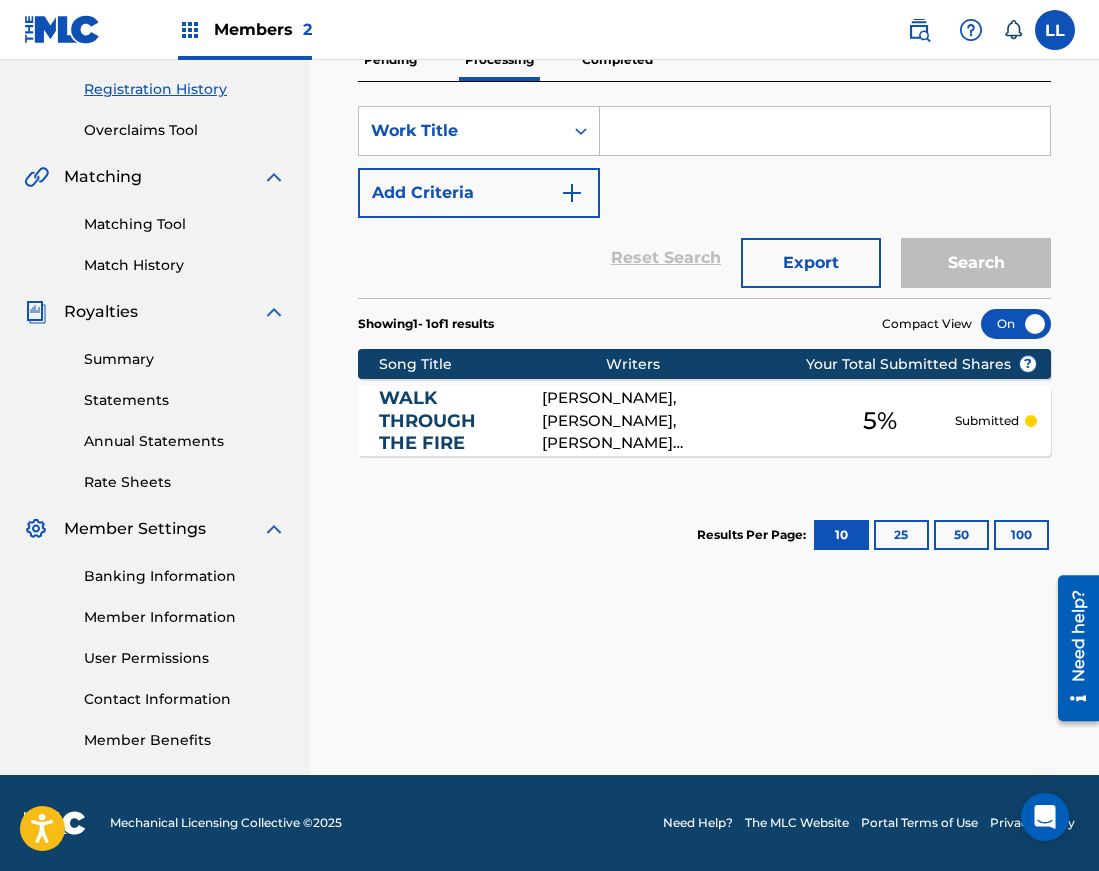 click on "[PERSON_NAME], [PERSON_NAME], [PERSON_NAME] [PERSON_NAME], [PERSON_NAME], [PERSON_NAME]" at bounding box center [673, 421] 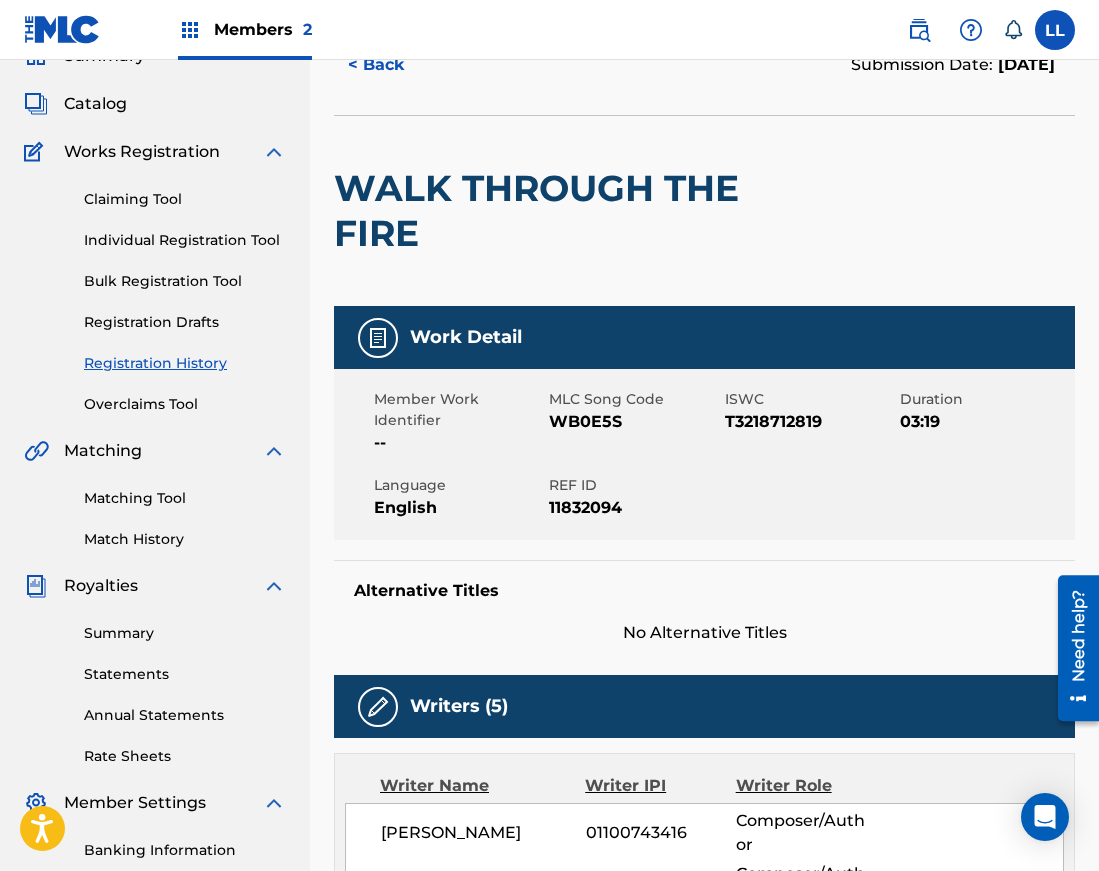 scroll, scrollTop: 100, scrollLeft: 0, axis: vertical 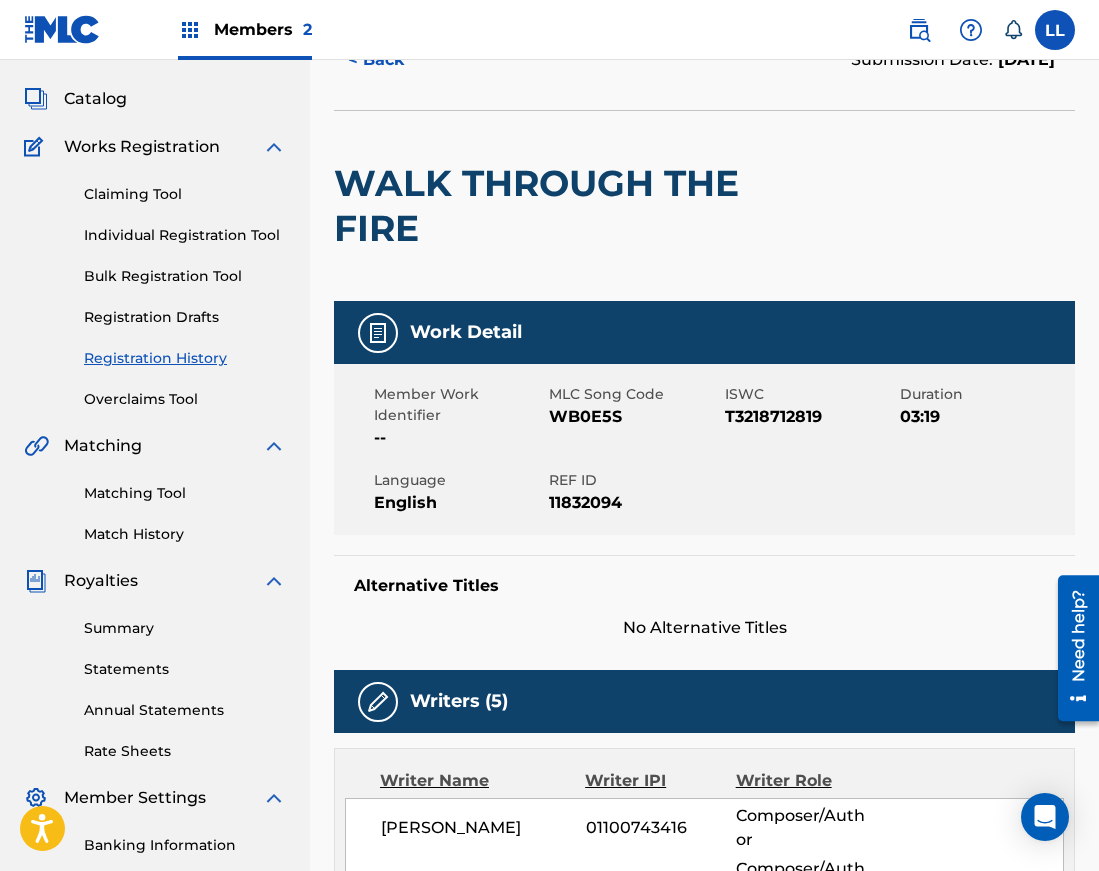 click on "WALK THROUGH THE FIRE" at bounding box center (556, 206) 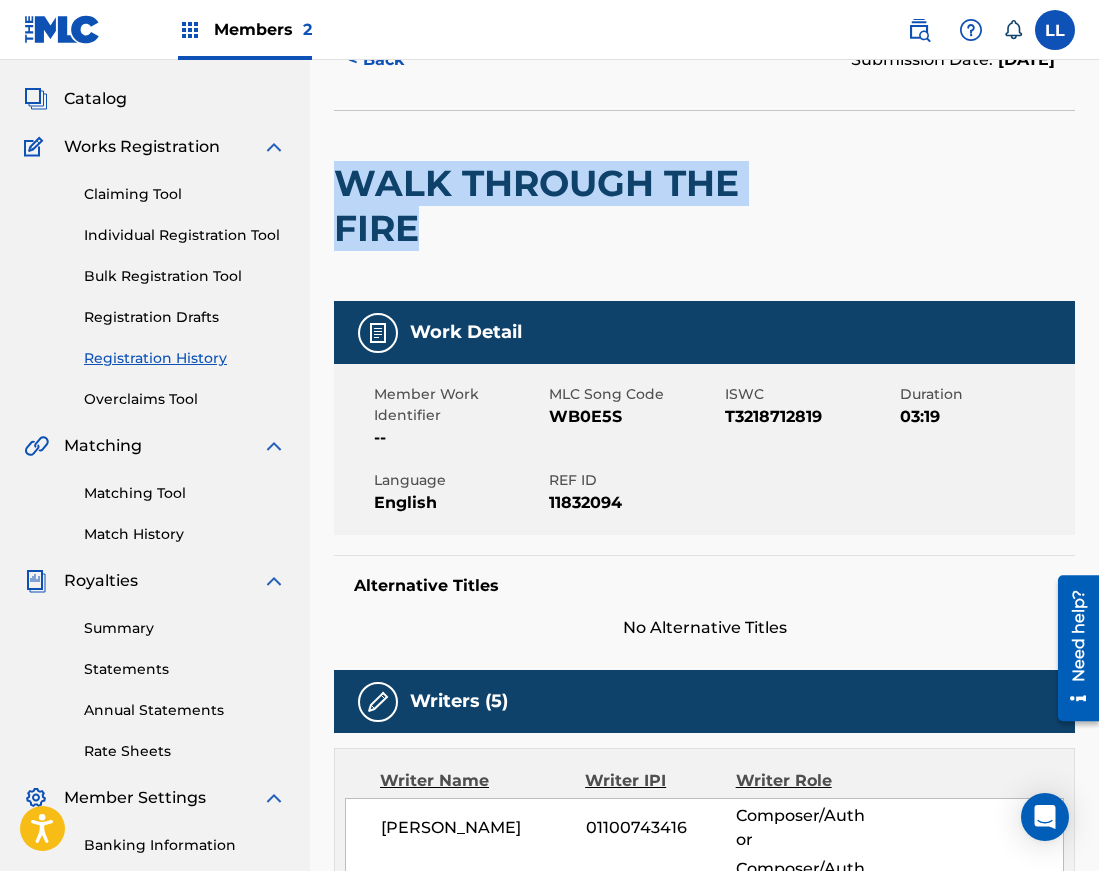 drag, startPoint x: 383, startPoint y: 224, endPoint x: 331, endPoint y: 155, distance: 86.40023 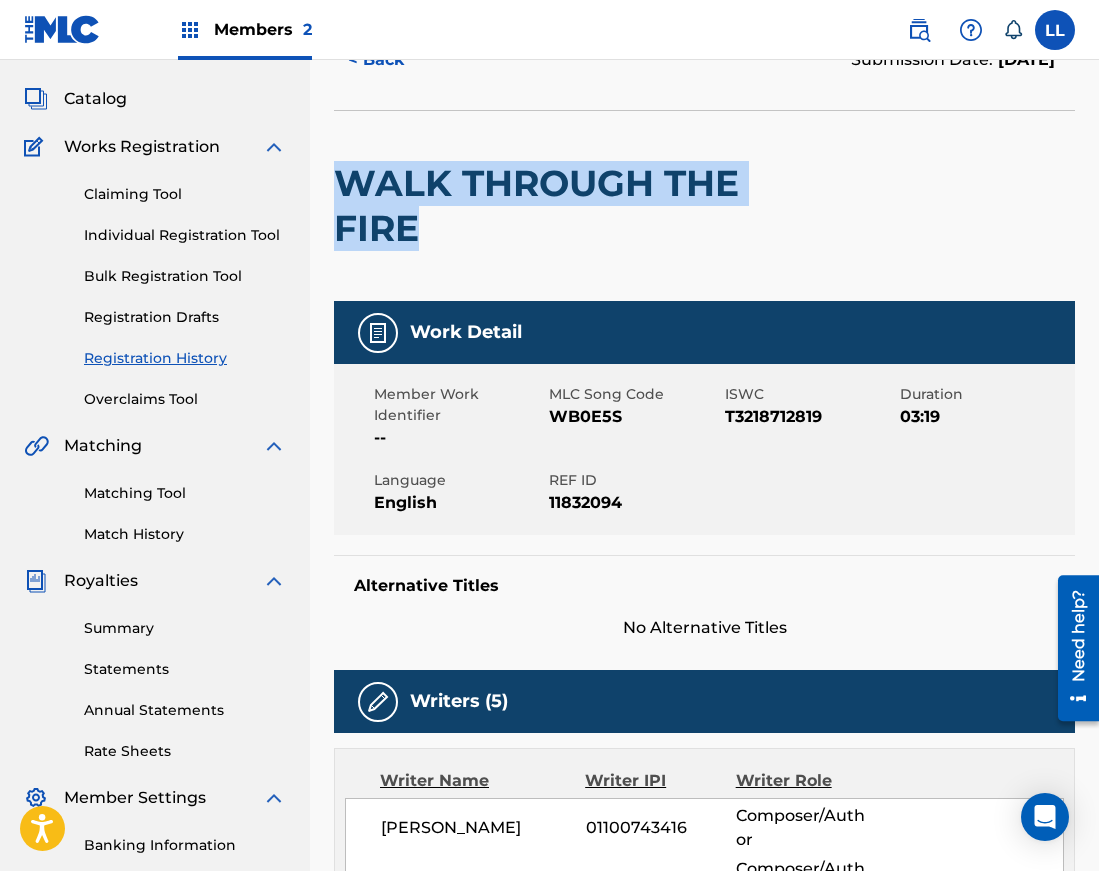 copy on "WALK THROUGH THE FIRE" 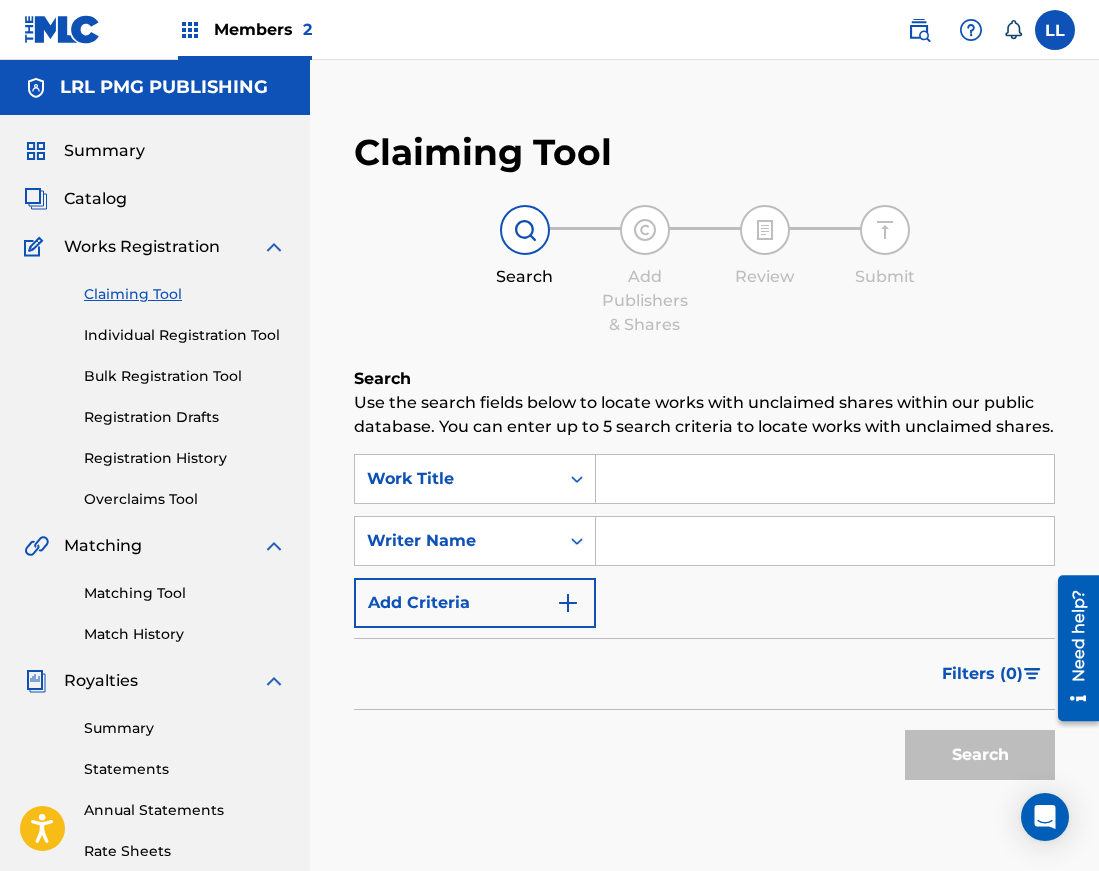 click at bounding box center [825, 479] 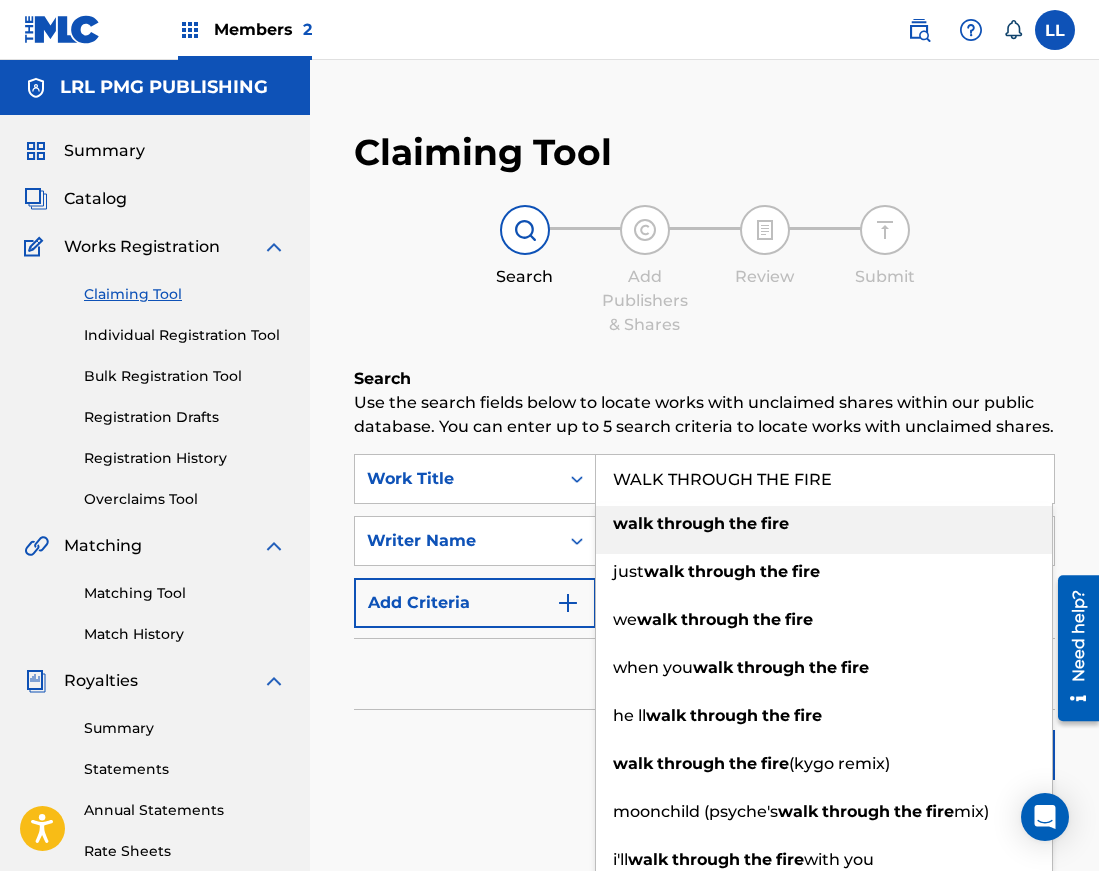 click on "through" at bounding box center [691, 523] 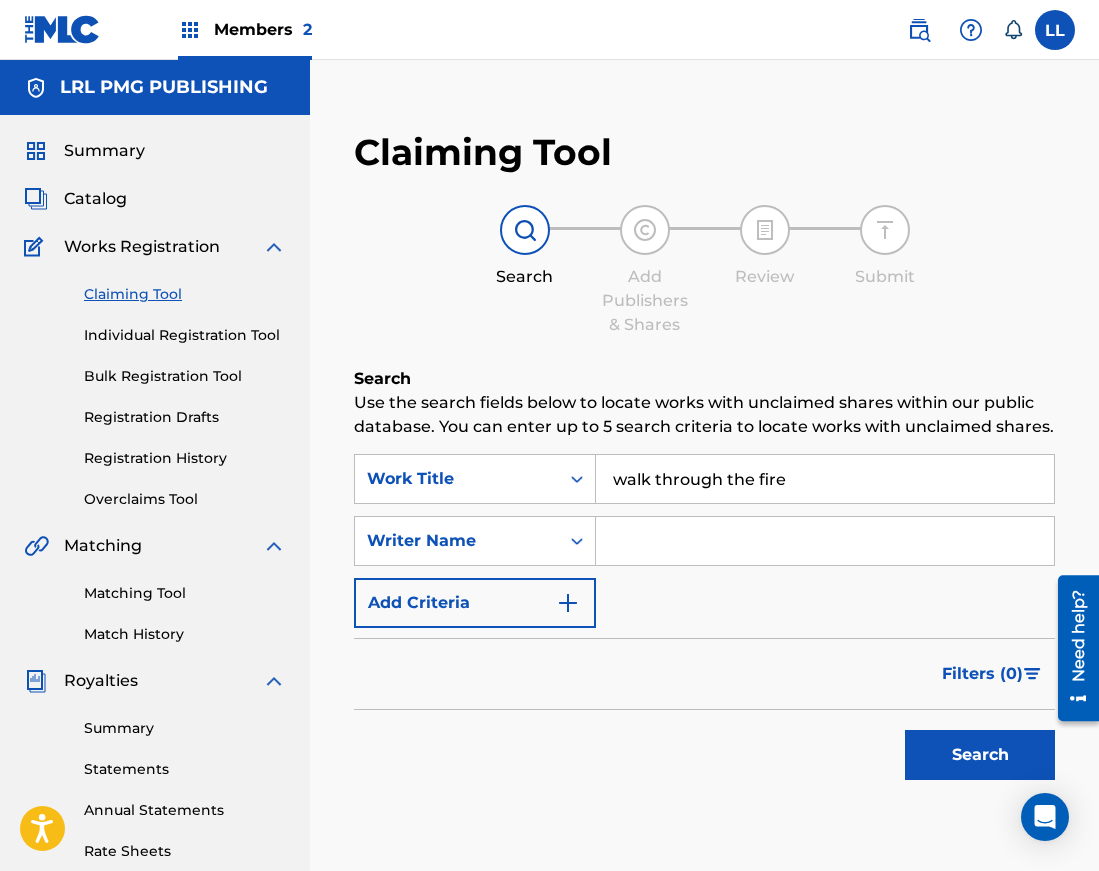 click at bounding box center [825, 541] 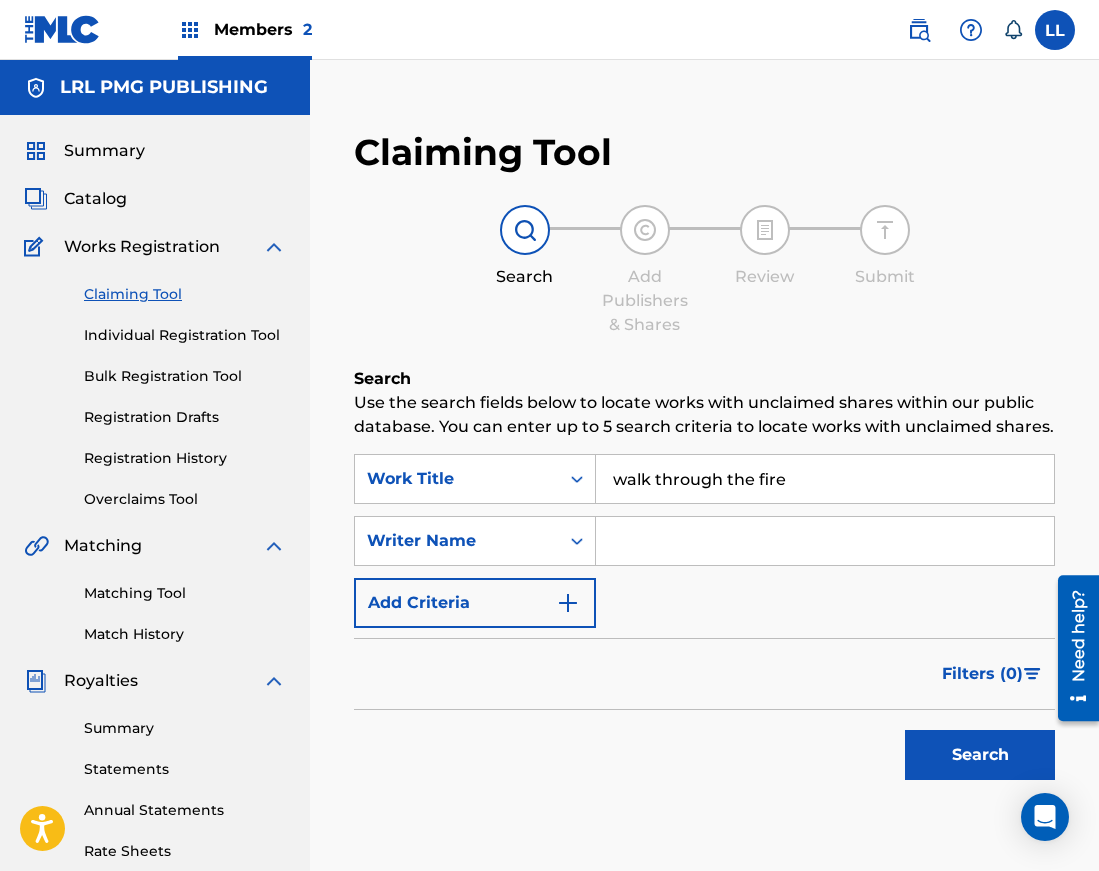 type on "[PERSON_NAME]" 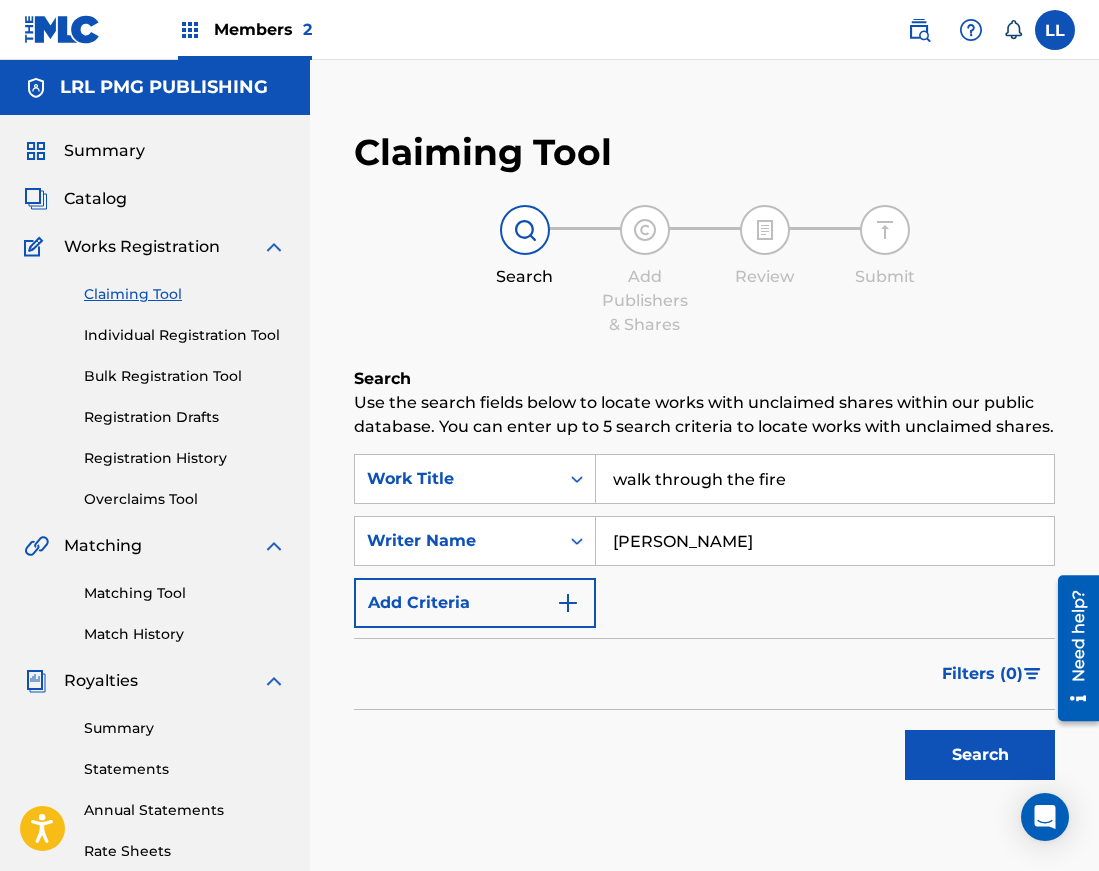 click on "Search" at bounding box center [980, 755] 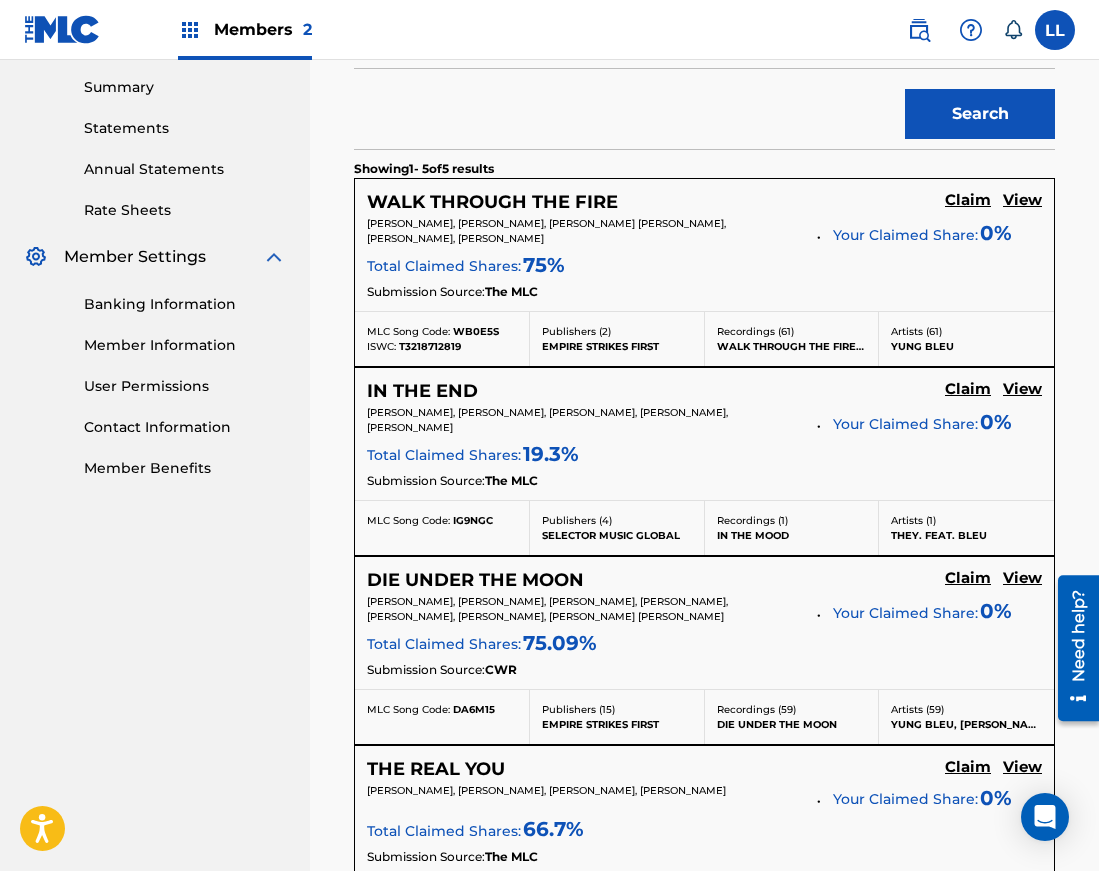 scroll, scrollTop: 609, scrollLeft: 0, axis: vertical 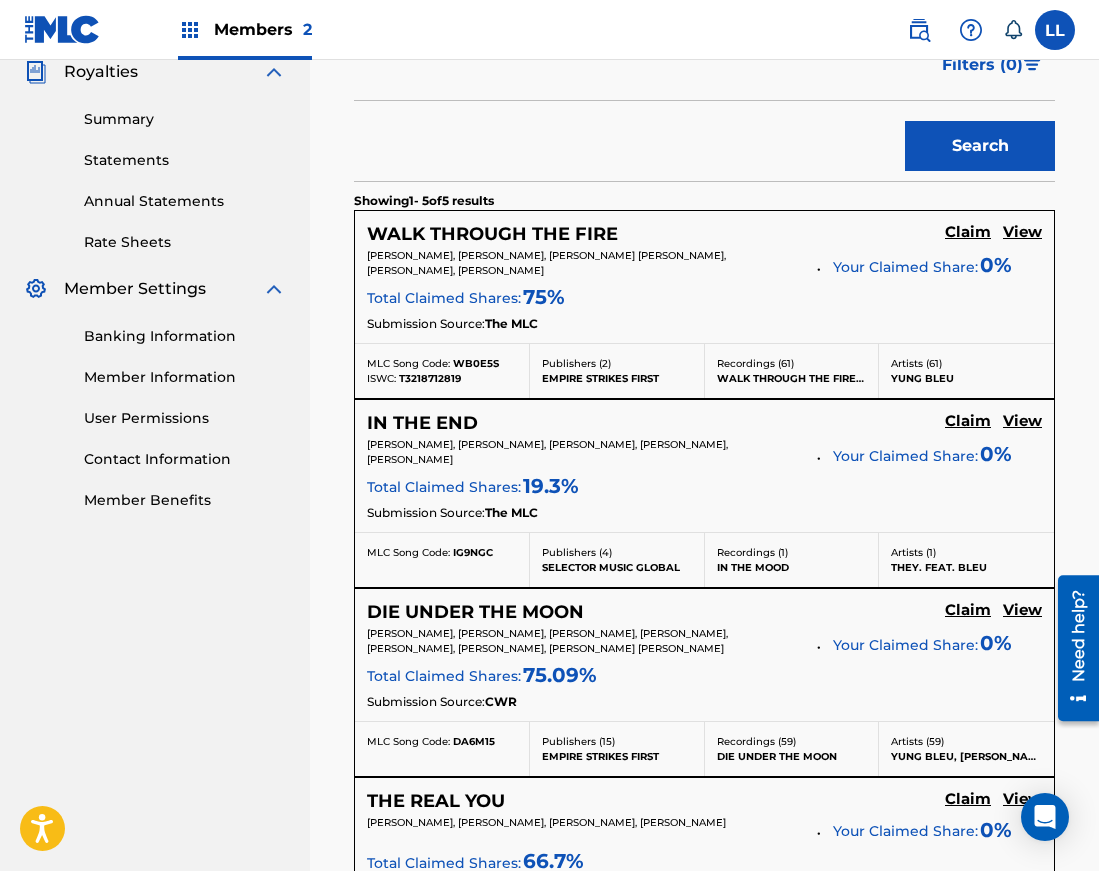 click on "Claim" at bounding box center [968, 232] 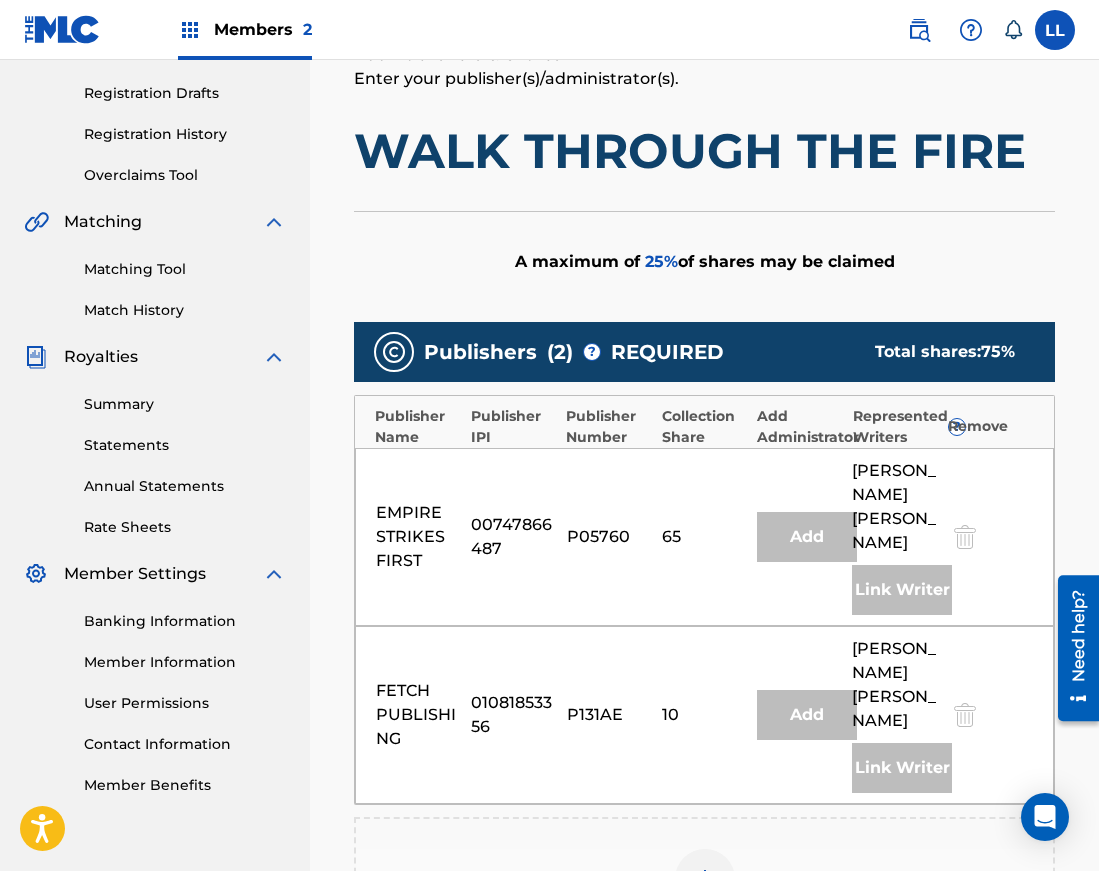 scroll, scrollTop: 0, scrollLeft: 0, axis: both 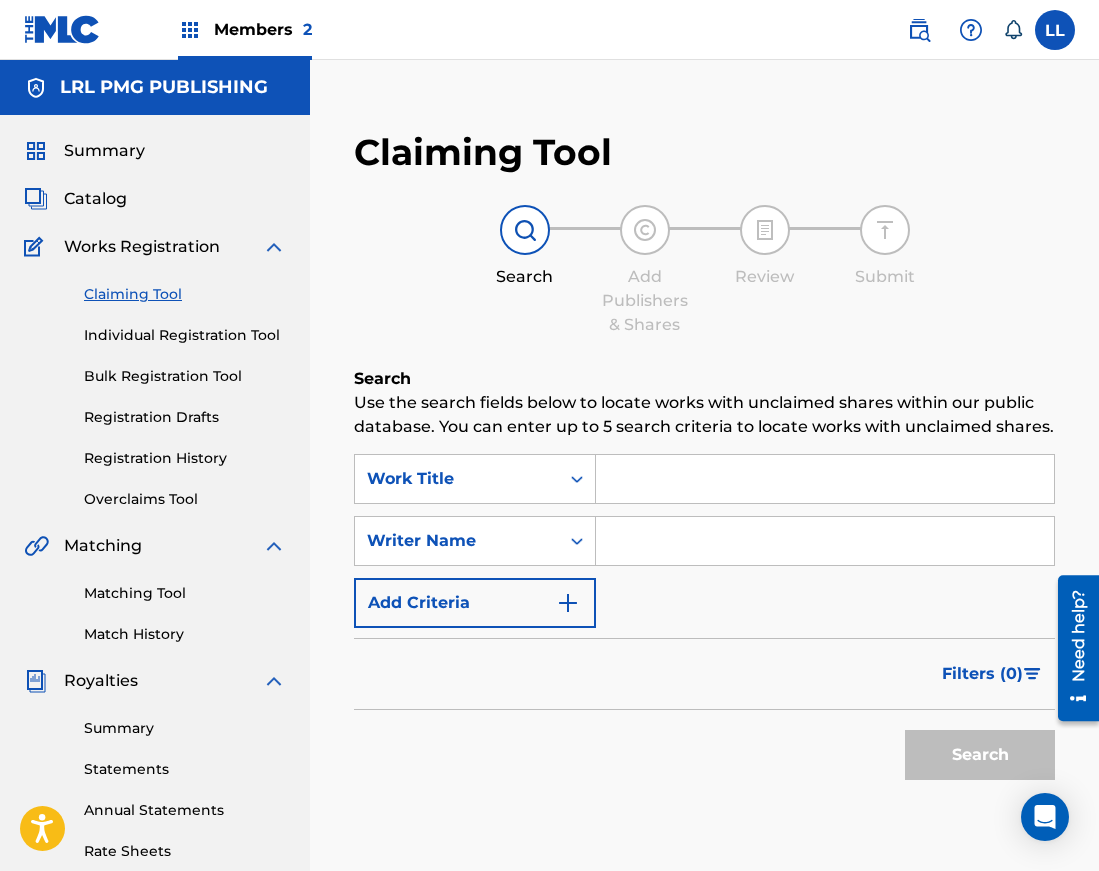 click at bounding box center [825, 479] 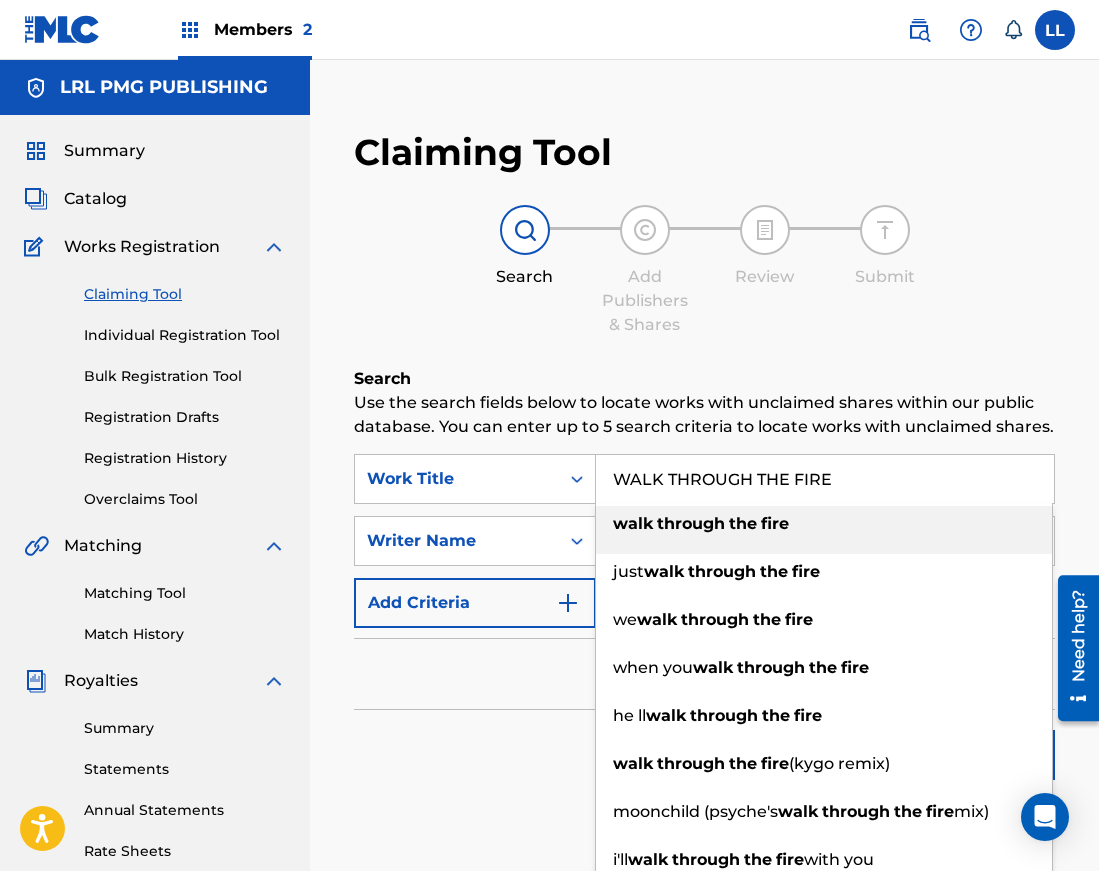 click on "walk   through   the   fire" at bounding box center [824, 530] 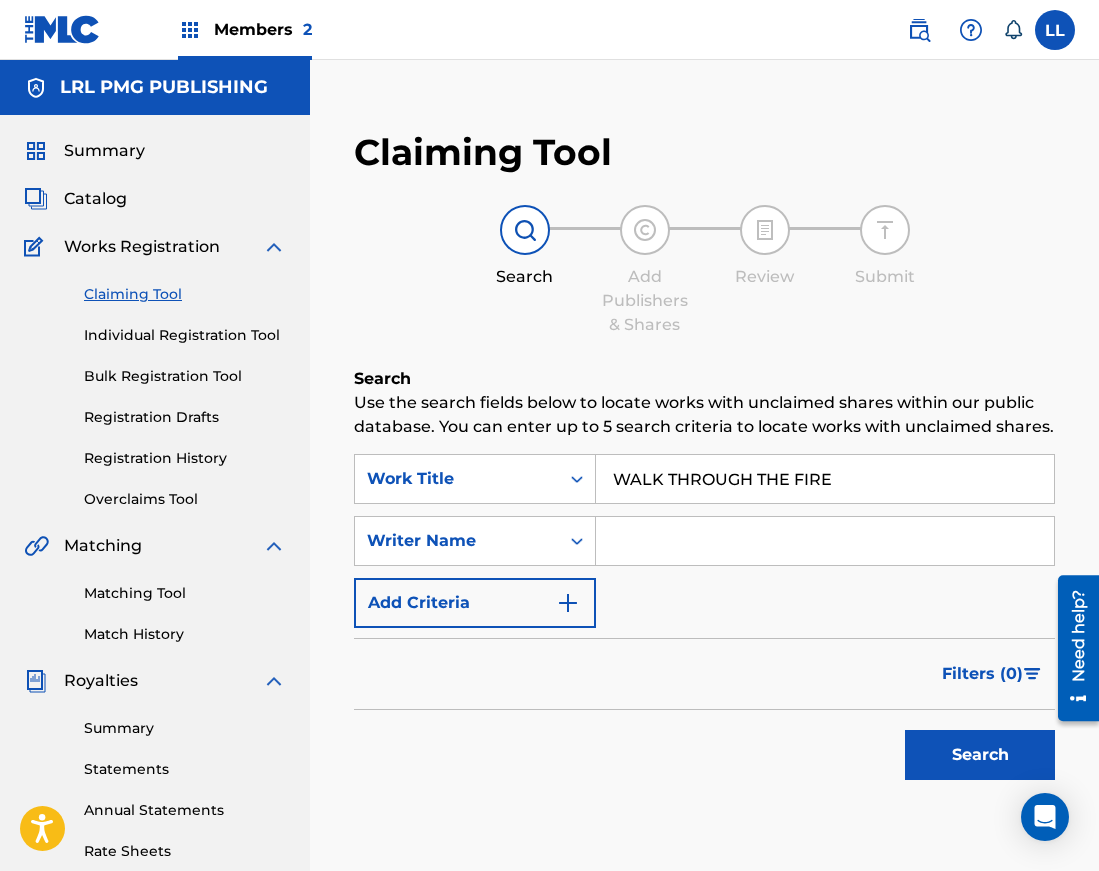 type on "walk through the fire" 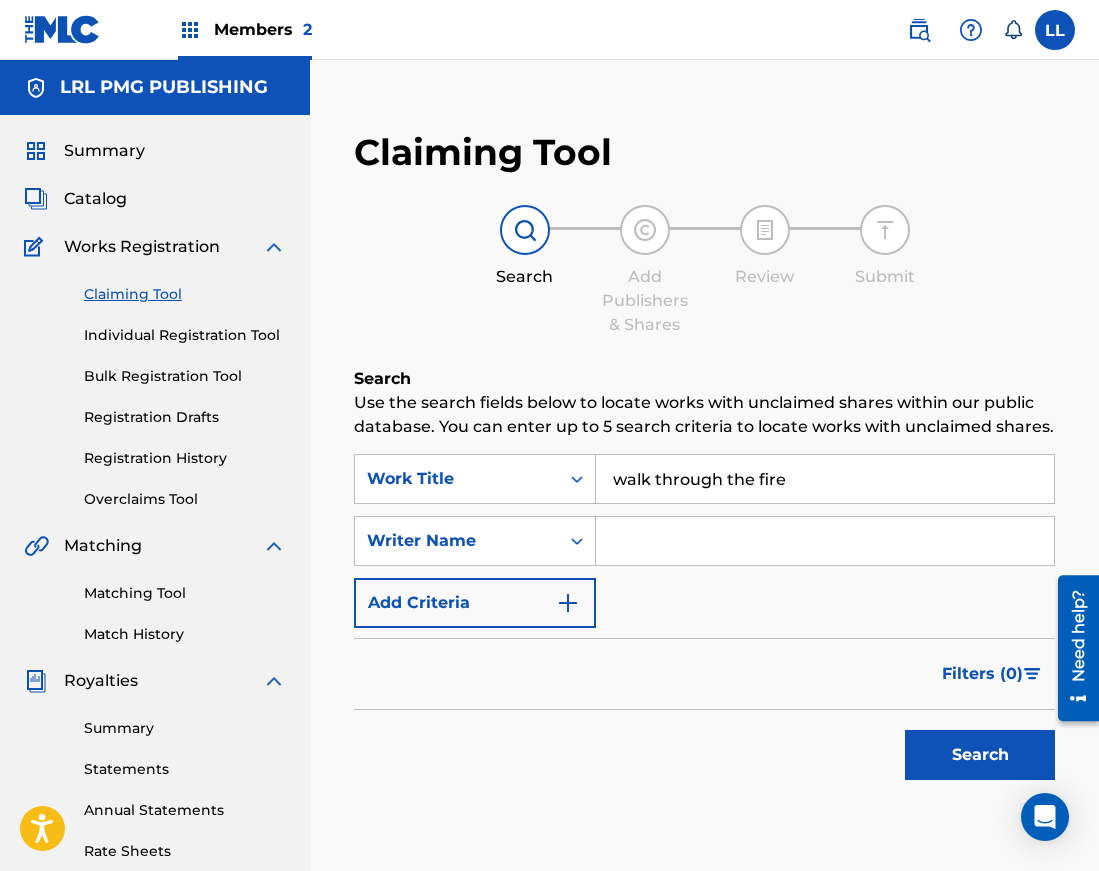 click at bounding box center [825, 541] 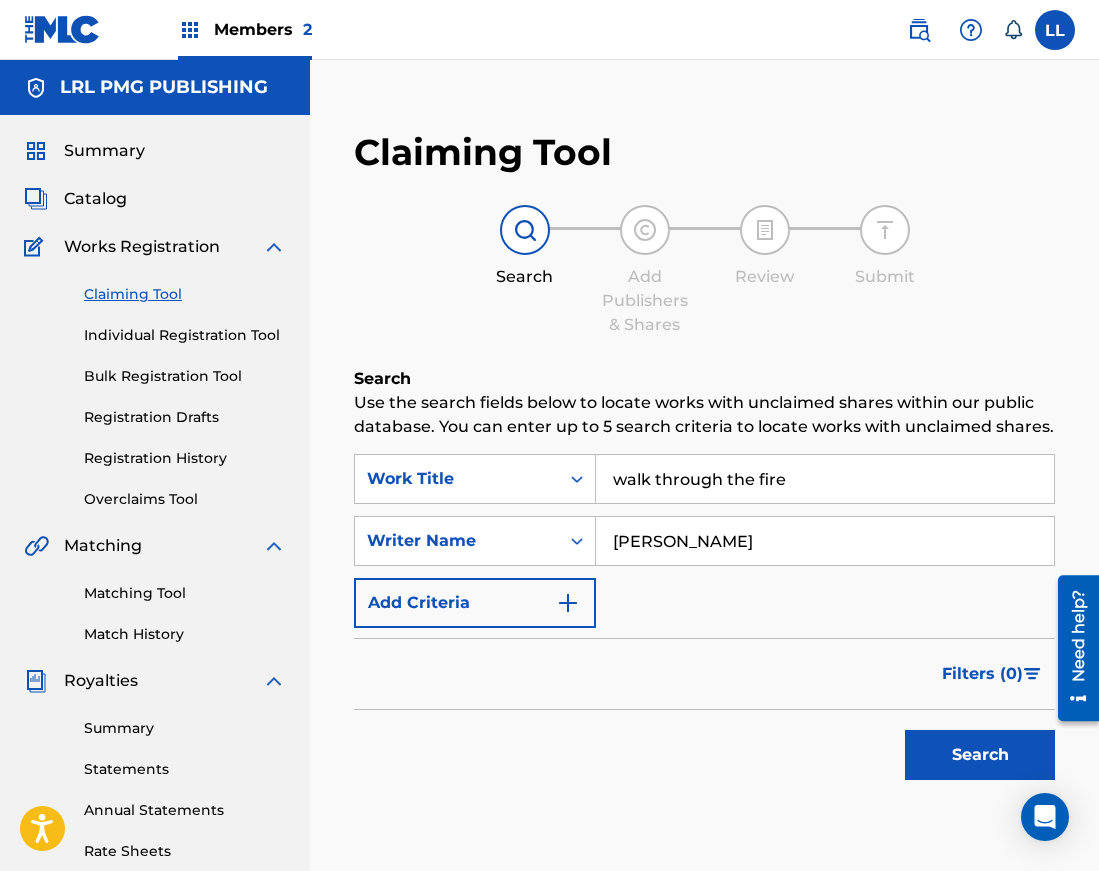 click on "Search" at bounding box center [980, 755] 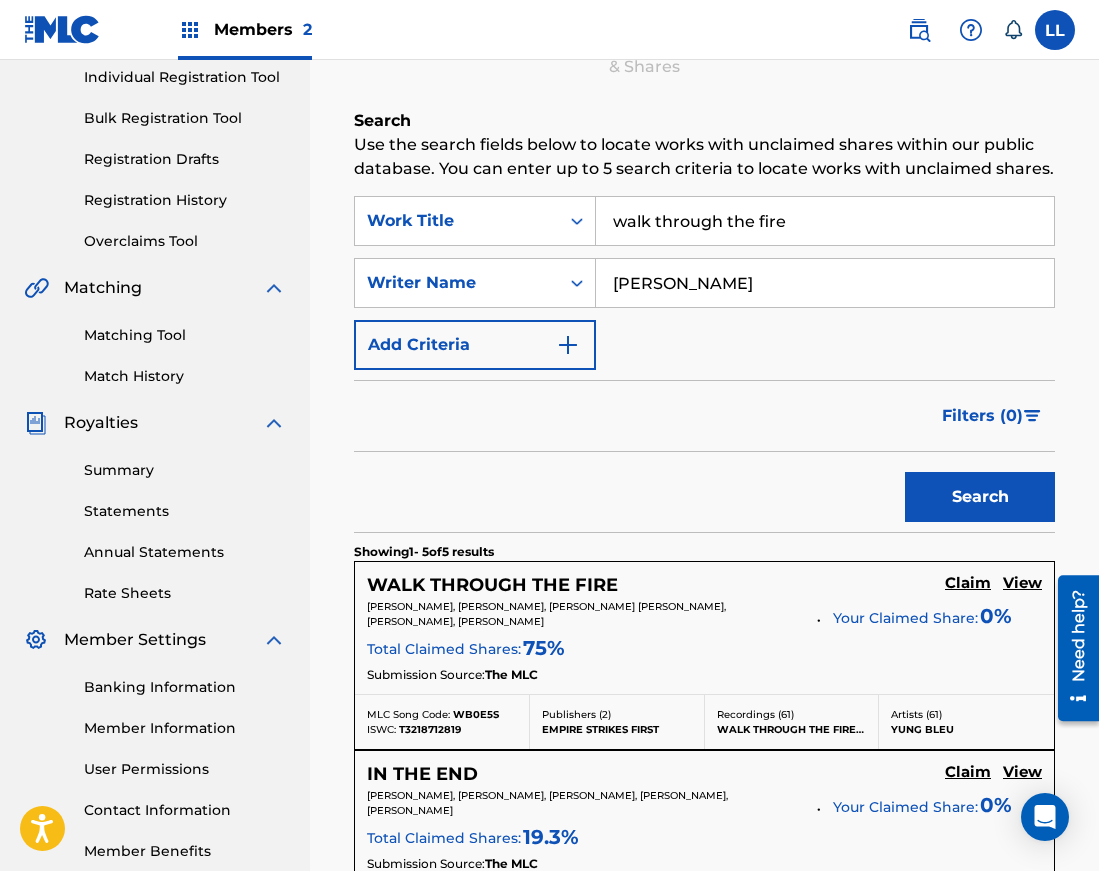 scroll, scrollTop: 345, scrollLeft: 0, axis: vertical 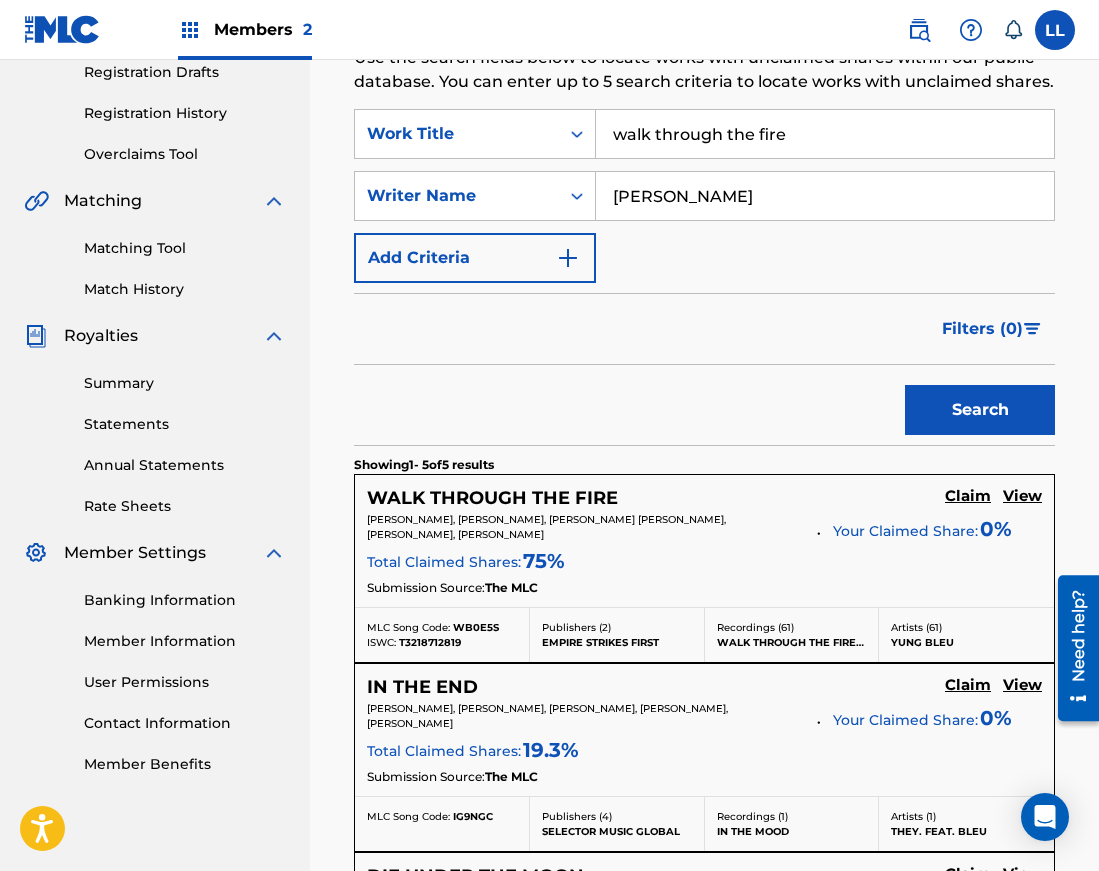 click on "View" at bounding box center [1022, 496] 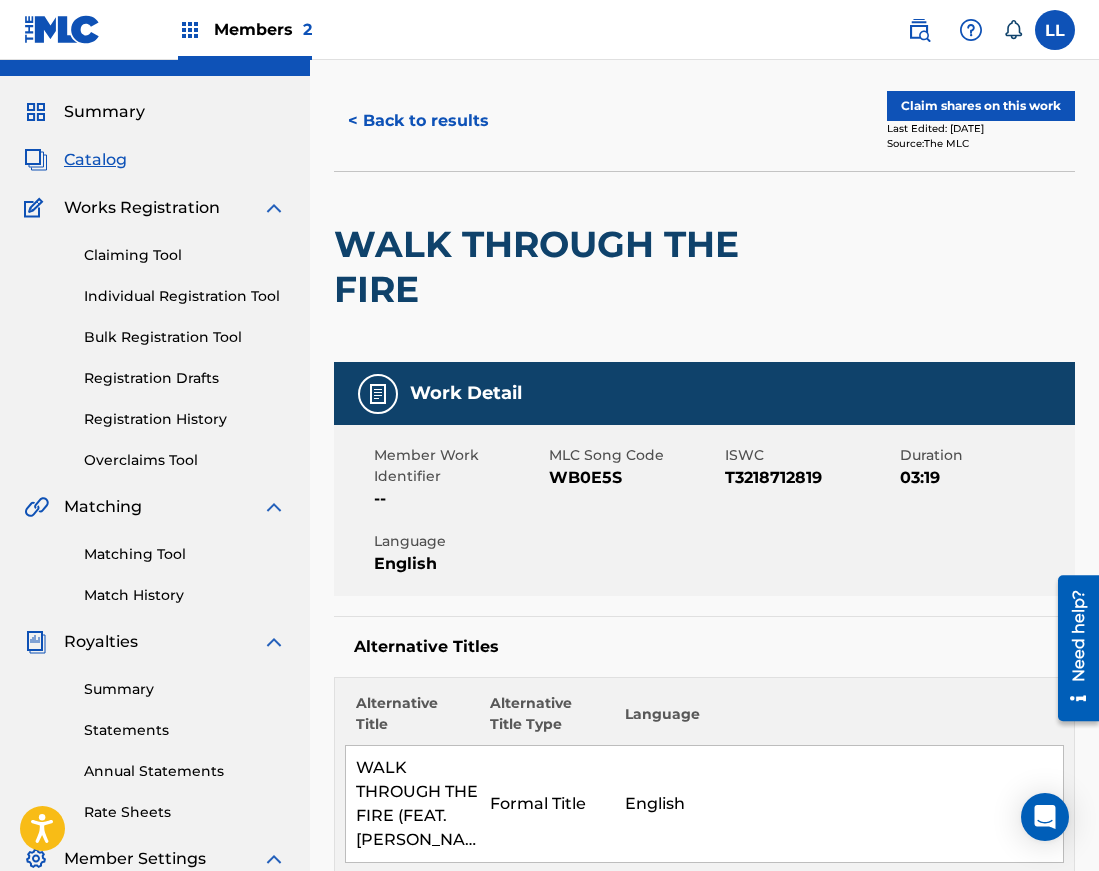scroll, scrollTop: 0, scrollLeft: 0, axis: both 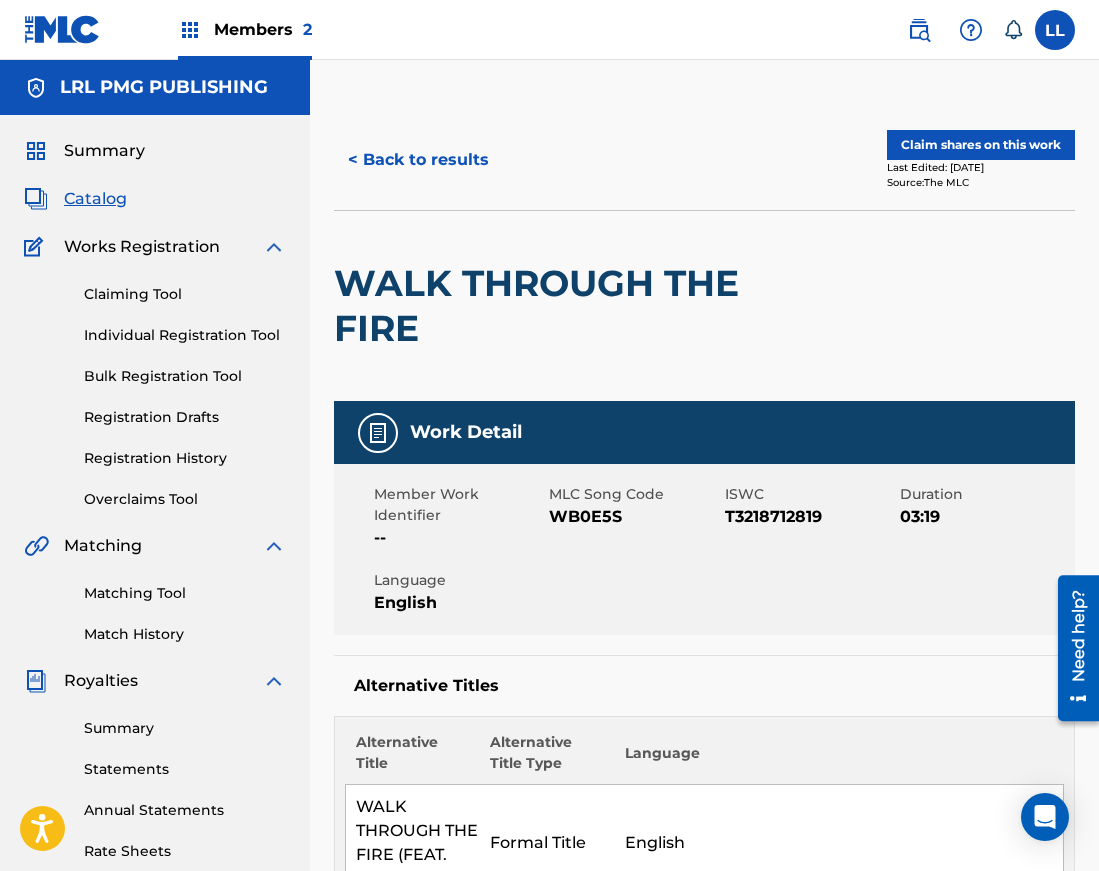 click on "Claim shares on this work" at bounding box center (981, 145) 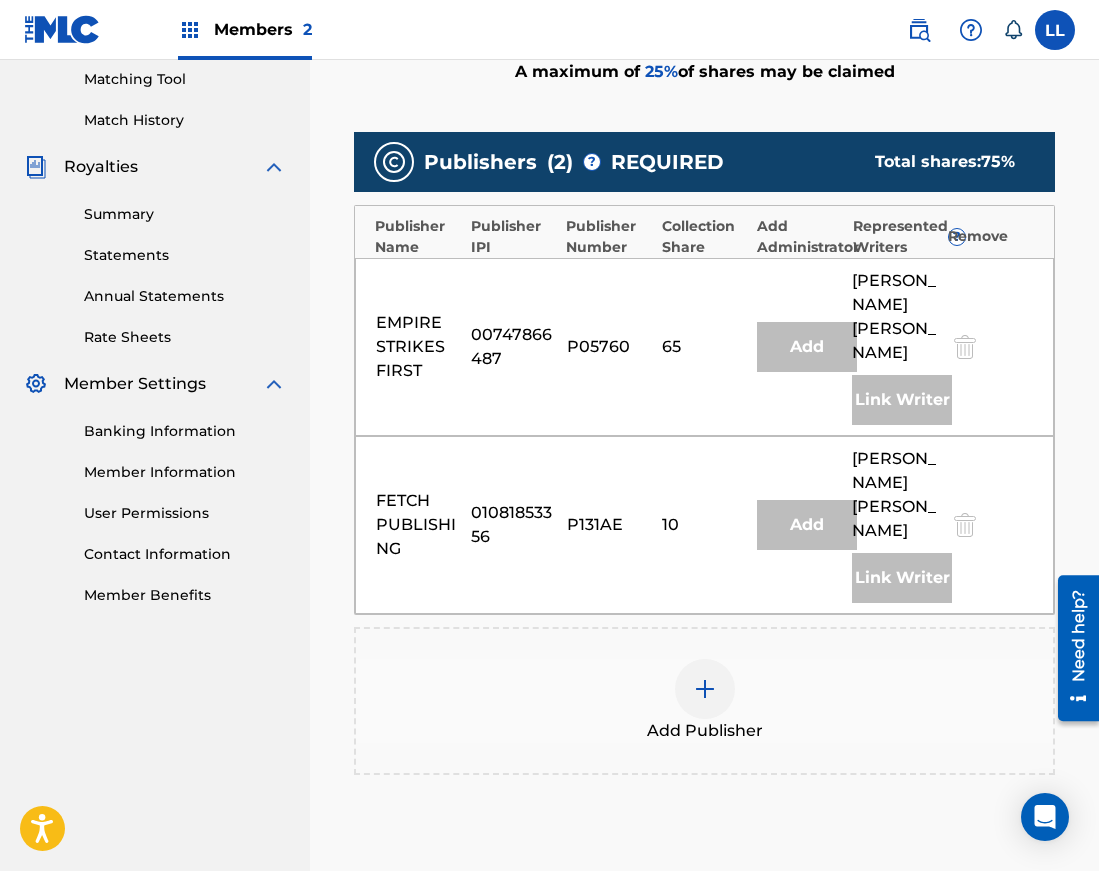 scroll, scrollTop: 572, scrollLeft: 0, axis: vertical 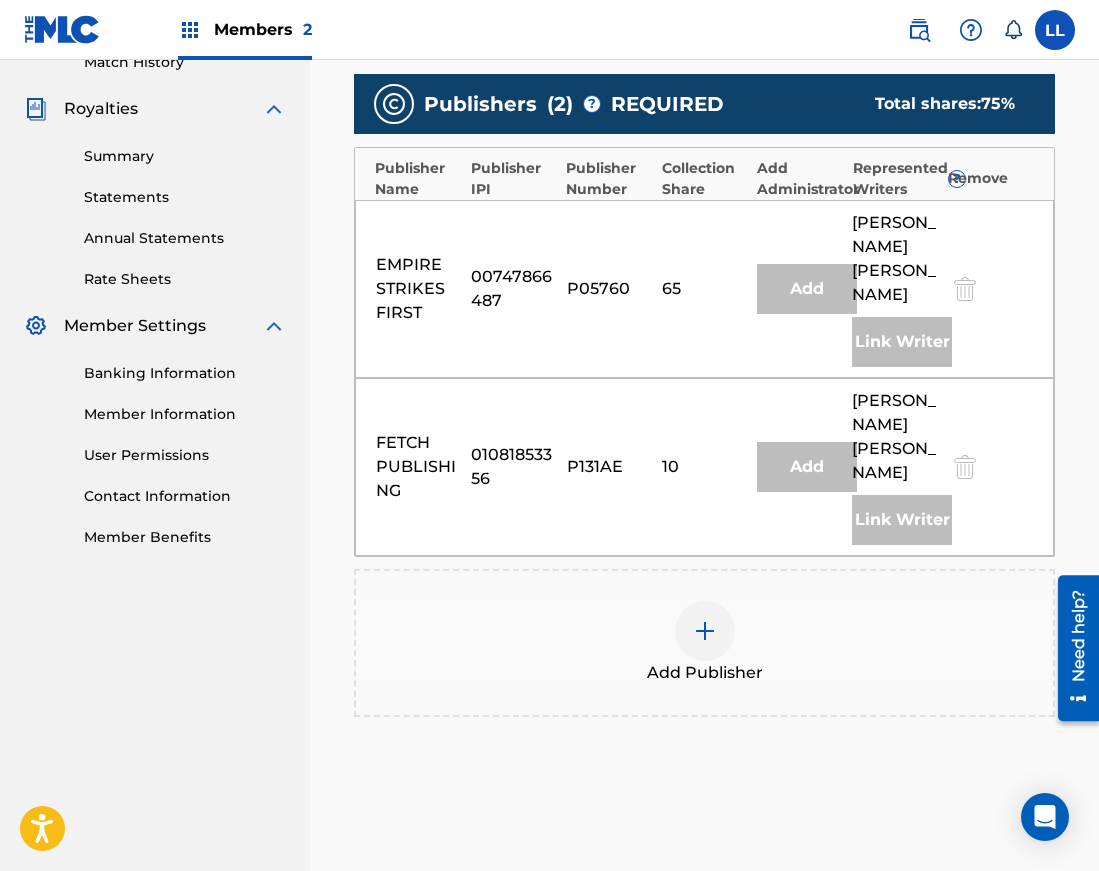 click at bounding box center (705, 631) 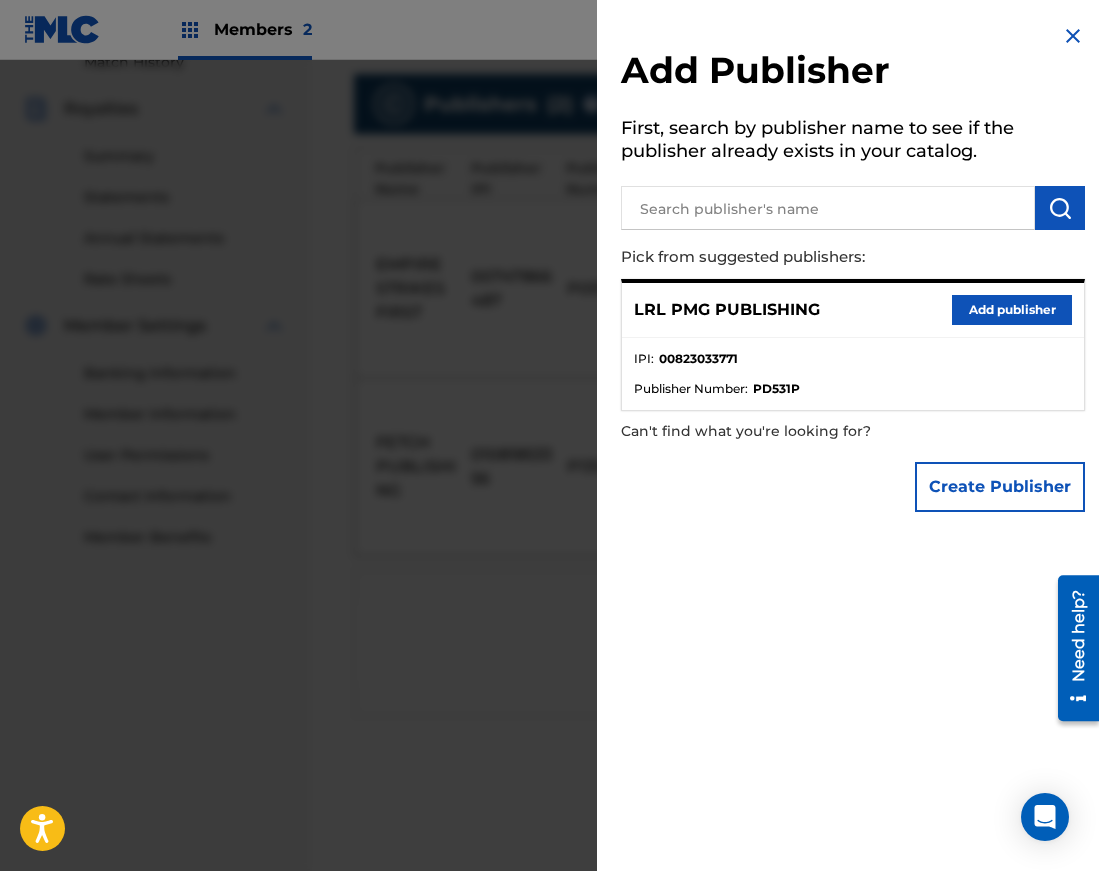 click on "Add publisher" at bounding box center (1012, 310) 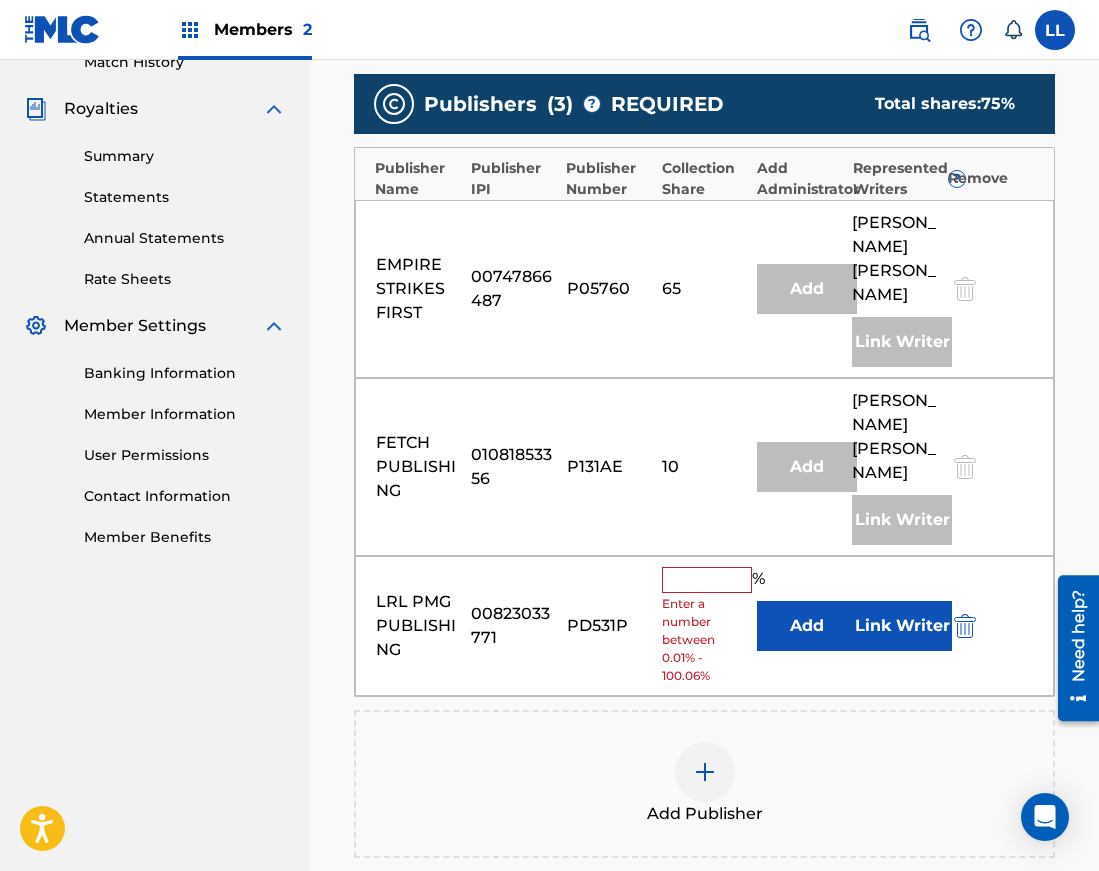 click at bounding box center (707, 580) 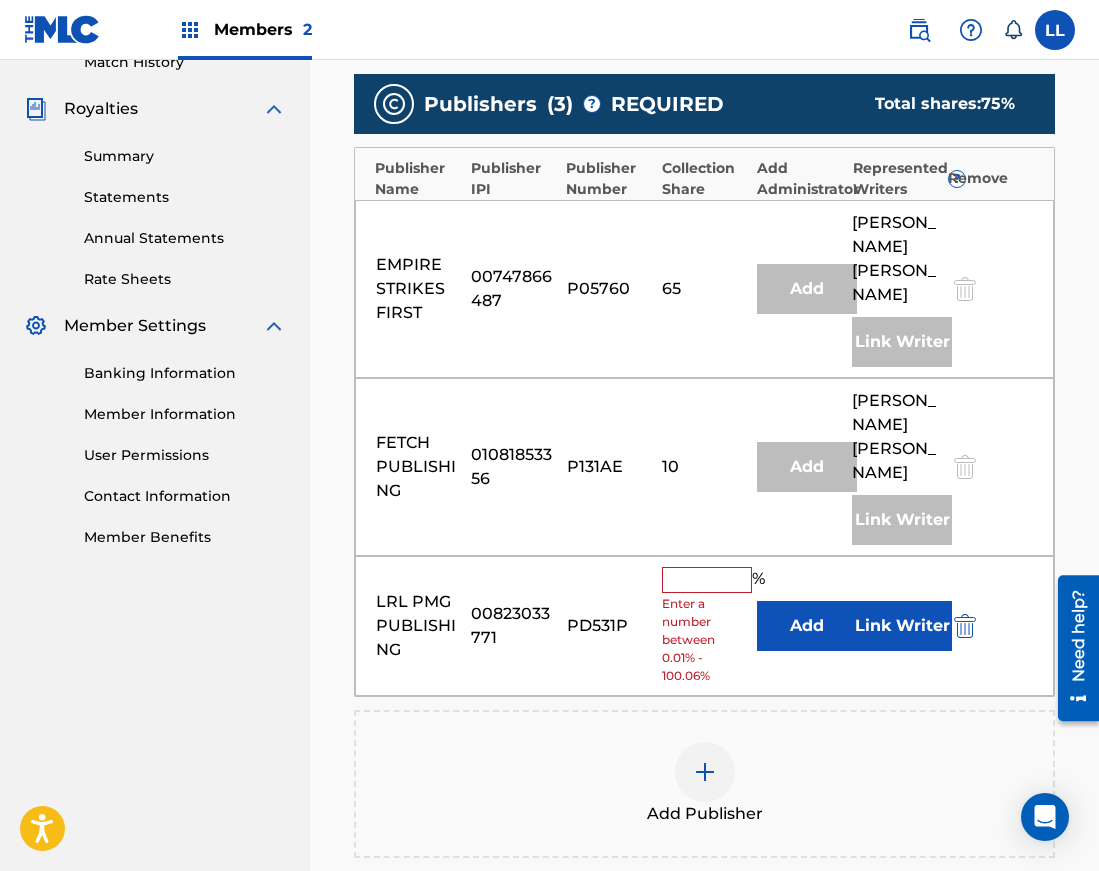 click on "Link Writer" at bounding box center [902, 626] 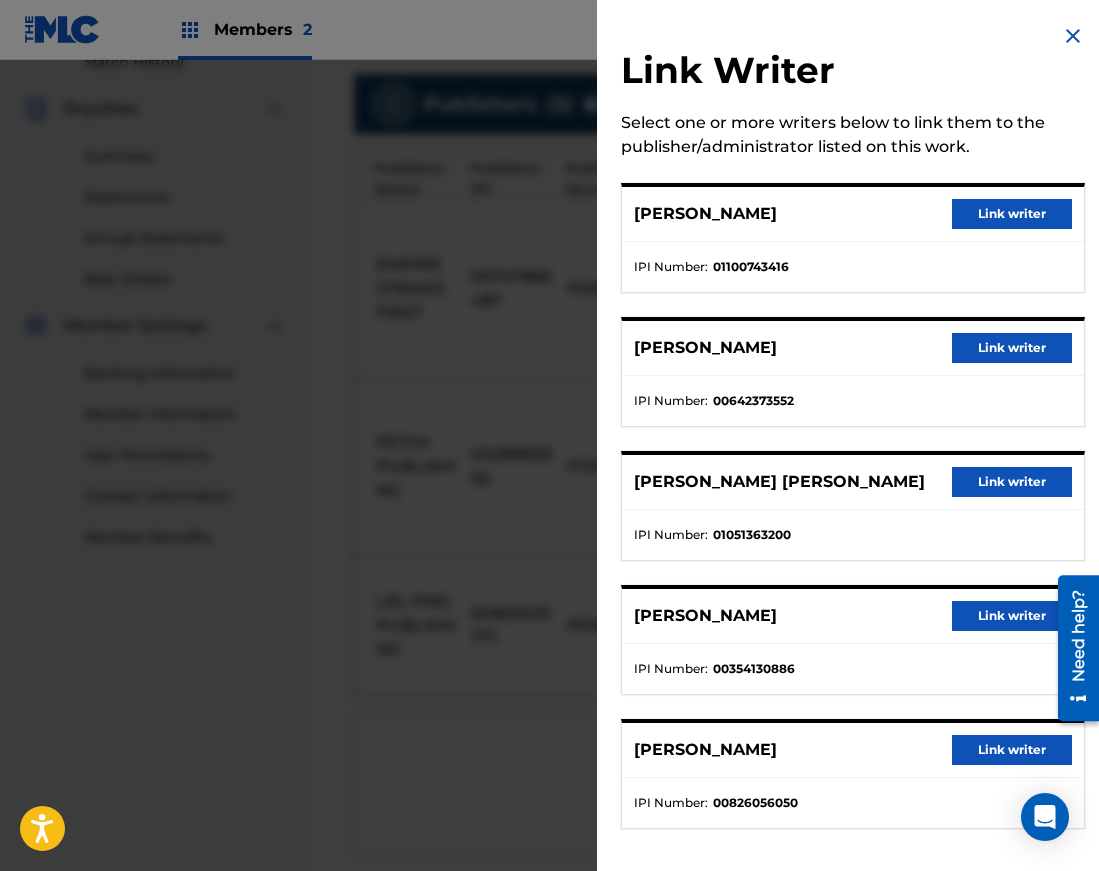 click on "Link writer" at bounding box center (1012, 214) 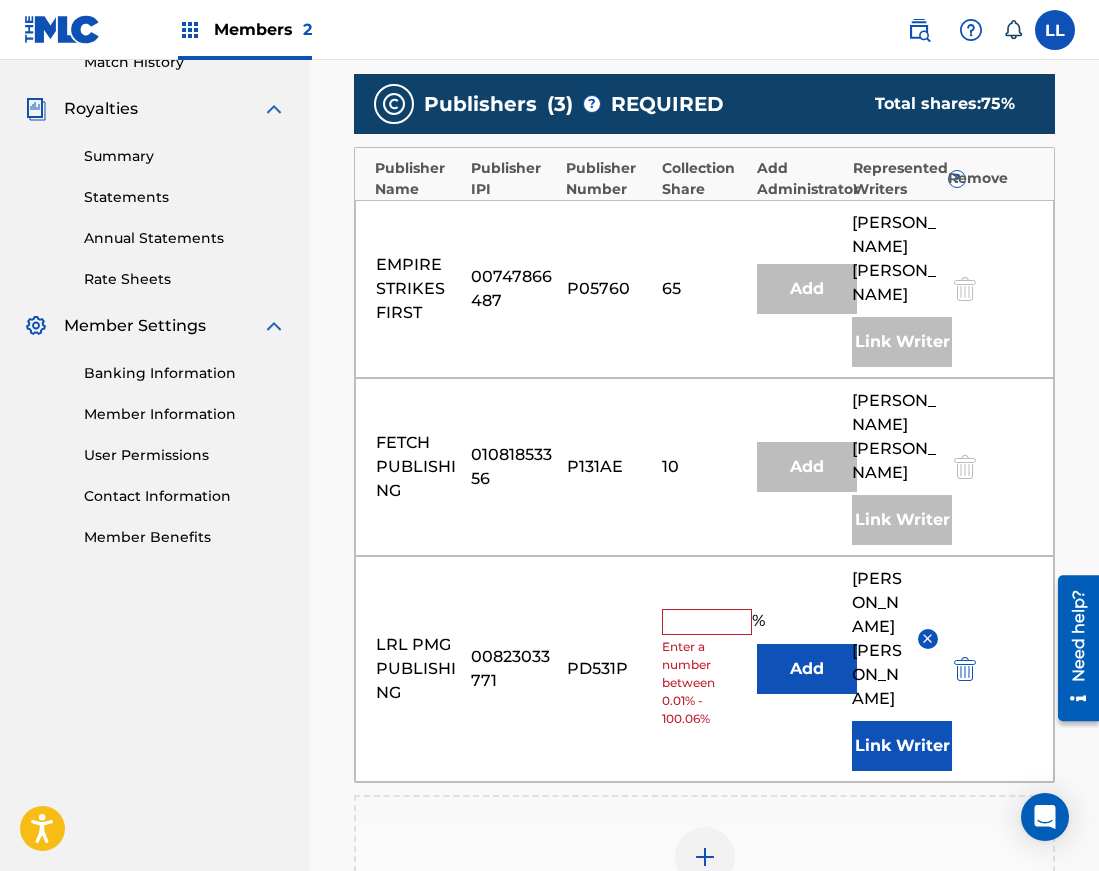 click on "Link Writer" at bounding box center [902, 746] 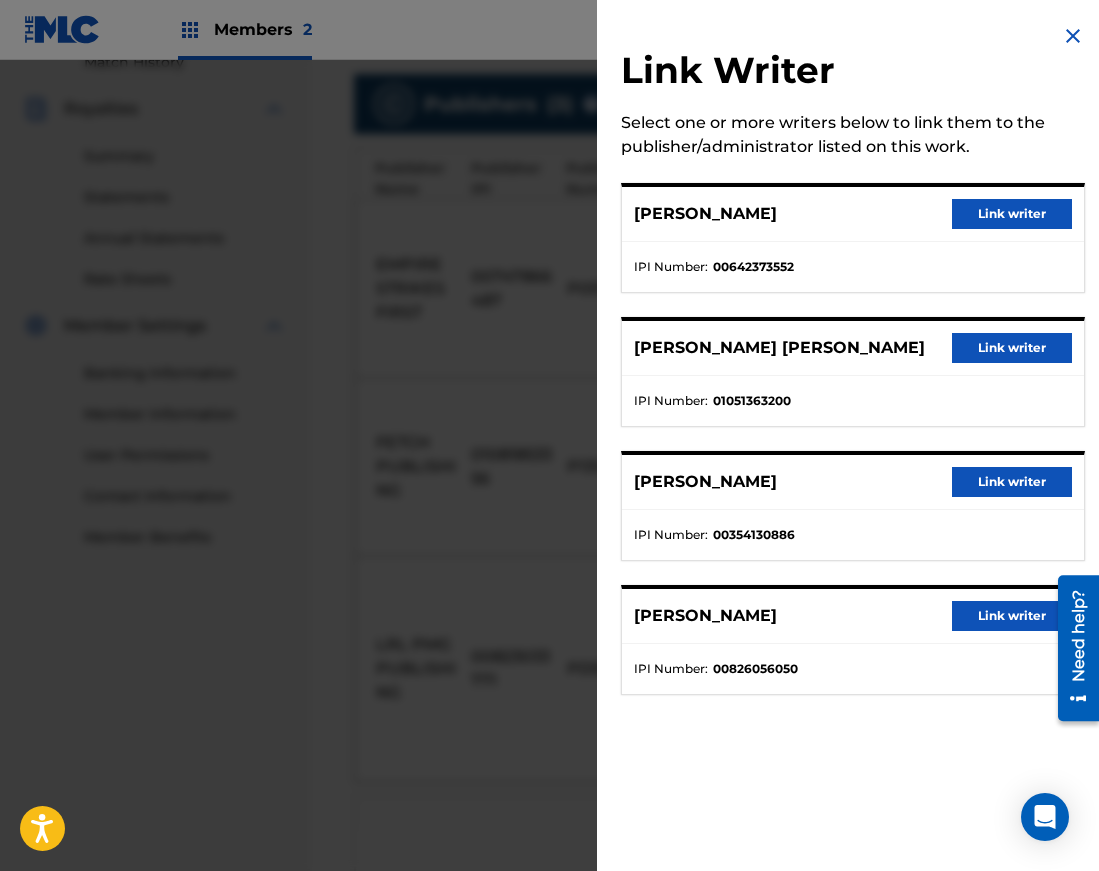 click on "Link writer" at bounding box center (1012, 214) 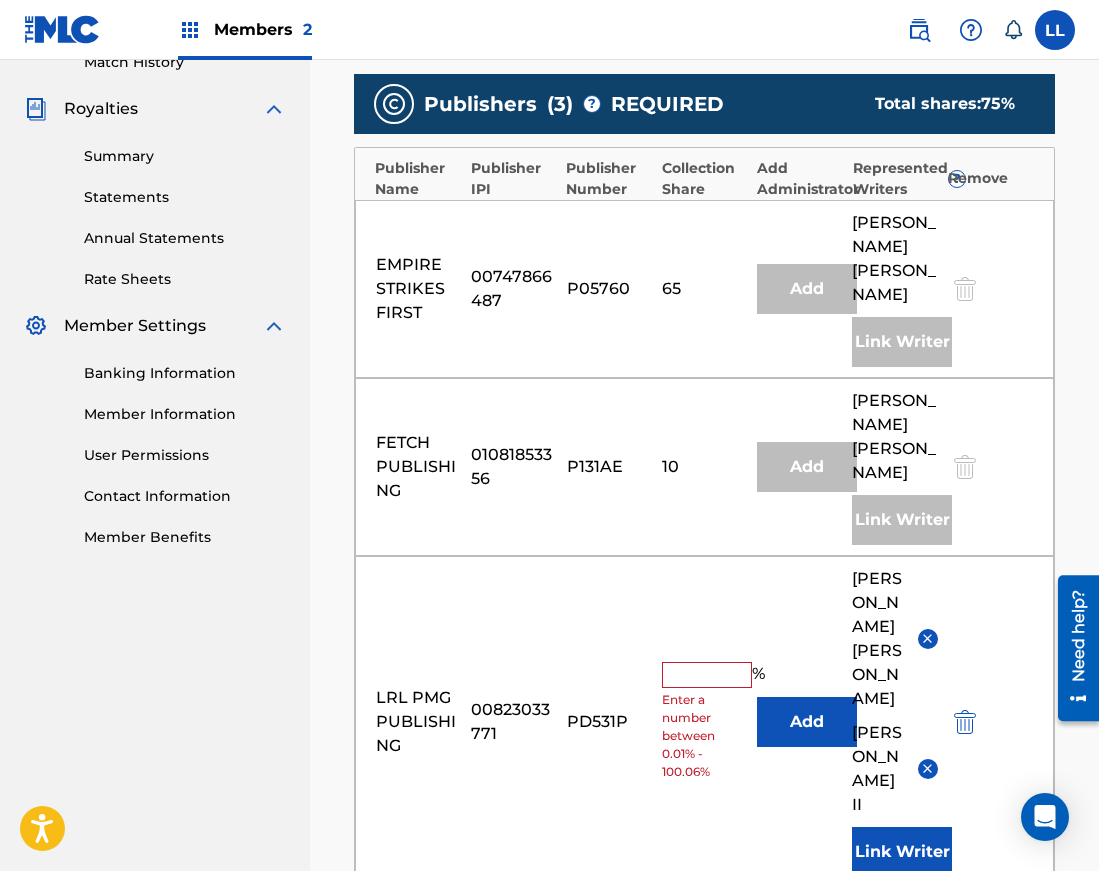 click at bounding box center [707, 675] 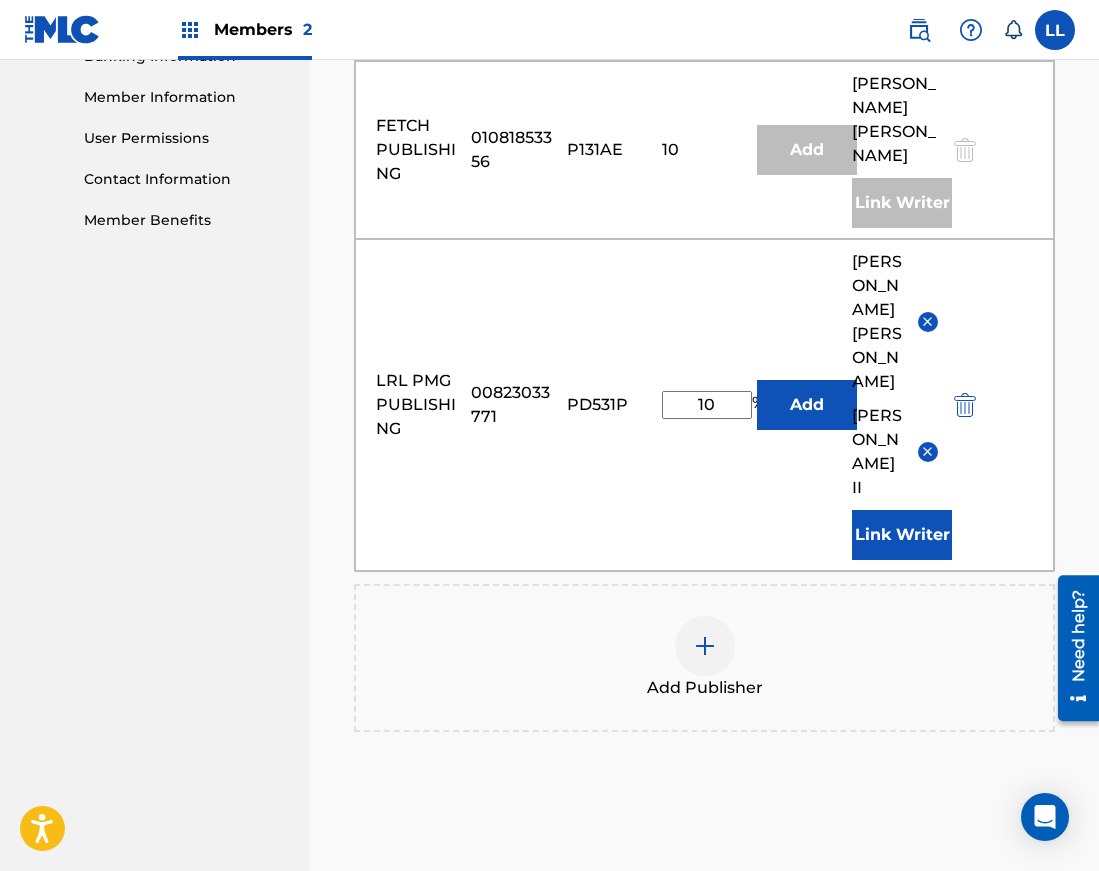 scroll, scrollTop: 943, scrollLeft: 0, axis: vertical 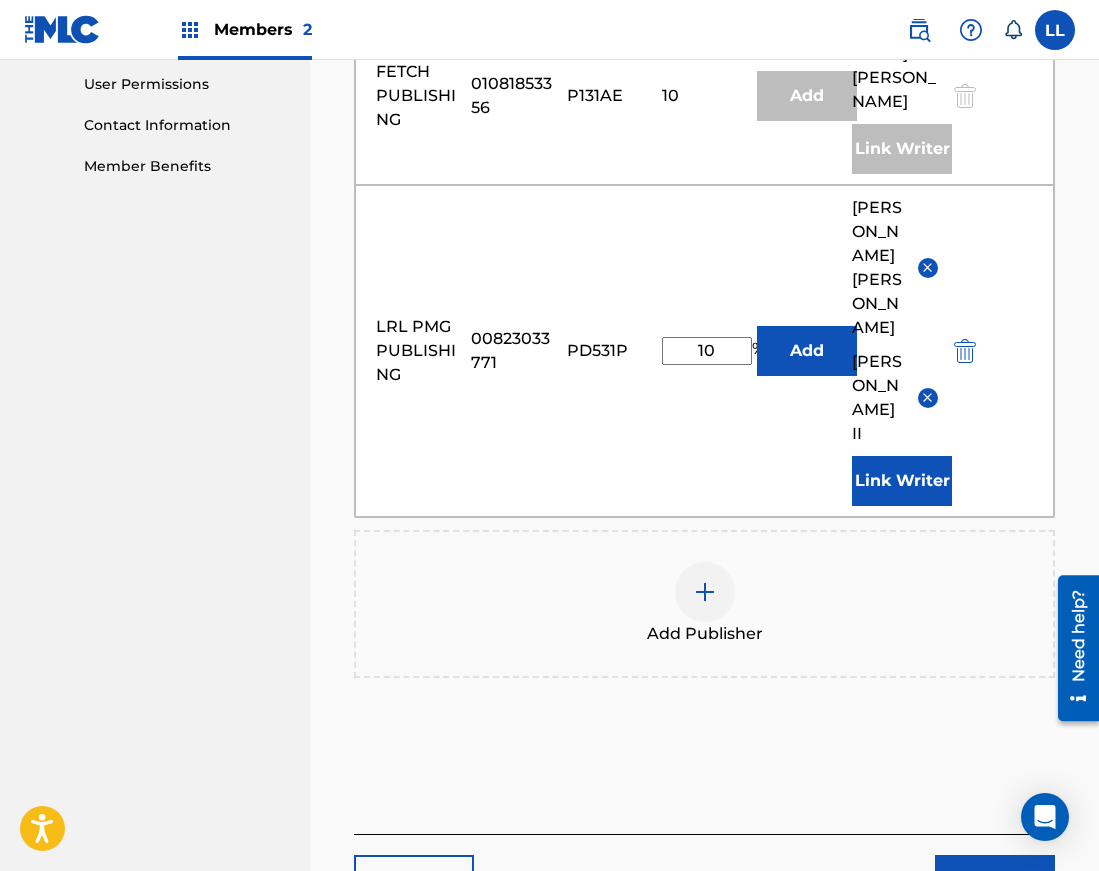 type on "10" 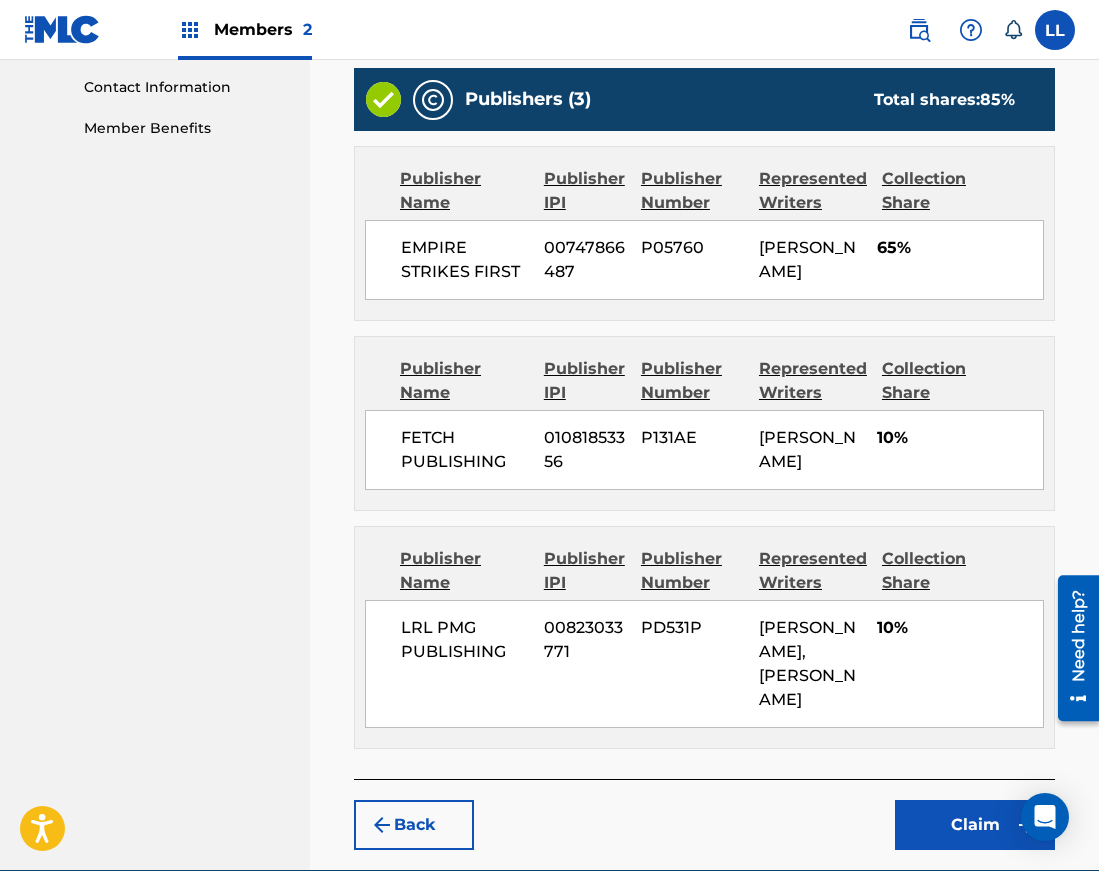scroll, scrollTop: 1076, scrollLeft: 0, axis: vertical 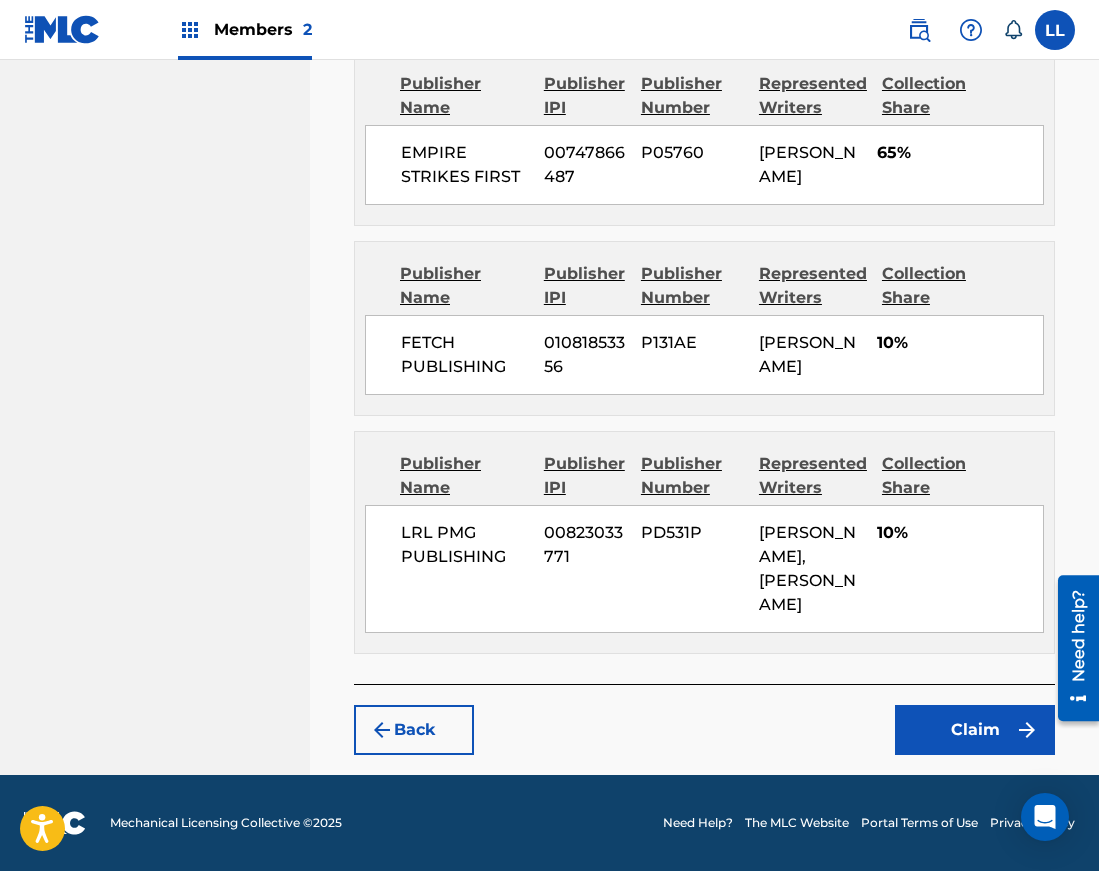 click on "Claim" at bounding box center (975, 730) 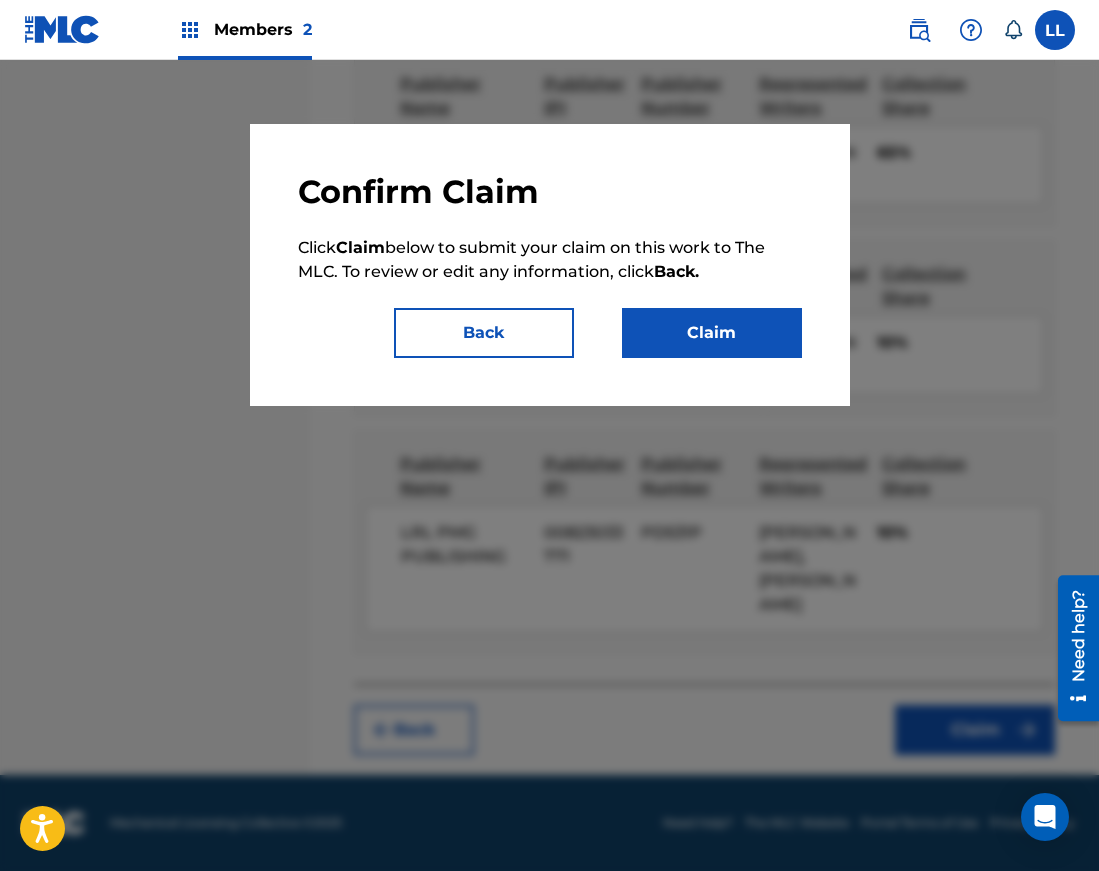 click on "Claim" at bounding box center (712, 333) 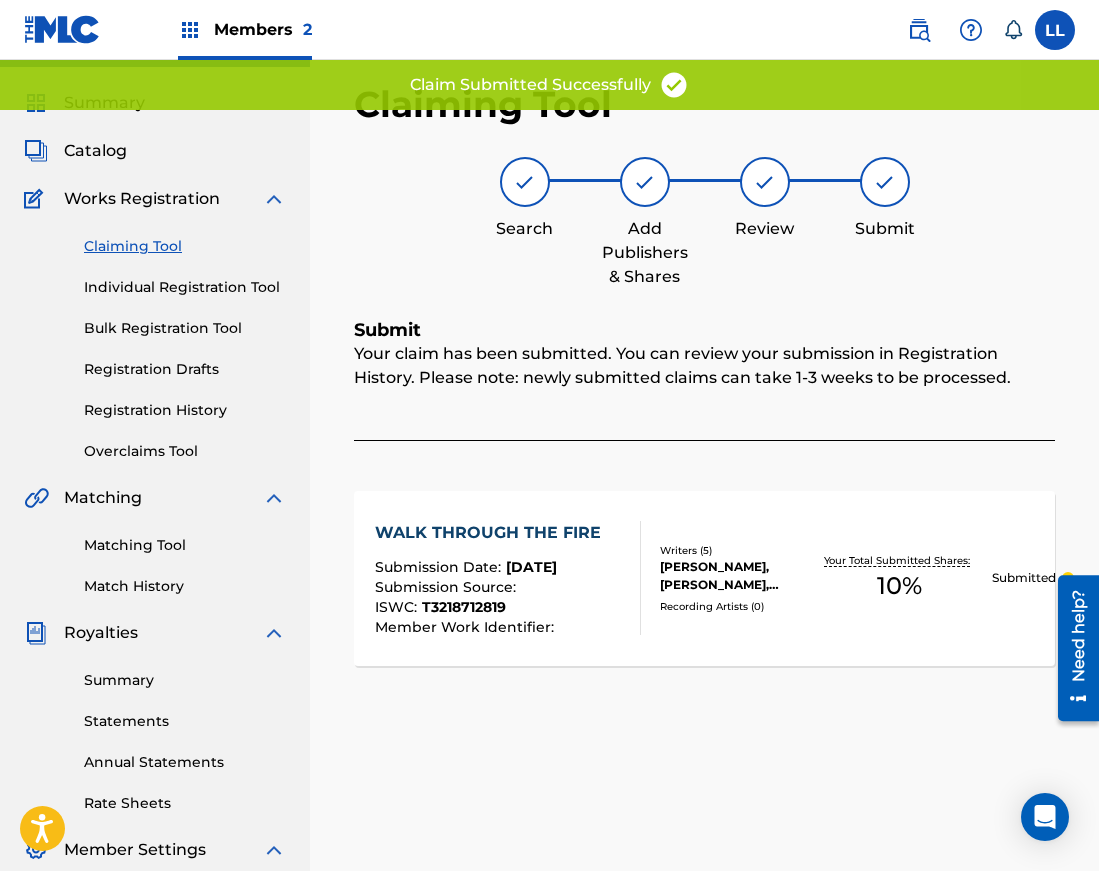 scroll, scrollTop: 0, scrollLeft: 0, axis: both 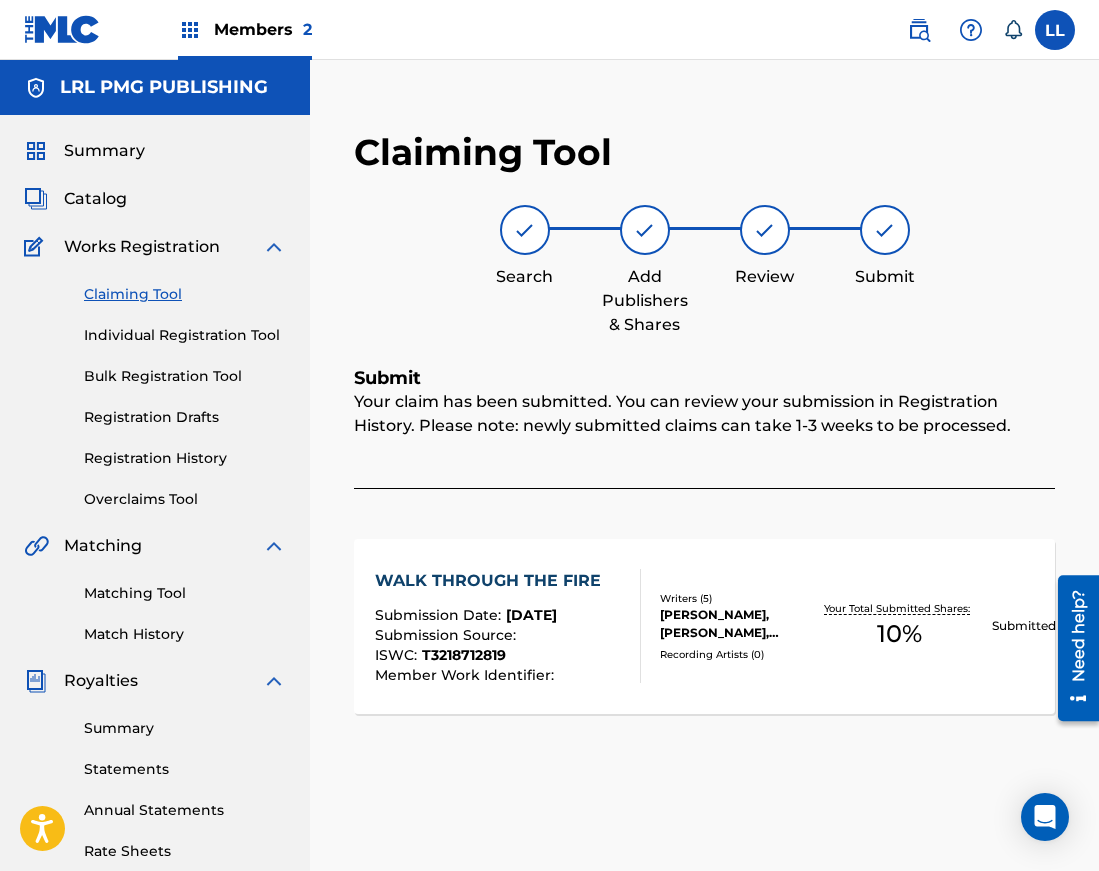 click on "Claiming Tool" at bounding box center (185, 294) 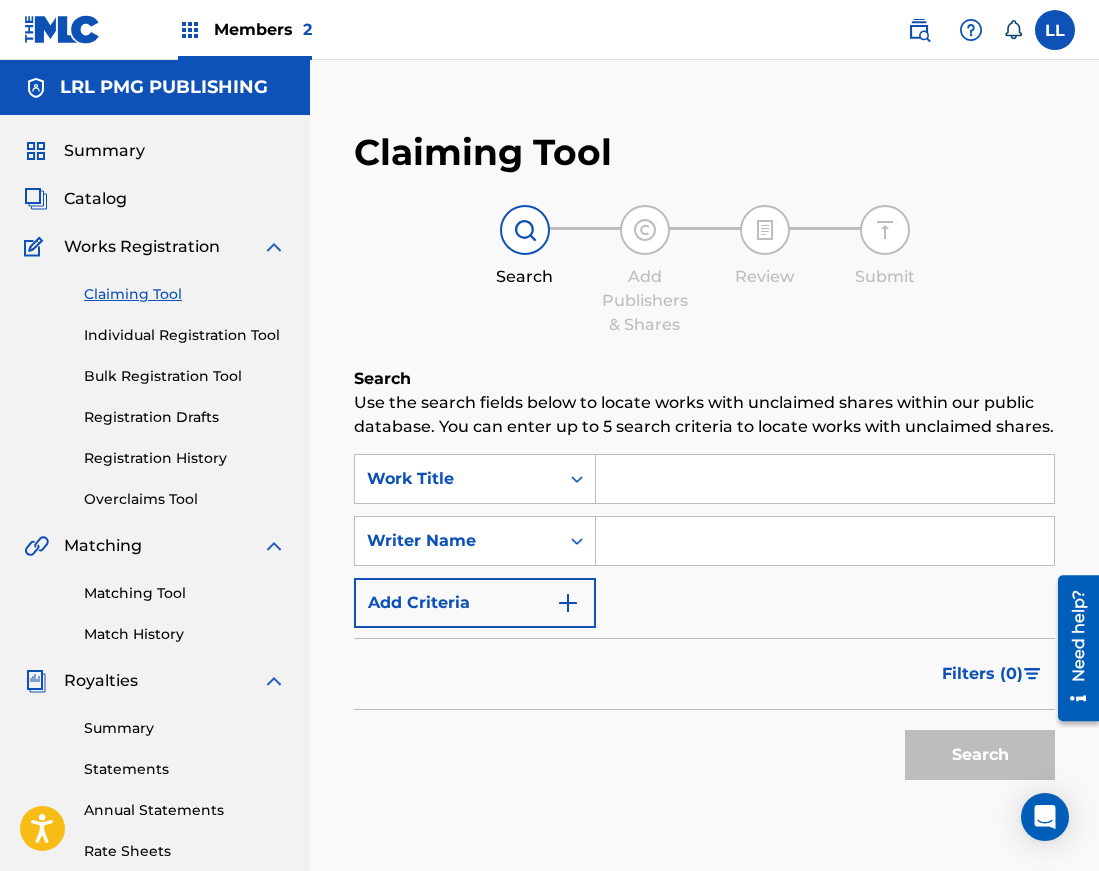 click at bounding box center (825, 479) 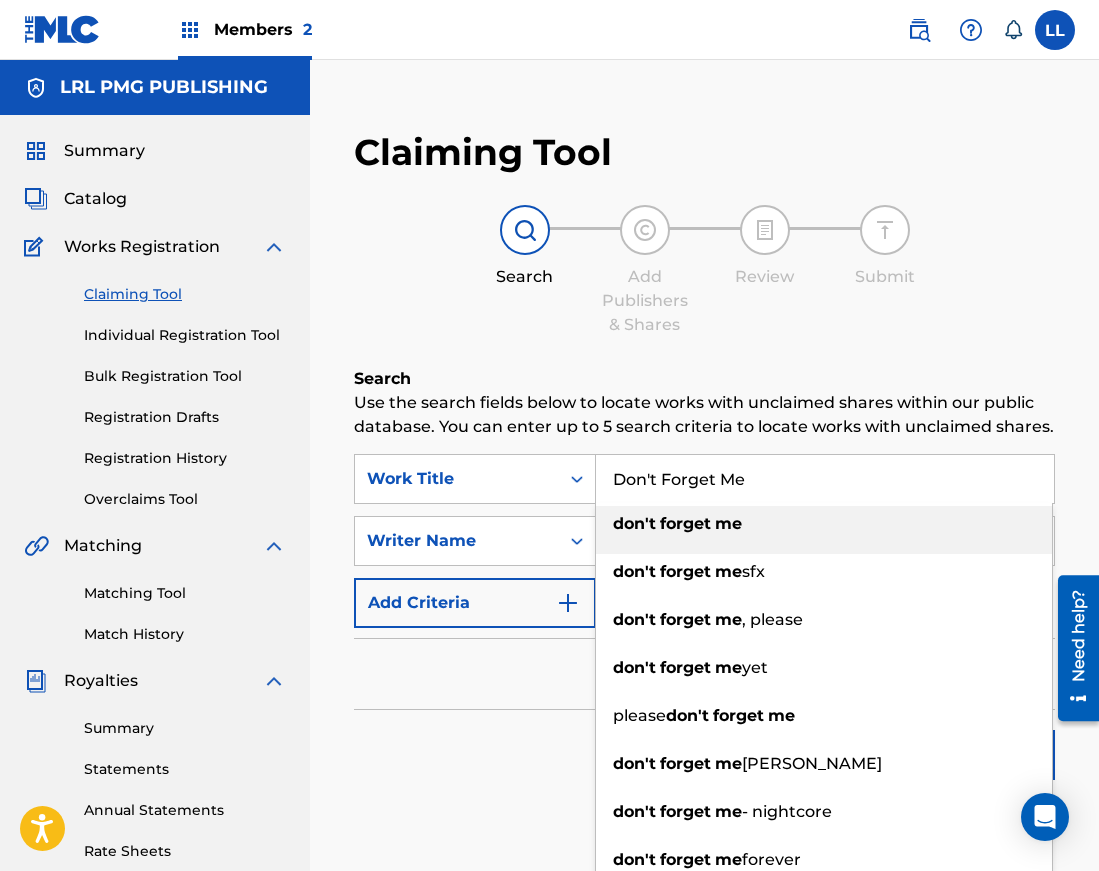 click on "forget" at bounding box center (685, 523) 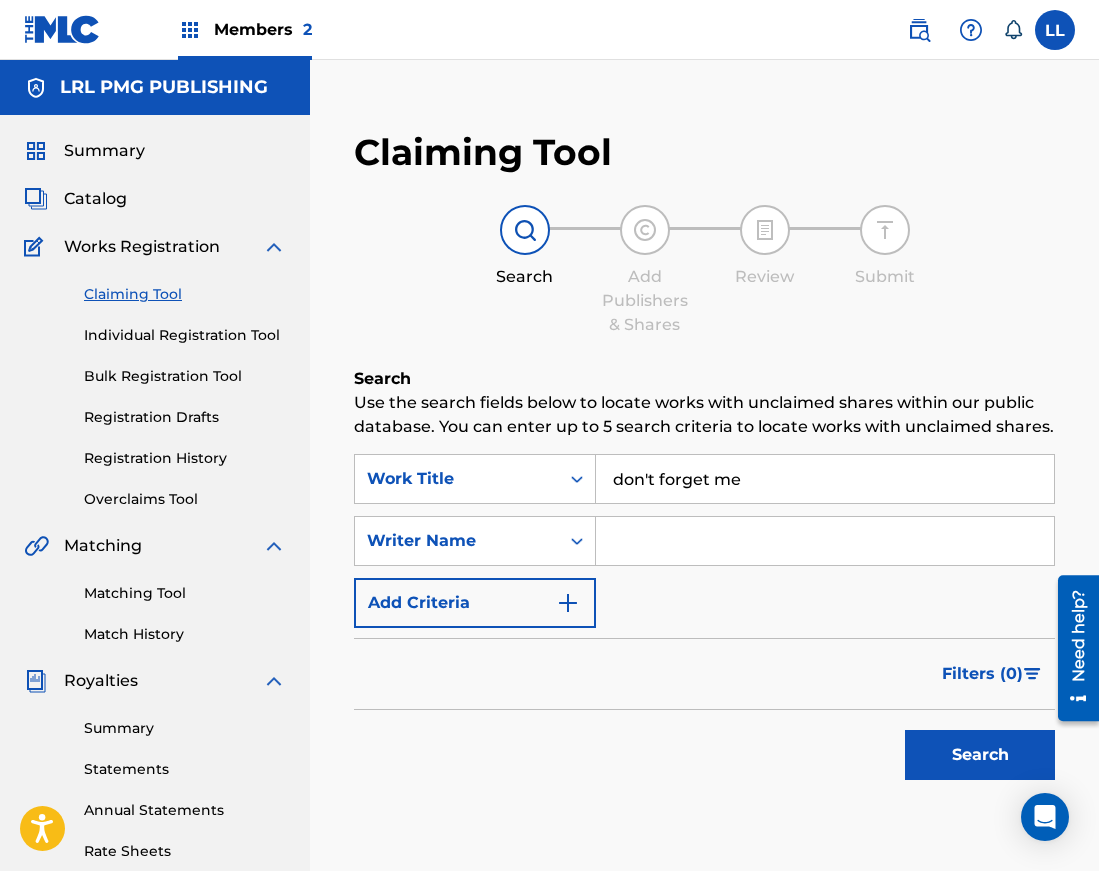 click at bounding box center [825, 541] 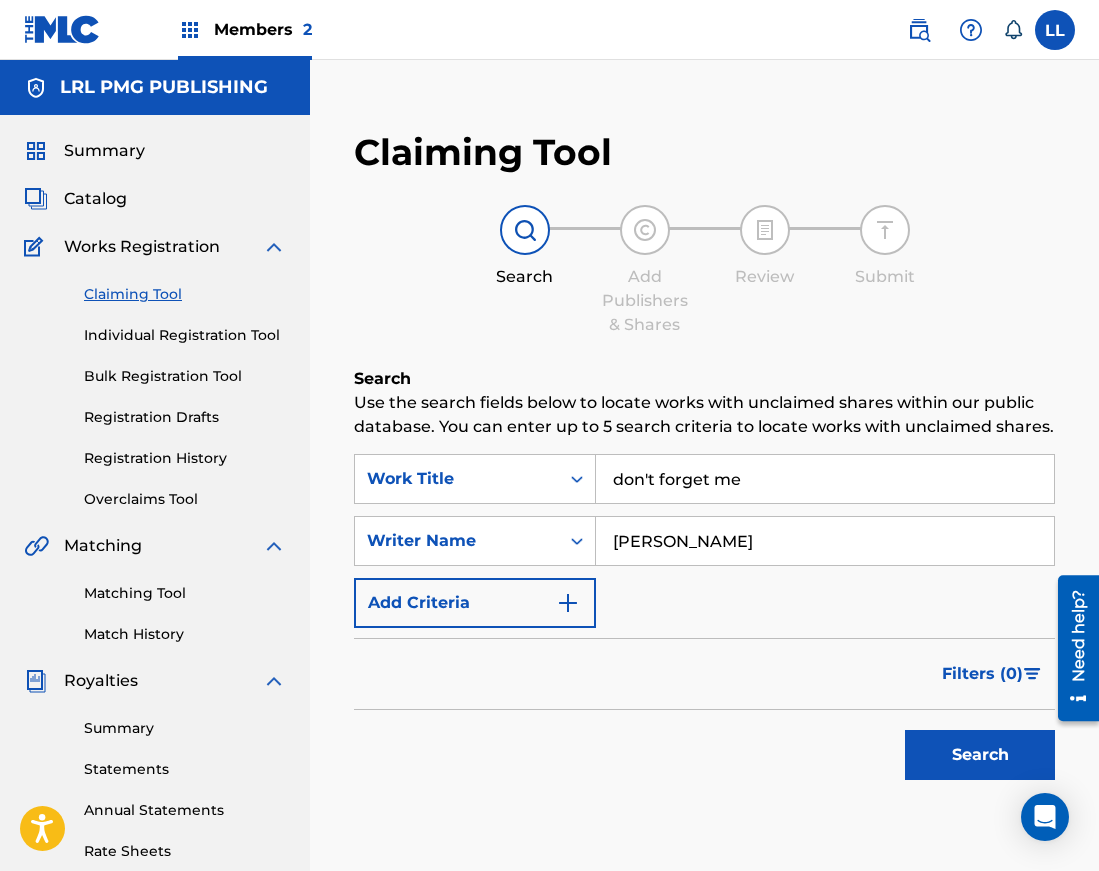 click on "Search" at bounding box center (980, 755) 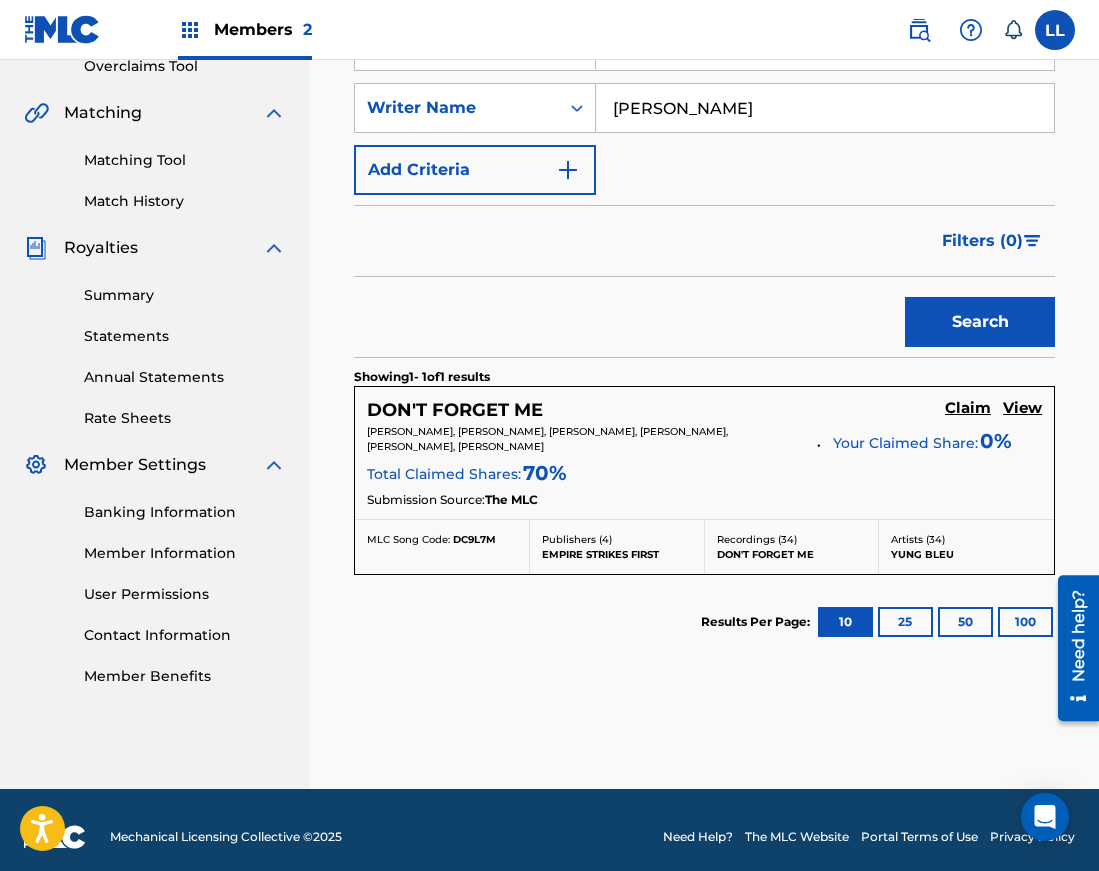 scroll, scrollTop: 447, scrollLeft: 0, axis: vertical 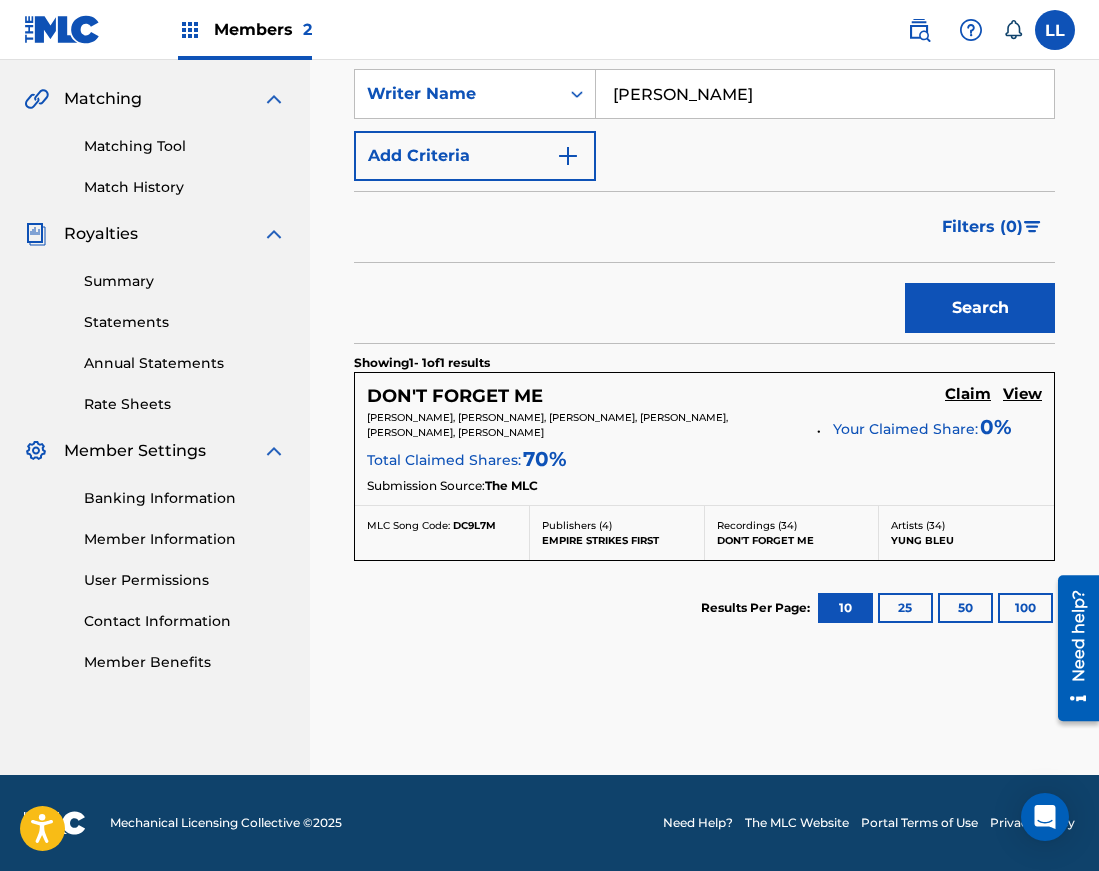 click on "View" at bounding box center [1022, 394] 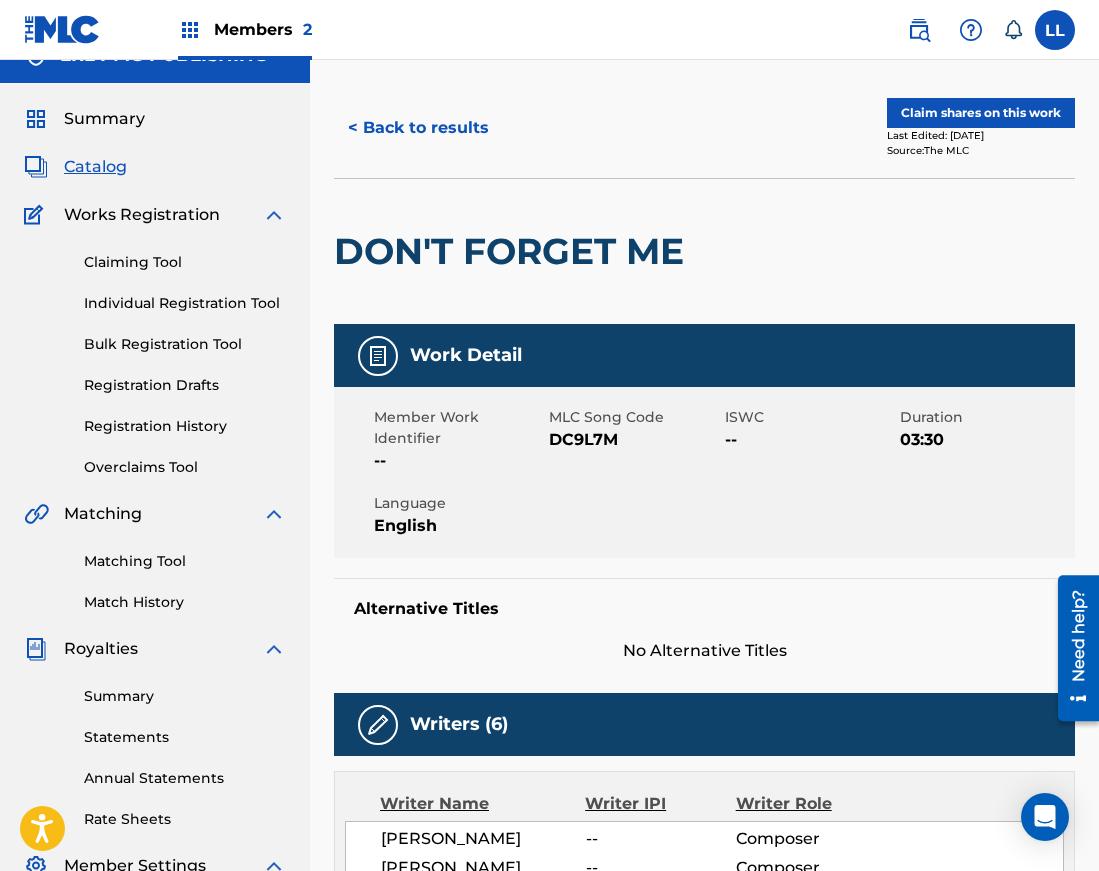 scroll, scrollTop: 0, scrollLeft: 0, axis: both 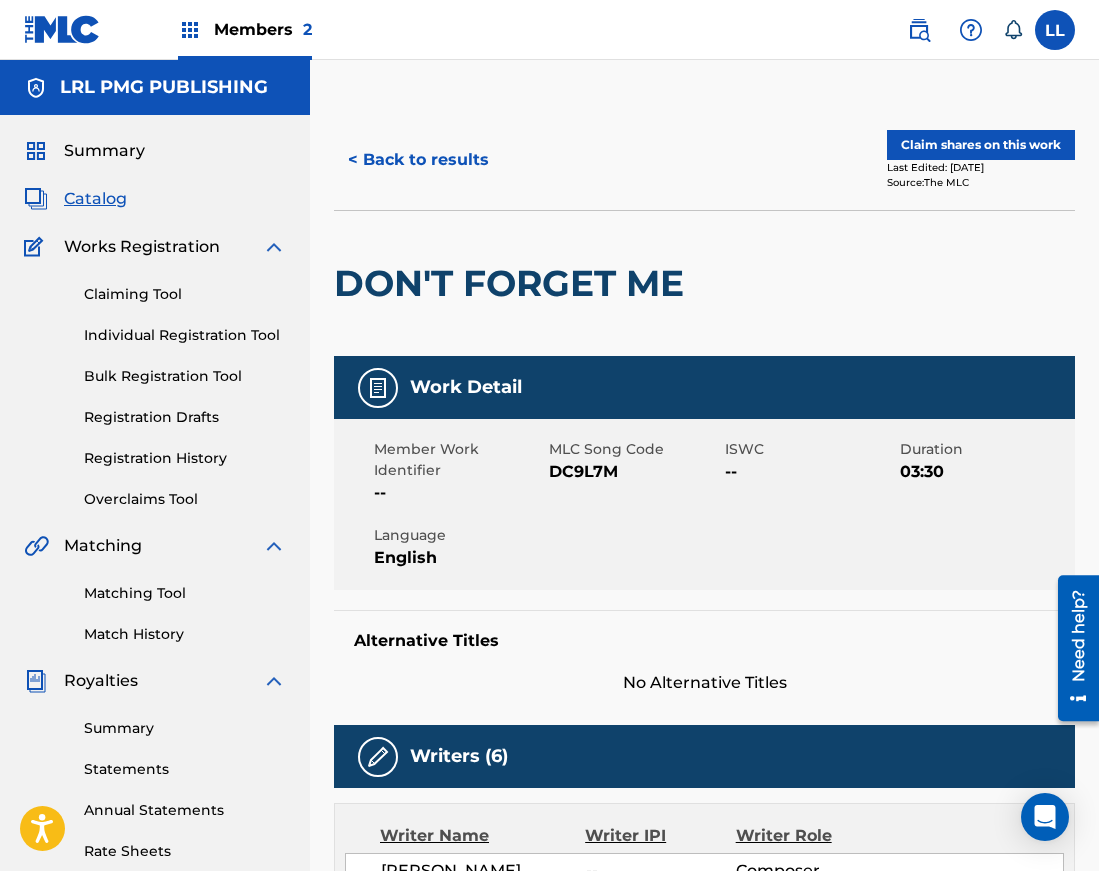 click on "Claim shares on this work" at bounding box center [981, 145] 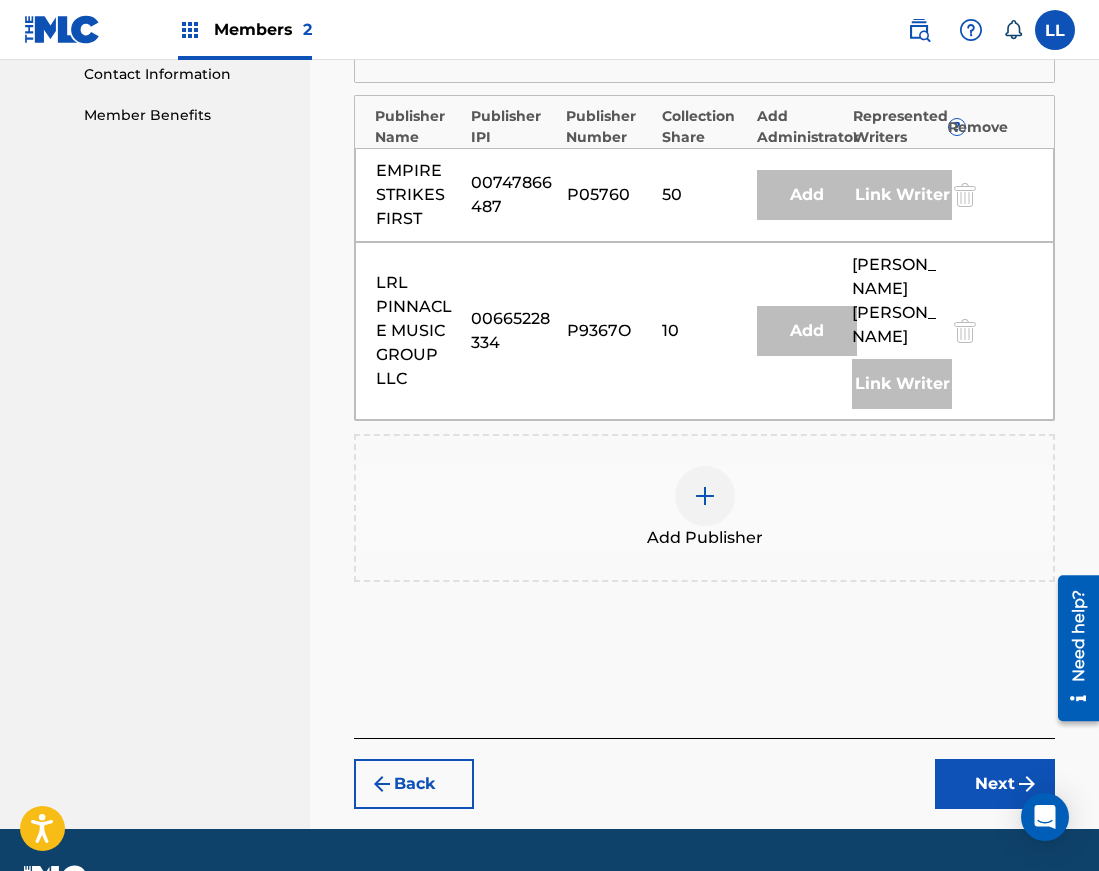 scroll, scrollTop: 1012, scrollLeft: 0, axis: vertical 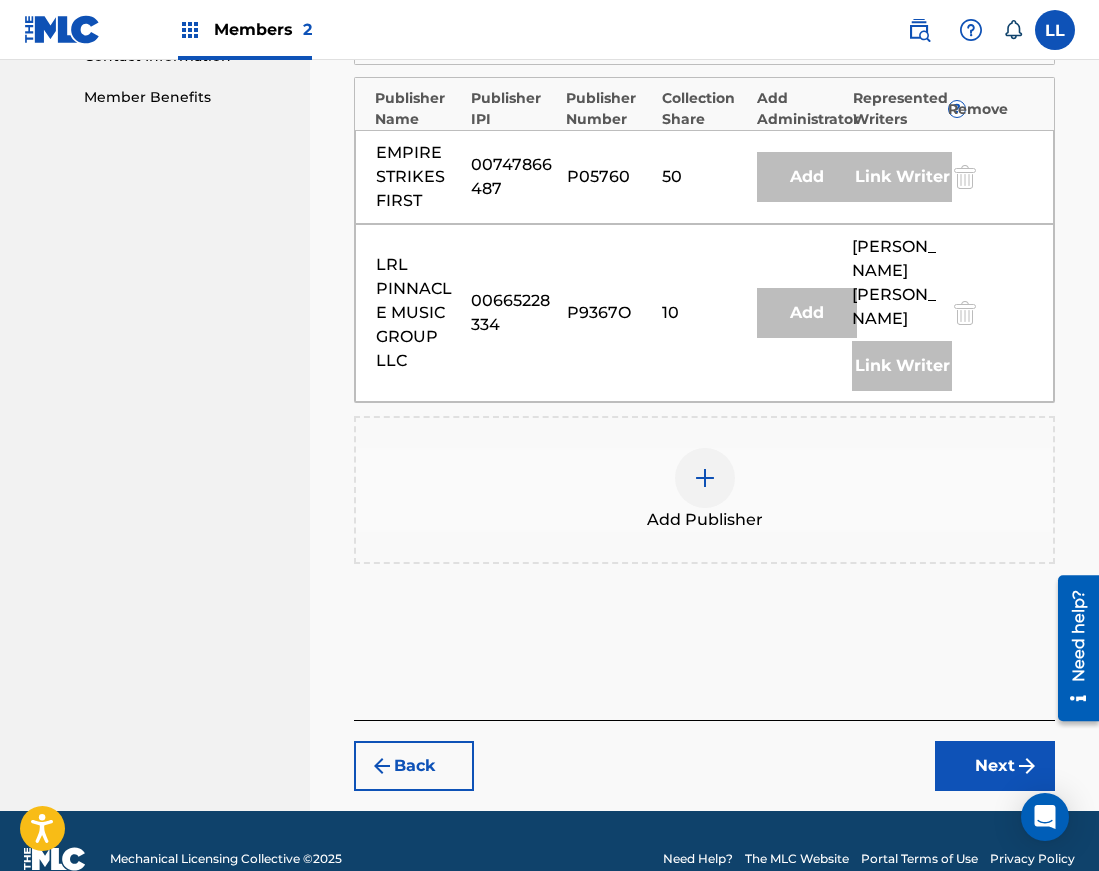 click at bounding box center [705, 478] 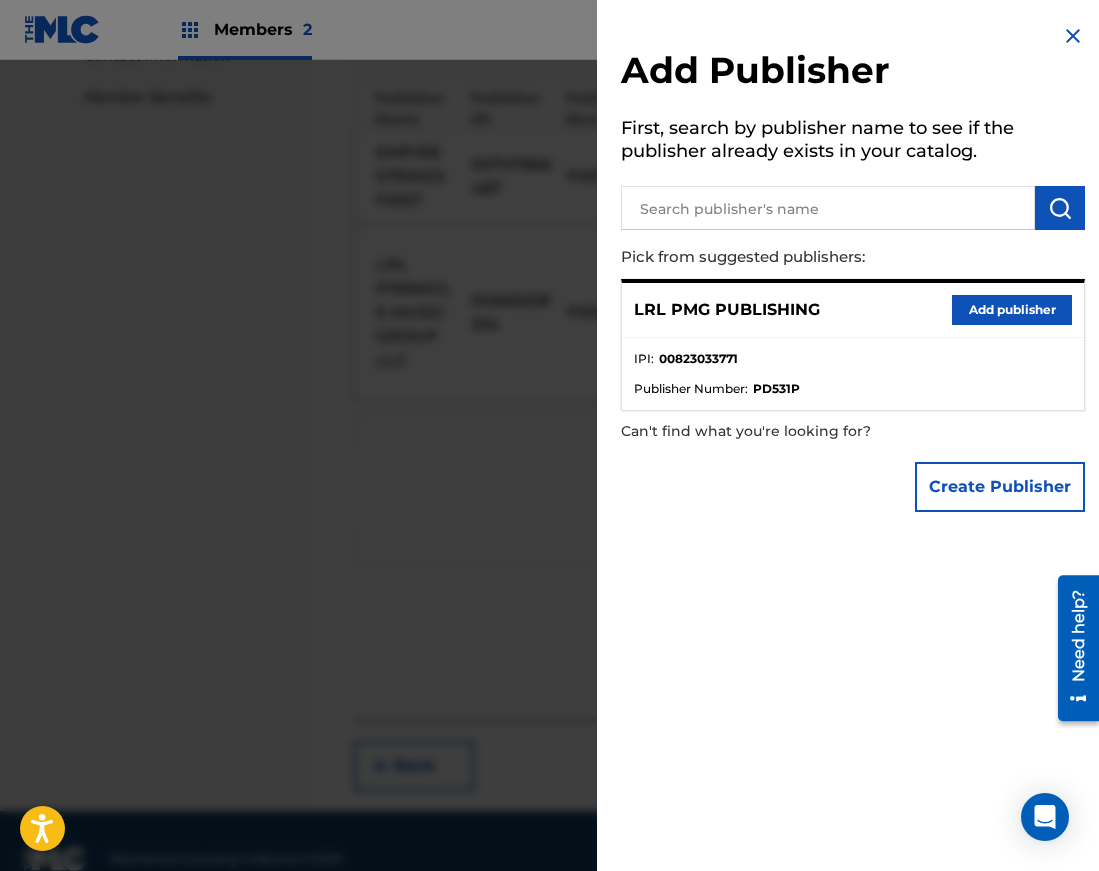 click on "Add publisher" at bounding box center [1012, 310] 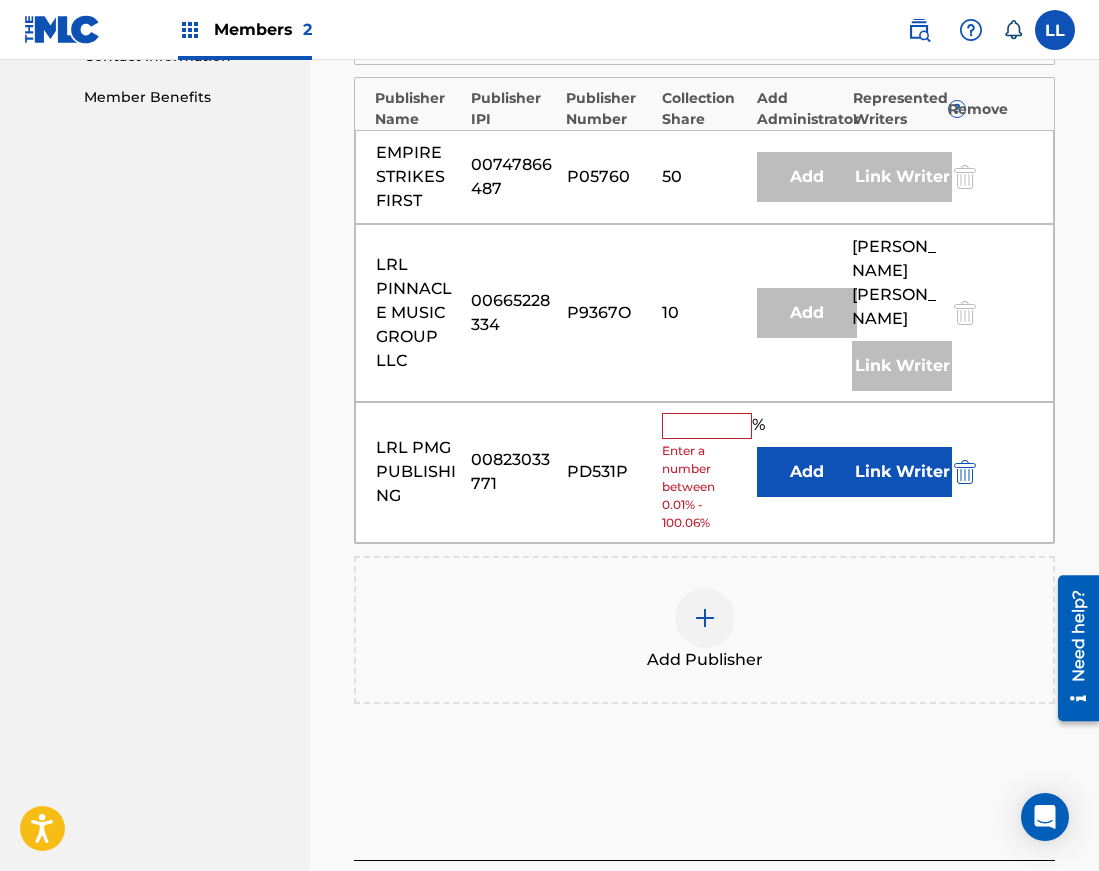 click at bounding box center (707, 426) 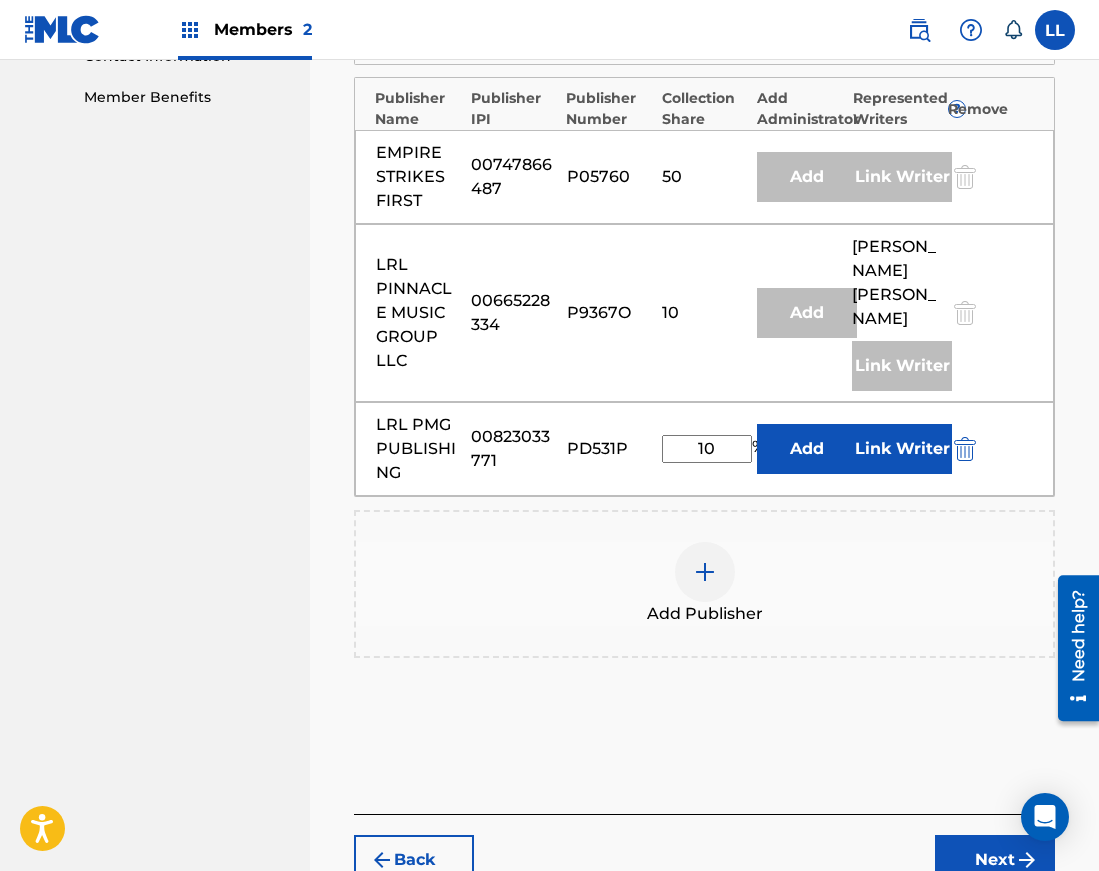 type on "10" 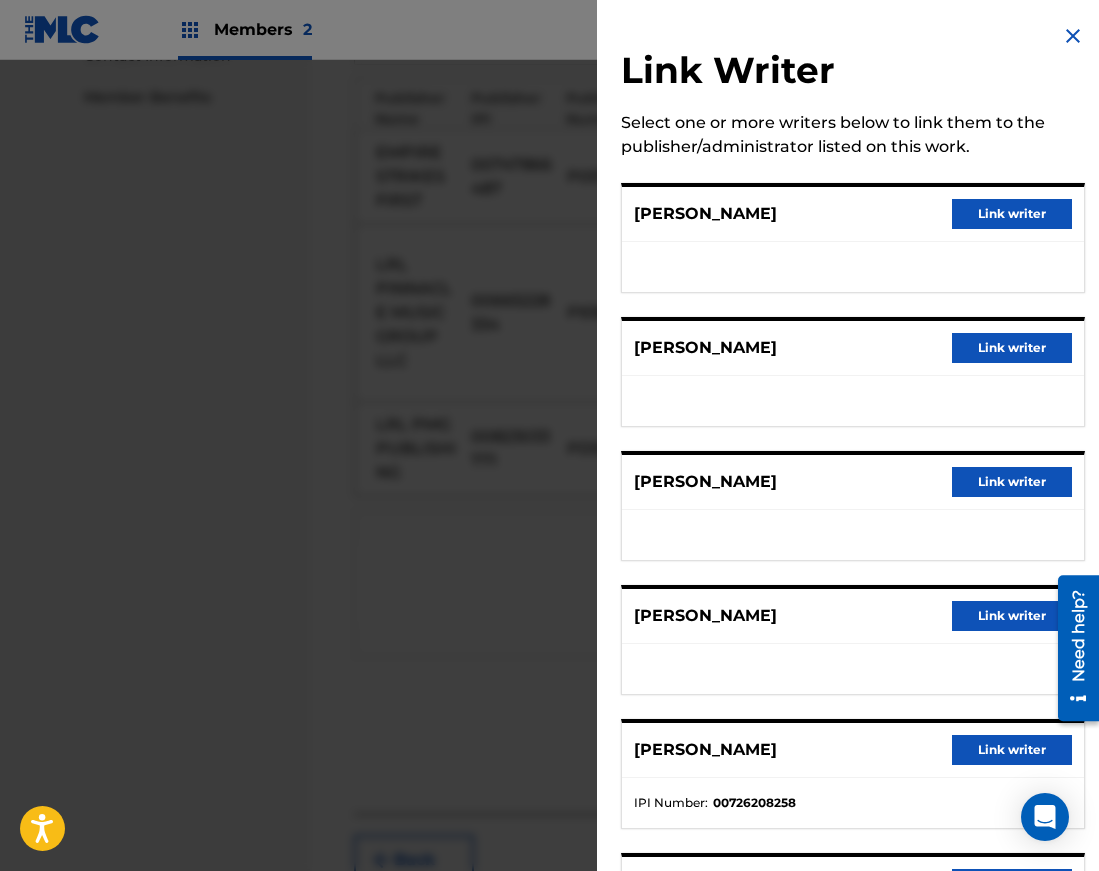 click on "Link writer" at bounding box center (1012, 482) 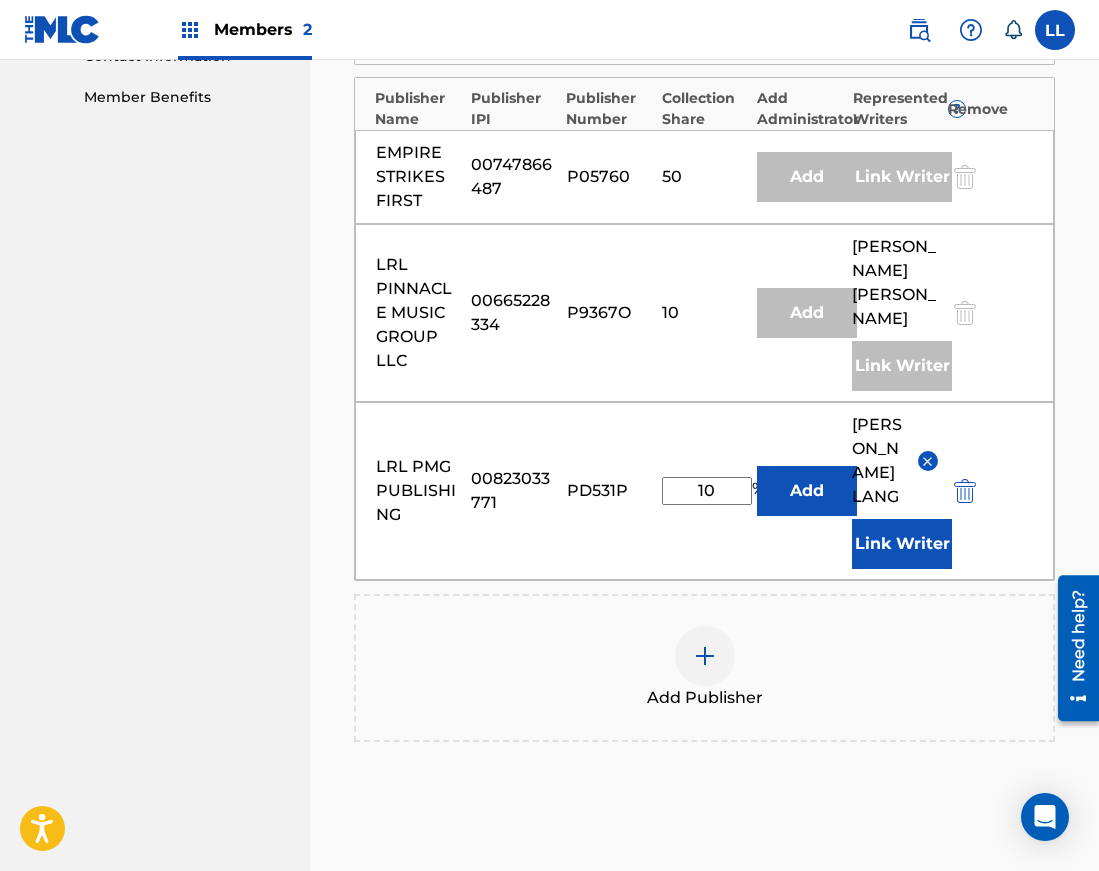scroll, scrollTop: 1166, scrollLeft: 0, axis: vertical 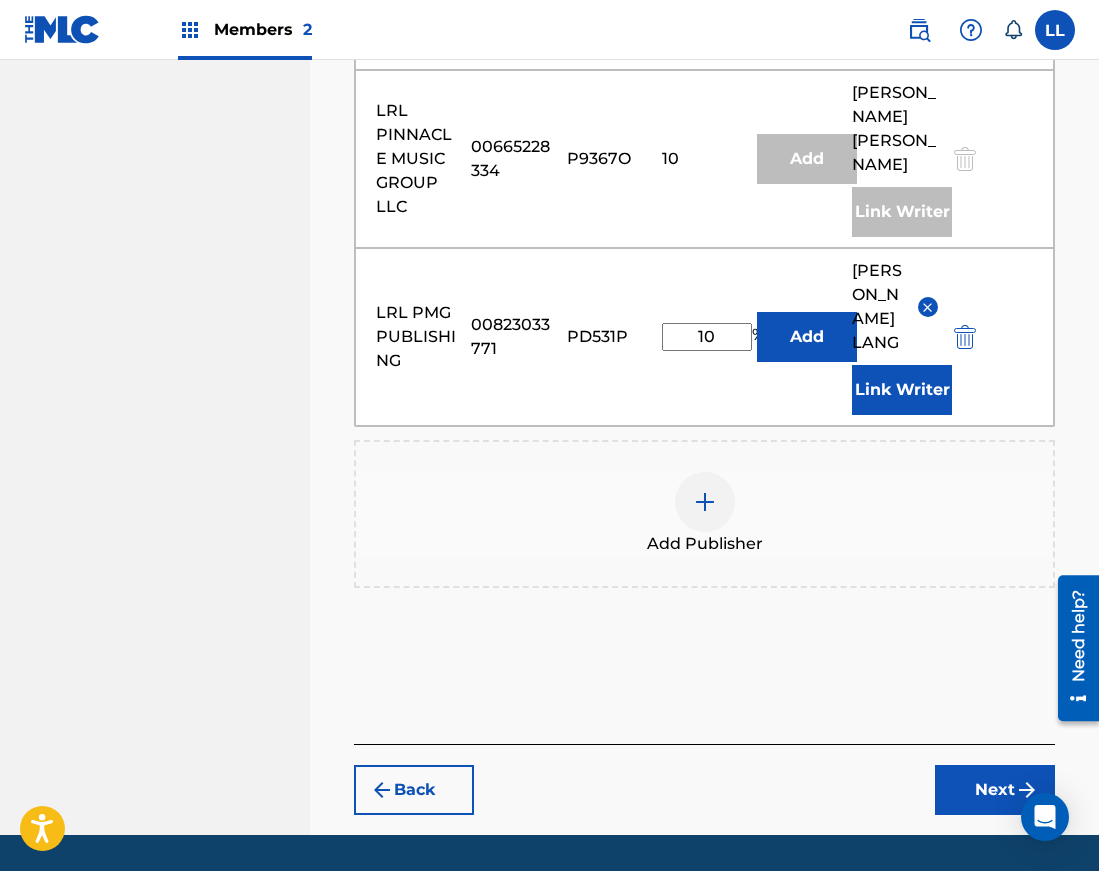 click on "Next" at bounding box center (995, 790) 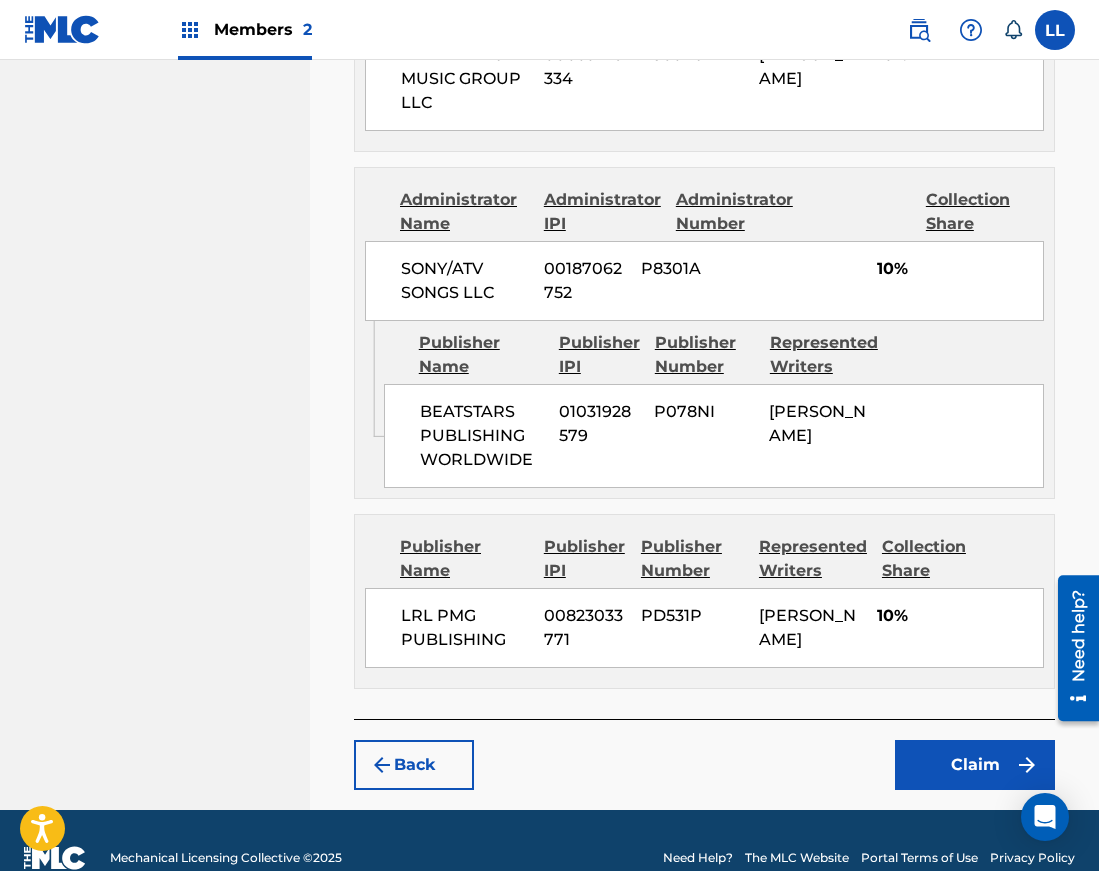scroll, scrollTop: 1308, scrollLeft: 0, axis: vertical 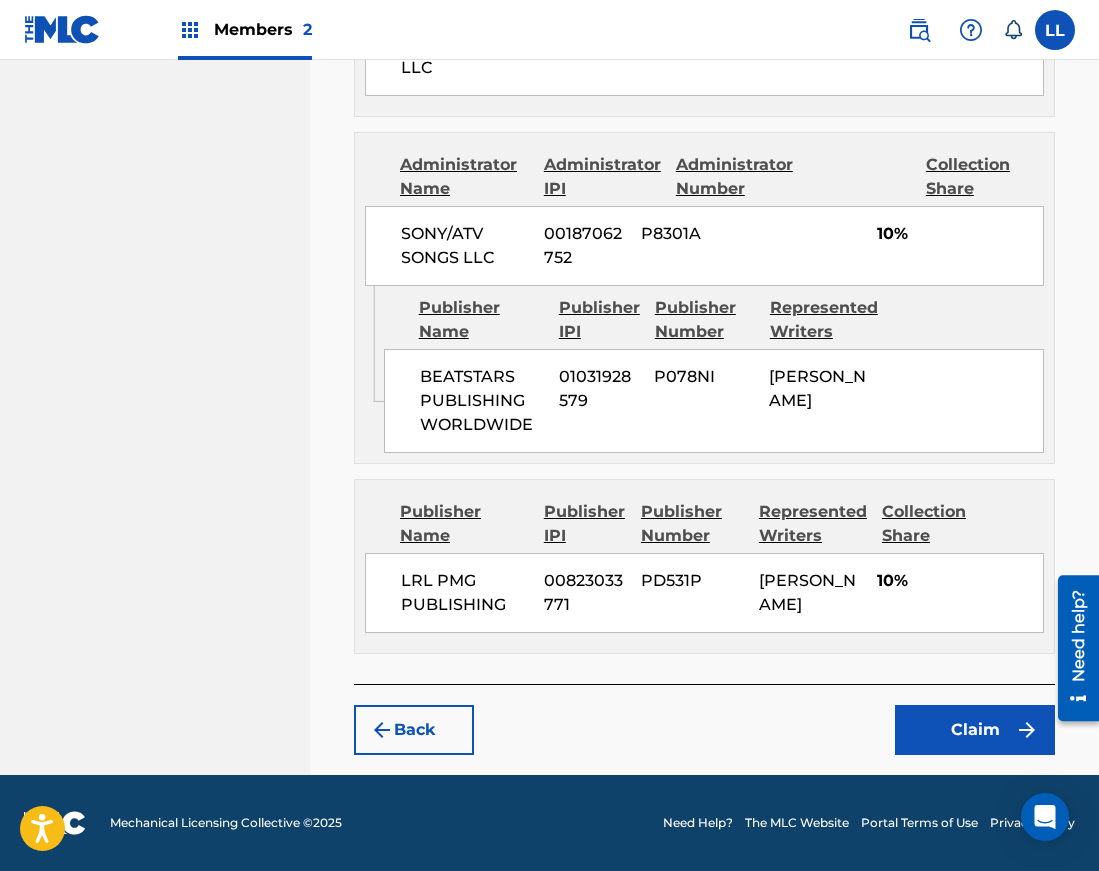 click on "Claim" at bounding box center [975, 730] 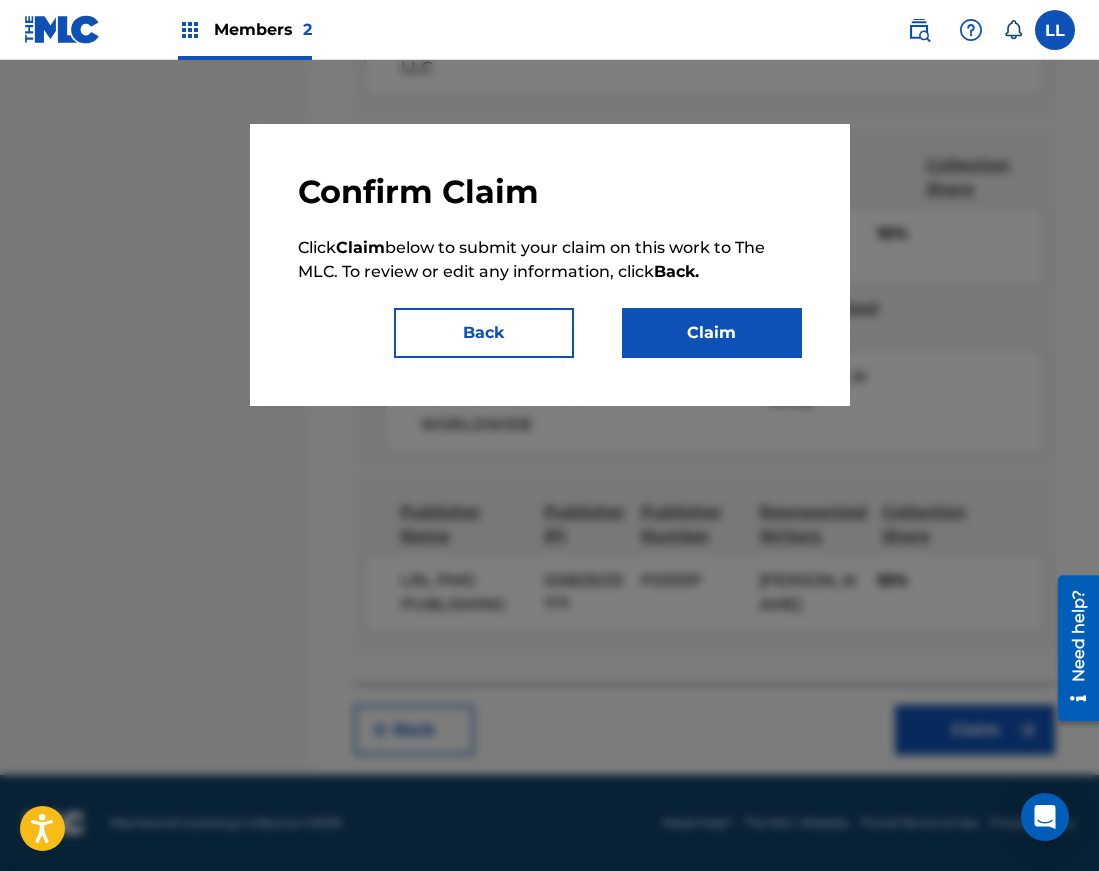 click on "Claim" at bounding box center [712, 333] 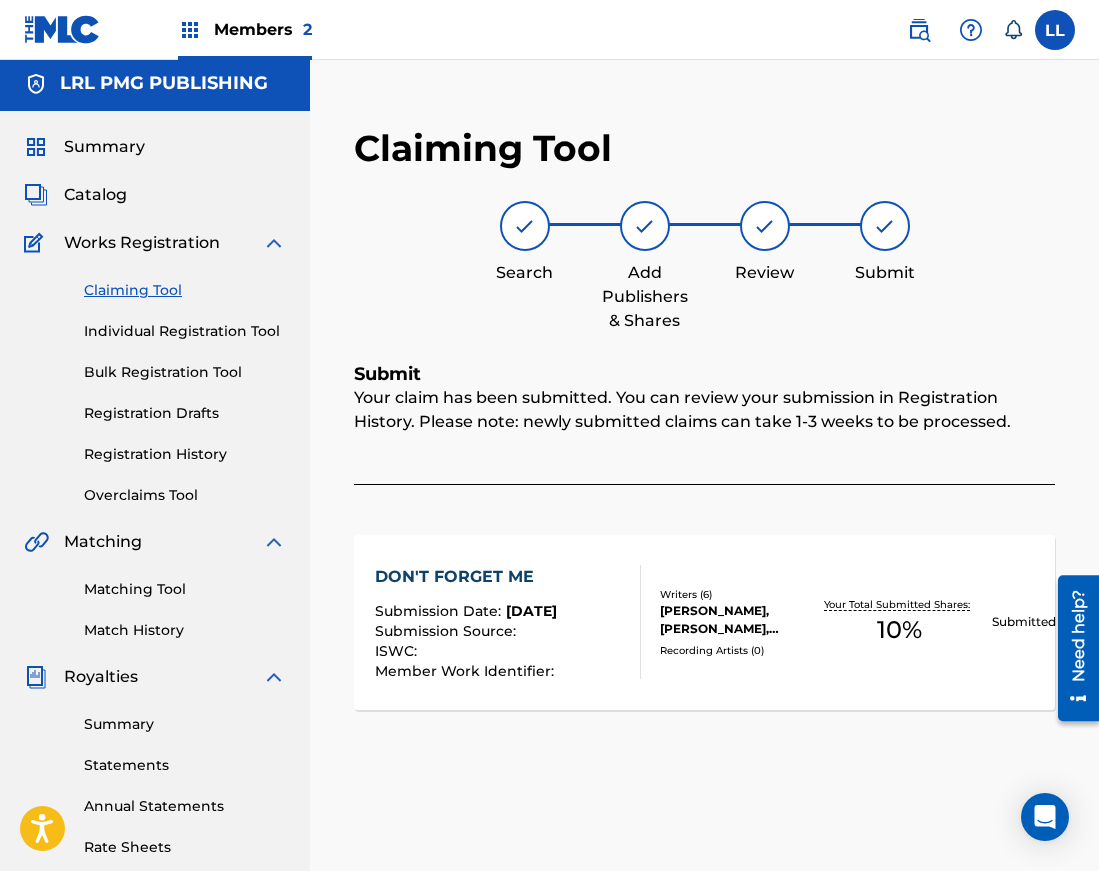 scroll, scrollTop: 0, scrollLeft: 0, axis: both 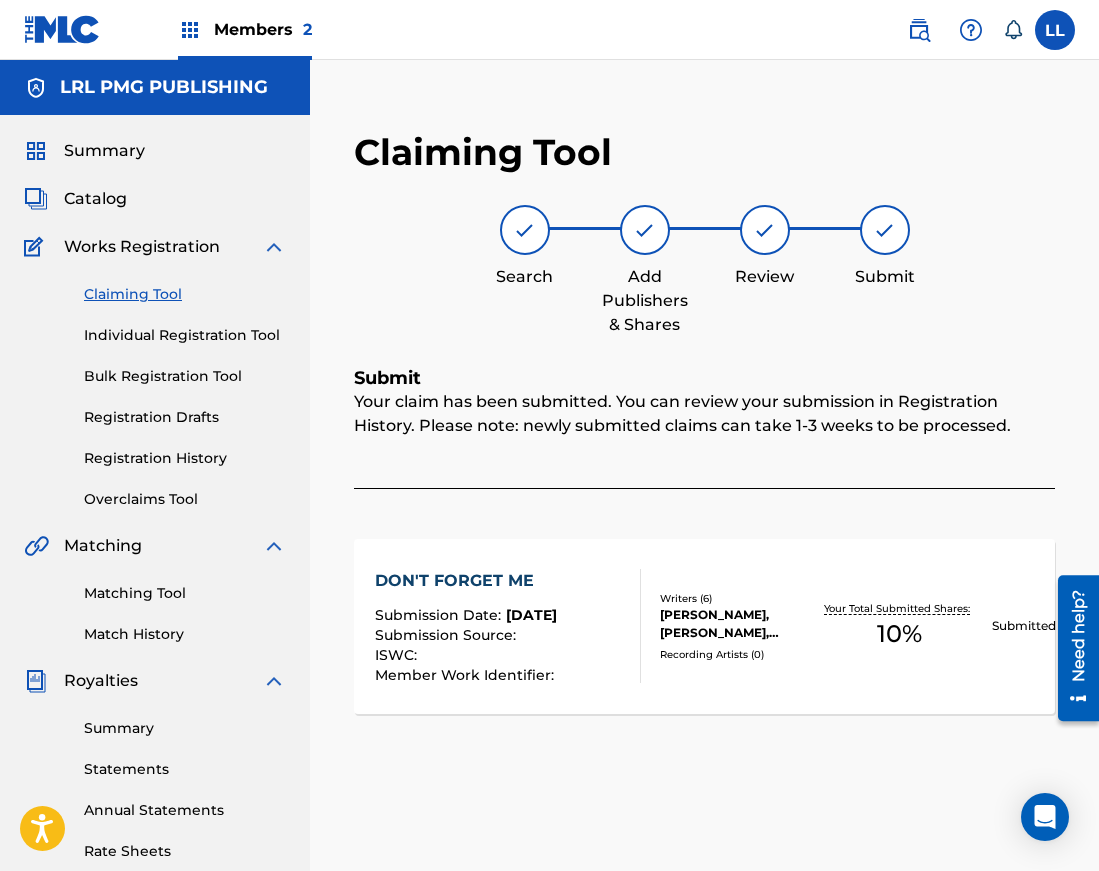 click on "Claiming Tool" at bounding box center [185, 294] 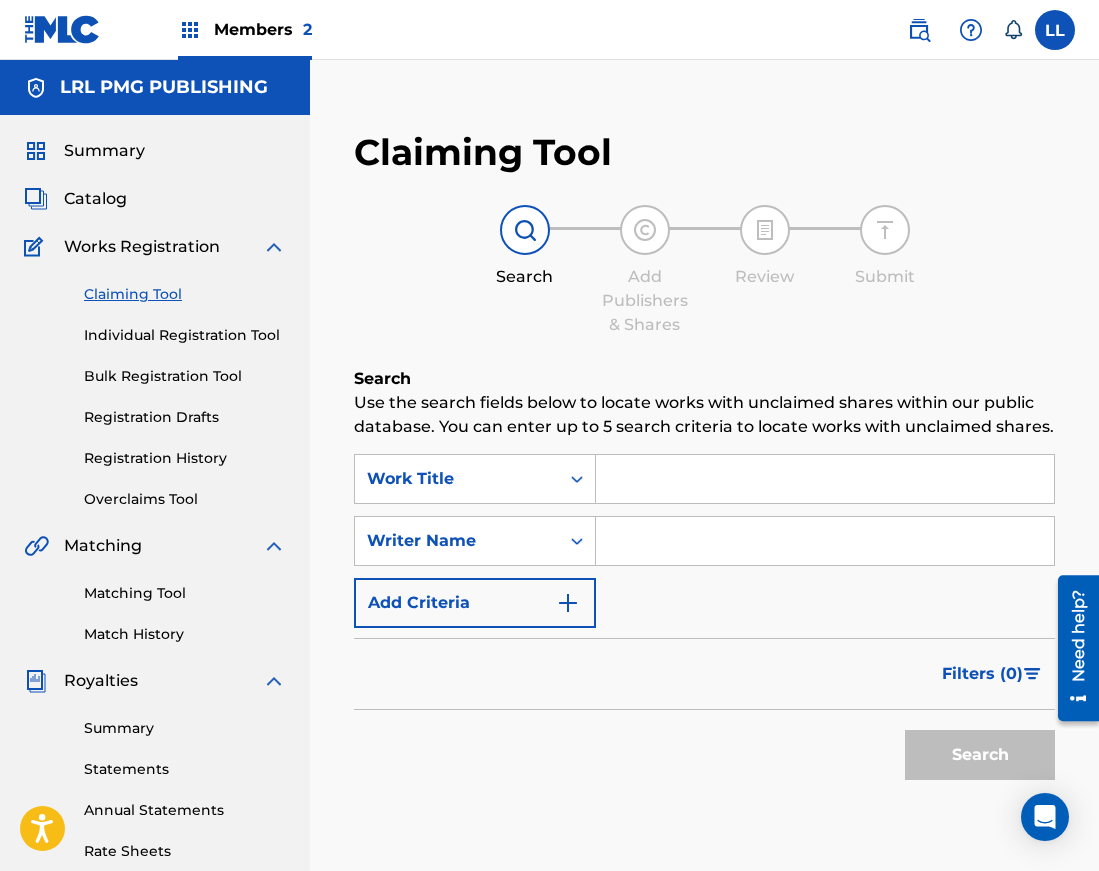 click at bounding box center (825, 479) 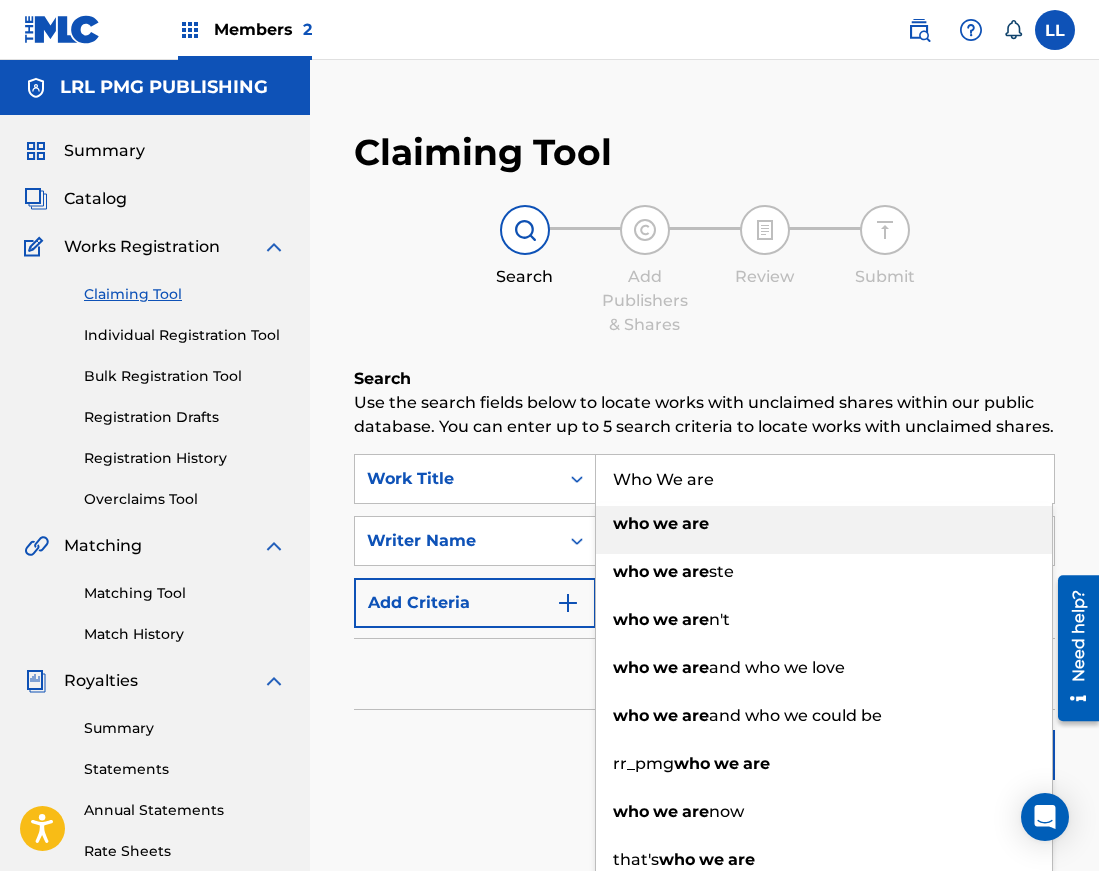 click on "we" at bounding box center [665, 523] 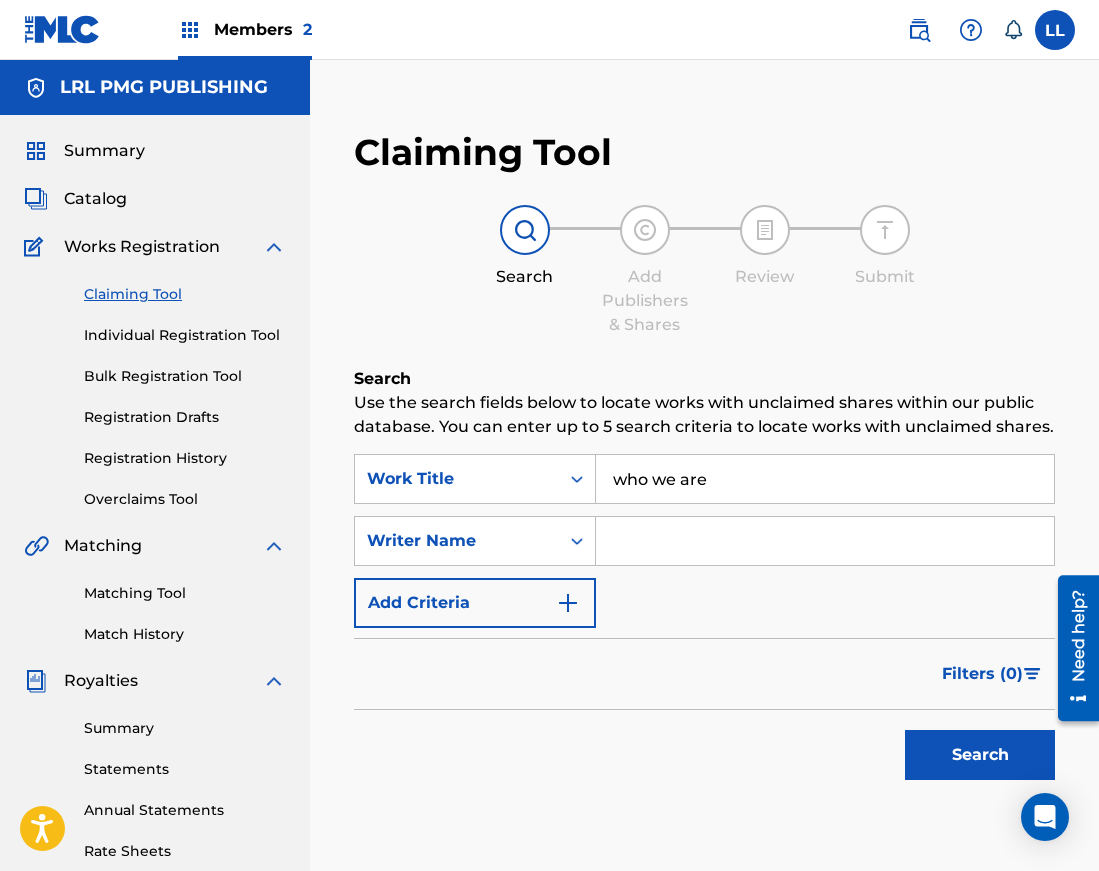 click at bounding box center [825, 541] 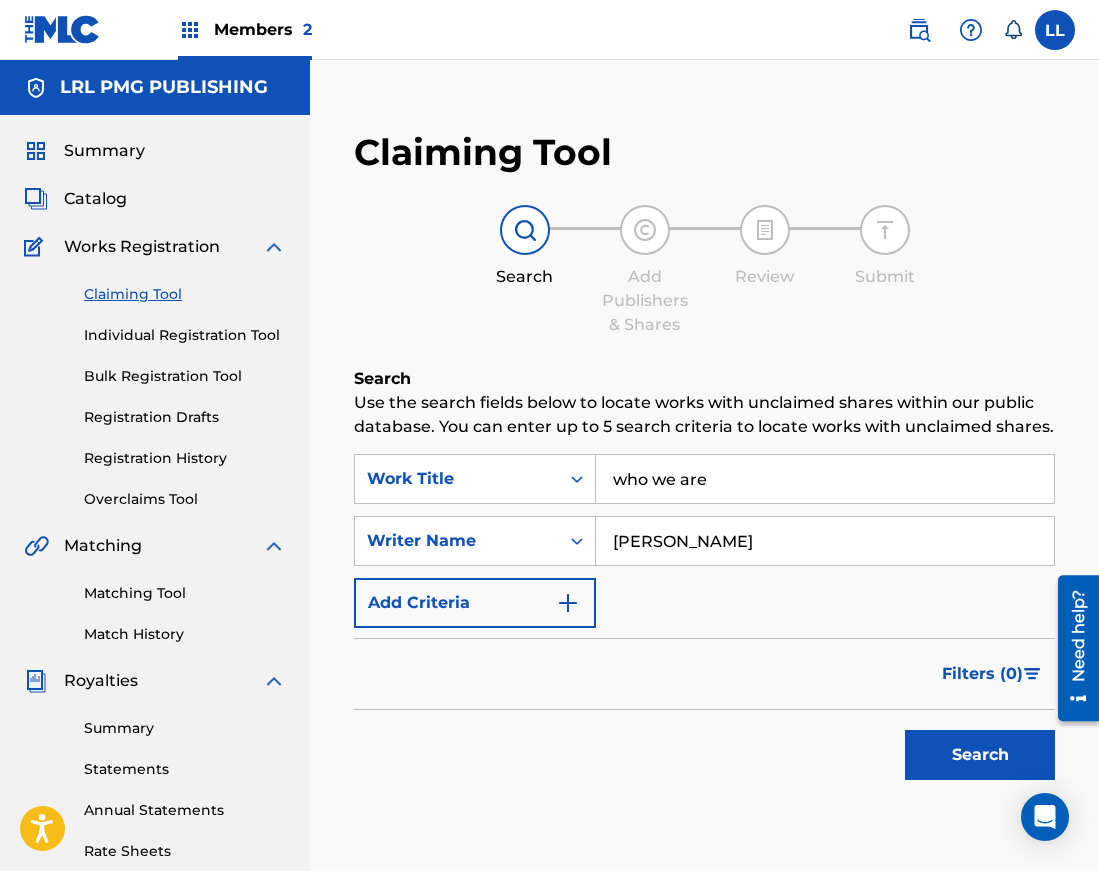 click on "Search" at bounding box center [980, 755] 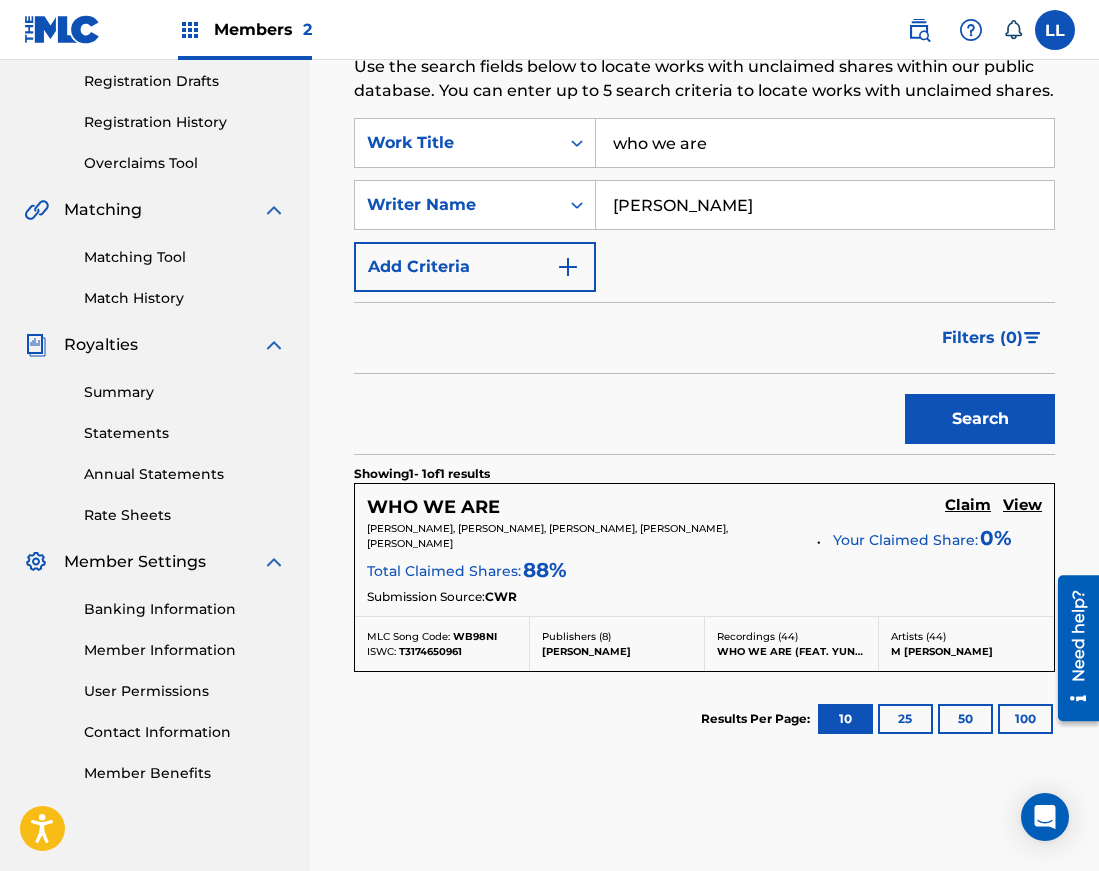 scroll, scrollTop: 370, scrollLeft: 0, axis: vertical 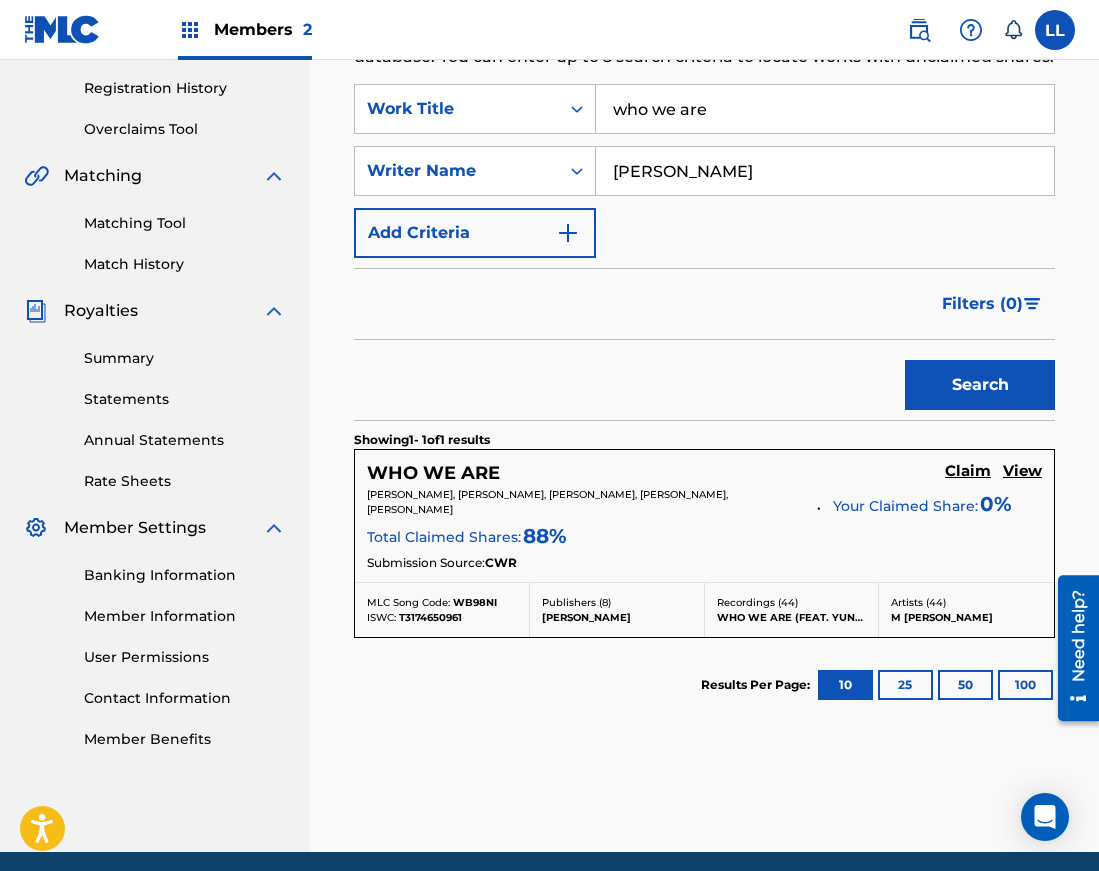 click on "View" at bounding box center (1022, 471) 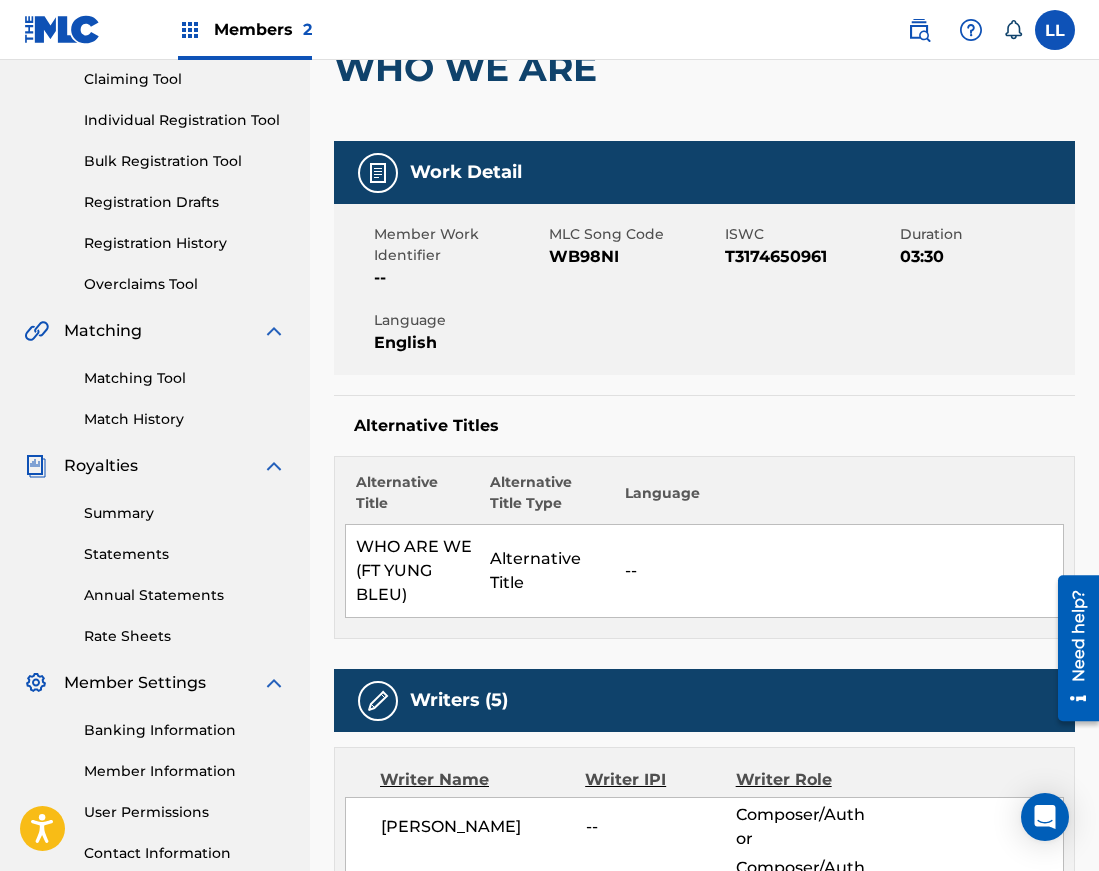 scroll, scrollTop: 0, scrollLeft: 0, axis: both 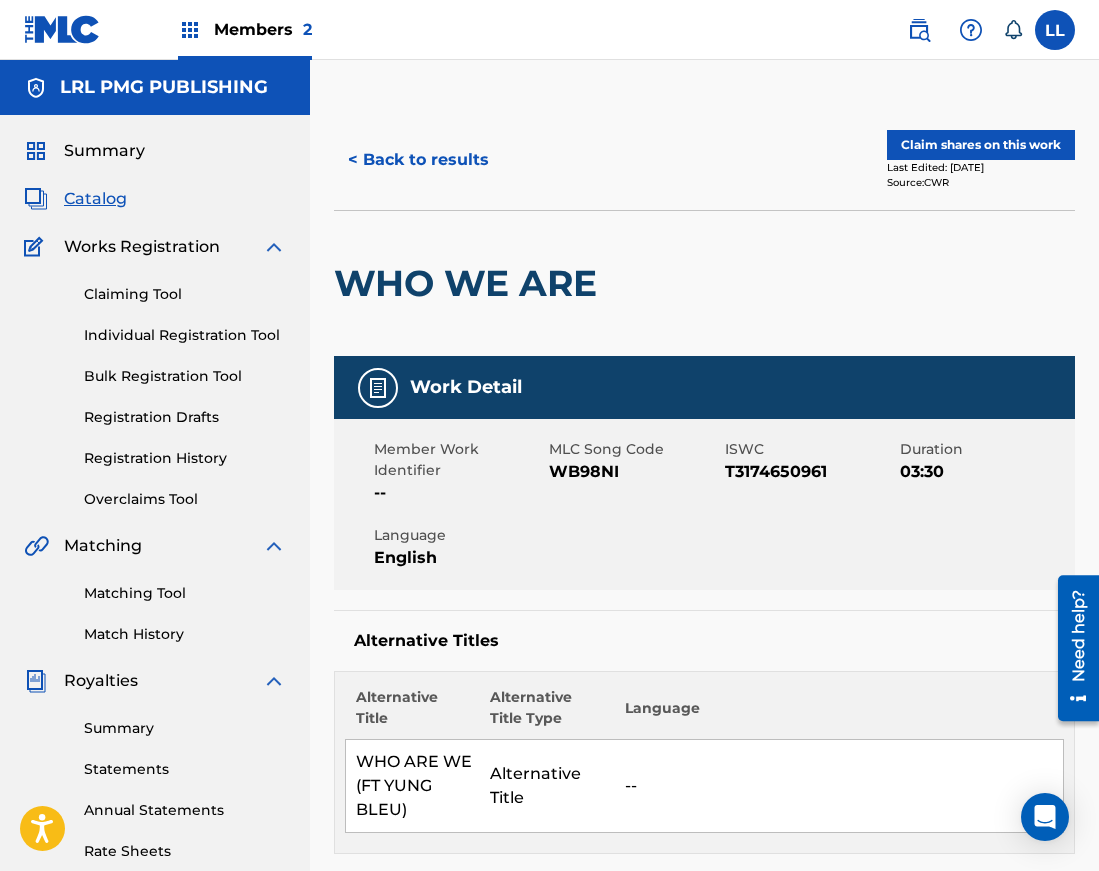 click on "< Back to results" at bounding box center [418, 160] 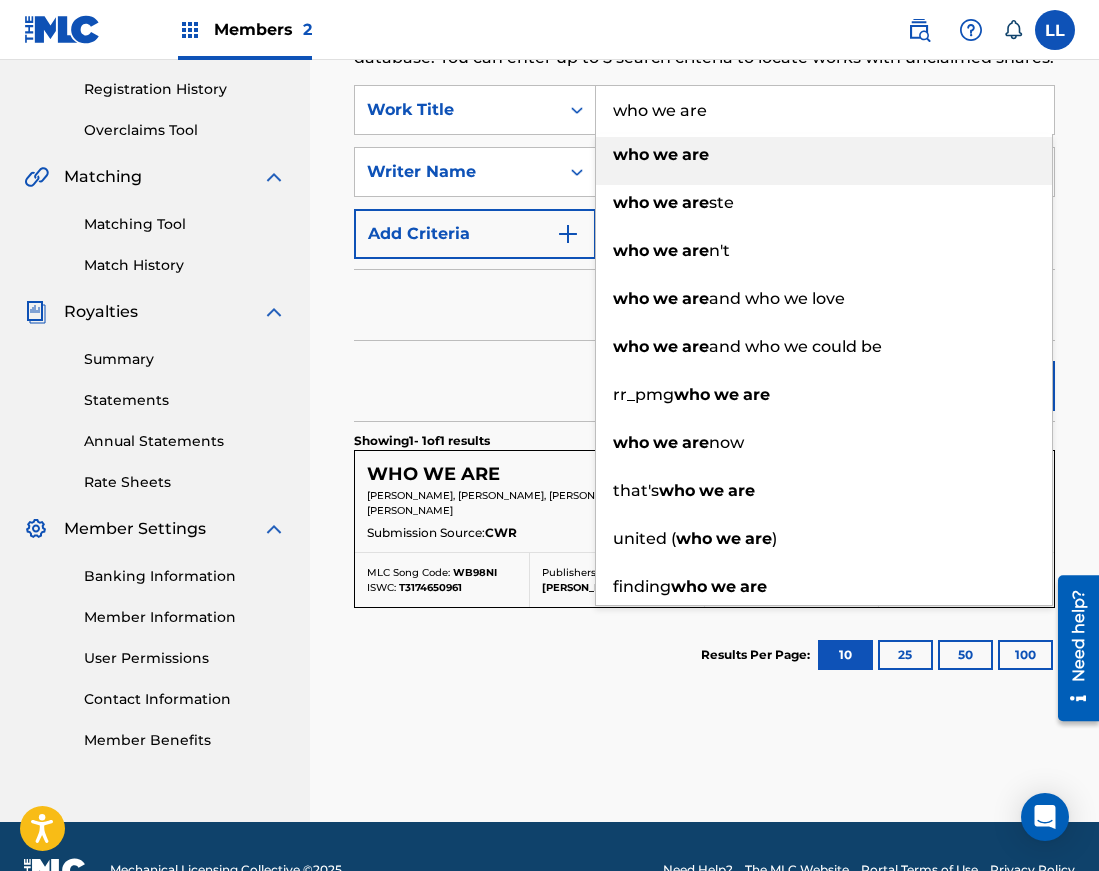drag, startPoint x: 727, startPoint y: 107, endPoint x: 599, endPoint y: 108, distance: 128.0039 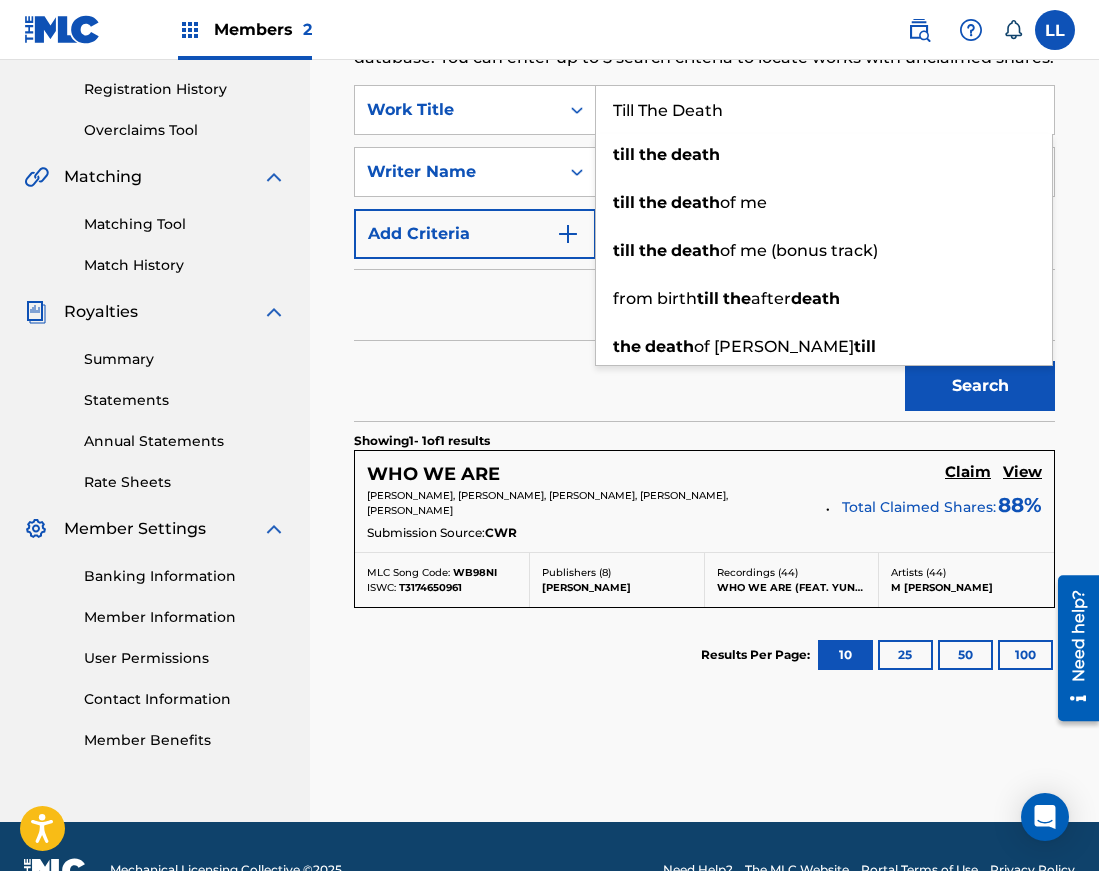 click on "Till The Death" at bounding box center [825, 110] 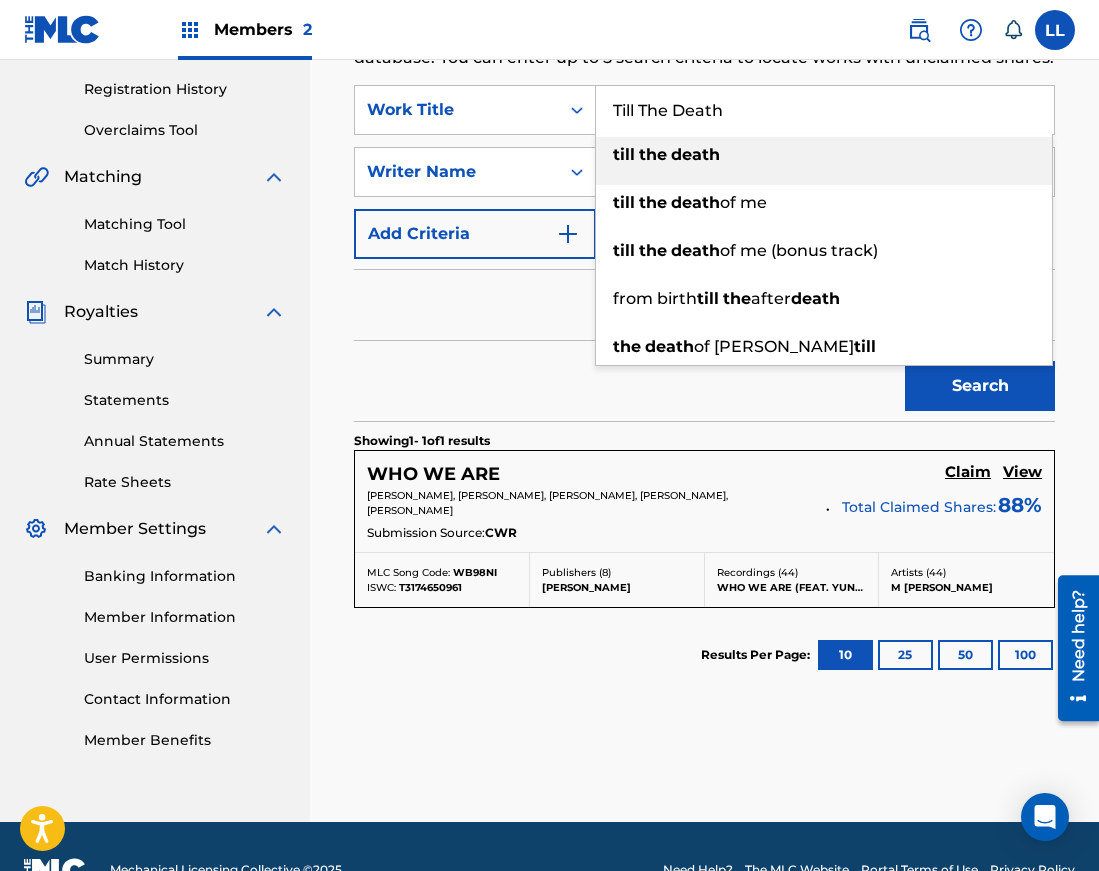 drag, startPoint x: 660, startPoint y: 157, endPoint x: 669, endPoint y: 165, distance: 12.0415945 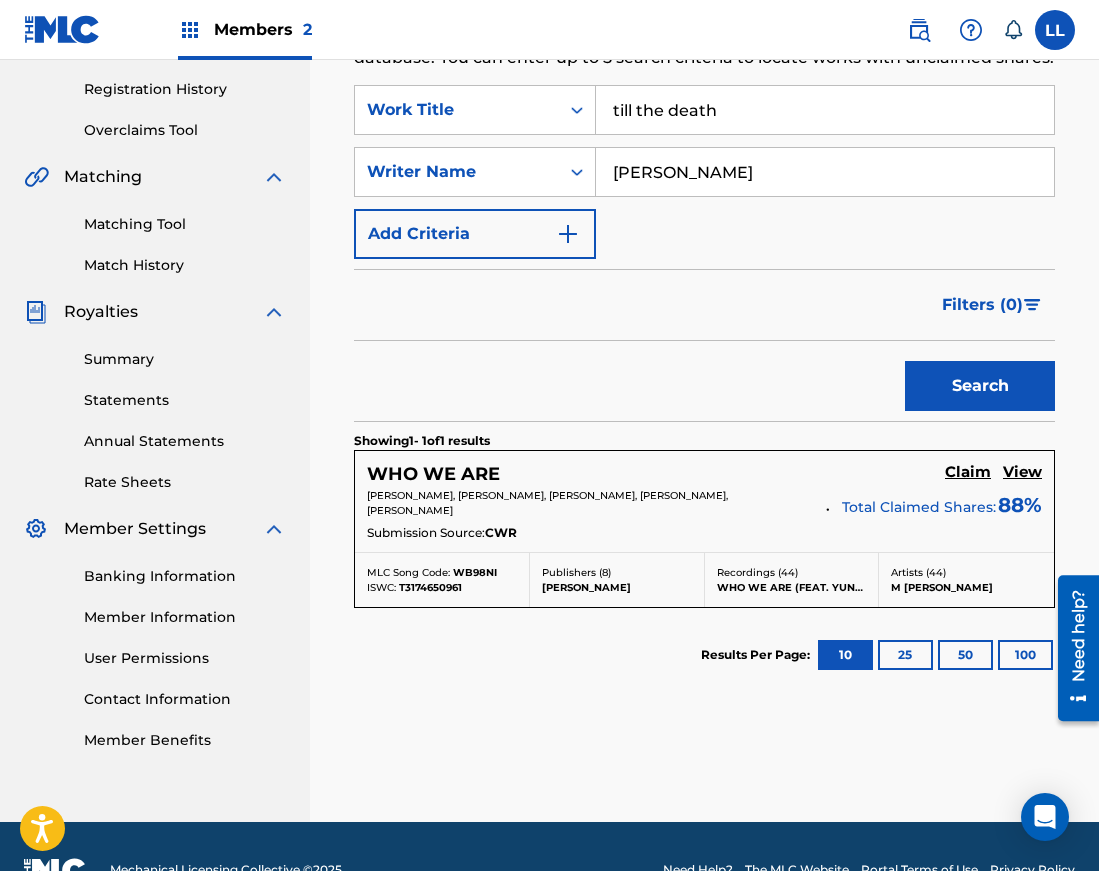 click on "Search" at bounding box center [980, 386] 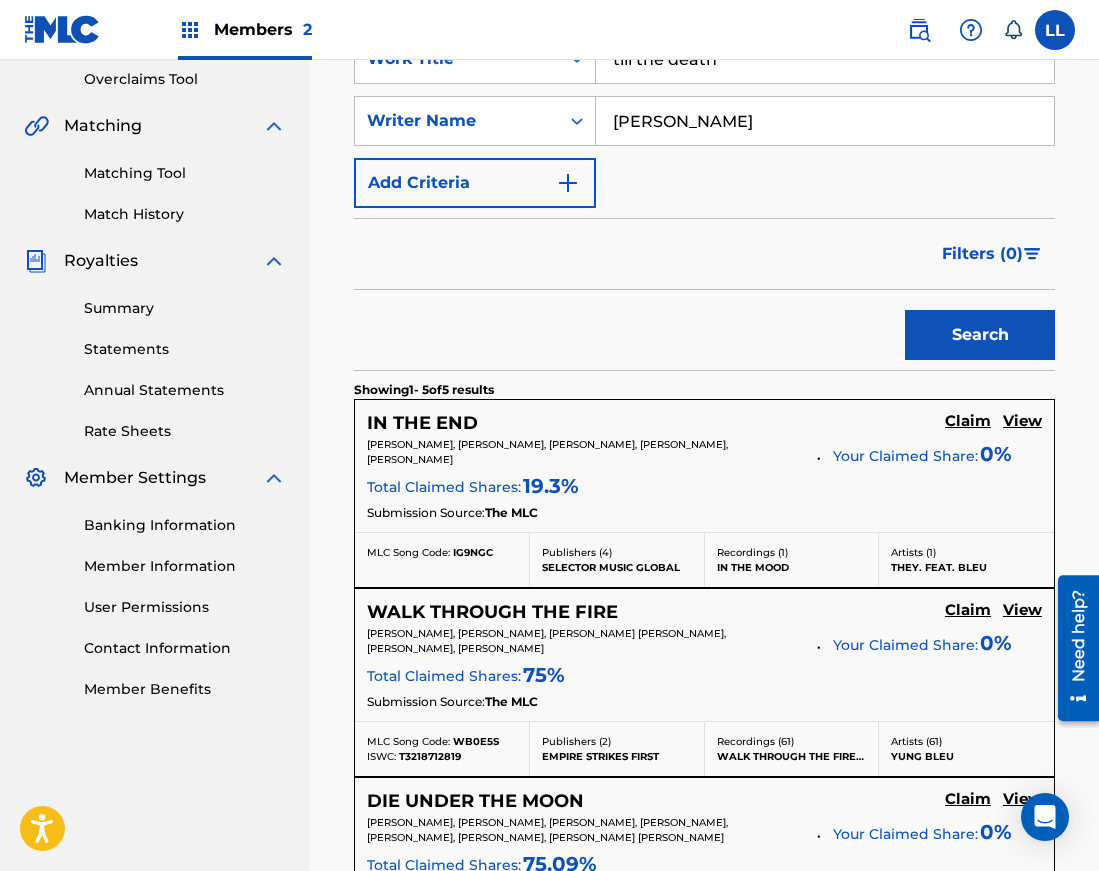 scroll, scrollTop: 422, scrollLeft: 0, axis: vertical 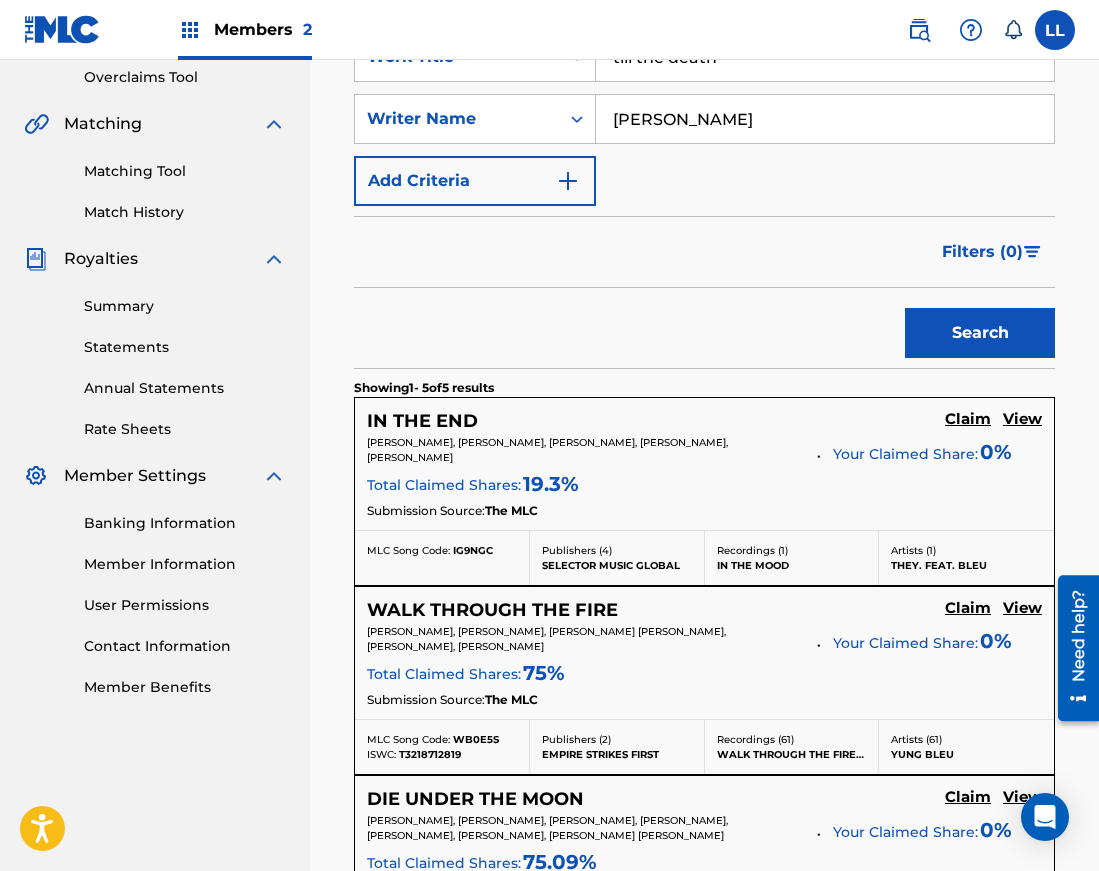 click on "View" at bounding box center (1022, 608) 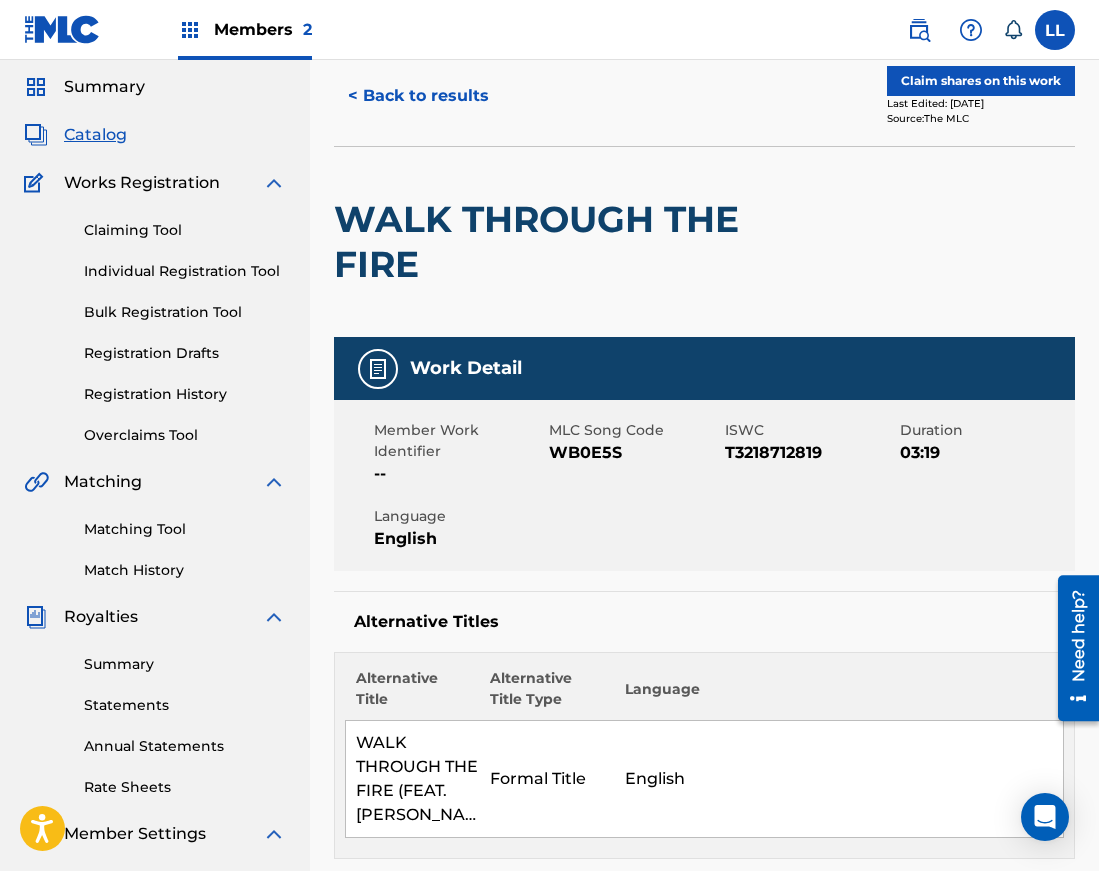 scroll, scrollTop: 0, scrollLeft: 0, axis: both 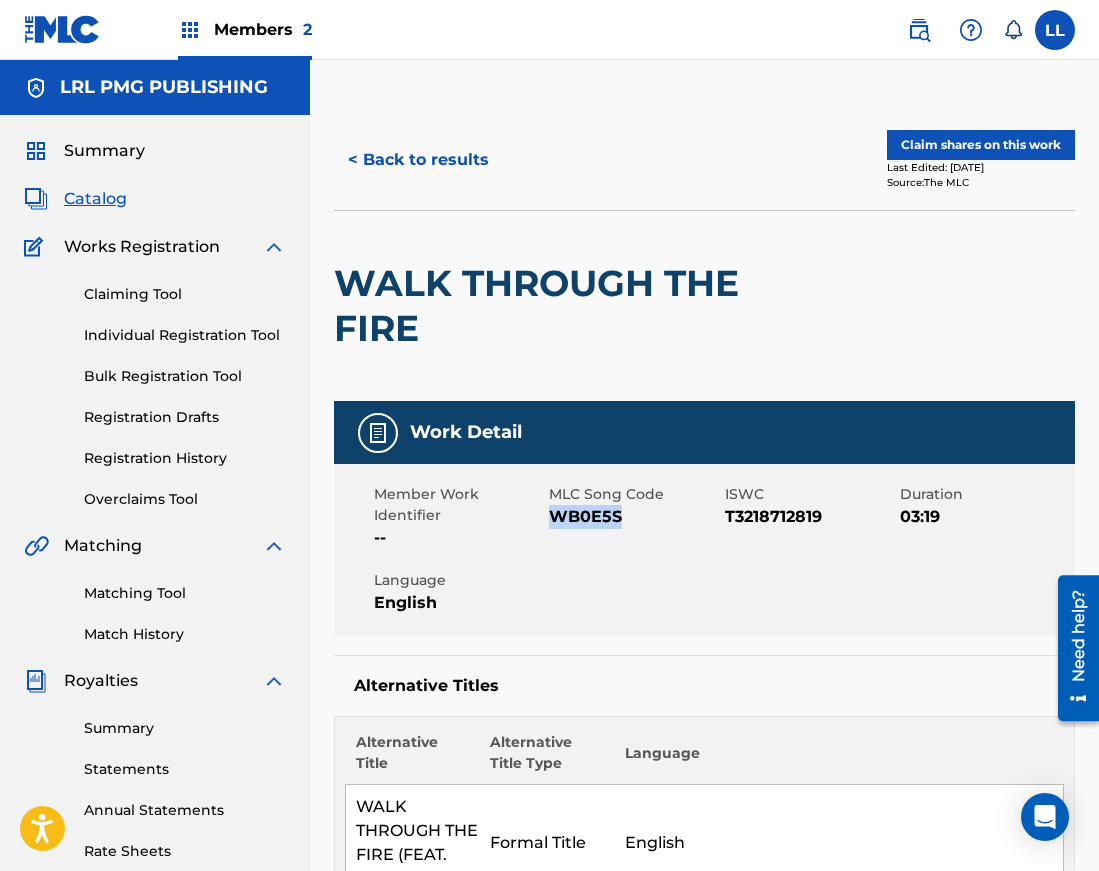 drag, startPoint x: 639, startPoint y: 510, endPoint x: 550, endPoint y: 514, distance: 89.08984 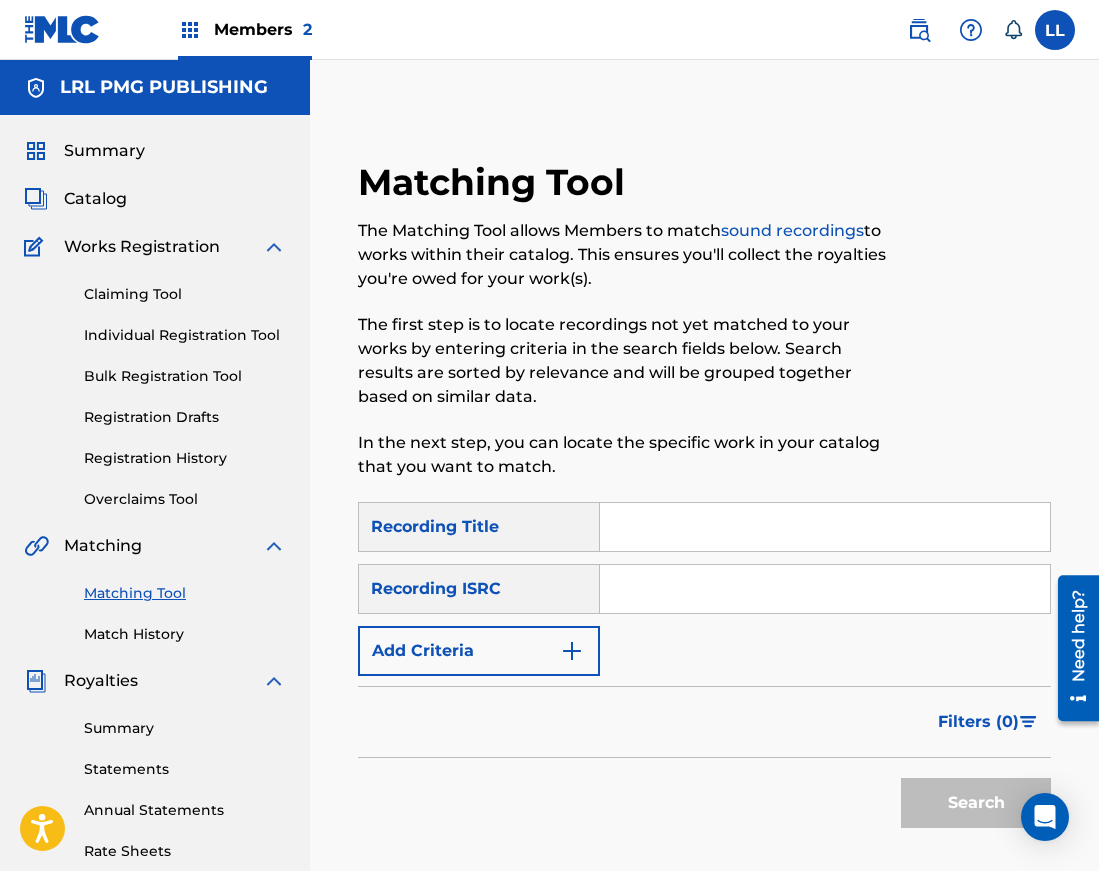 click at bounding box center [825, 527] 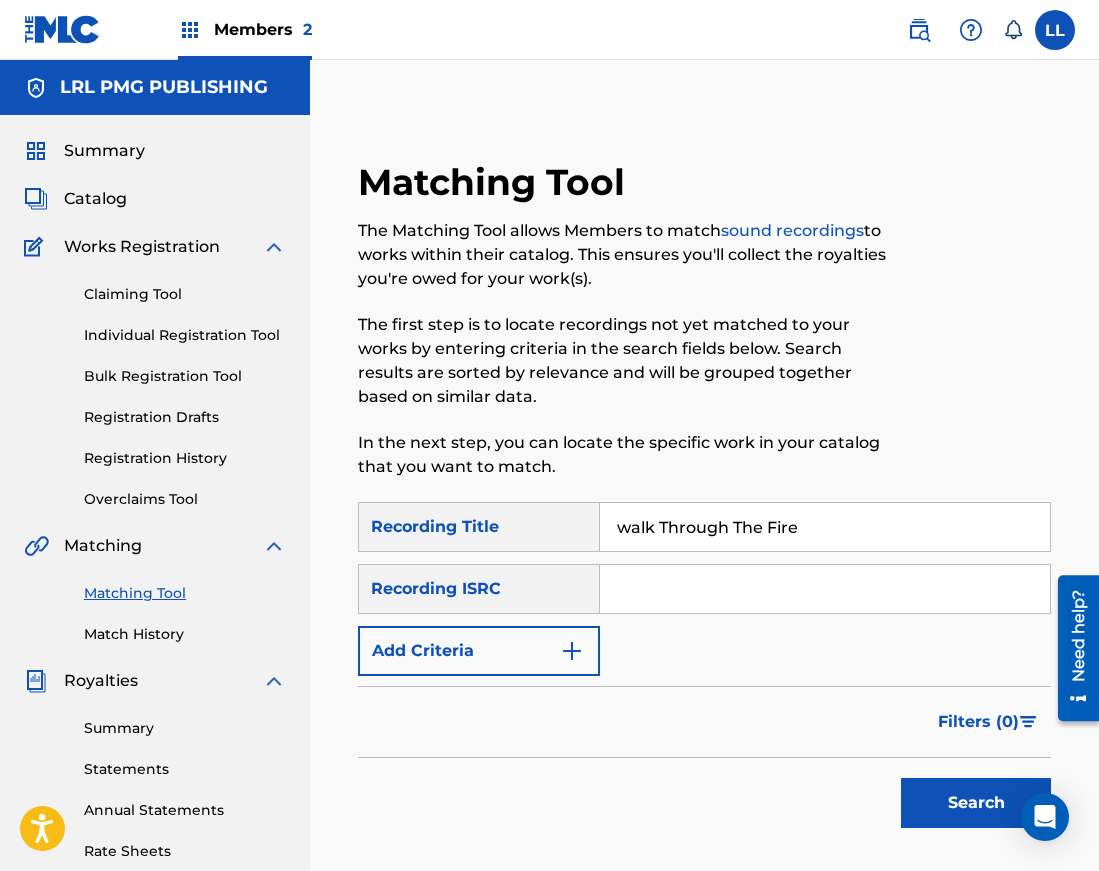 type on "walk Through The Fire" 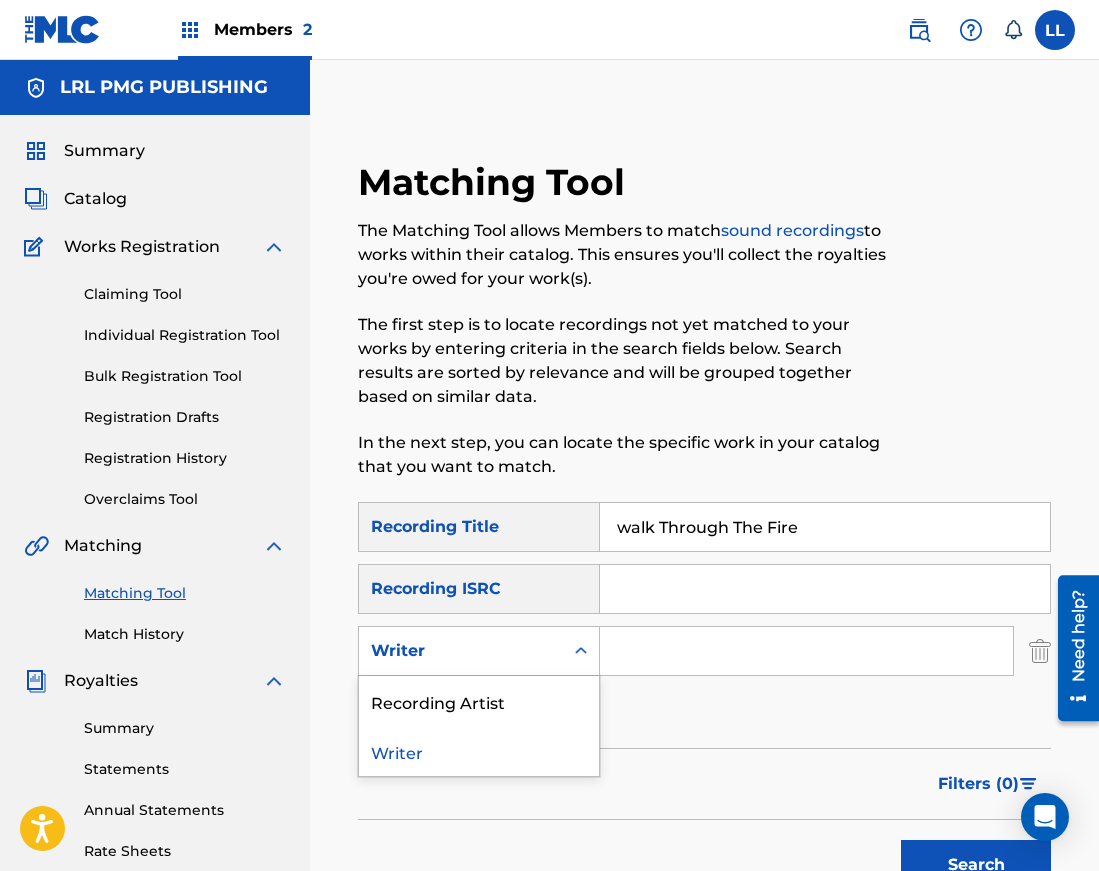 click on "Writer" at bounding box center [479, 651] 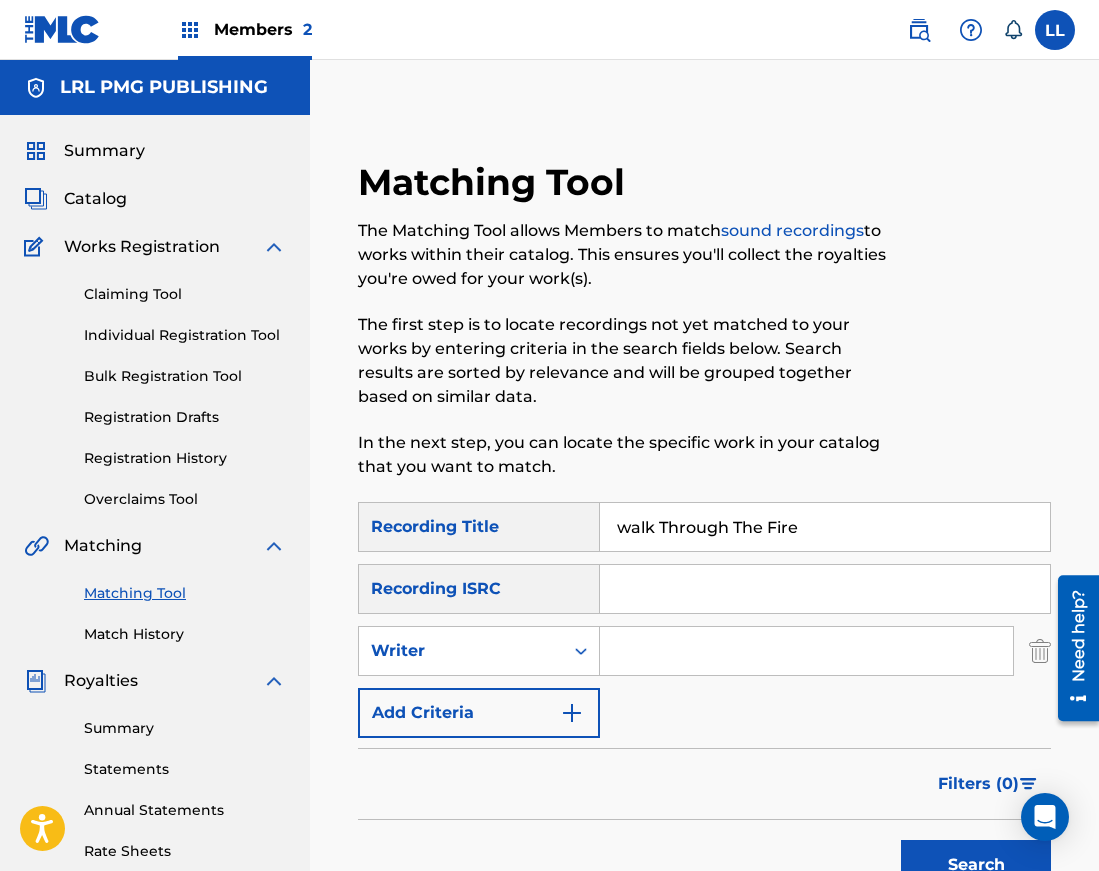 click at bounding box center [806, 651] 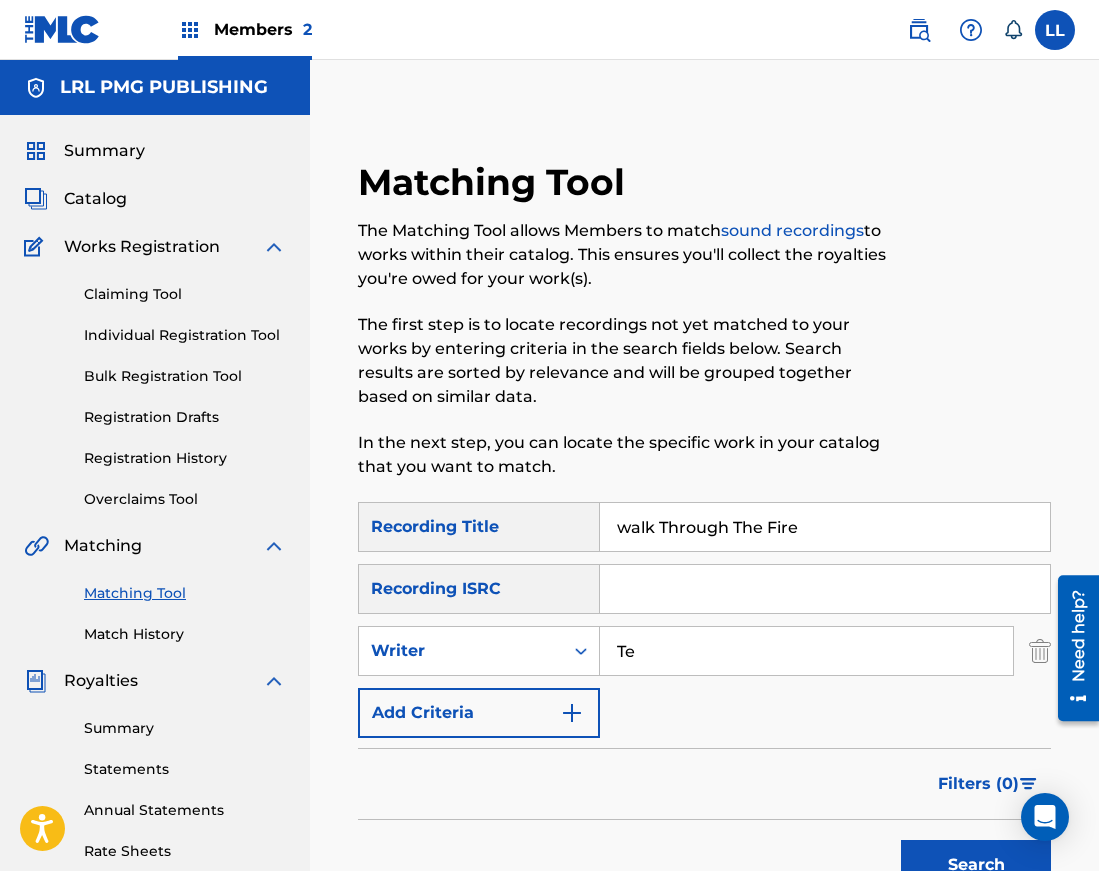 type on "T" 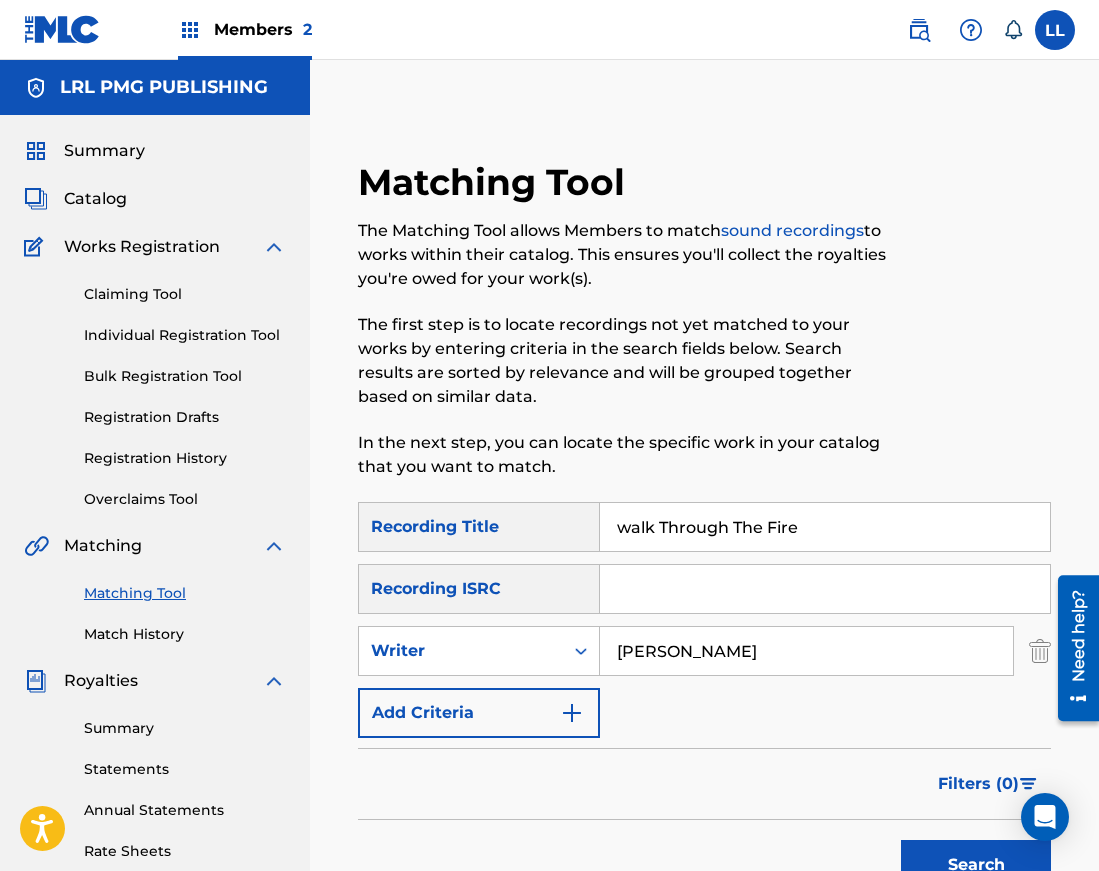 type on "[PERSON_NAME]" 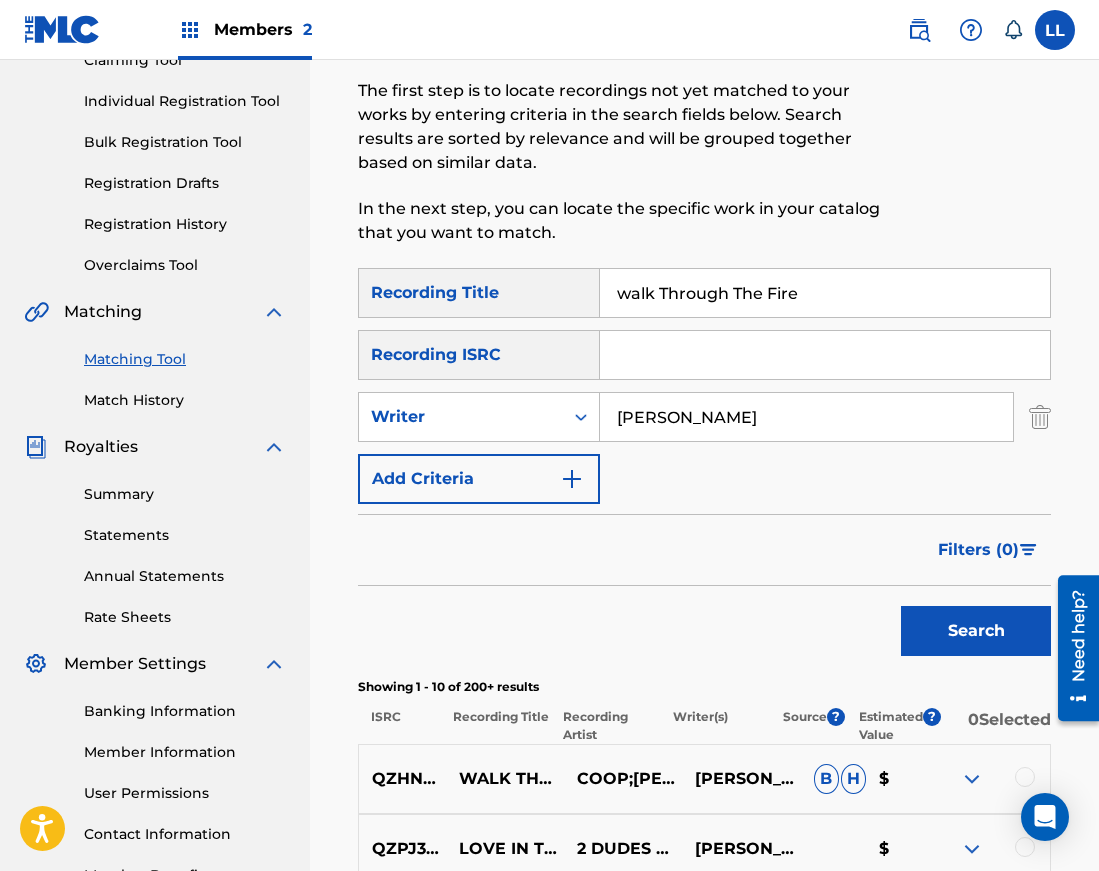 scroll, scrollTop: 236, scrollLeft: 0, axis: vertical 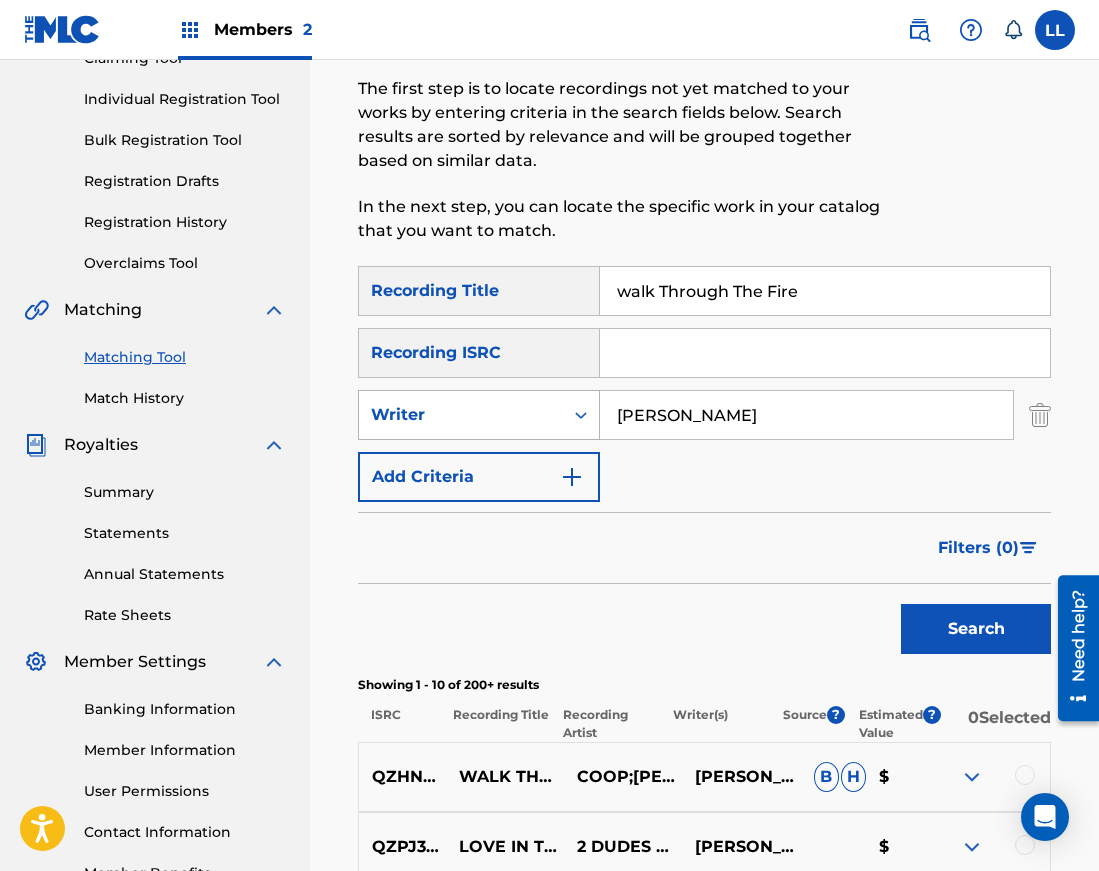 drag, startPoint x: 748, startPoint y: 417, endPoint x: 572, endPoint y: 417, distance: 176 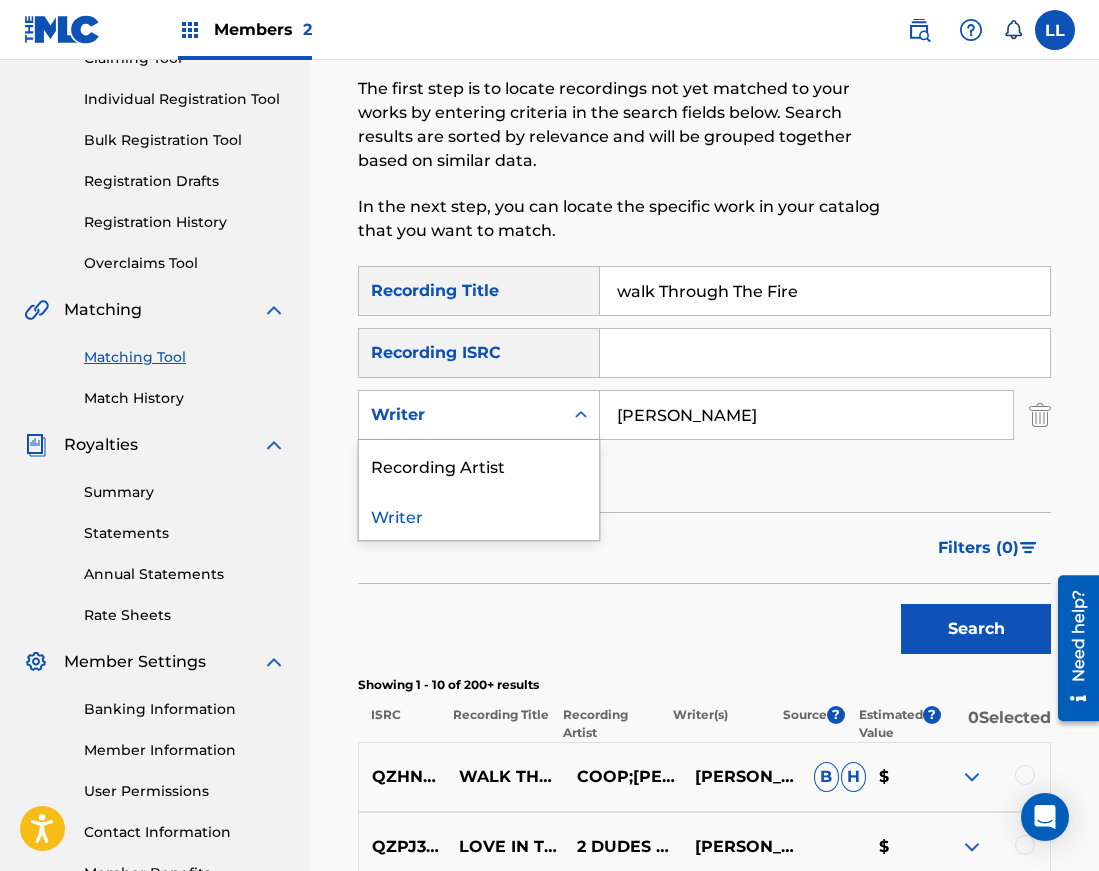 click at bounding box center (581, 415) 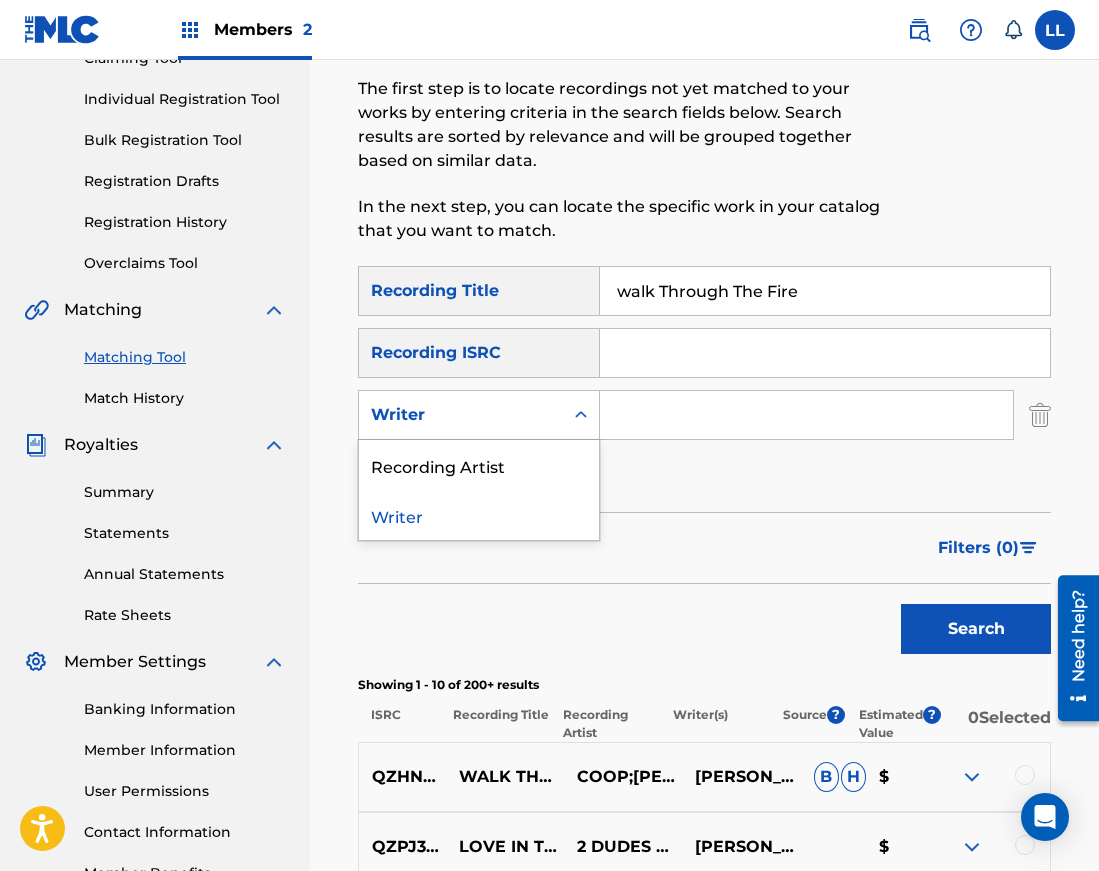 click 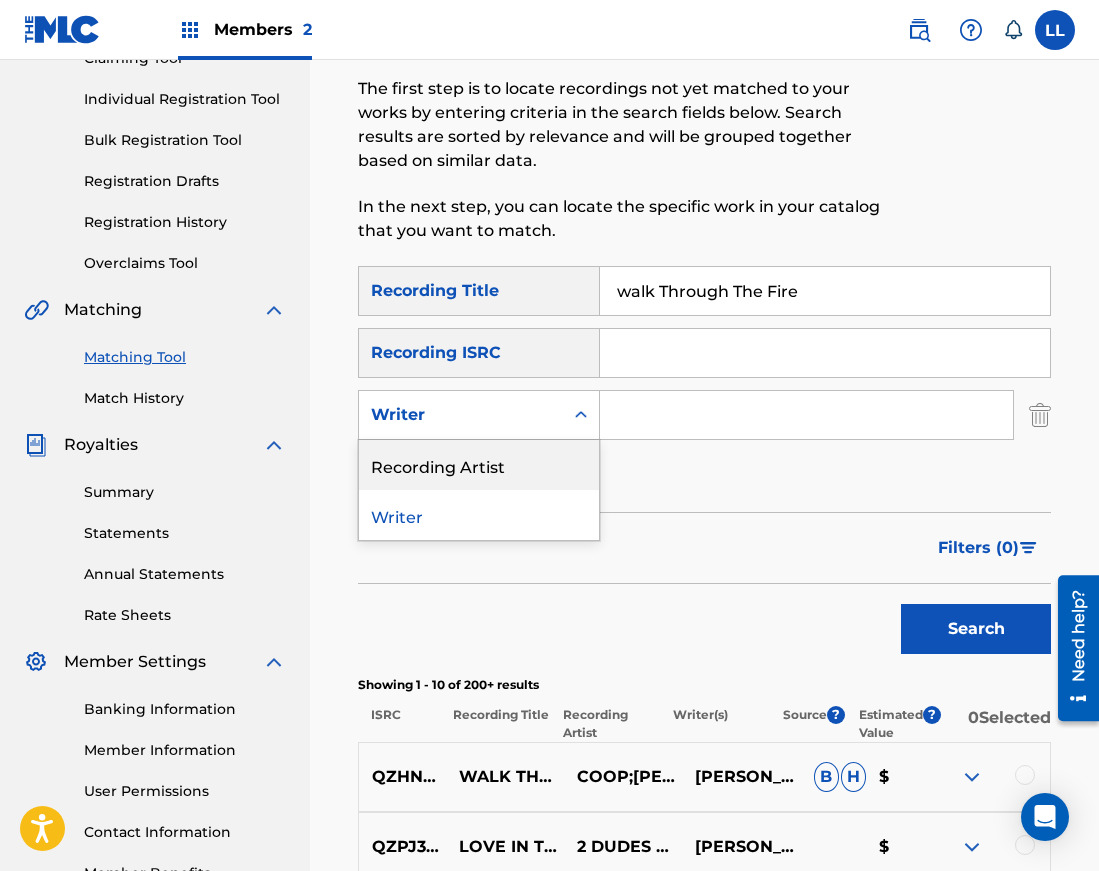 drag, startPoint x: 524, startPoint y: 469, endPoint x: 544, endPoint y: 460, distance: 21.931713 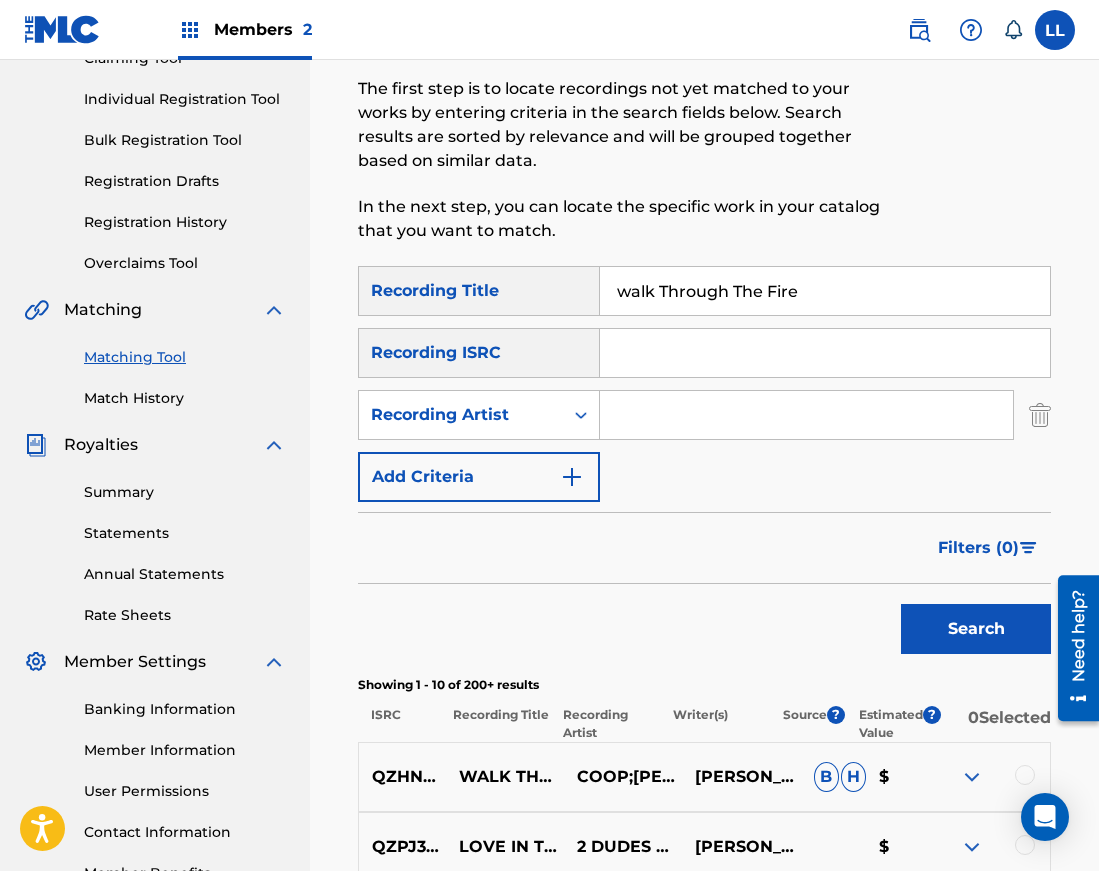 click at bounding box center (806, 415) 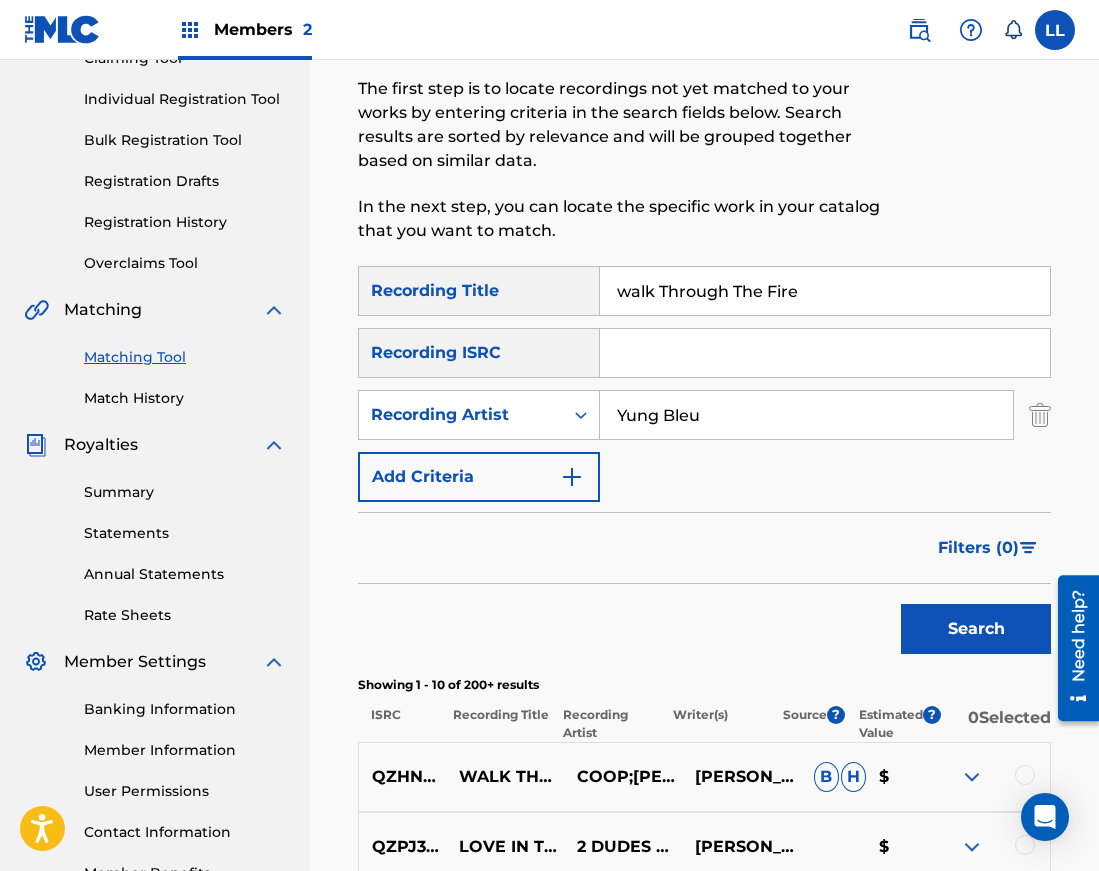 type on "Yung Bleu" 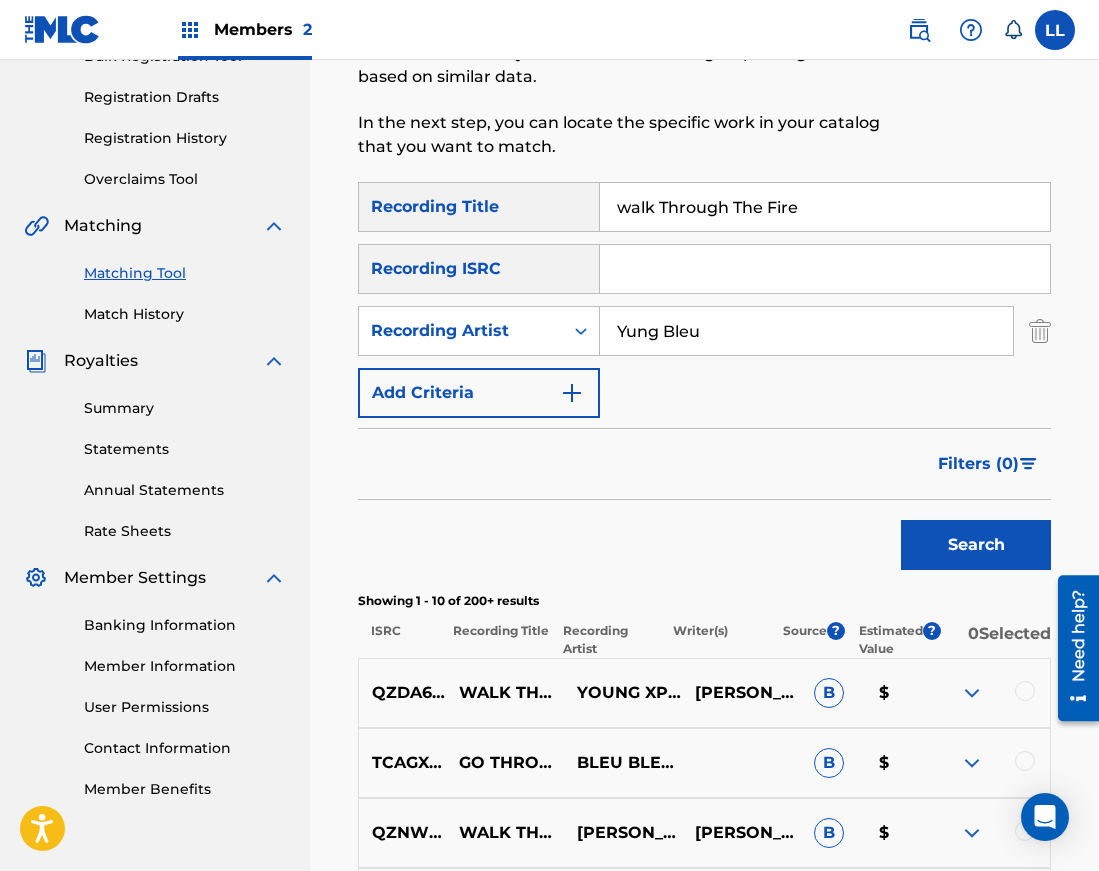 scroll, scrollTop: 225, scrollLeft: 0, axis: vertical 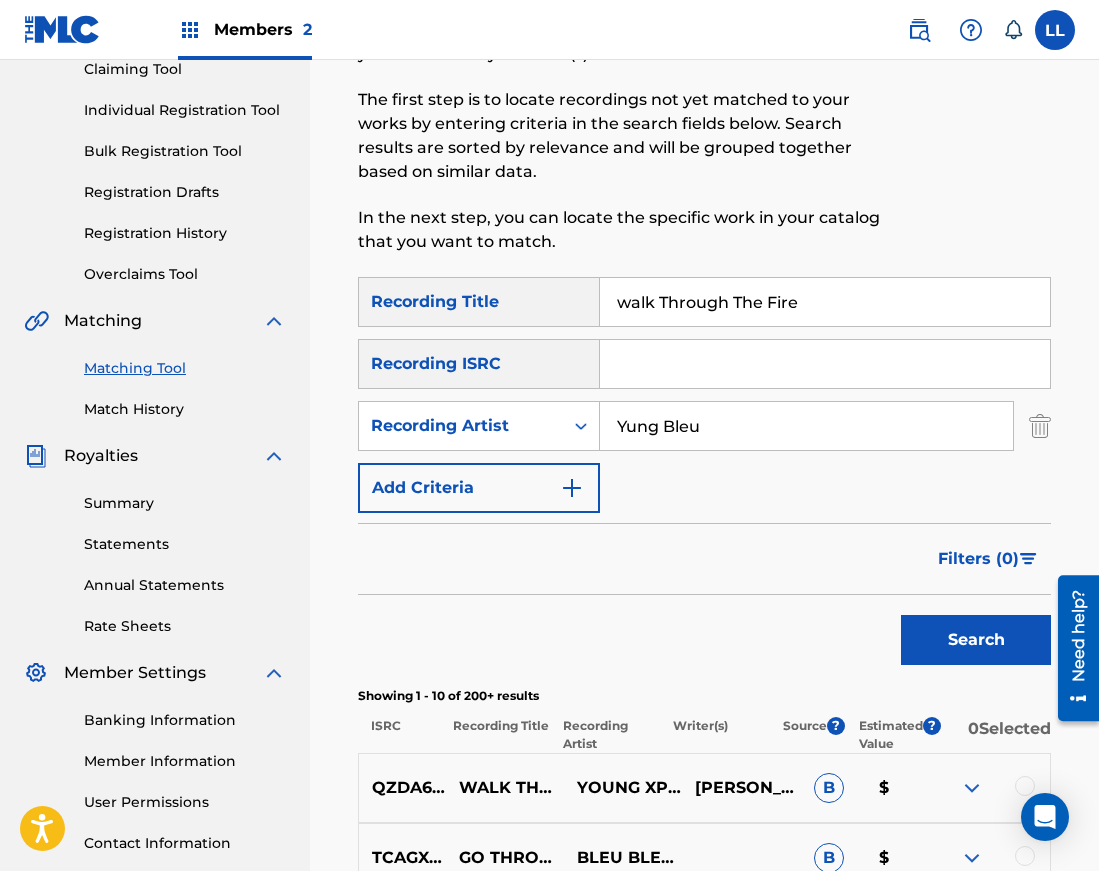 click on "Match History" at bounding box center (185, 409) 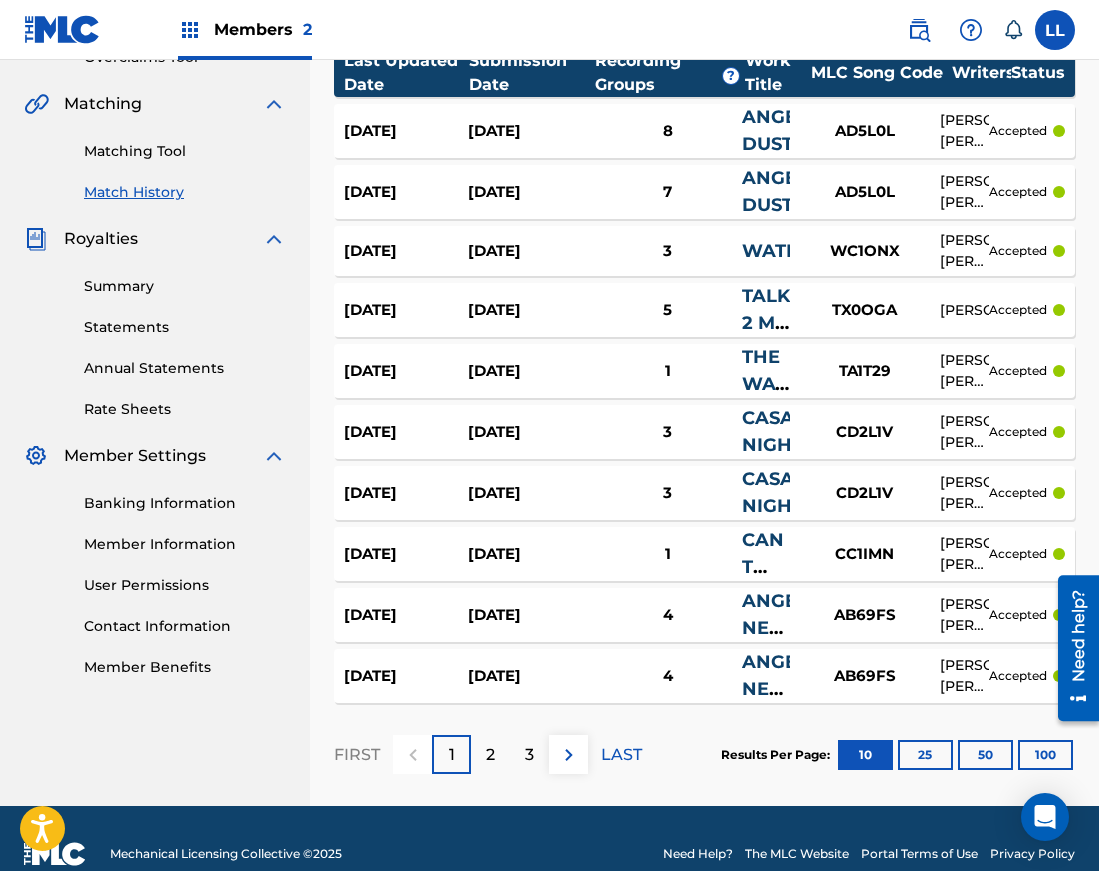 scroll, scrollTop: 473, scrollLeft: 0, axis: vertical 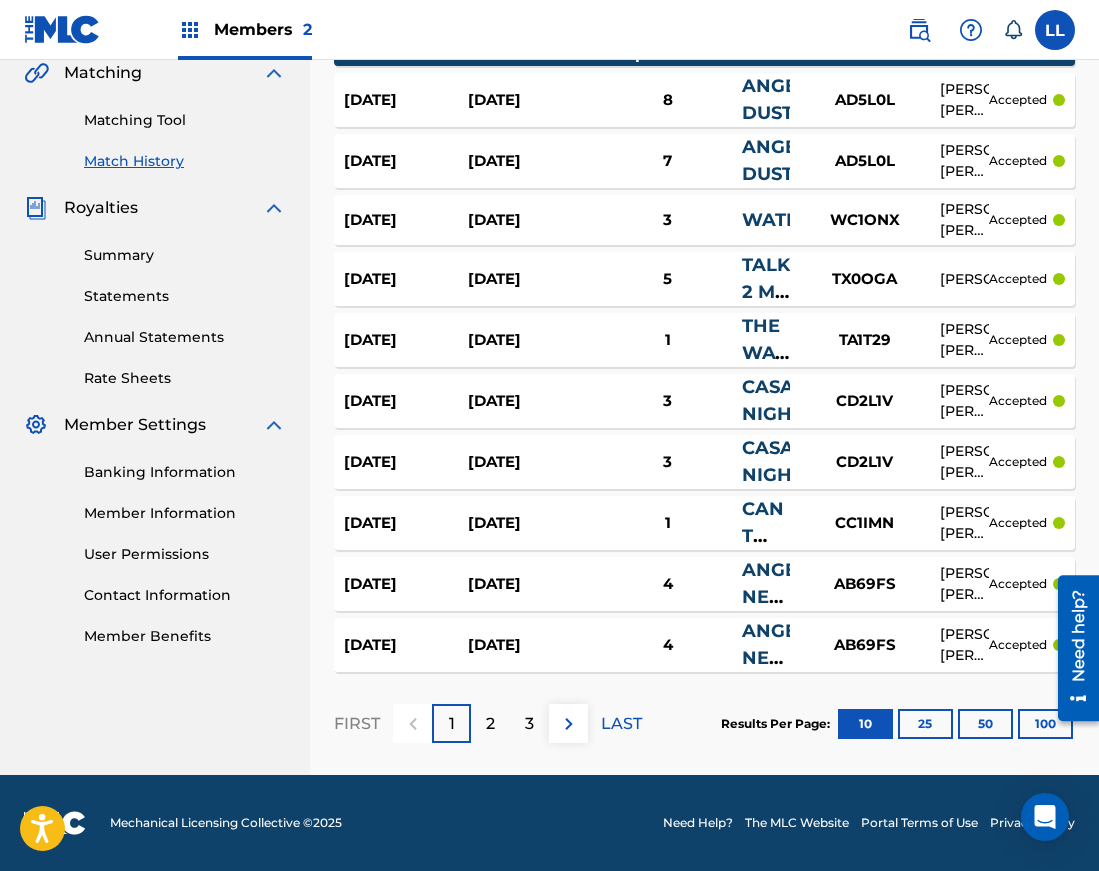 click on "2" at bounding box center [490, 724] 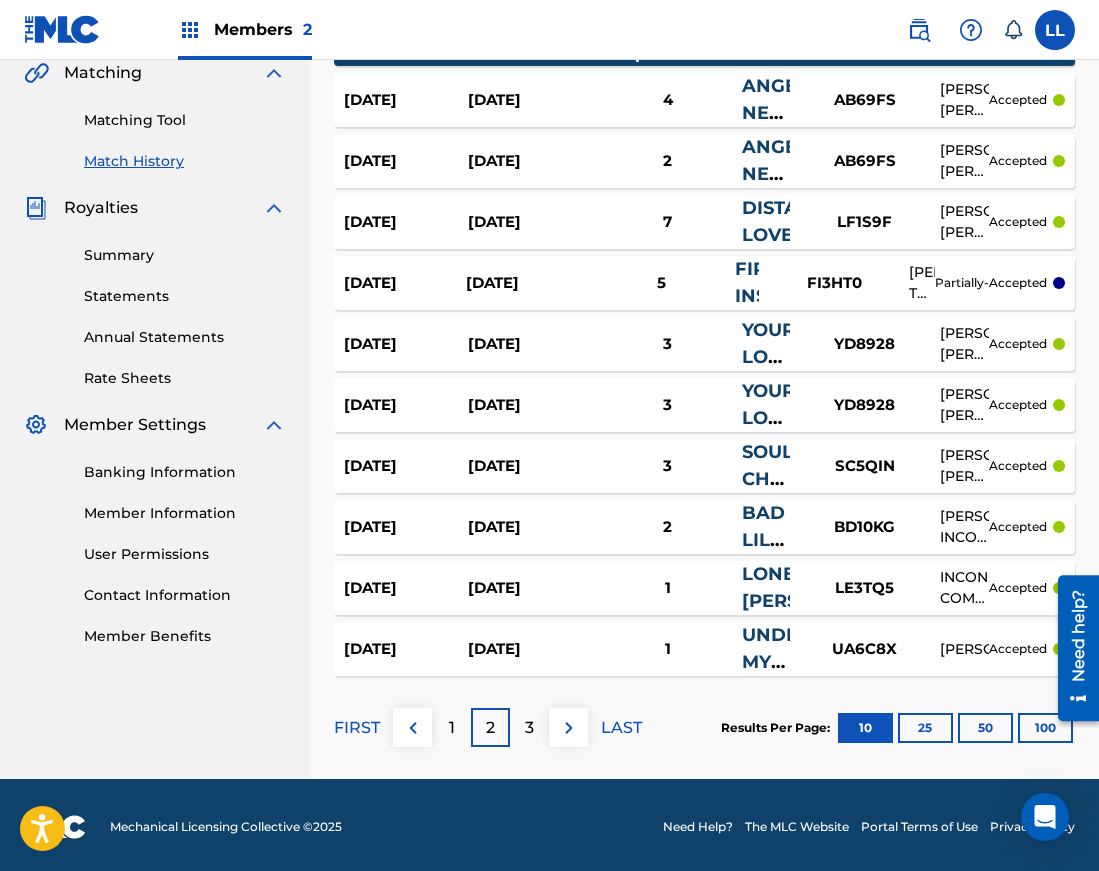 scroll, scrollTop: 477, scrollLeft: 0, axis: vertical 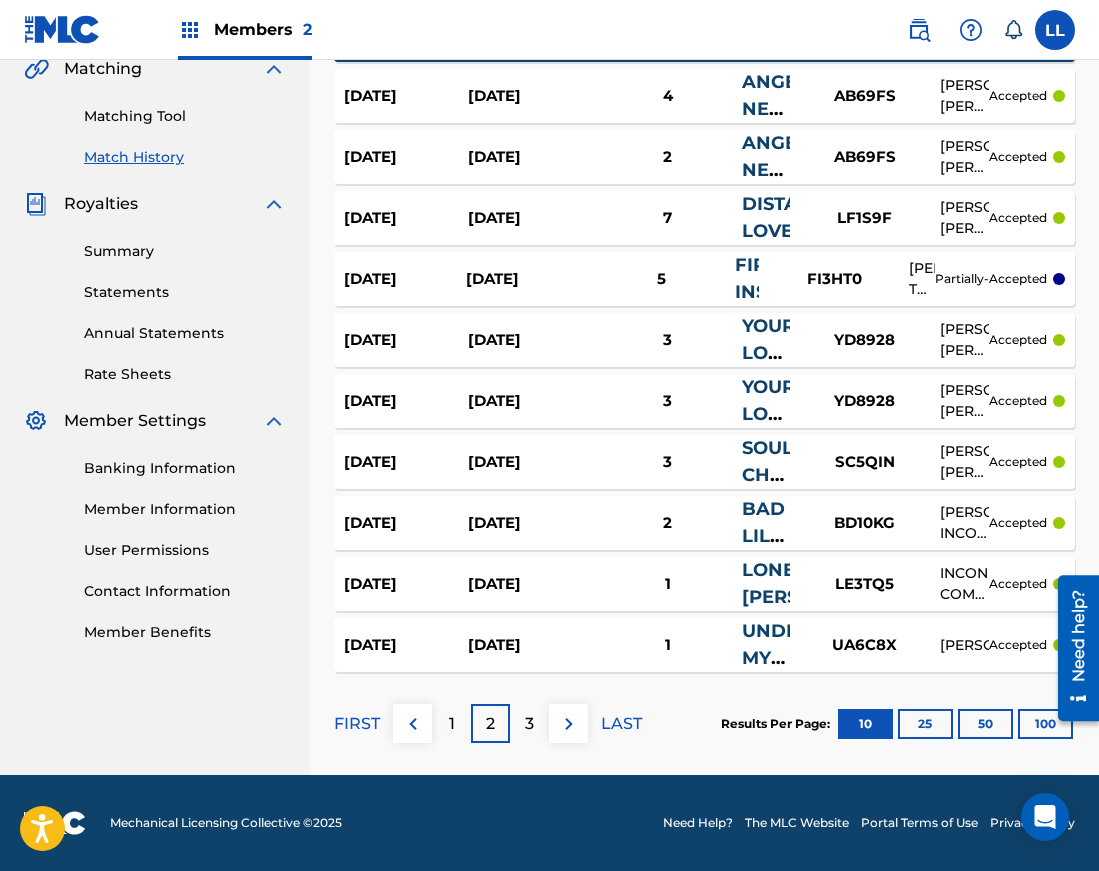 click at bounding box center (1071, 647) 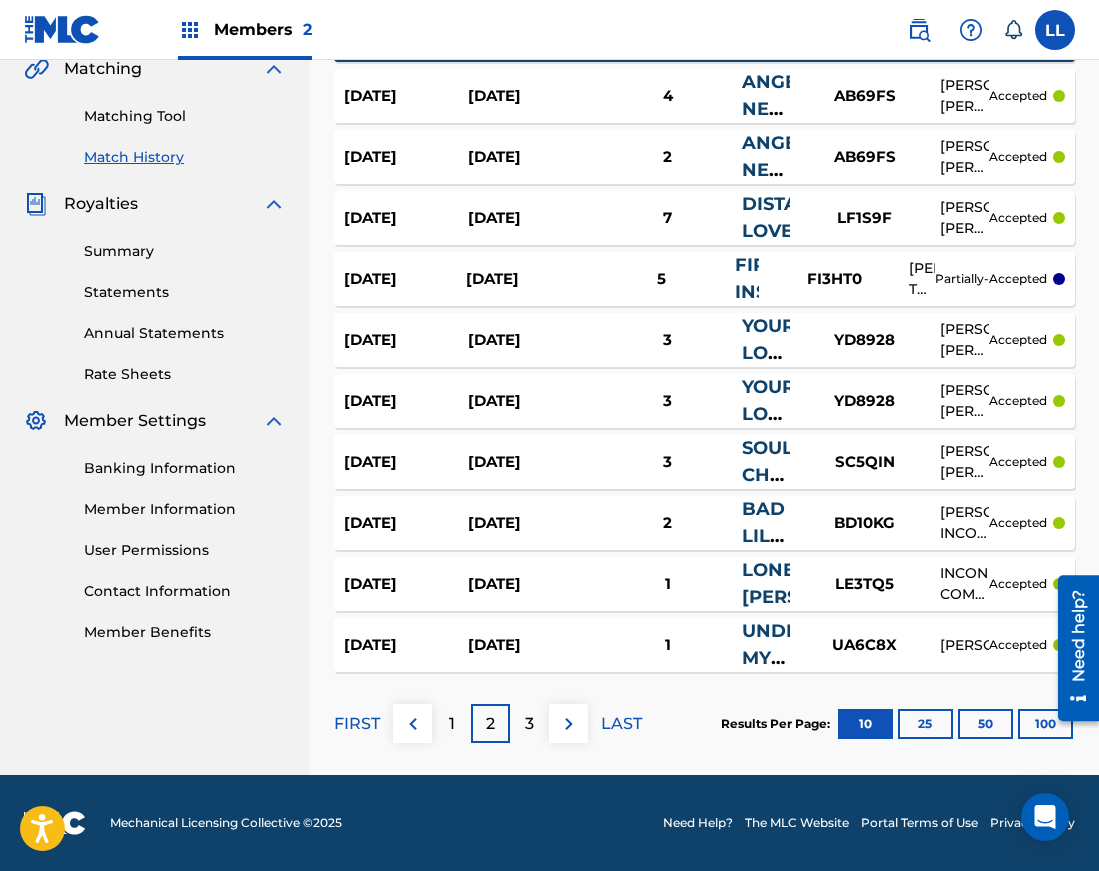 click on "100" at bounding box center (1045, 724) 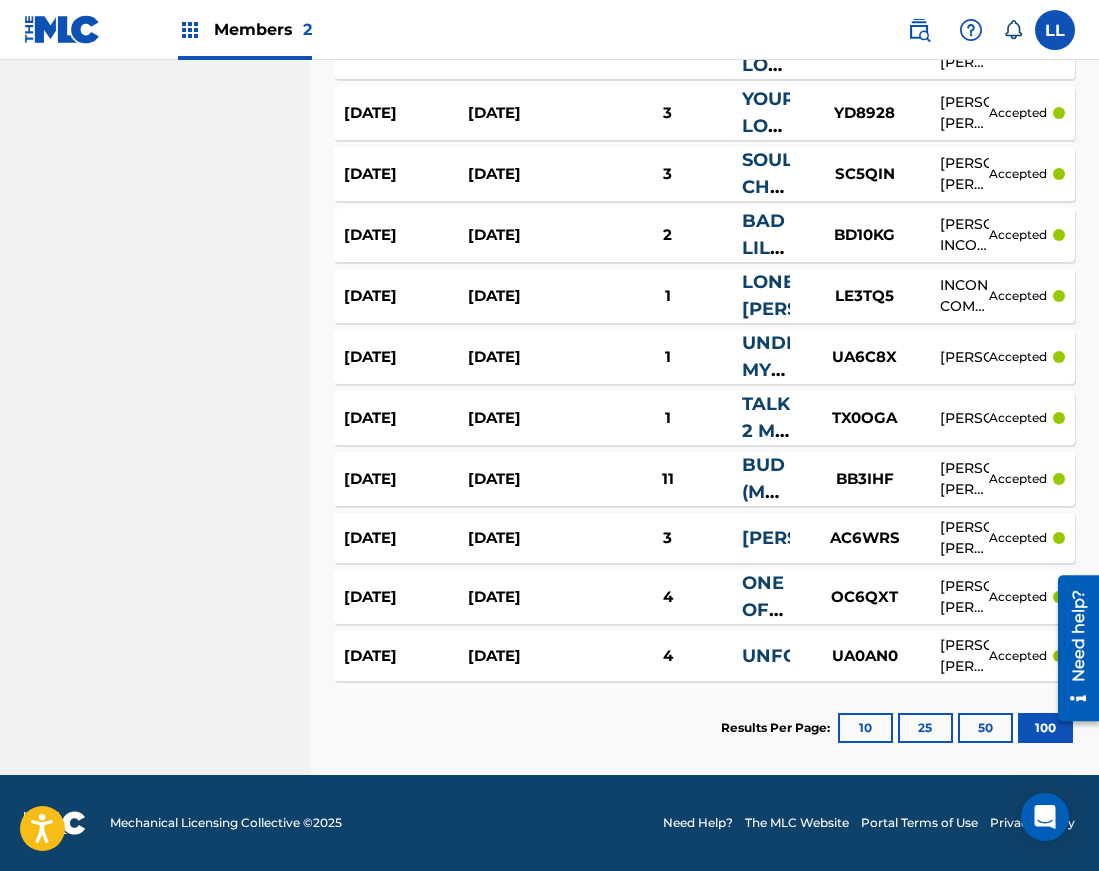 scroll, scrollTop: 0, scrollLeft: 0, axis: both 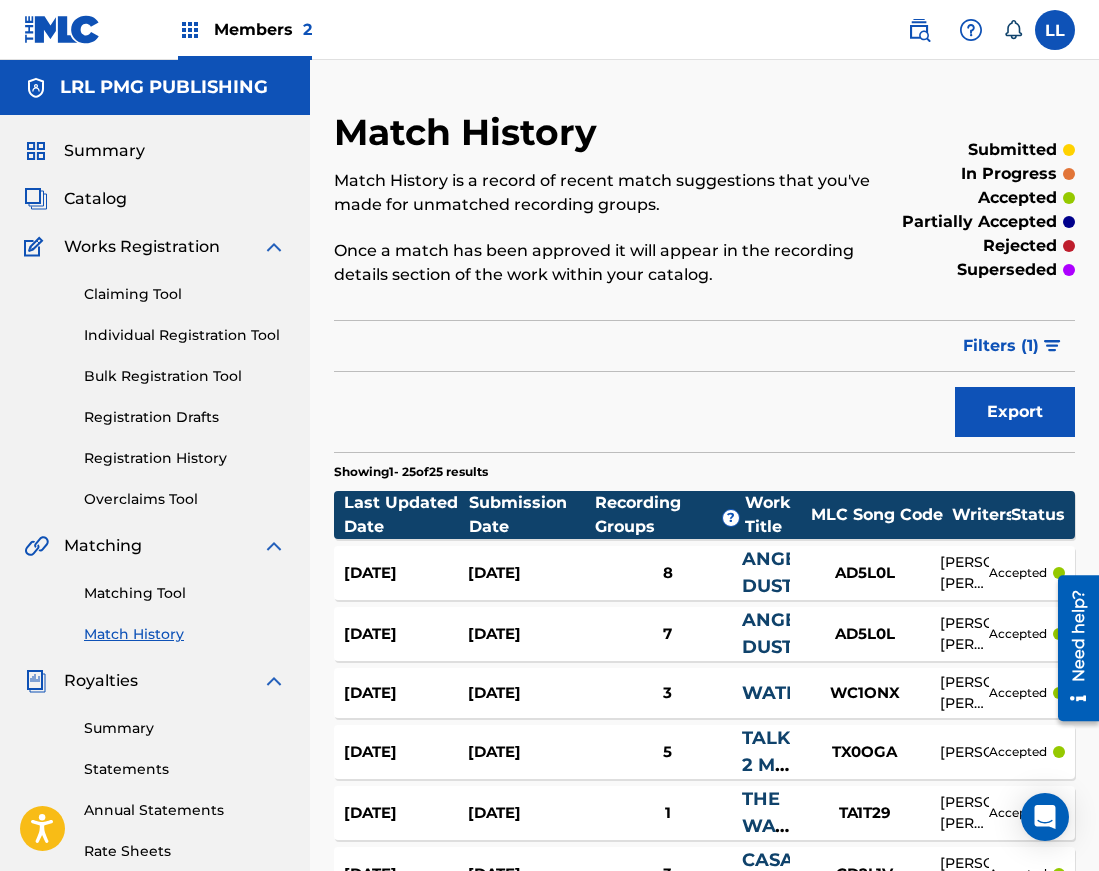 click on "Catalog" at bounding box center (95, 199) 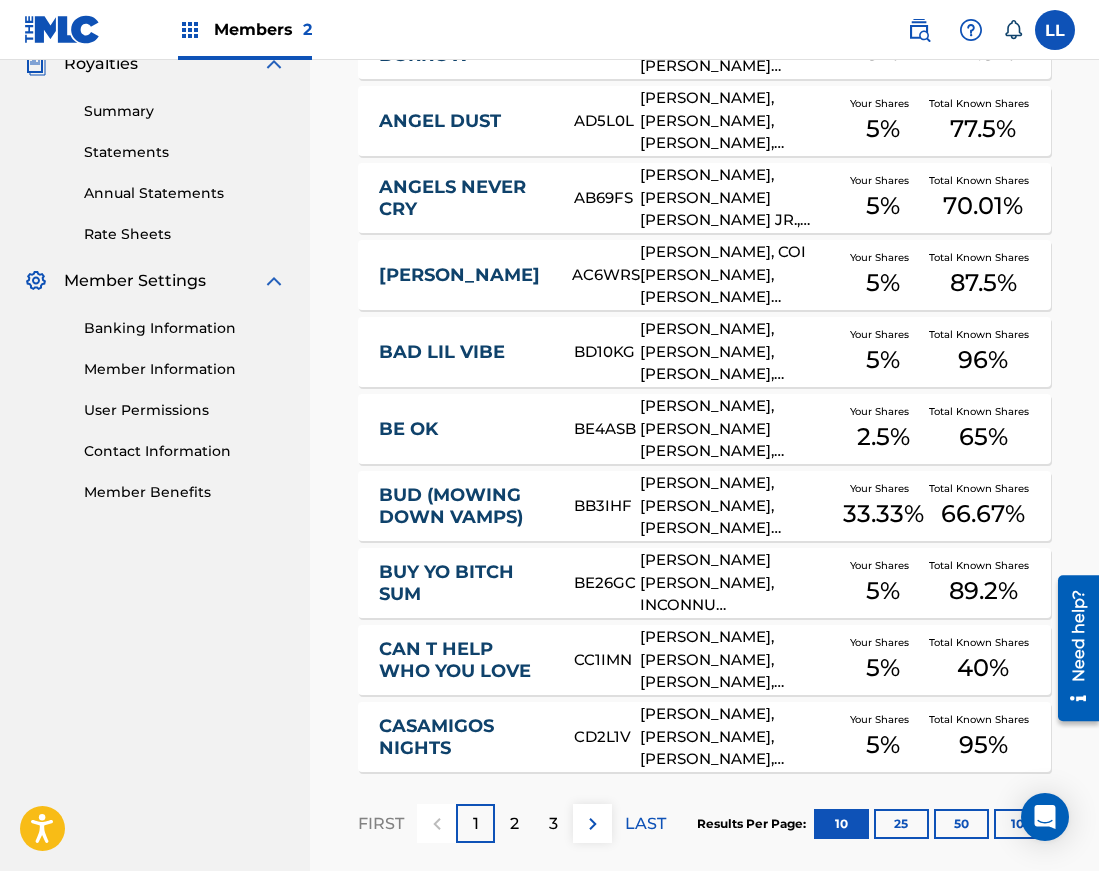 scroll, scrollTop: 717, scrollLeft: 0, axis: vertical 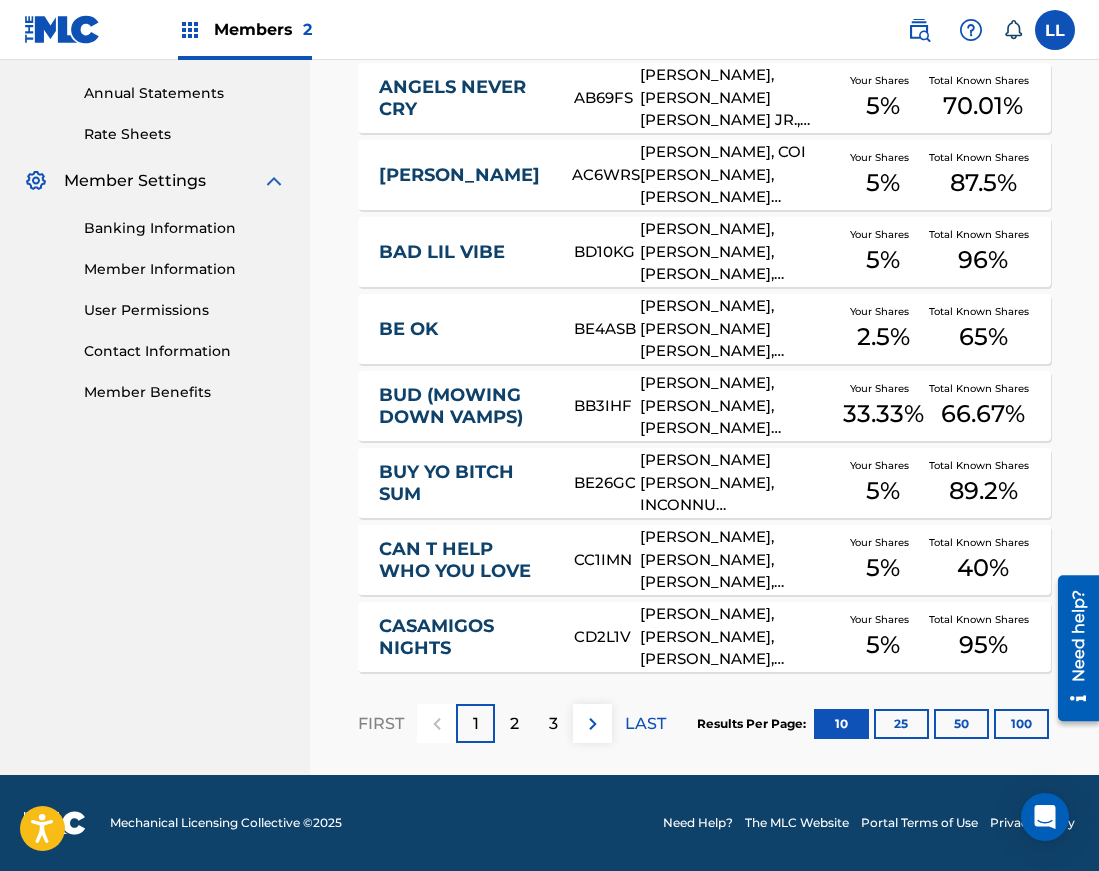 click on "100" at bounding box center (1021, 724) 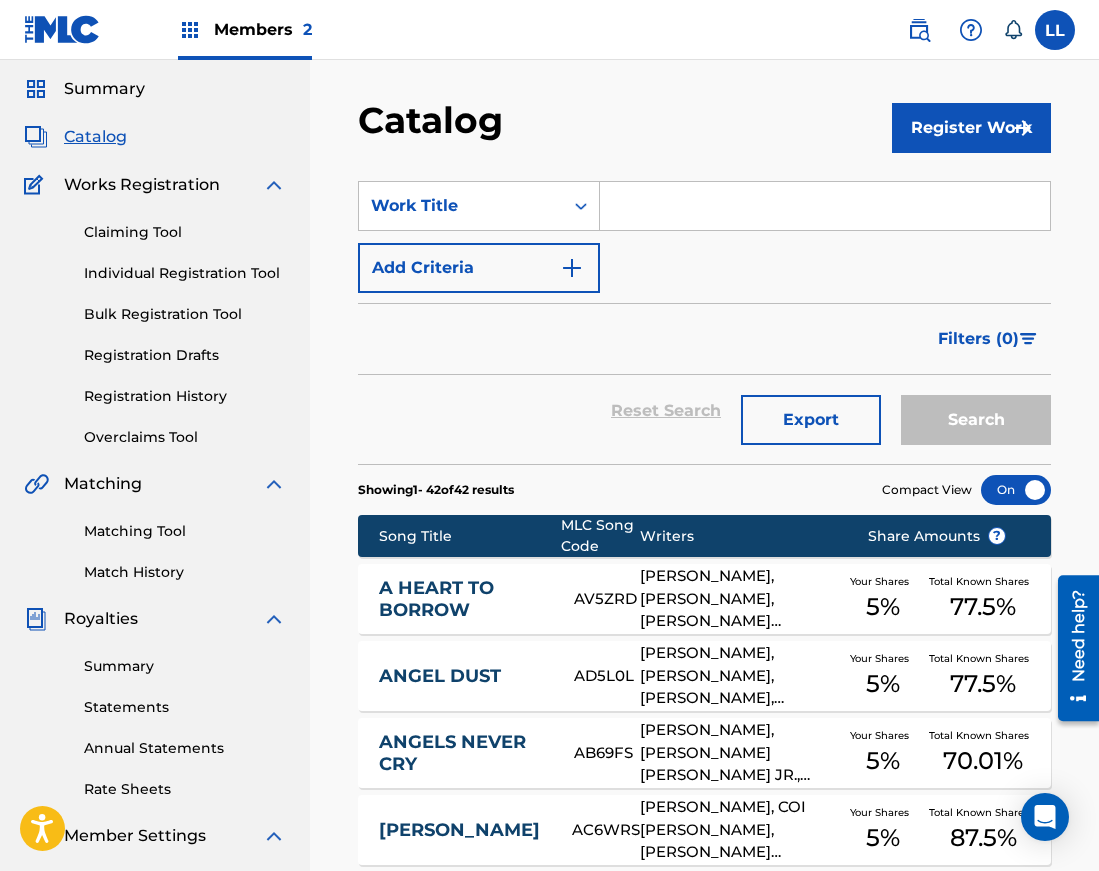 scroll, scrollTop: 163, scrollLeft: 0, axis: vertical 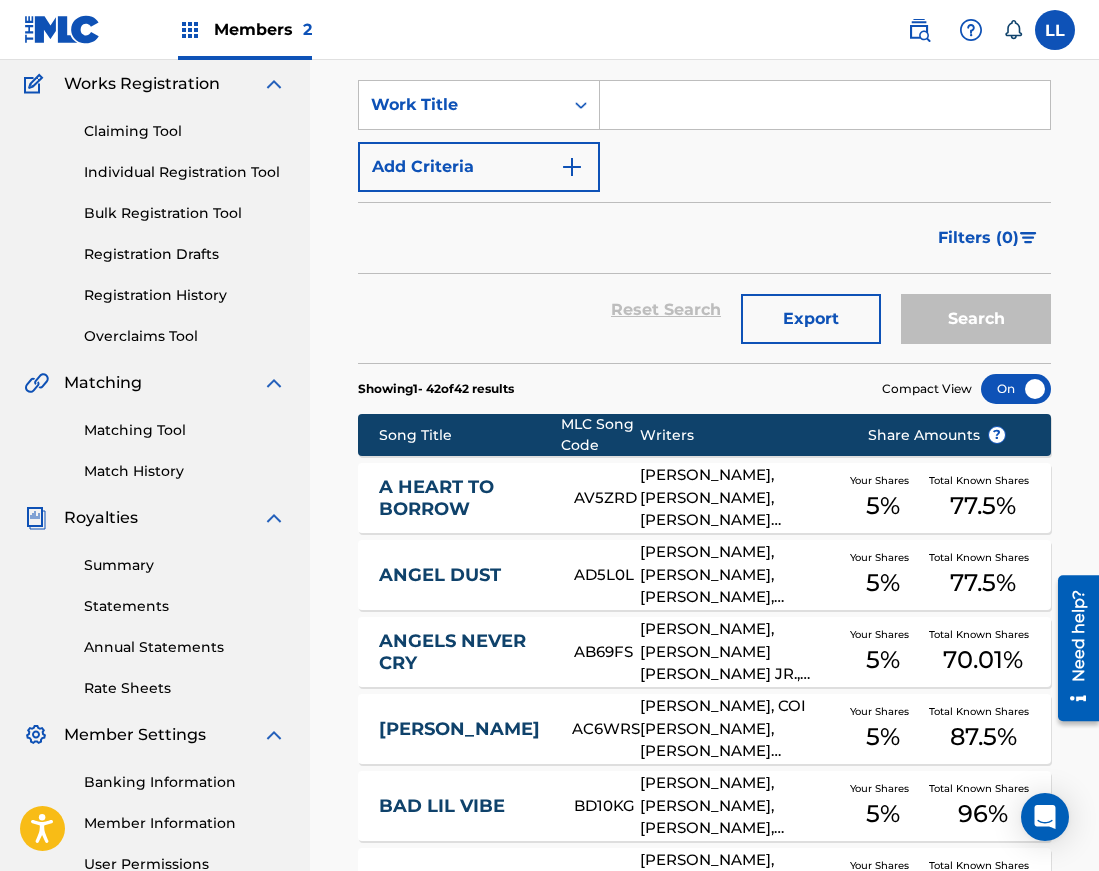 click on "Members    2" at bounding box center [263, 29] 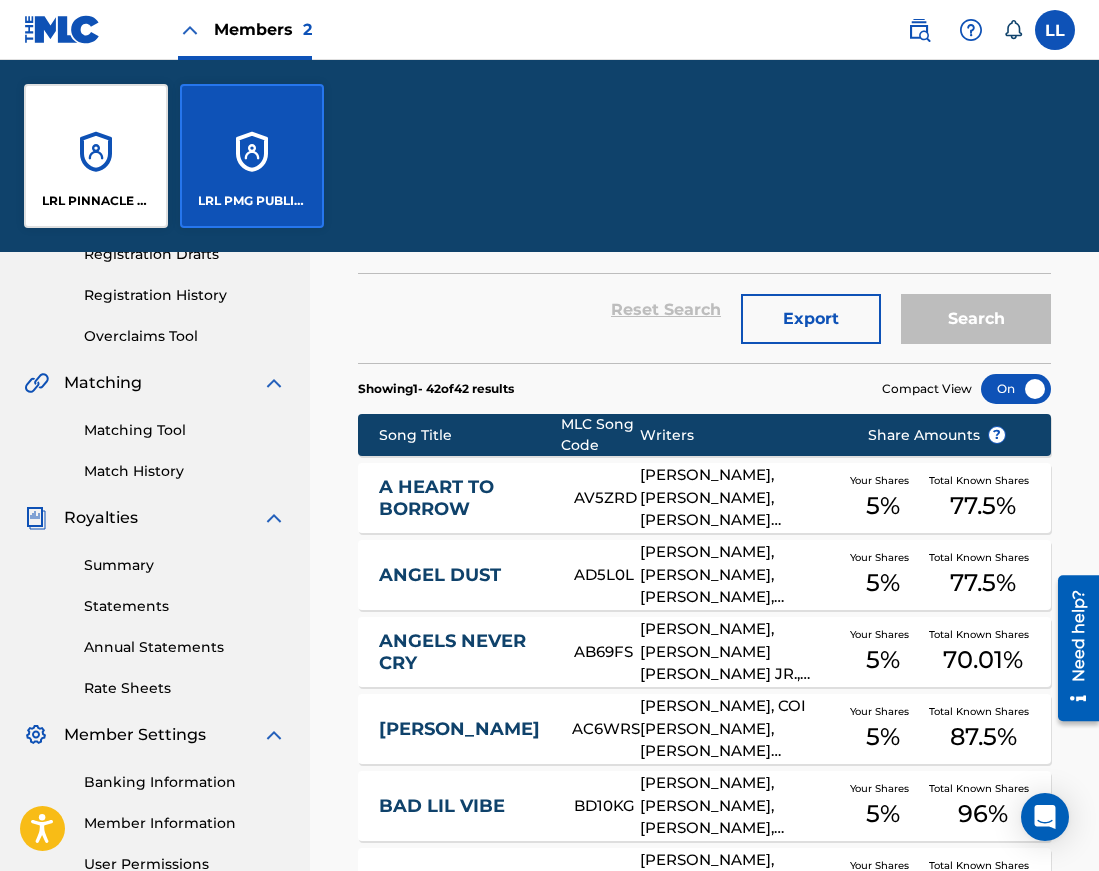 click on "LRL PINNACLE MUSIC GROUP LLC" at bounding box center [96, 156] 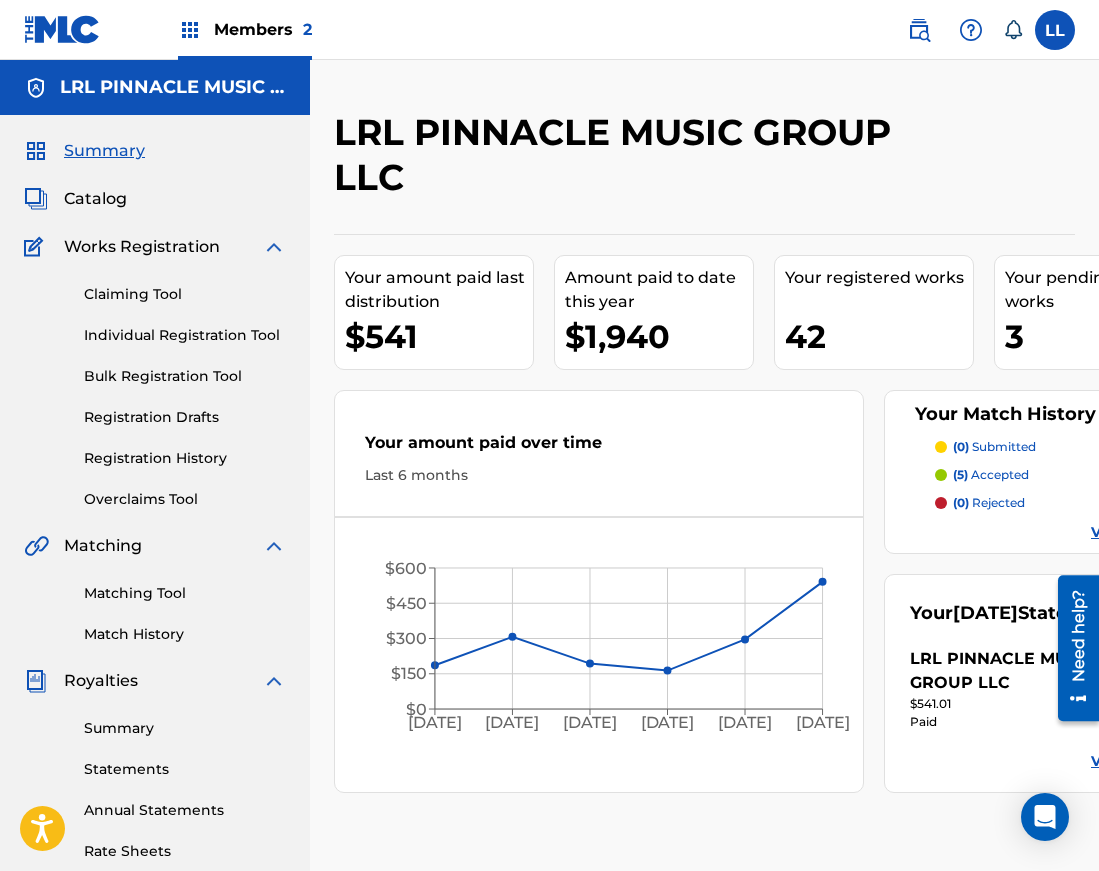 click on "Catalog" at bounding box center [95, 199] 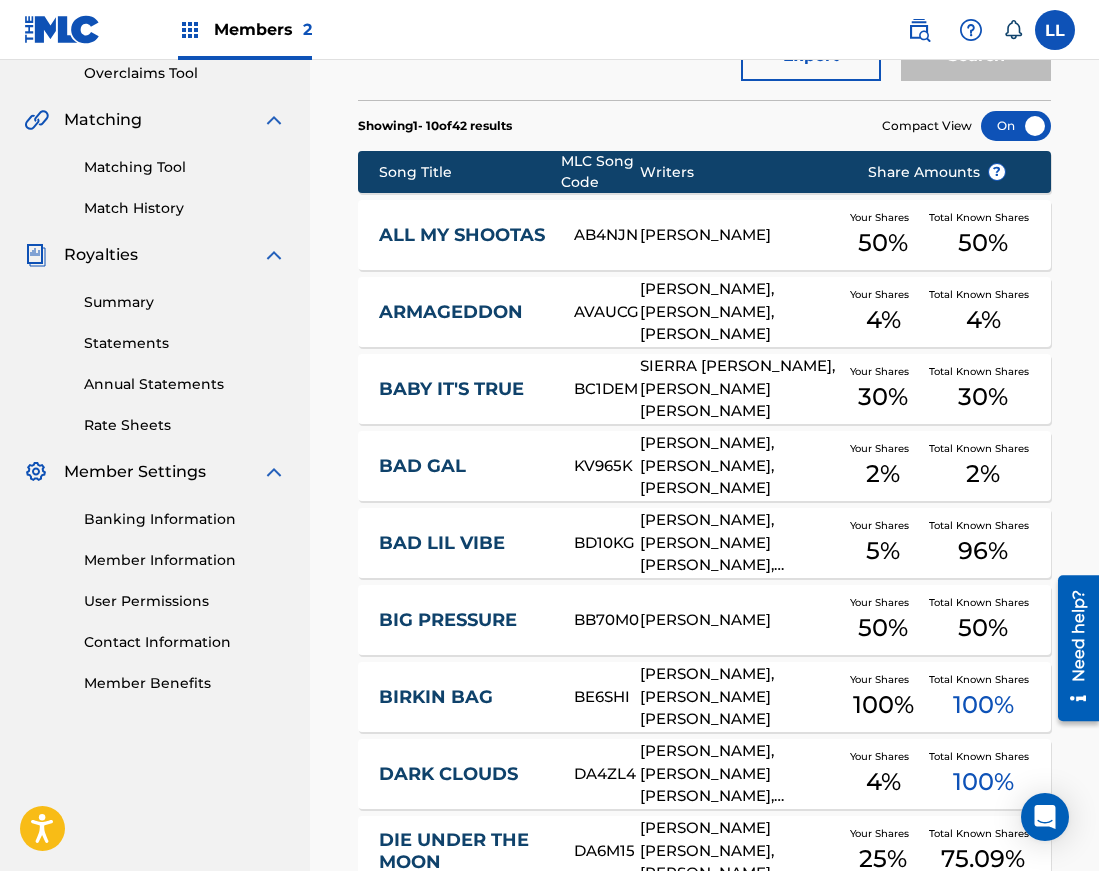 scroll, scrollTop: 717, scrollLeft: 0, axis: vertical 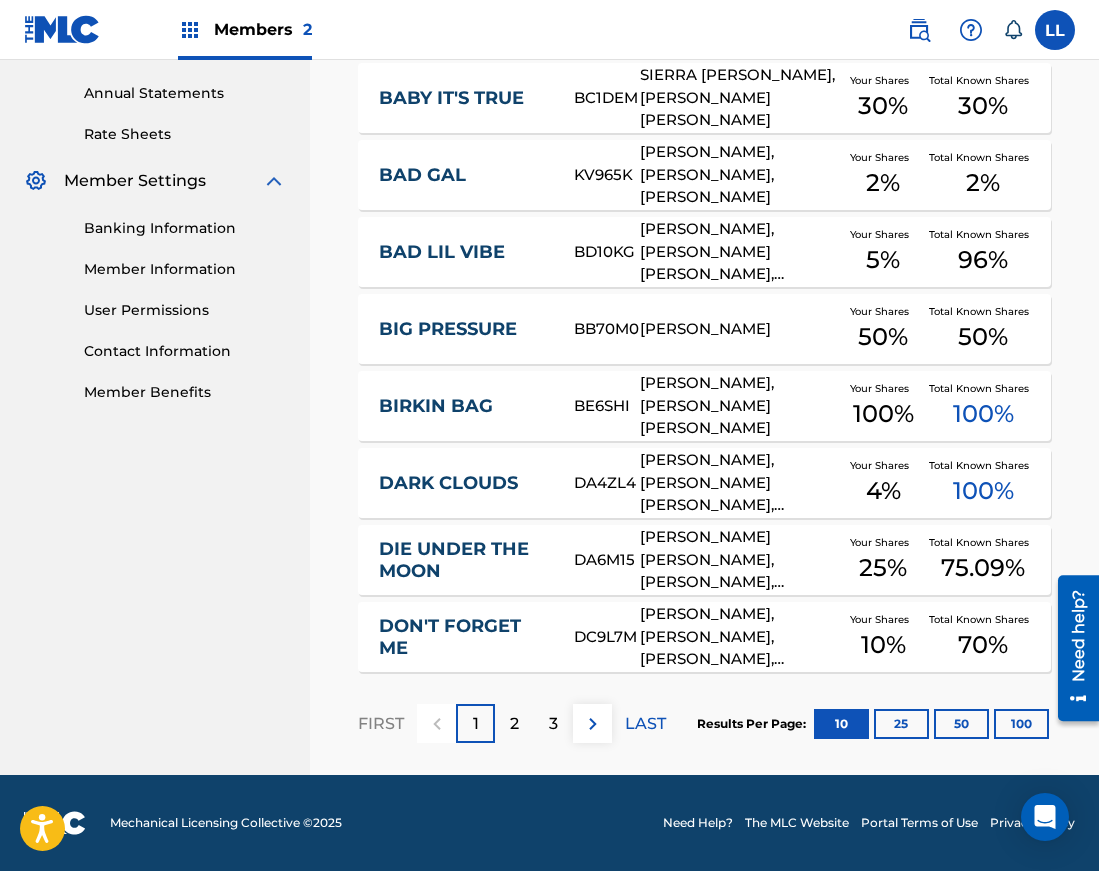 click on "100" at bounding box center [1021, 724] 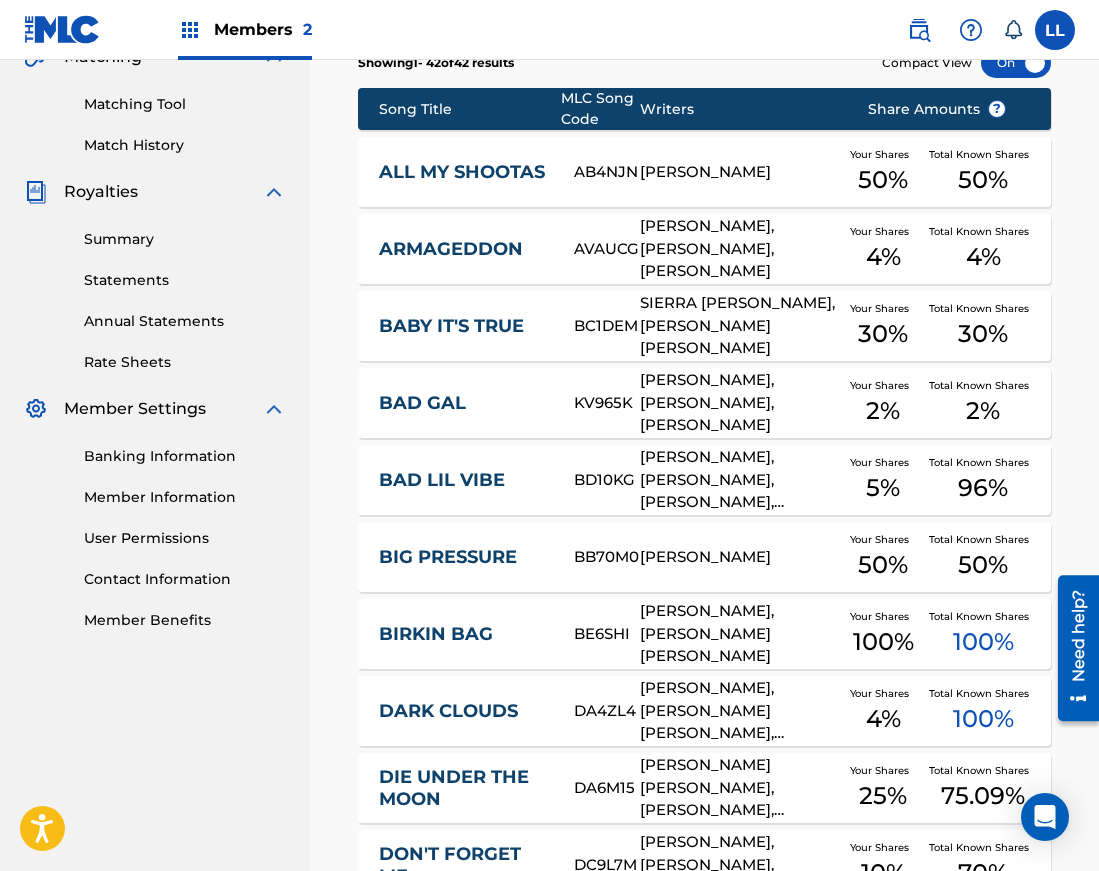 scroll, scrollTop: 0, scrollLeft: 0, axis: both 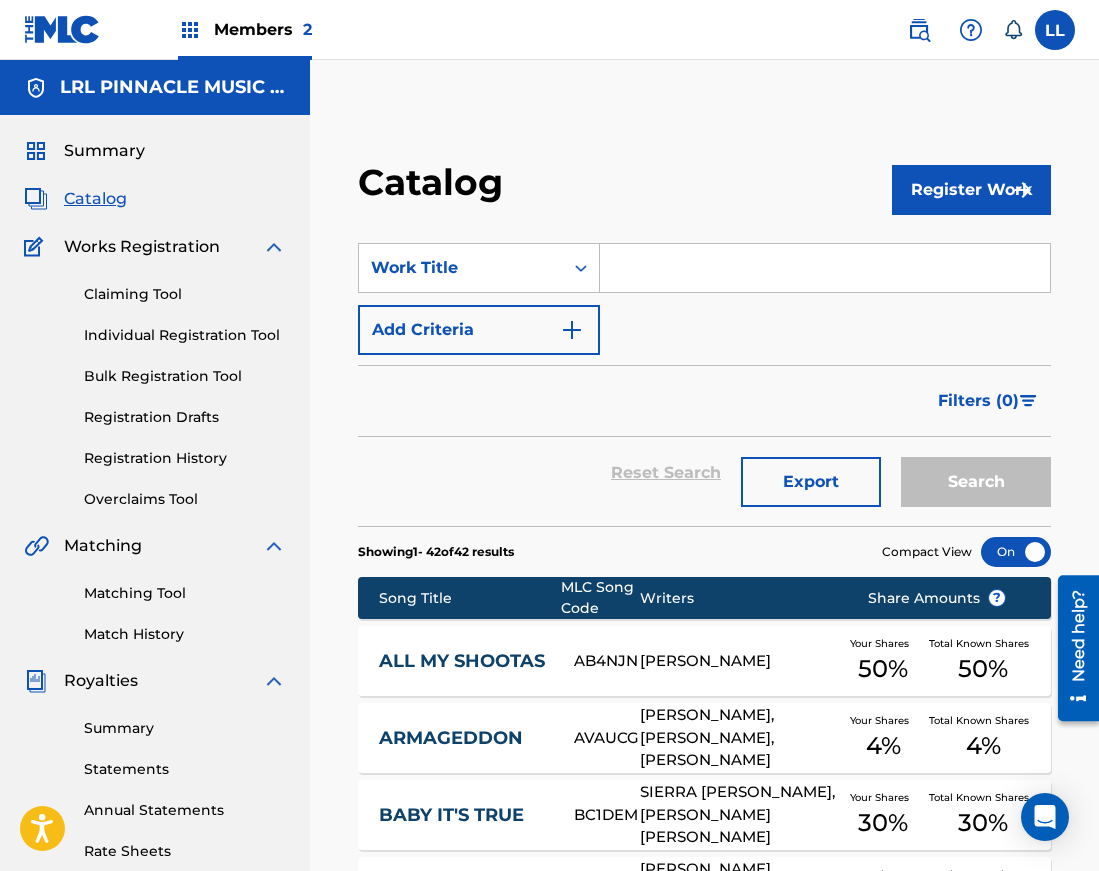 click on "Registration History" at bounding box center [185, 458] 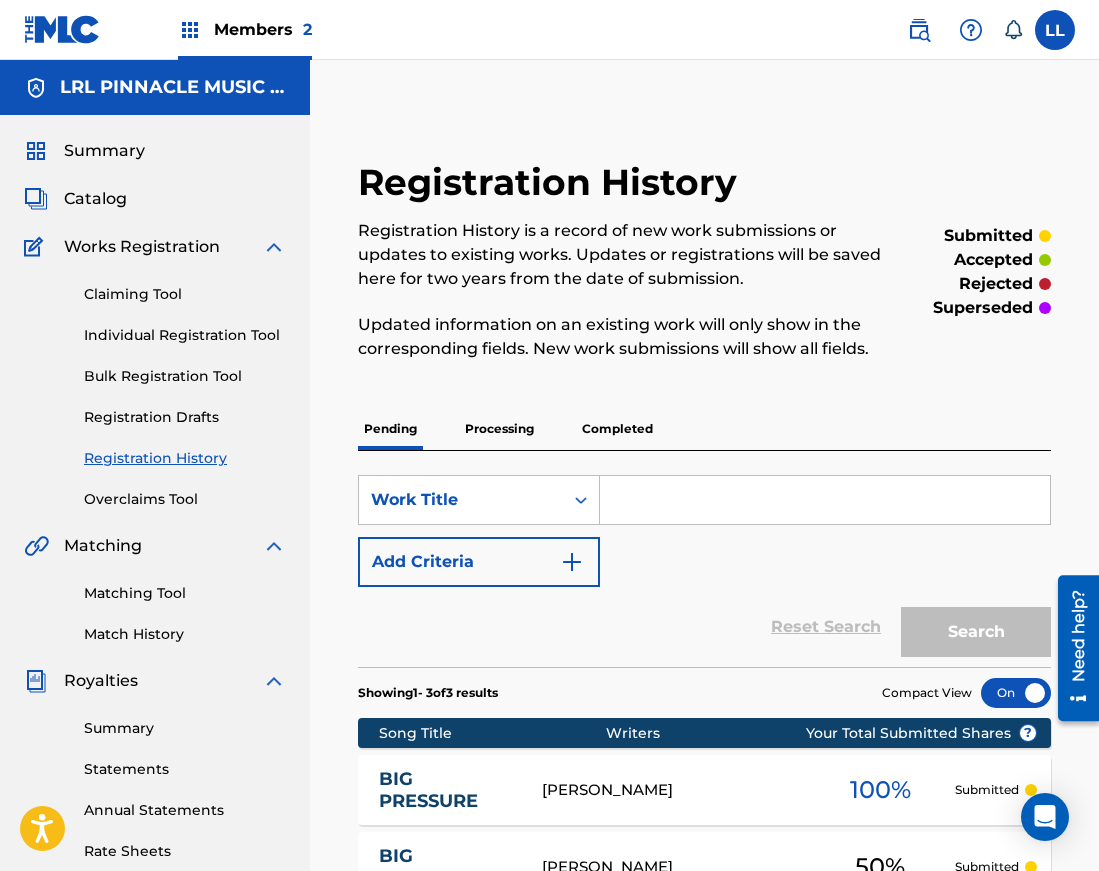 click on "Processing" at bounding box center (499, 429) 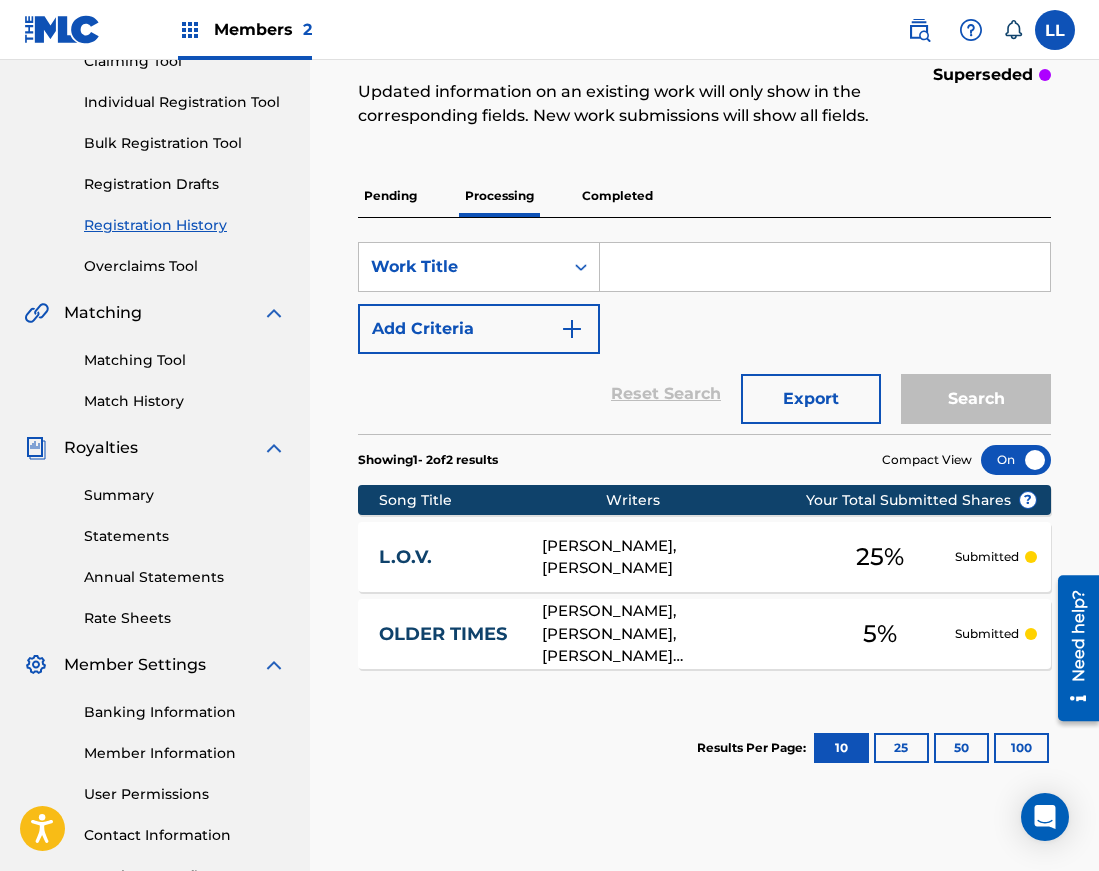 scroll, scrollTop: 0, scrollLeft: 0, axis: both 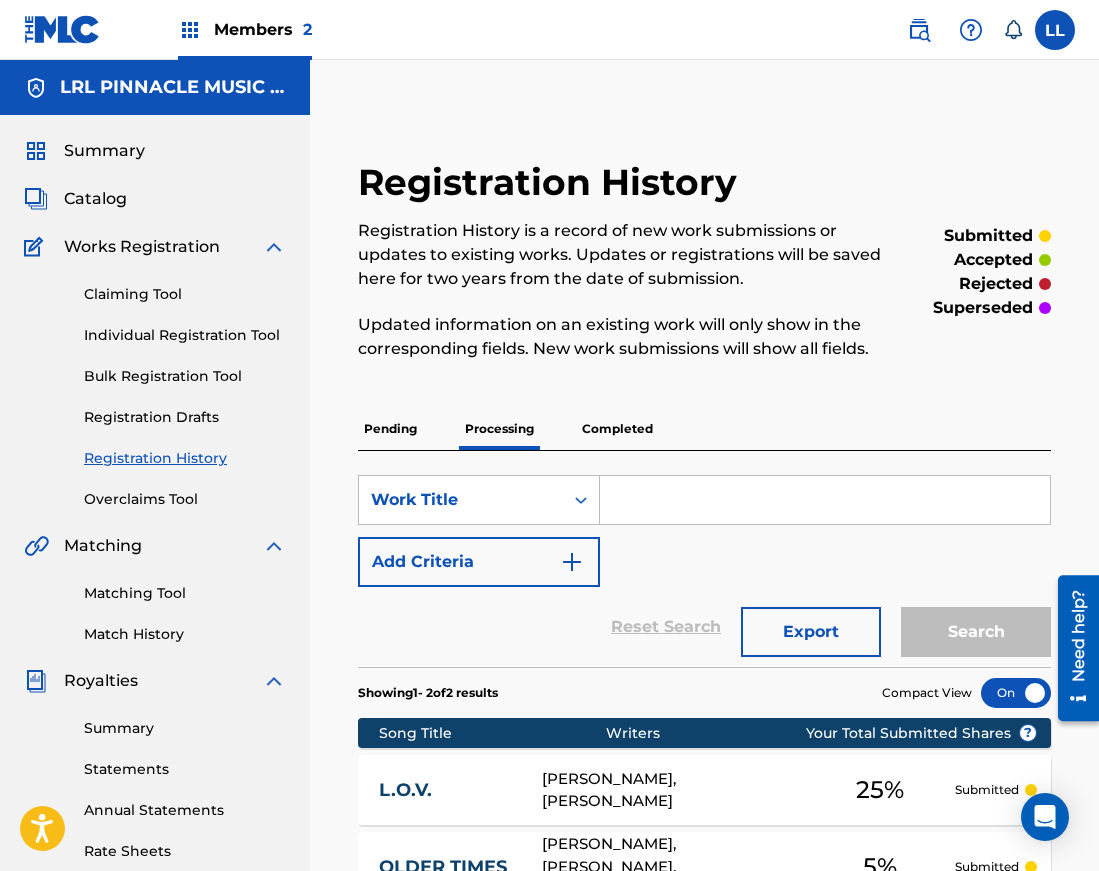 click on "Completed" at bounding box center [617, 429] 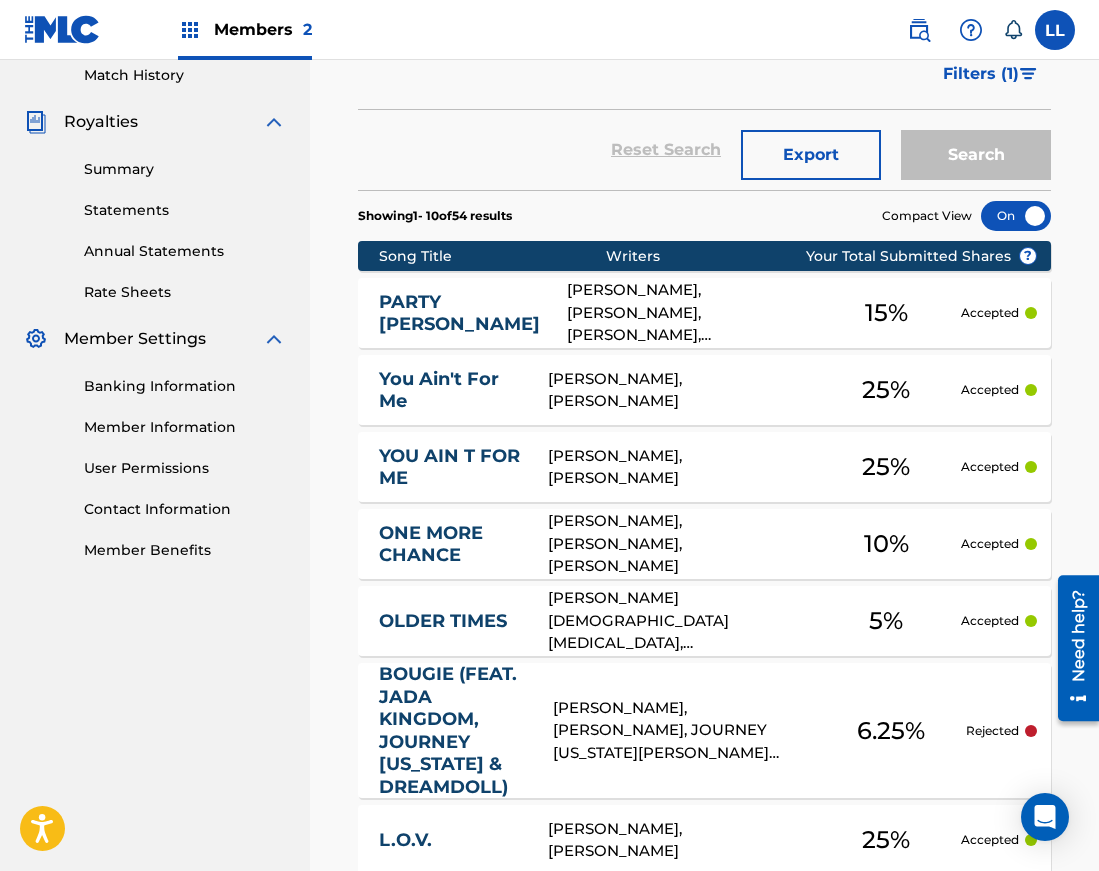 scroll, scrollTop: 560, scrollLeft: 0, axis: vertical 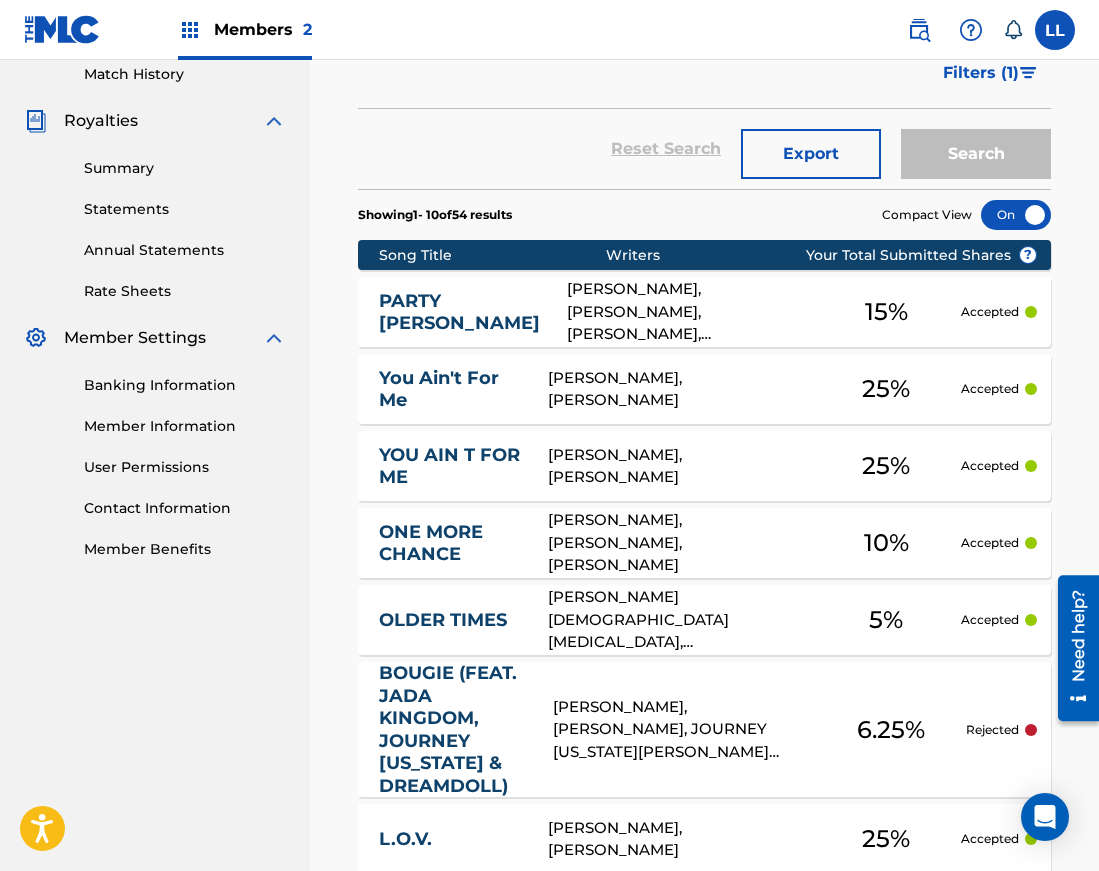 click on "BOUGIE (FEAT. JADA KINGDOM, JOURNEY [US_STATE] & DREAMDOLL)" at bounding box center (452, 729) 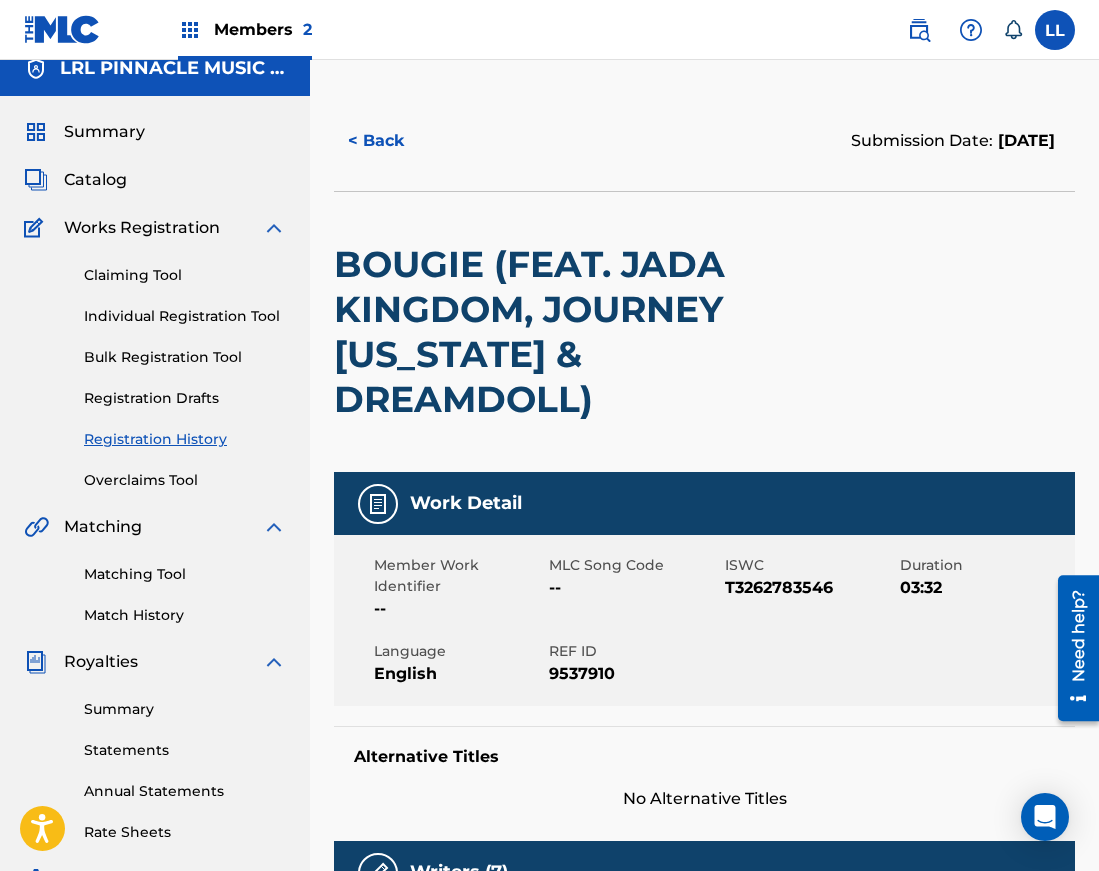 scroll, scrollTop: 0, scrollLeft: 0, axis: both 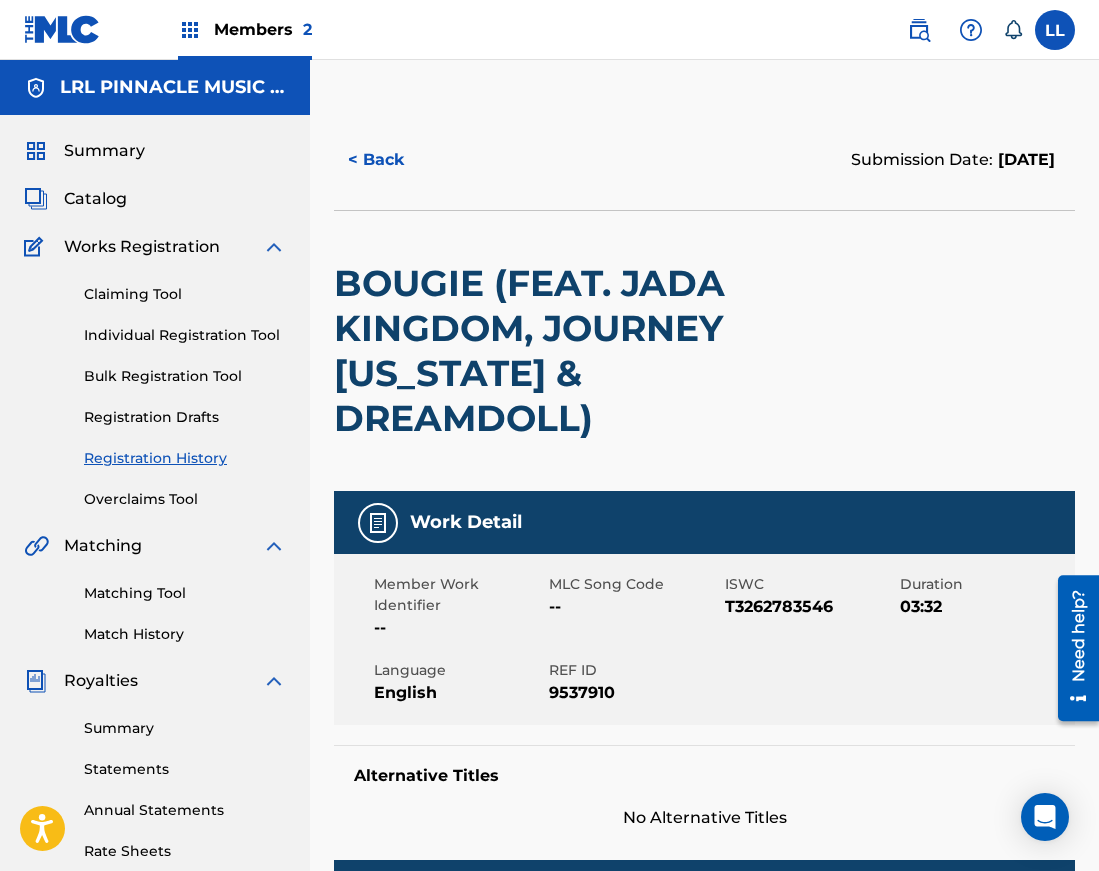 click on "< Back" at bounding box center [394, 160] 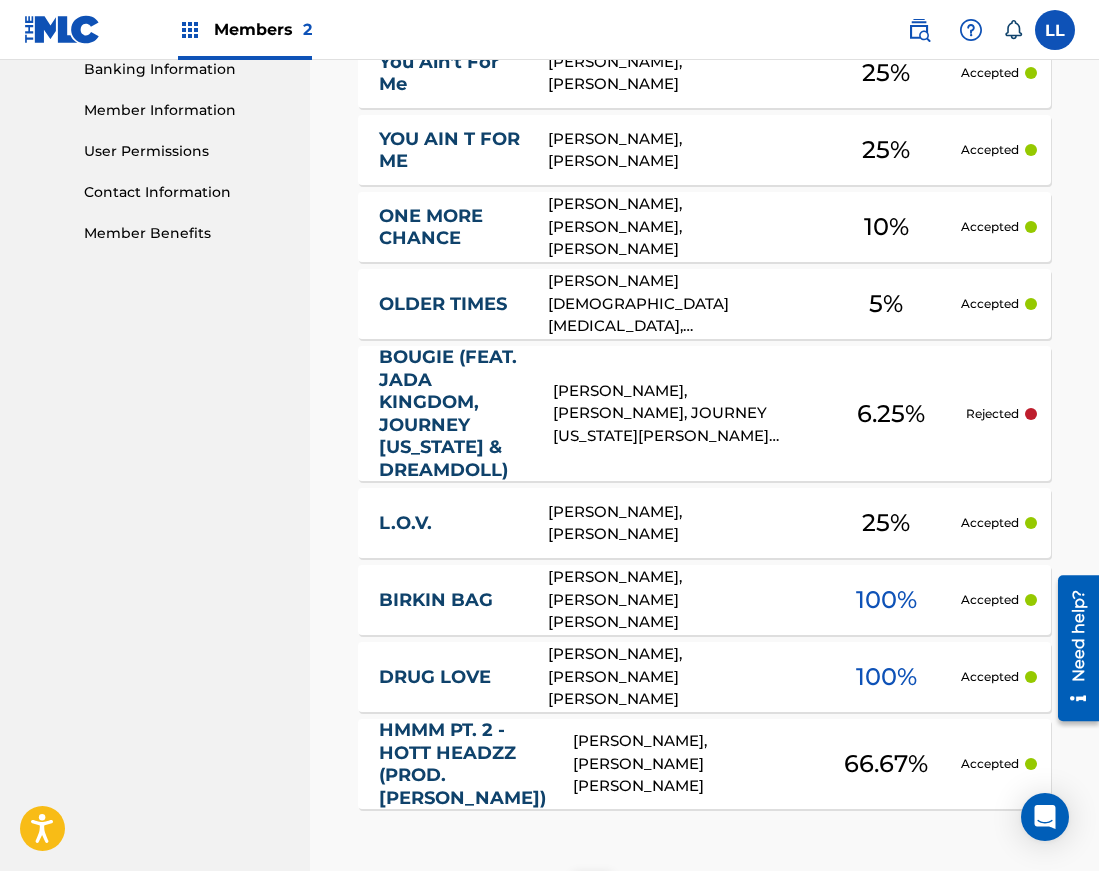 scroll, scrollTop: 1025, scrollLeft: 0, axis: vertical 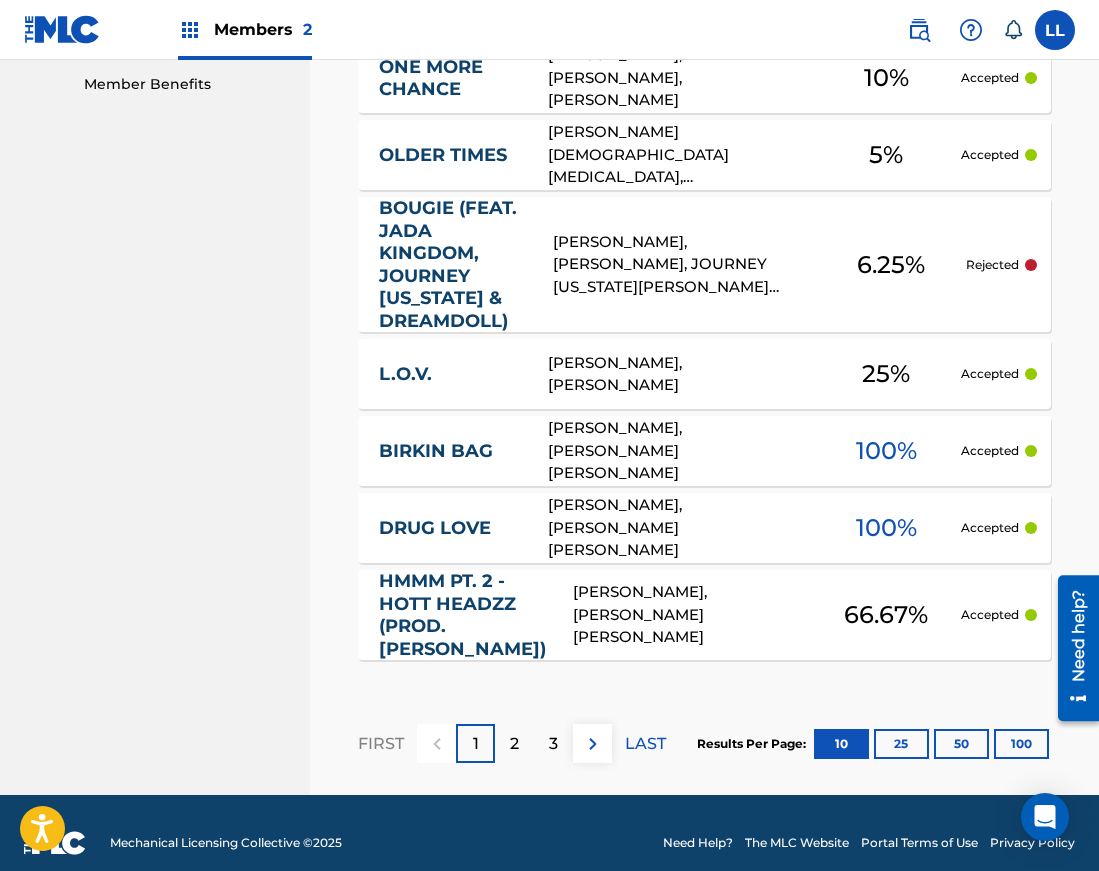click on "50" at bounding box center (961, 744) 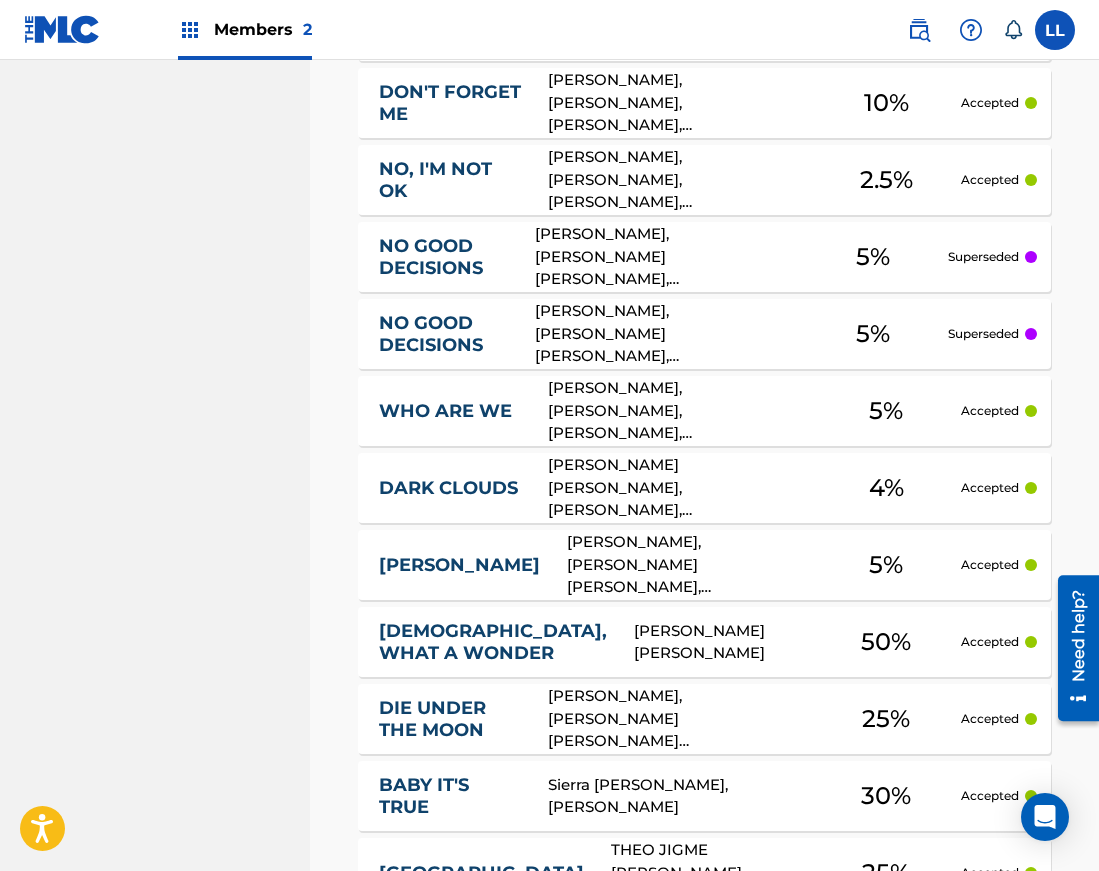 scroll, scrollTop: 3651, scrollLeft: 0, axis: vertical 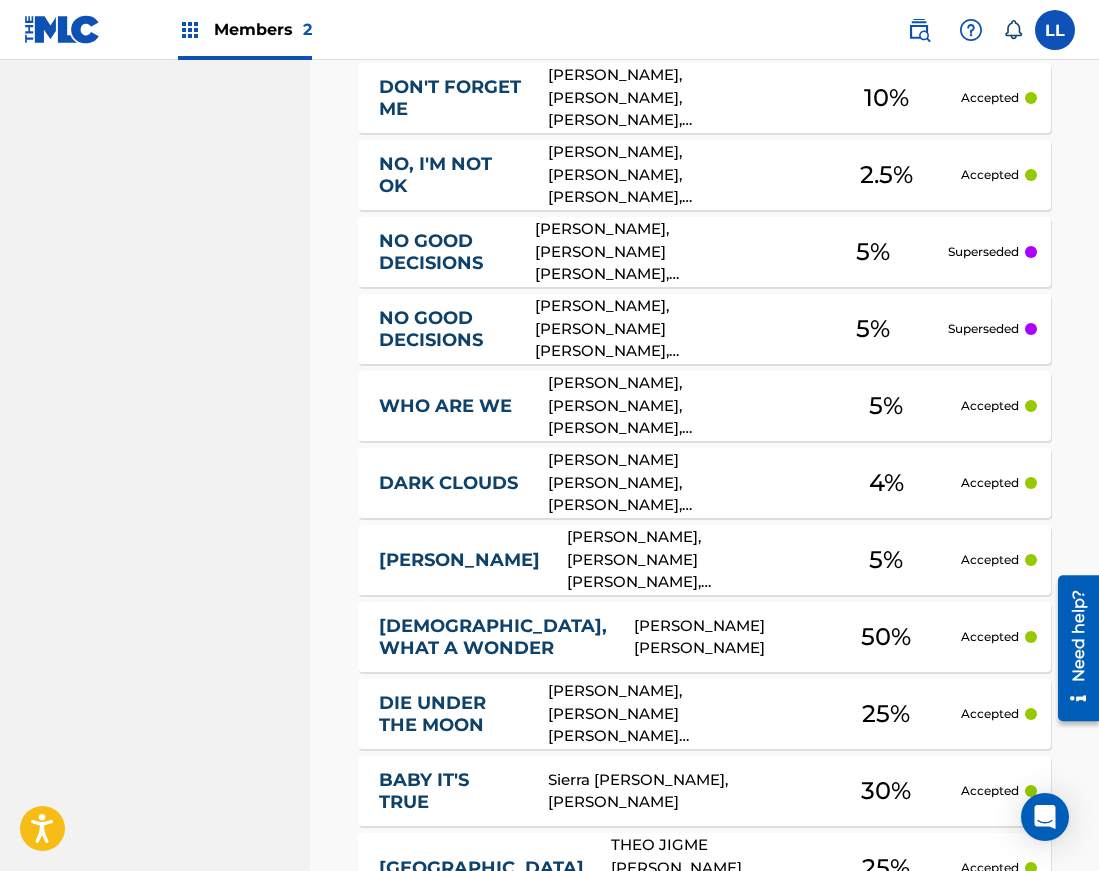 click on "[DEMOGRAPHIC_DATA], WHAT A WONDER" at bounding box center [493, 637] 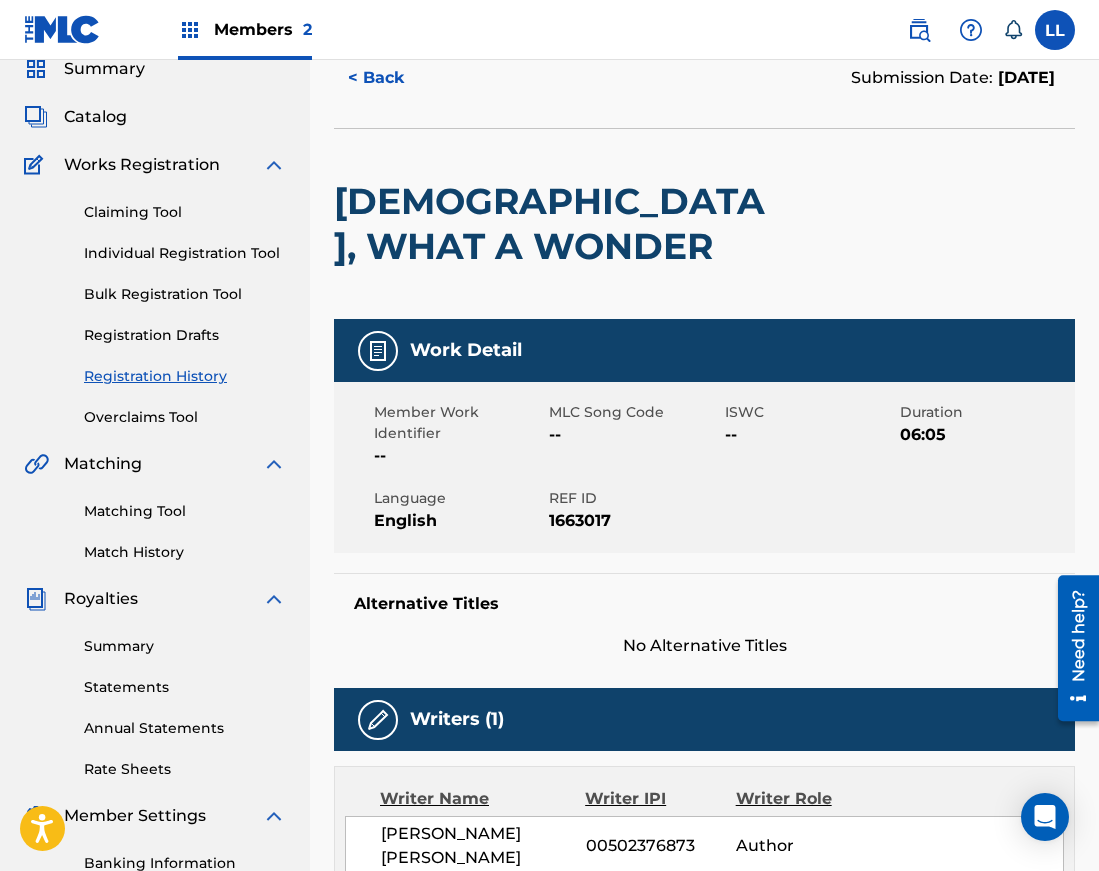 scroll, scrollTop: 84, scrollLeft: 0, axis: vertical 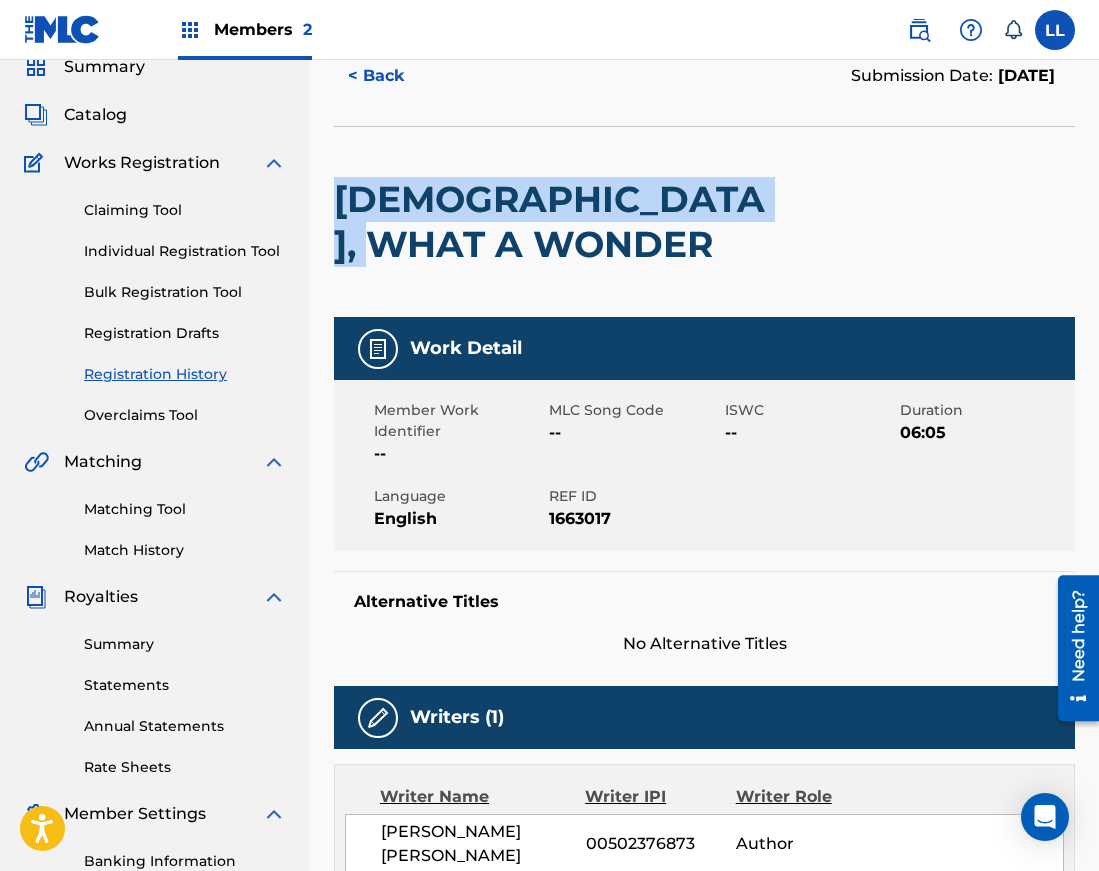 drag, startPoint x: 457, startPoint y: 234, endPoint x: 327, endPoint y: 187, distance: 138.2353 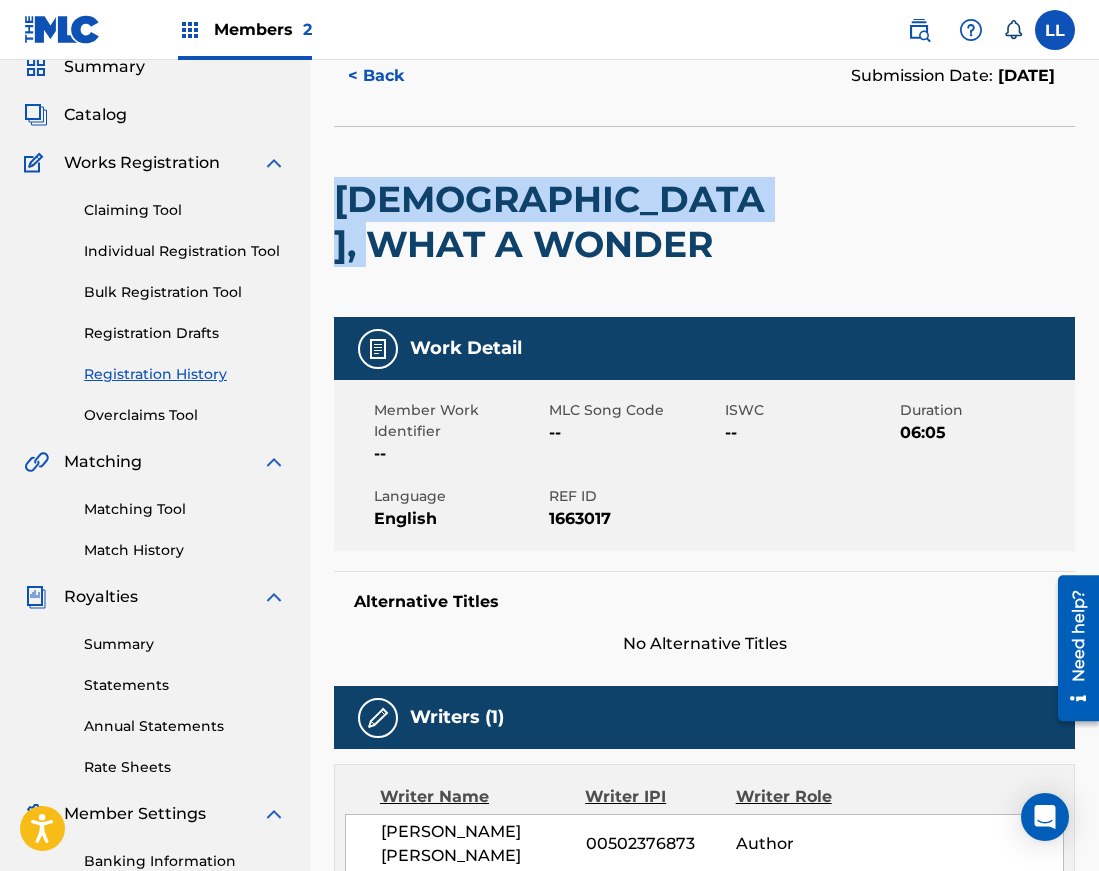 click on "< Back" at bounding box center (394, 76) 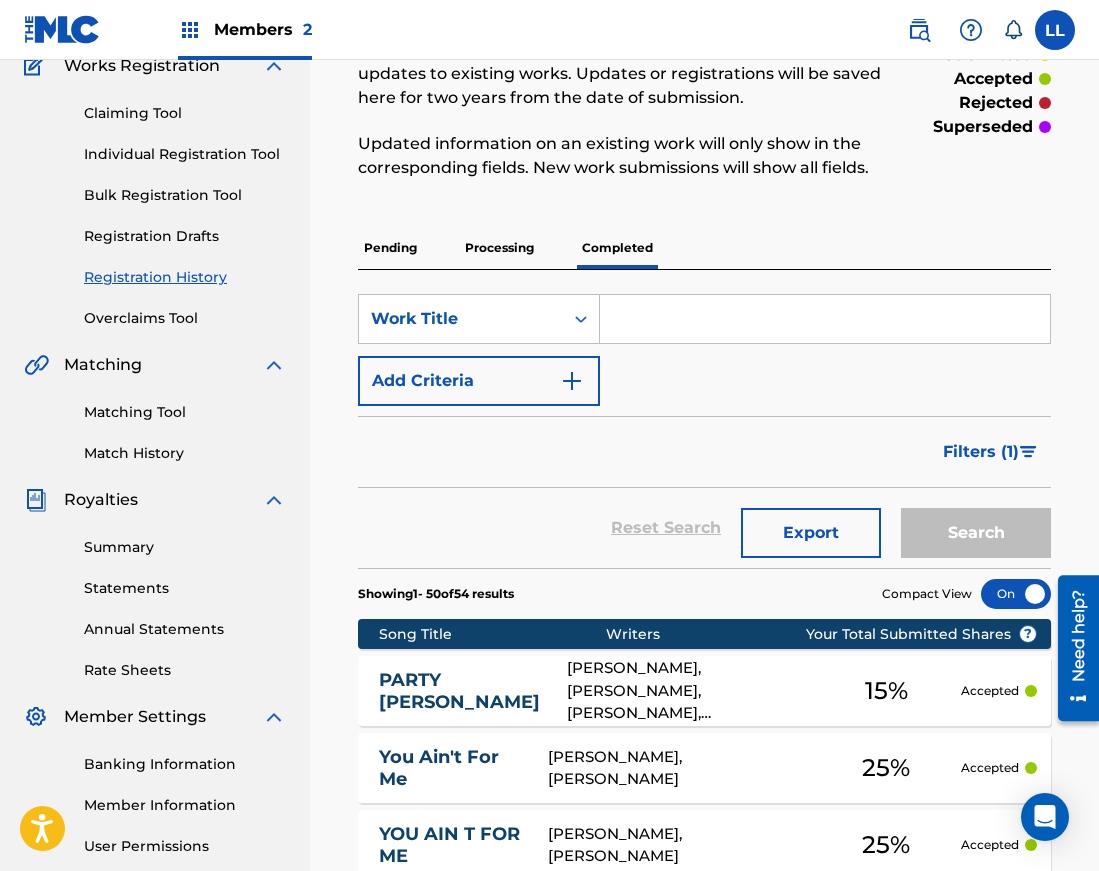 scroll, scrollTop: 78, scrollLeft: 0, axis: vertical 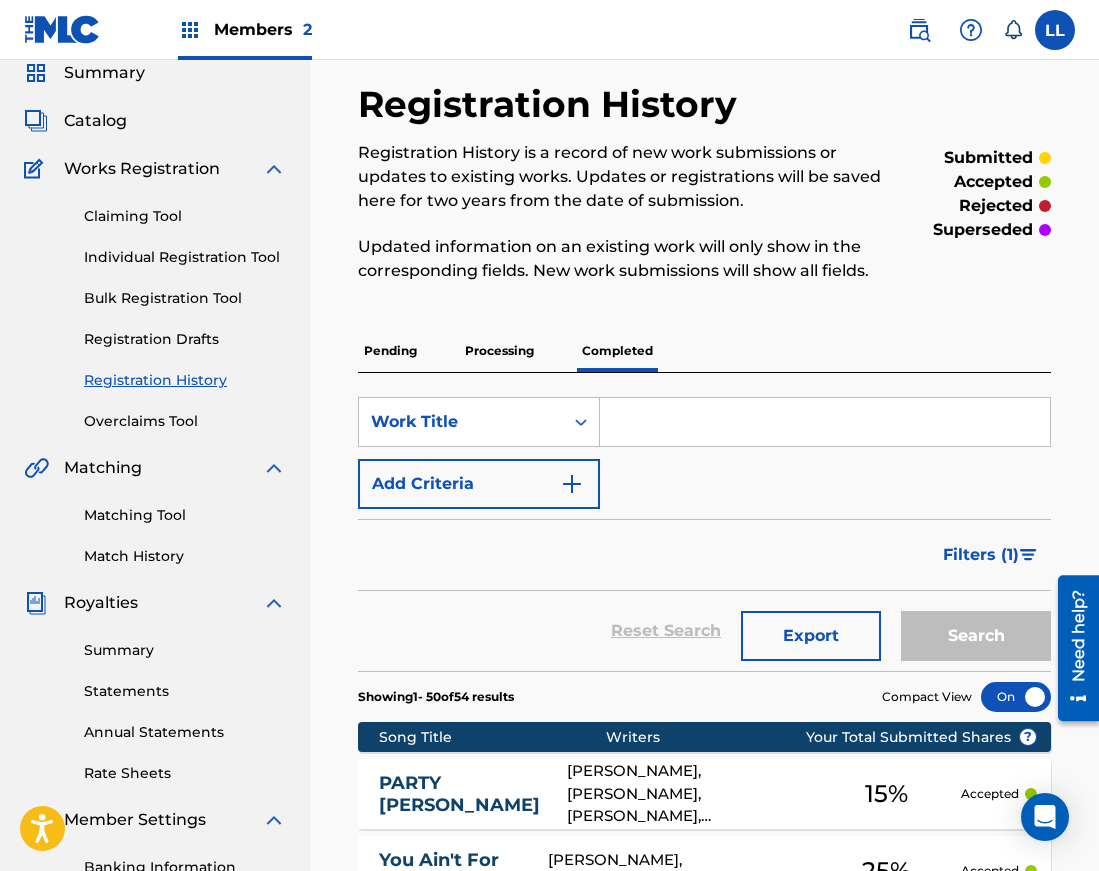 click on "Matching Tool" at bounding box center [185, 515] 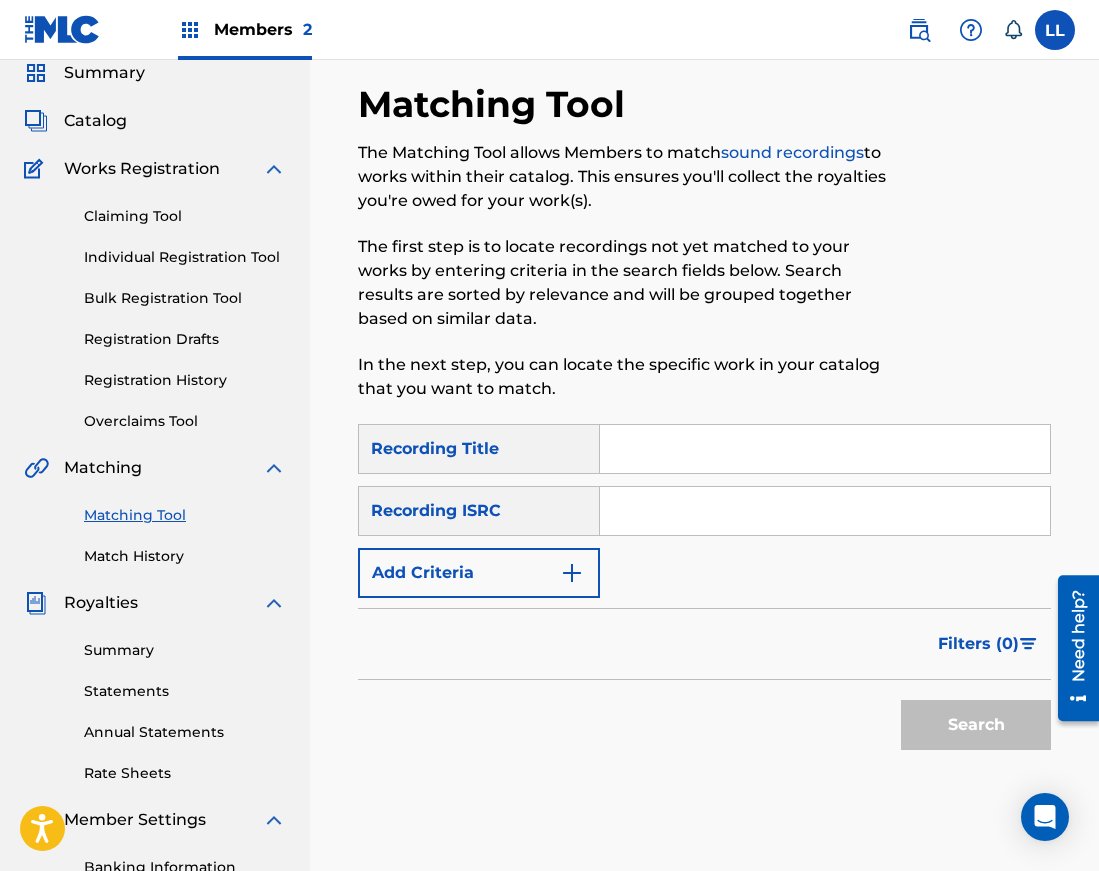scroll, scrollTop: 0, scrollLeft: 0, axis: both 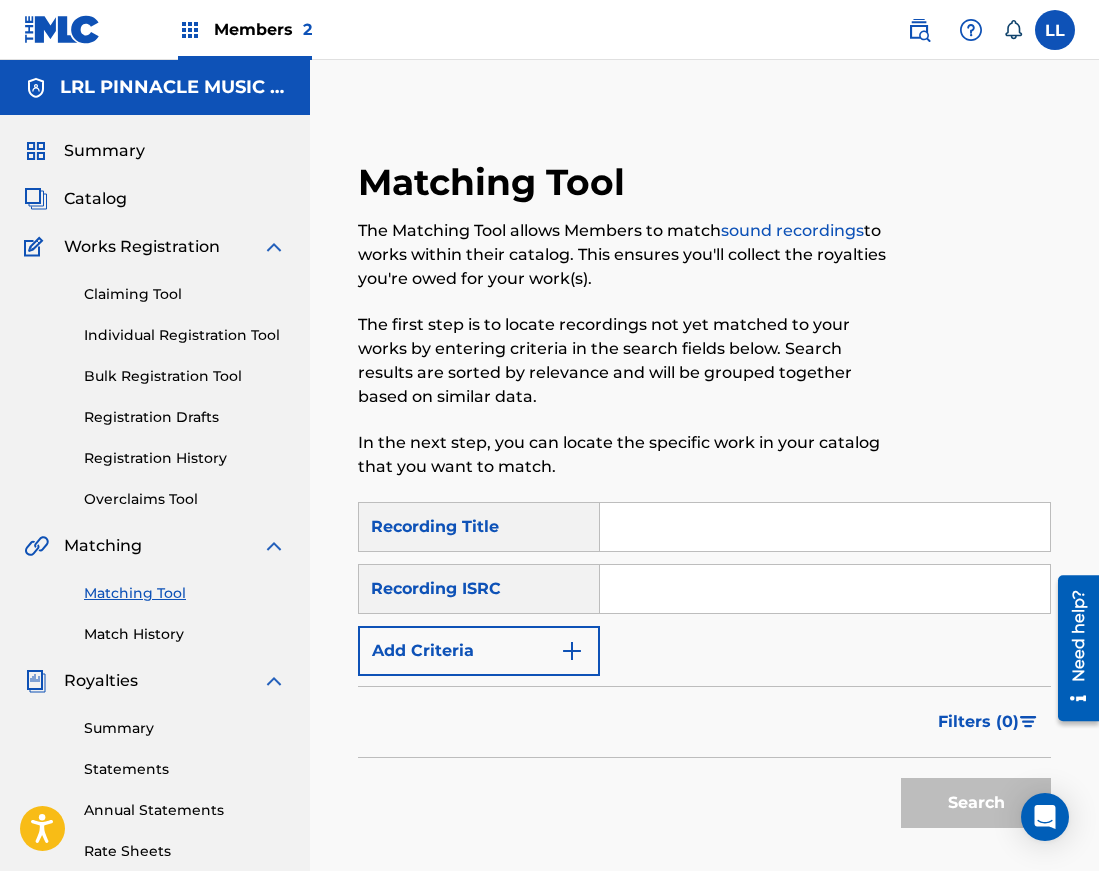 click at bounding box center [825, 527] 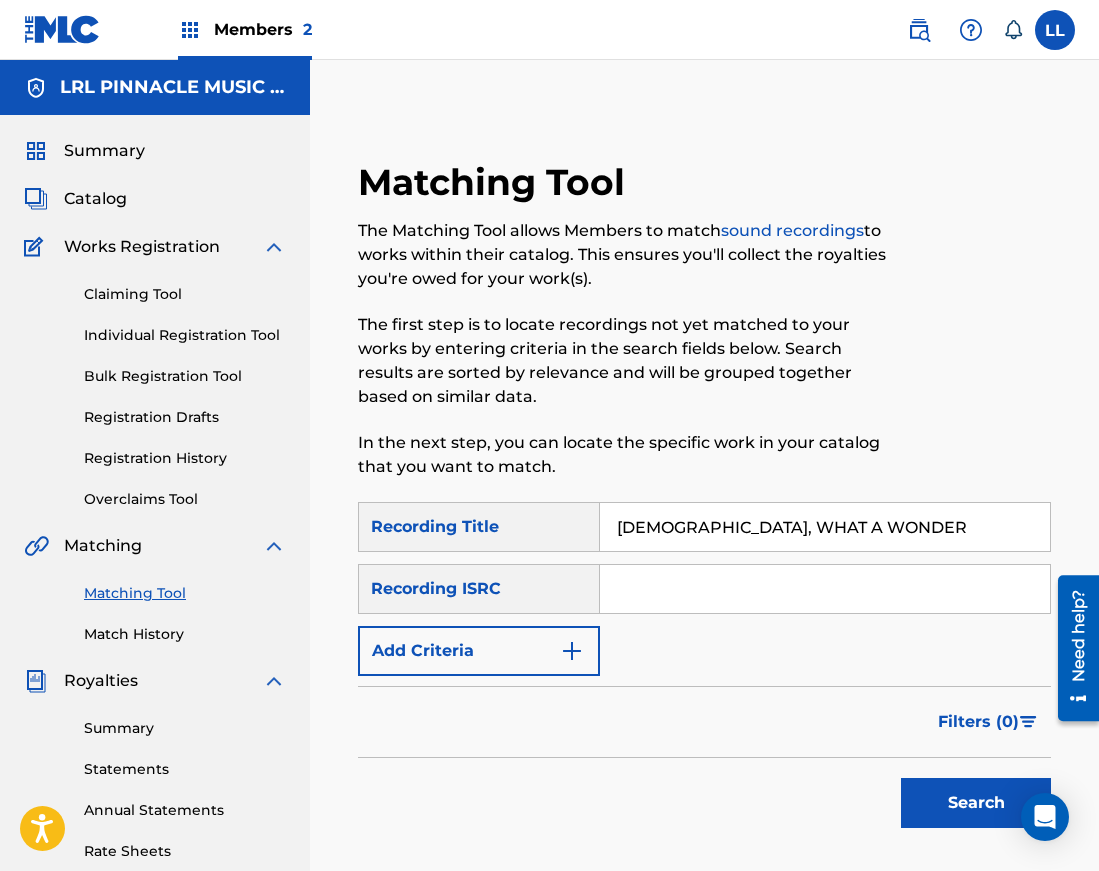 type on "[DEMOGRAPHIC_DATA], WHAT A WONDER" 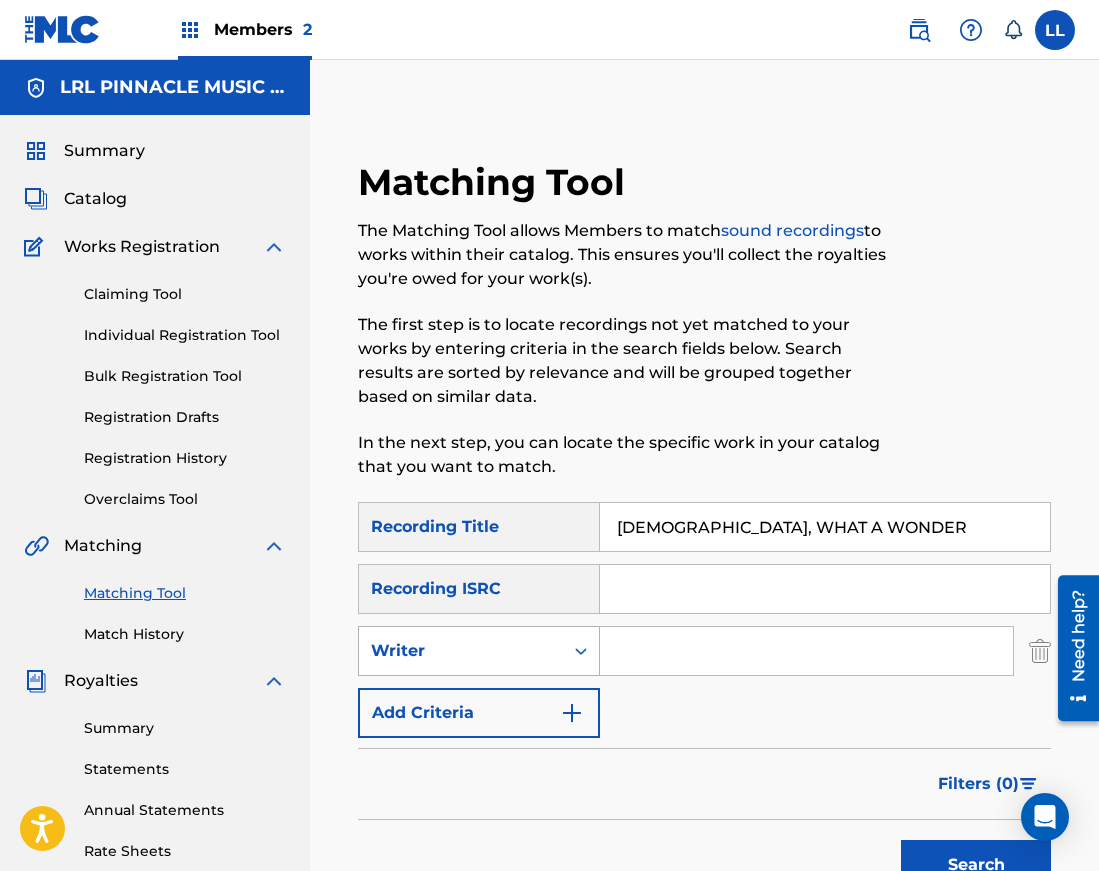 click on "Writer" at bounding box center [461, 651] 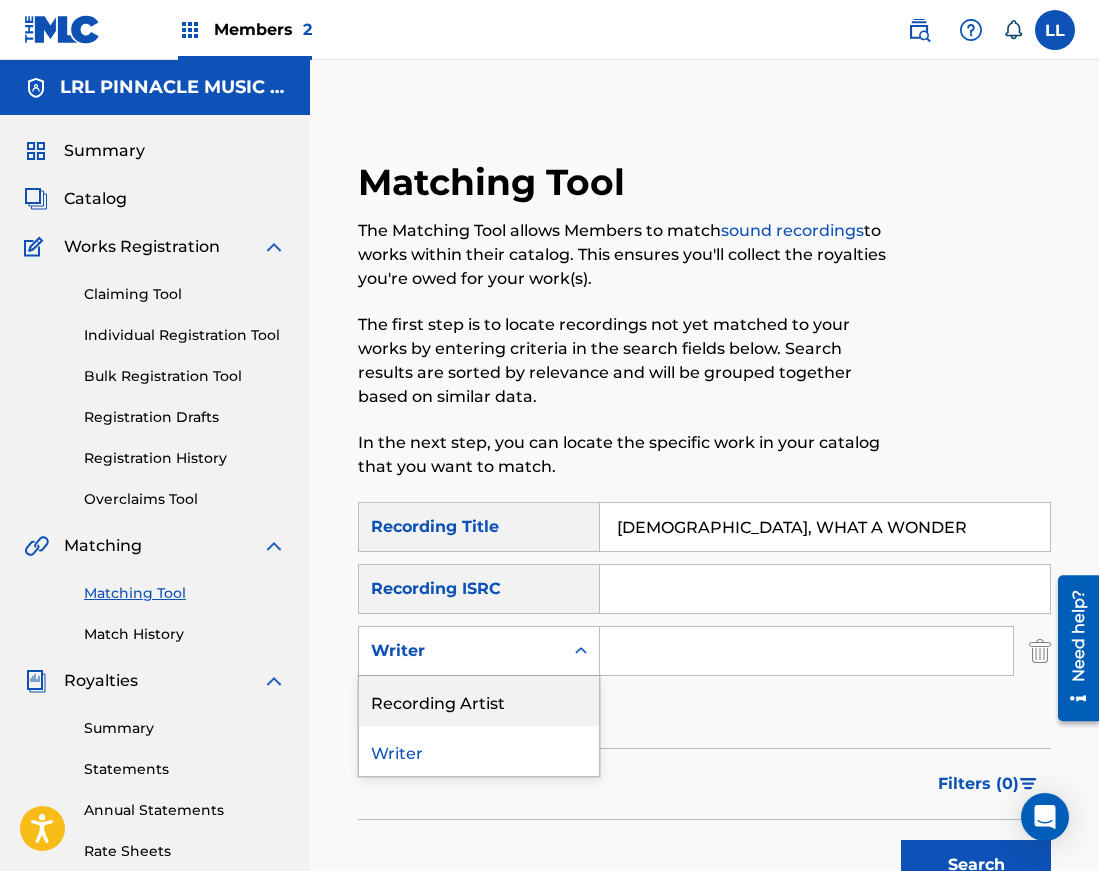 drag, startPoint x: 494, startPoint y: 707, endPoint x: 515, endPoint y: 698, distance: 22.847319 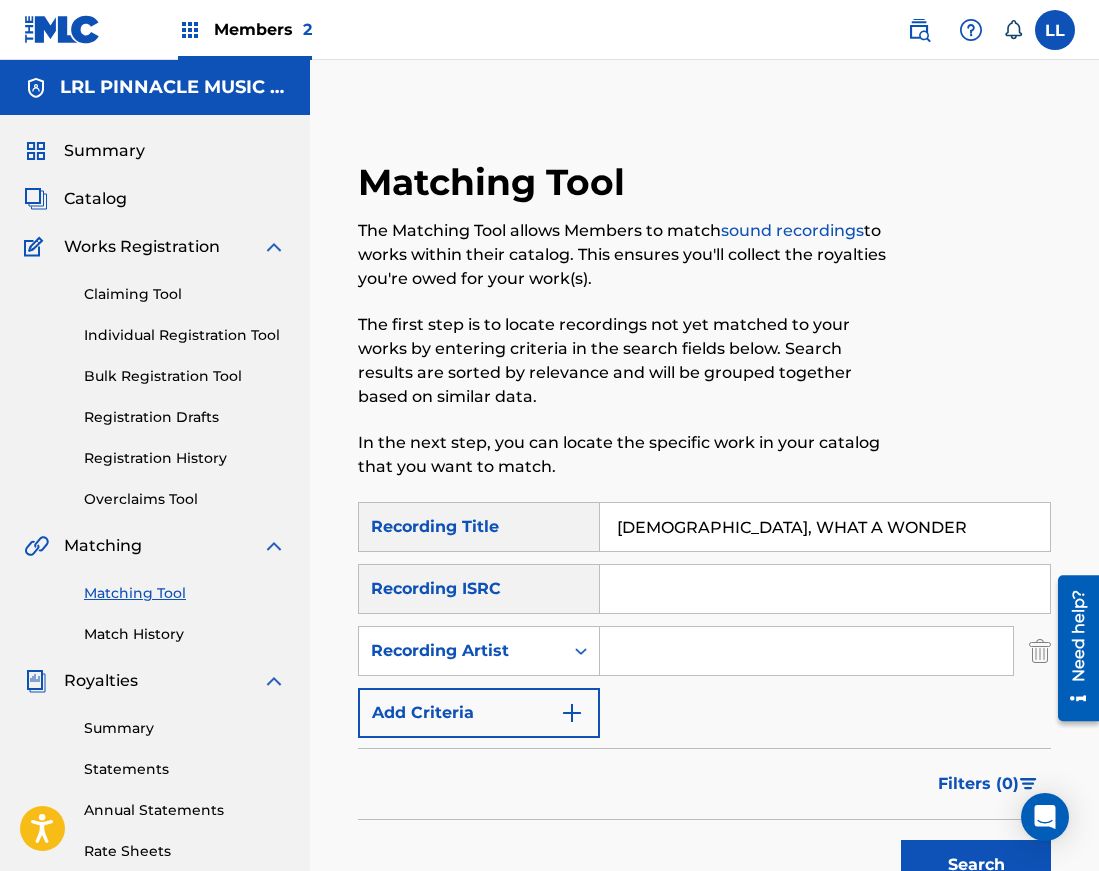 click at bounding box center [806, 651] 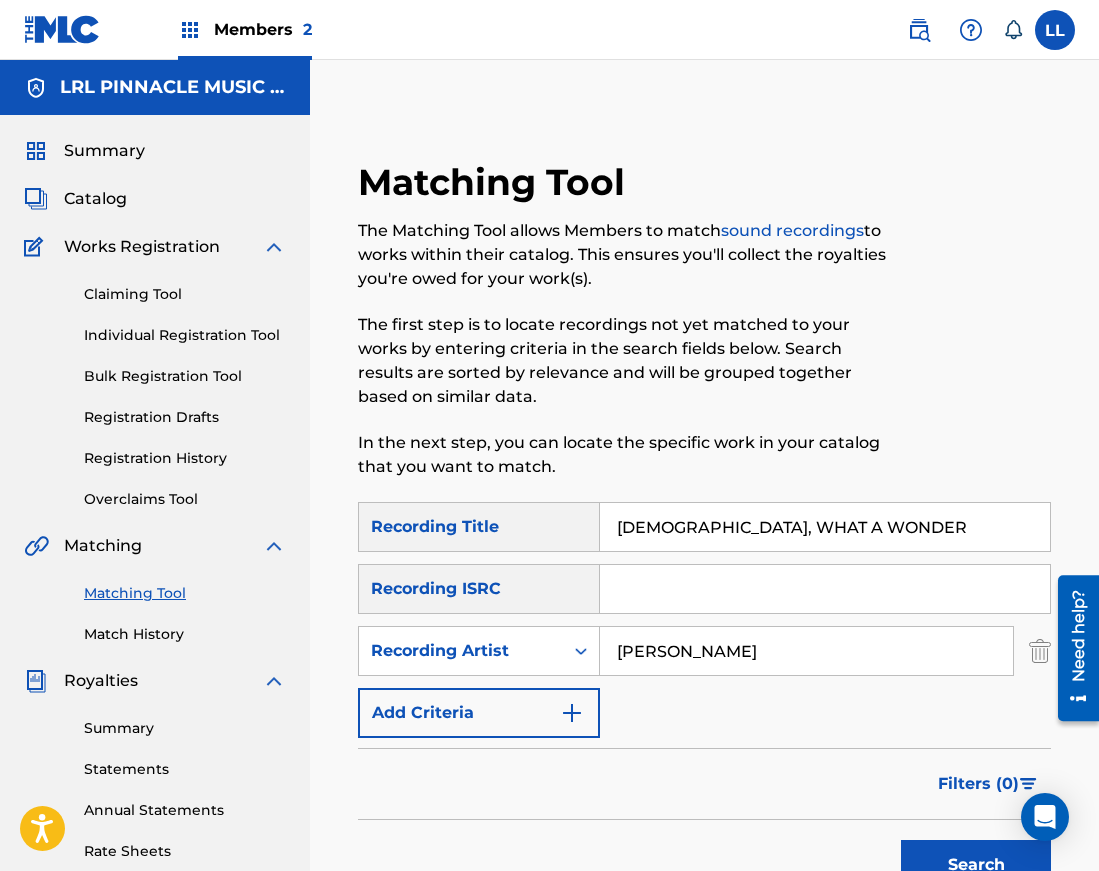 scroll, scrollTop: 41, scrollLeft: 0, axis: vertical 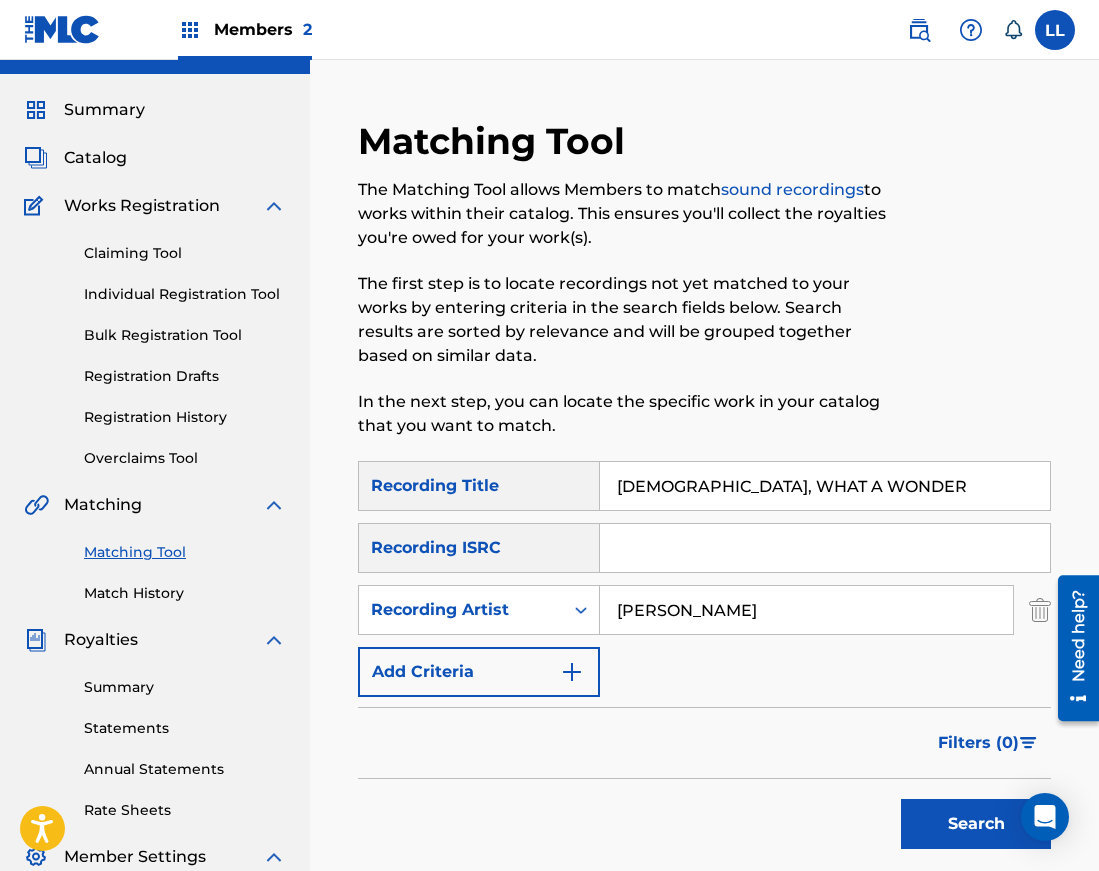 type on "[PERSON_NAME]" 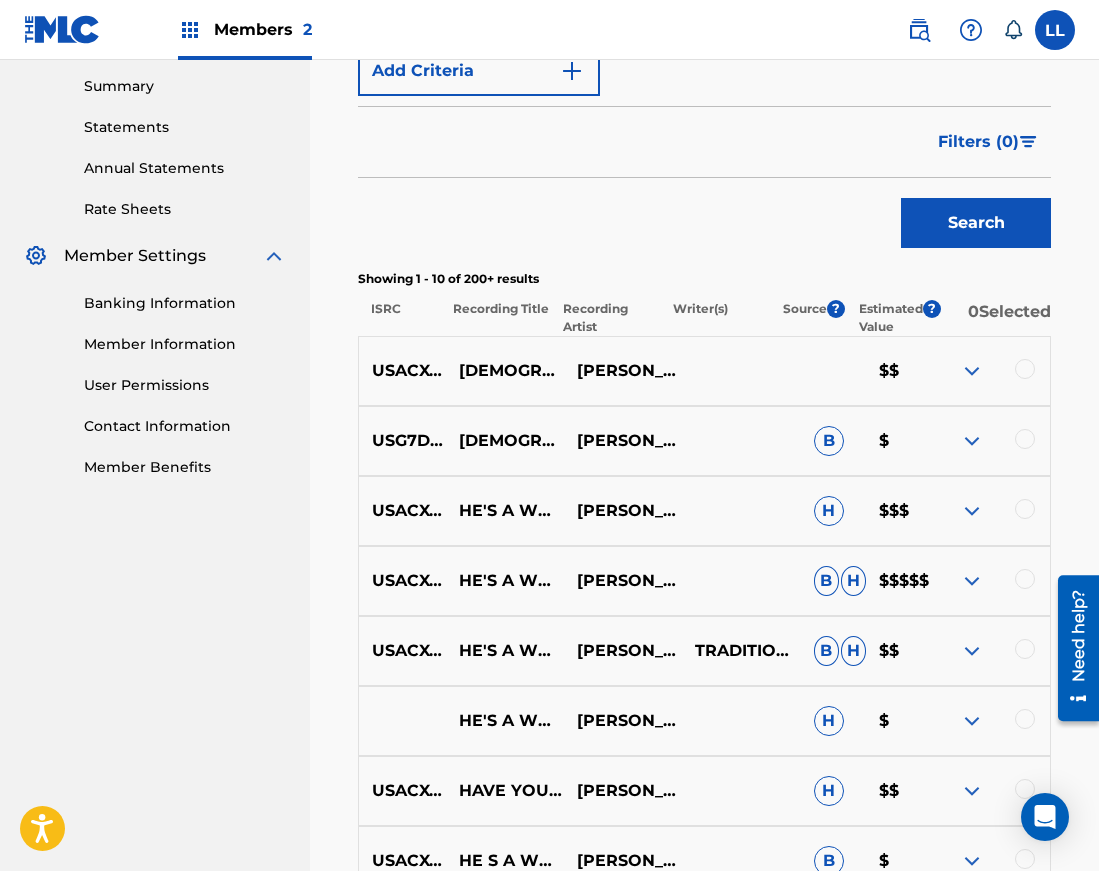 scroll, scrollTop: 675, scrollLeft: 0, axis: vertical 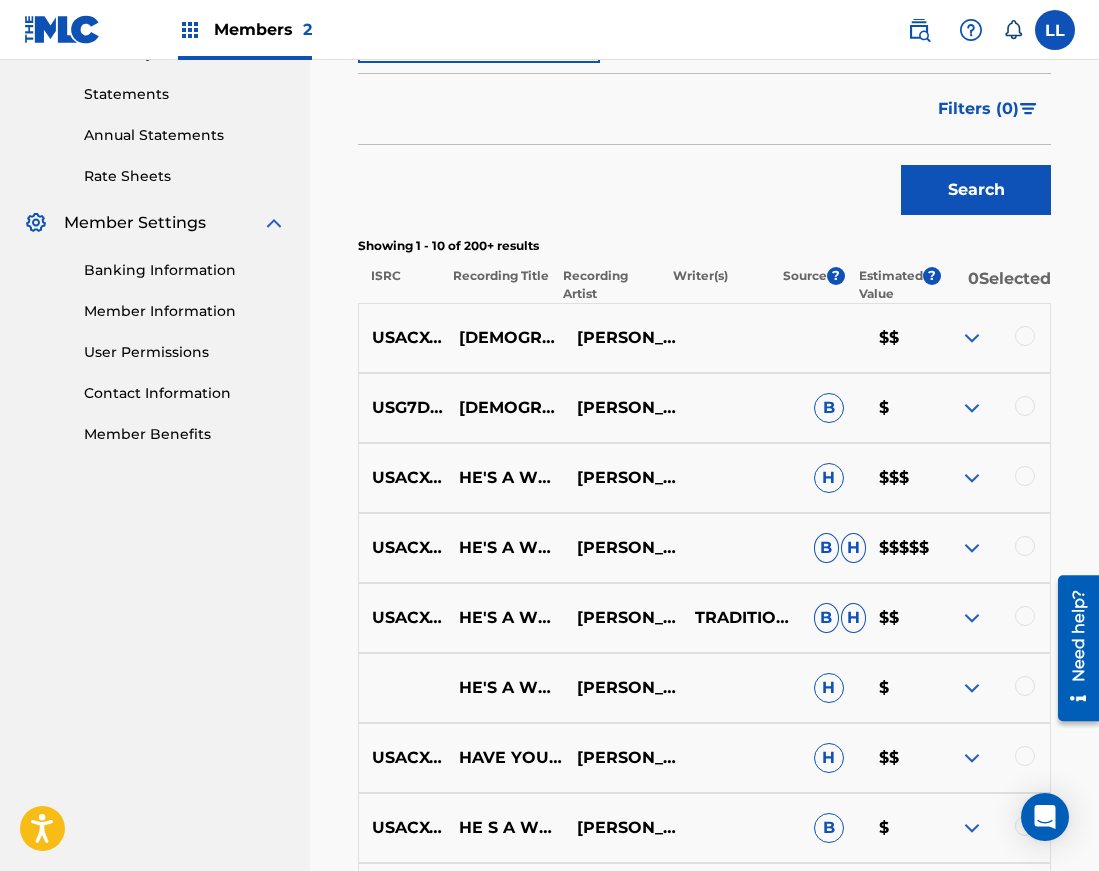 click at bounding box center [991, 548] 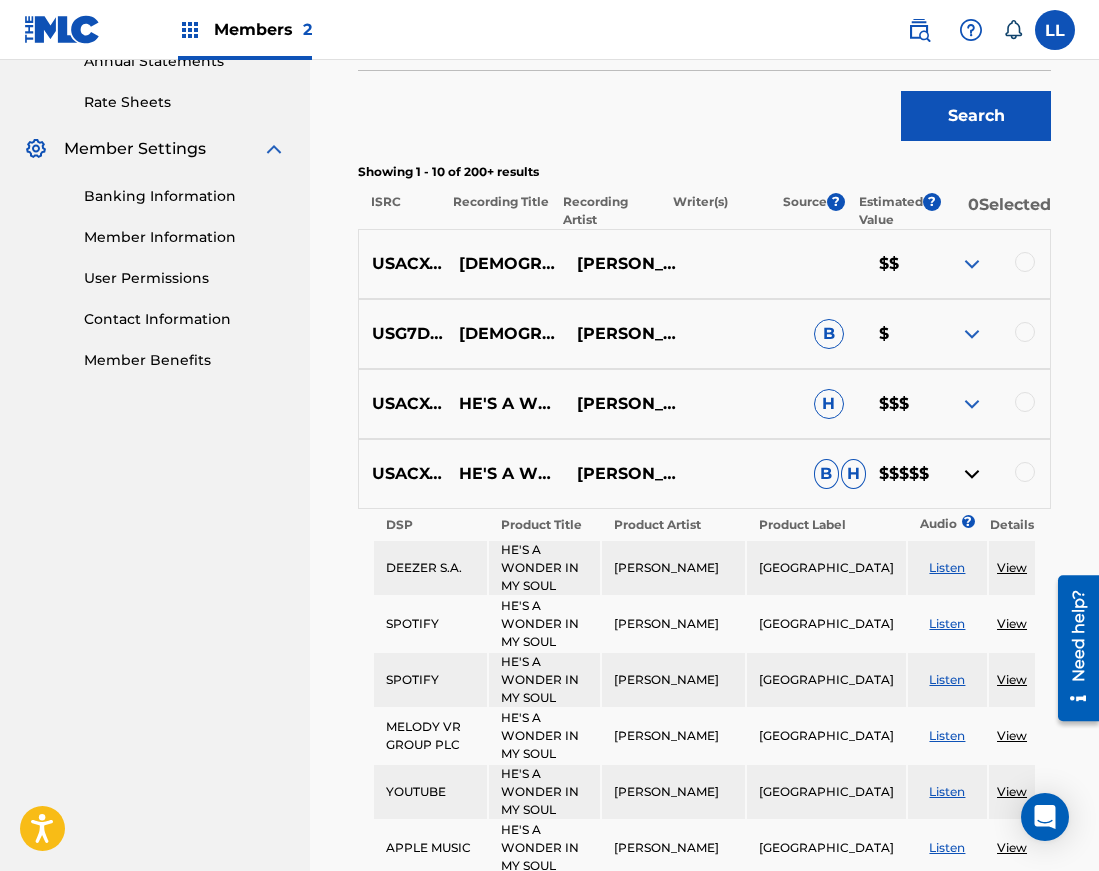 scroll, scrollTop: 776, scrollLeft: 0, axis: vertical 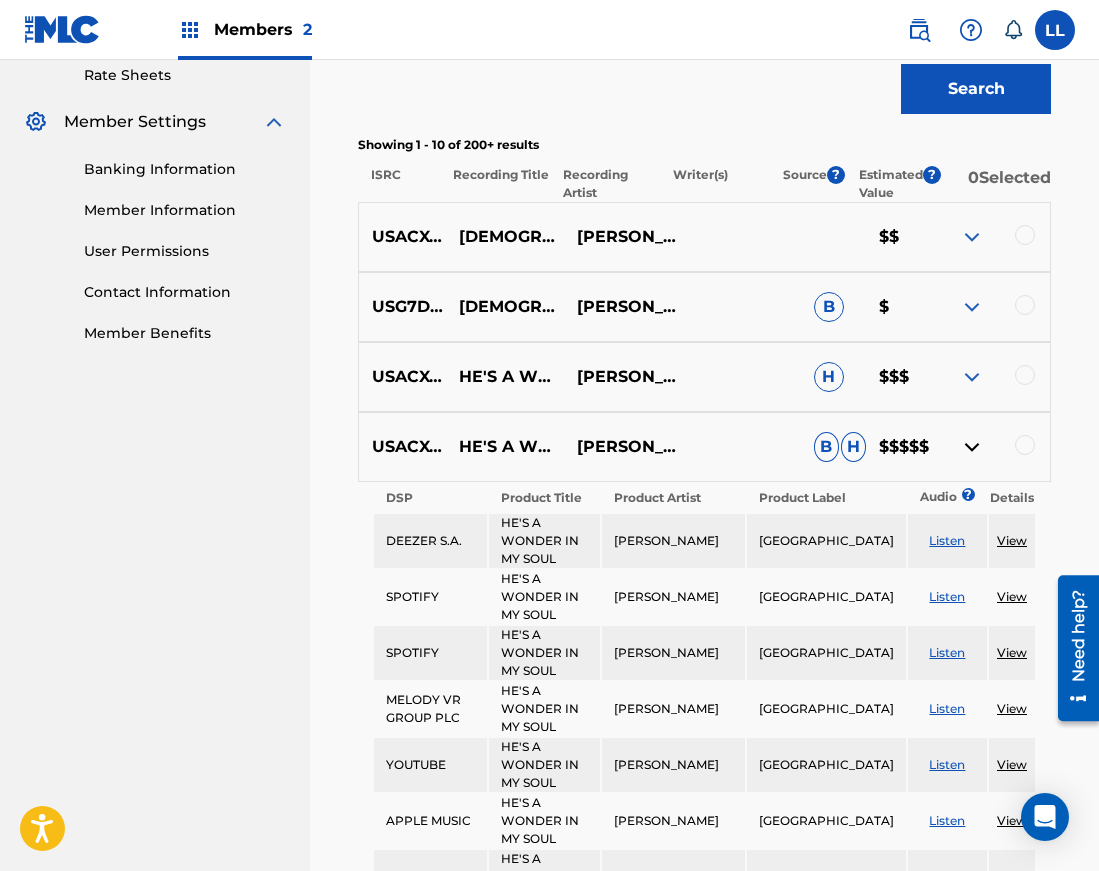 click on "Listen" at bounding box center (947, 540) 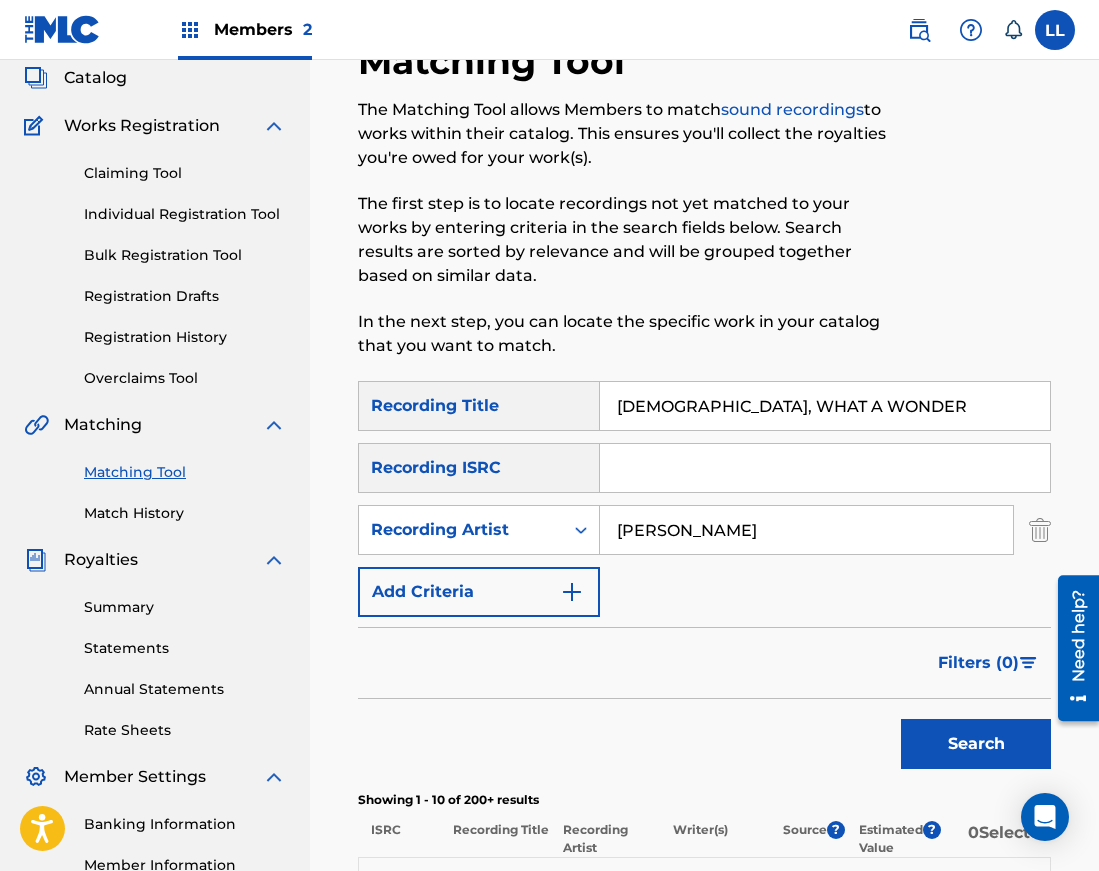 scroll, scrollTop: 116, scrollLeft: 0, axis: vertical 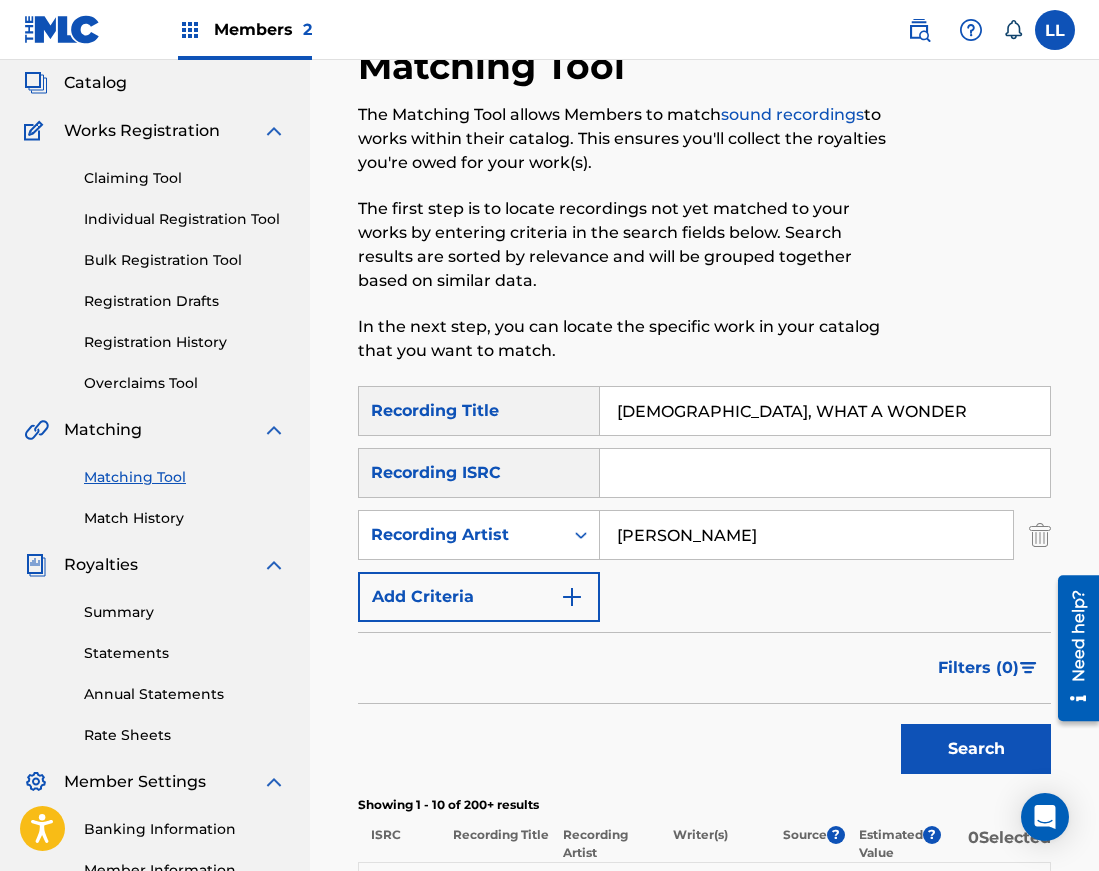 drag, startPoint x: 678, startPoint y: 409, endPoint x: 623, endPoint y: 411, distance: 55.03635 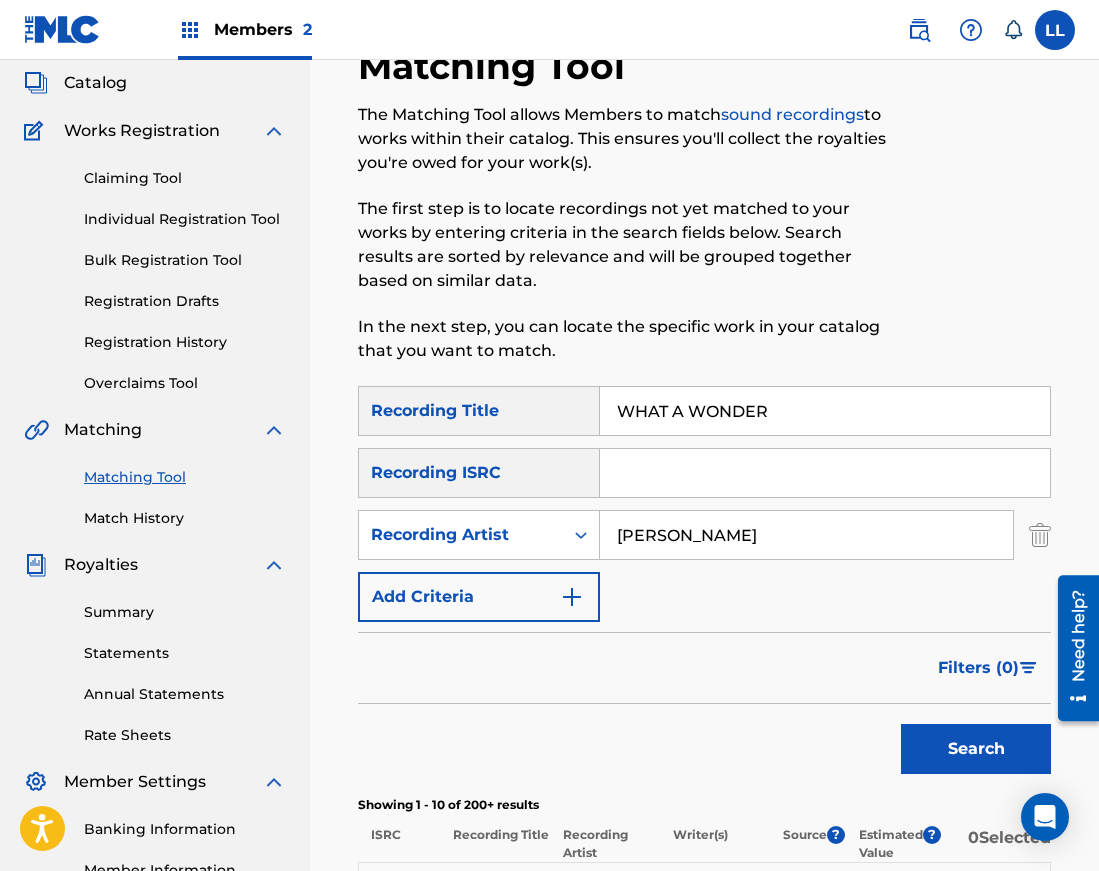click on "Search" at bounding box center (976, 749) 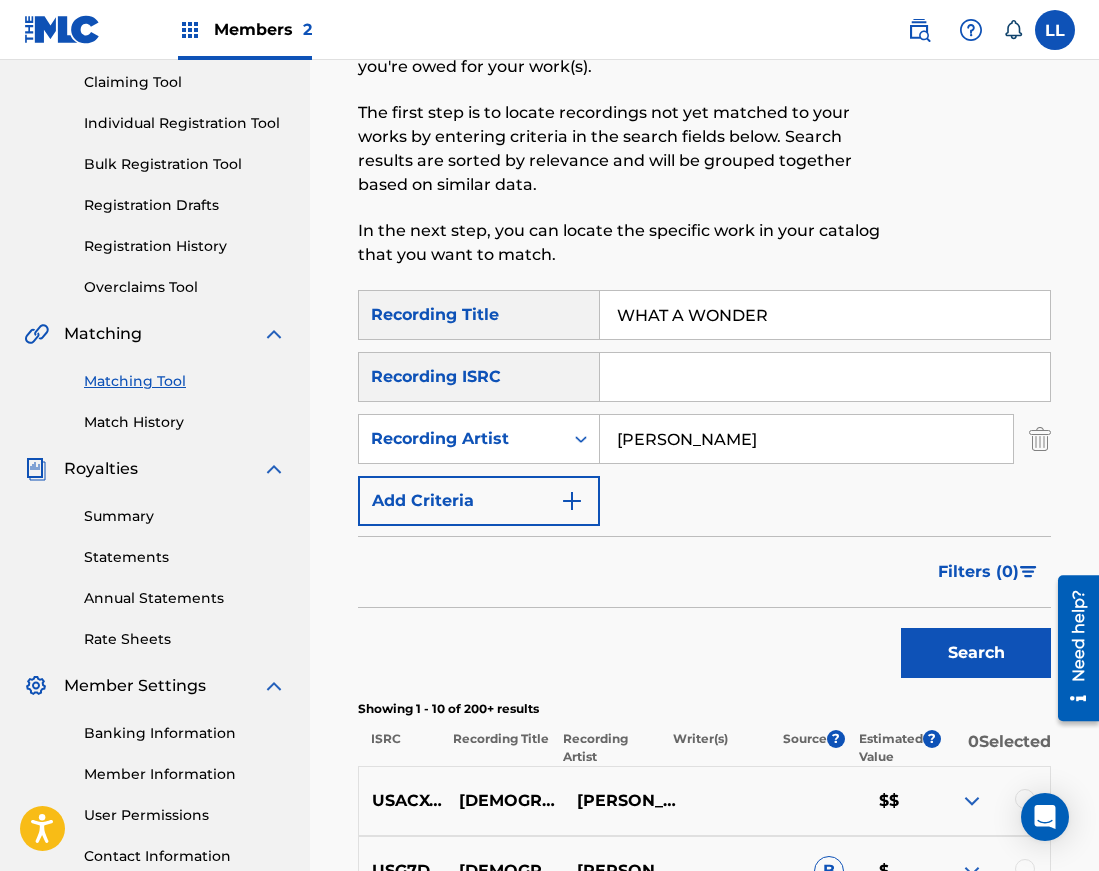 scroll, scrollTop: 209, scrollLeft: 0, axis: vertical 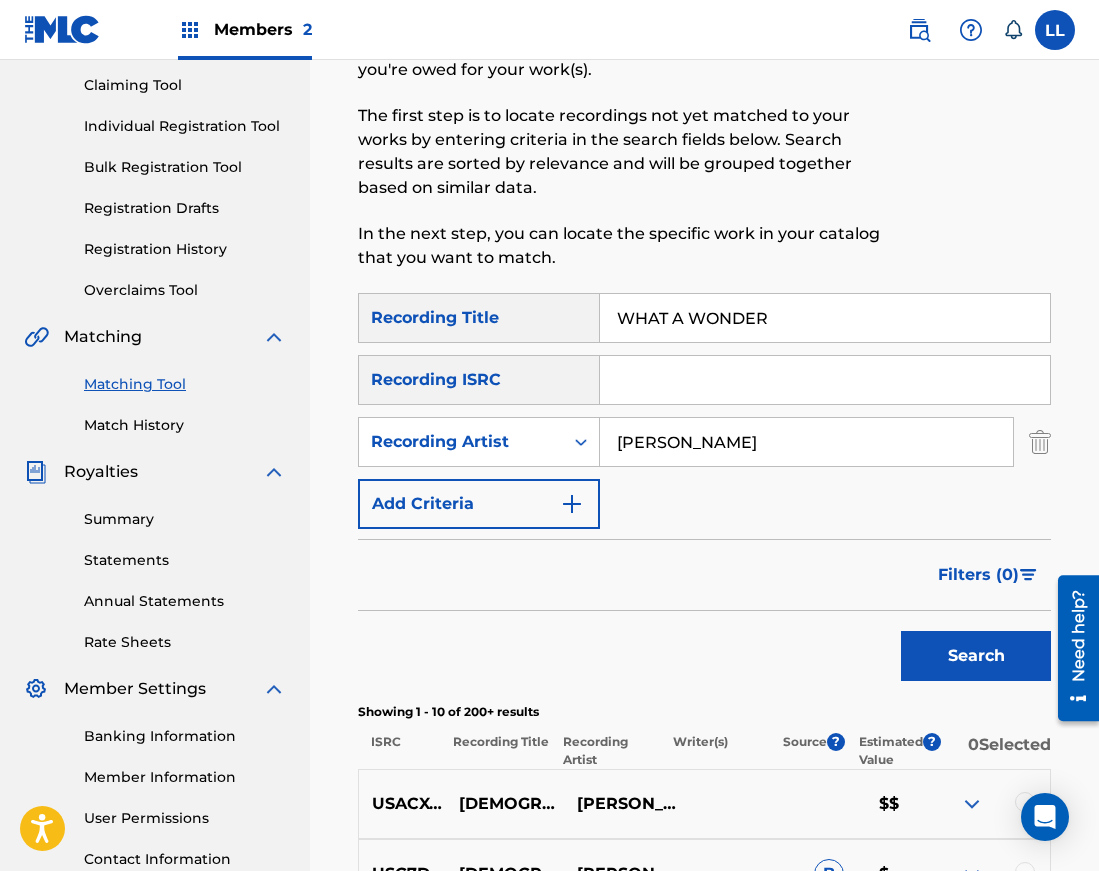 click on "WHAT A WONDER" at bounding box center [825, 318] 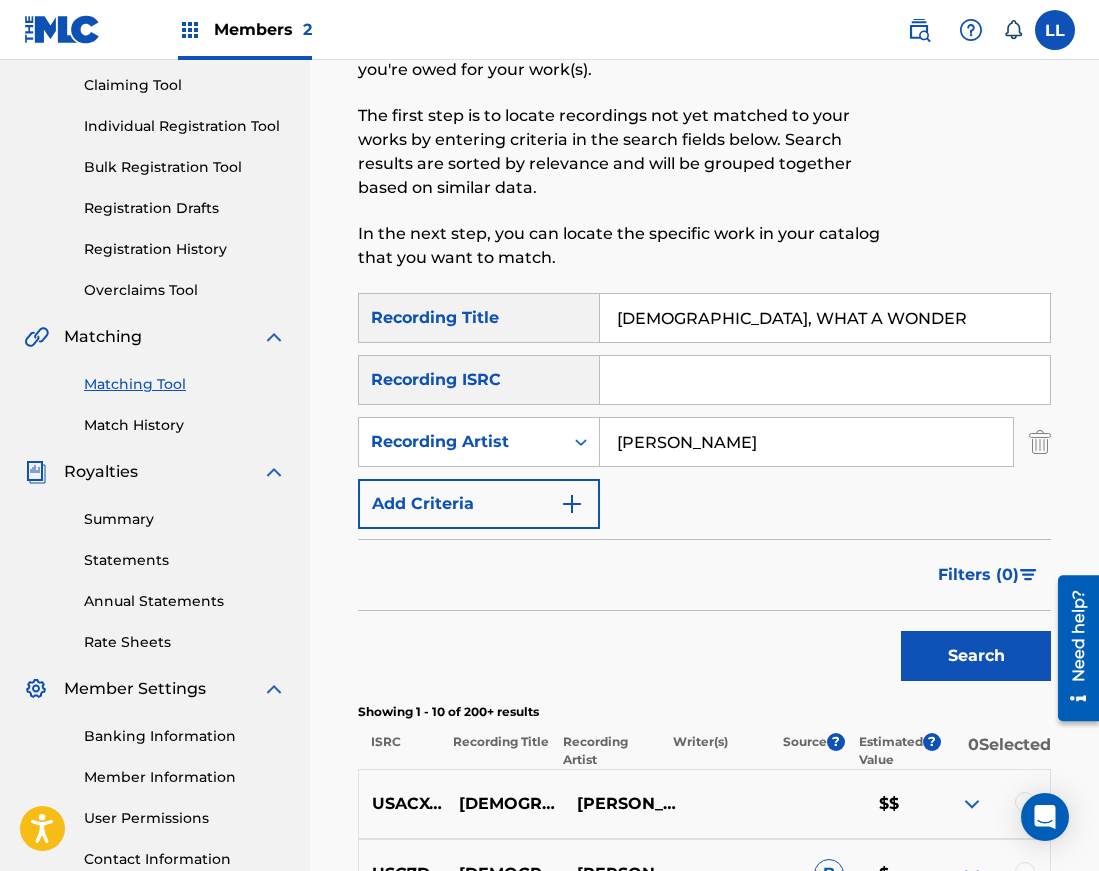 type on "[DEMOGRAPHIC_DATA], WHAT A WONDER" 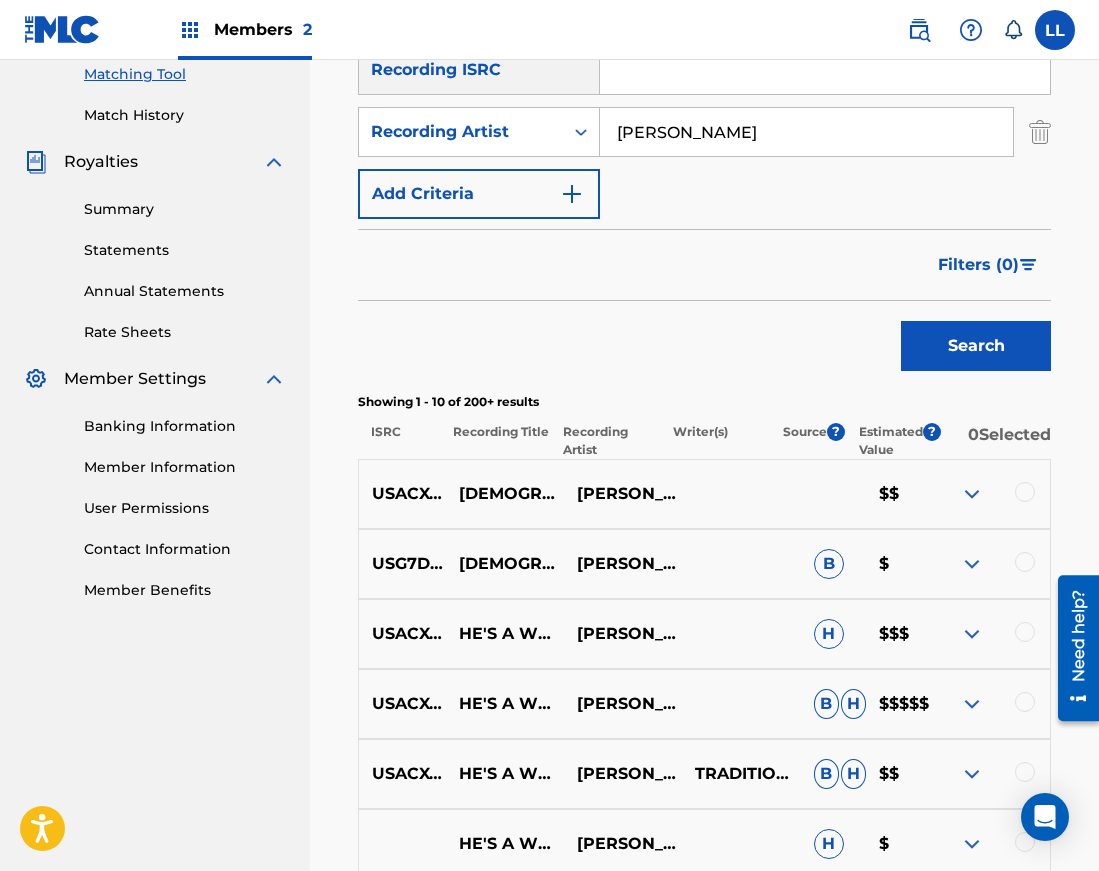 scroll, scrollTop: 522, scrollLeft: 0, axis: vertical 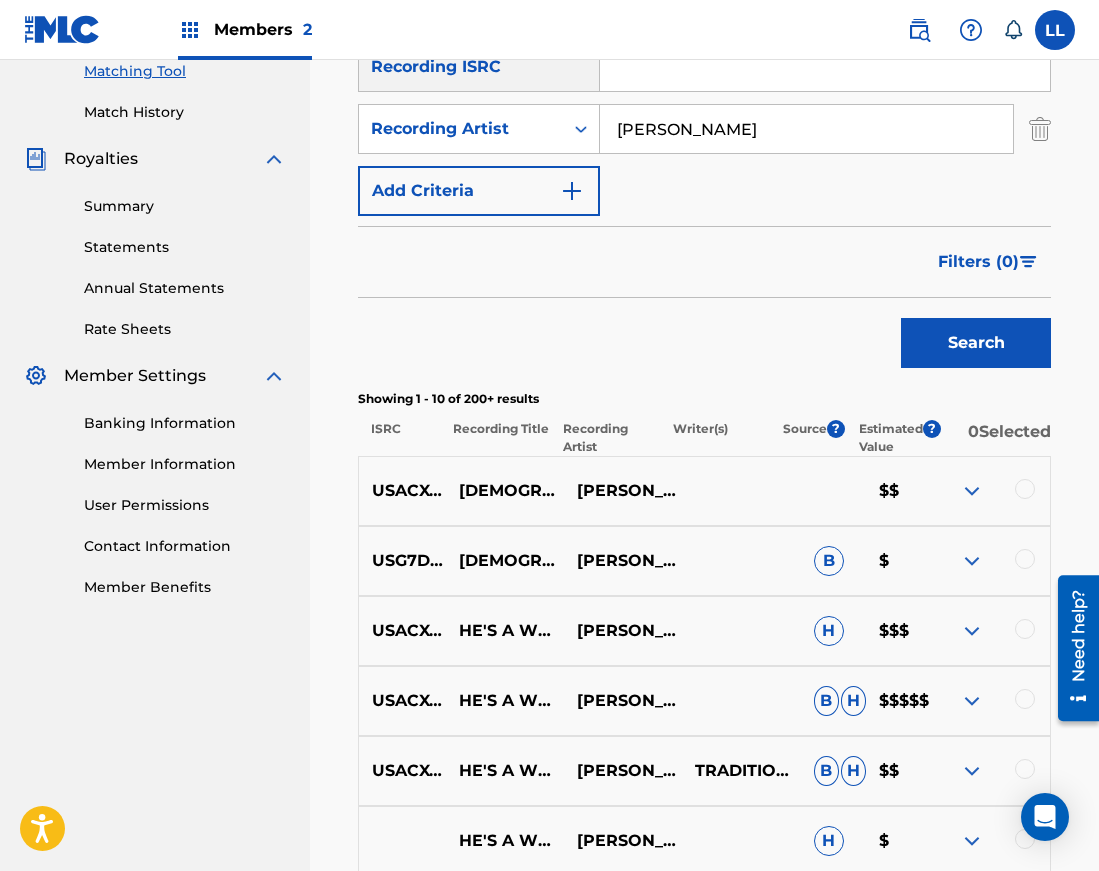 click at bounding box center (972, 491) 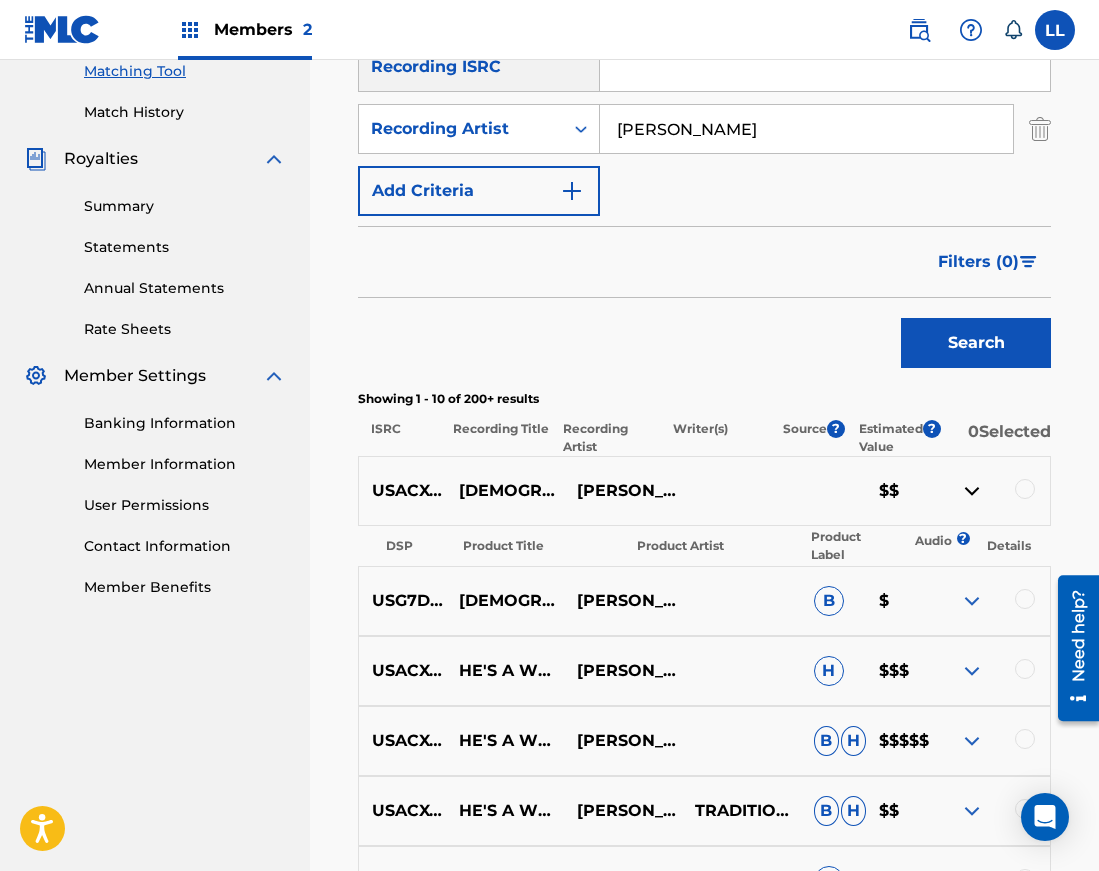 click on "[PERSON_NAME]" at bounding box center [623, 491] 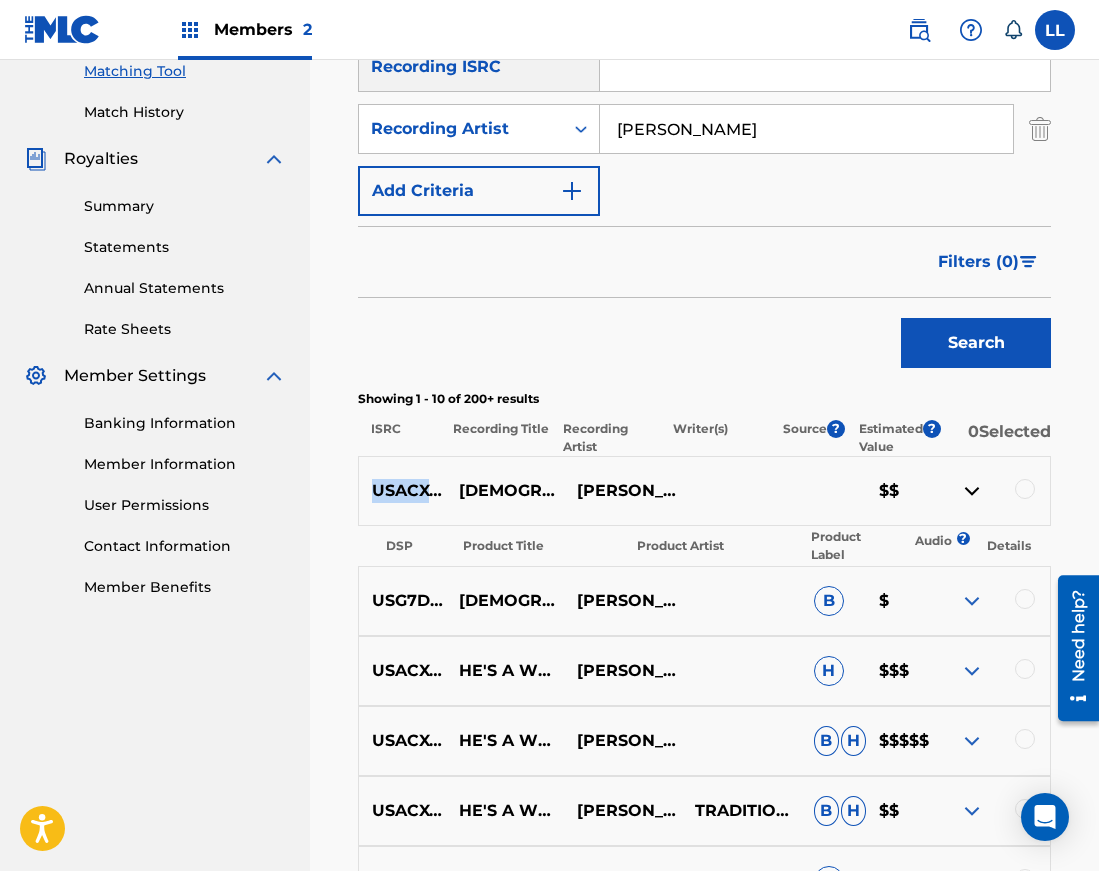 click on "USACX0691082" at bounding box center [402, 491] 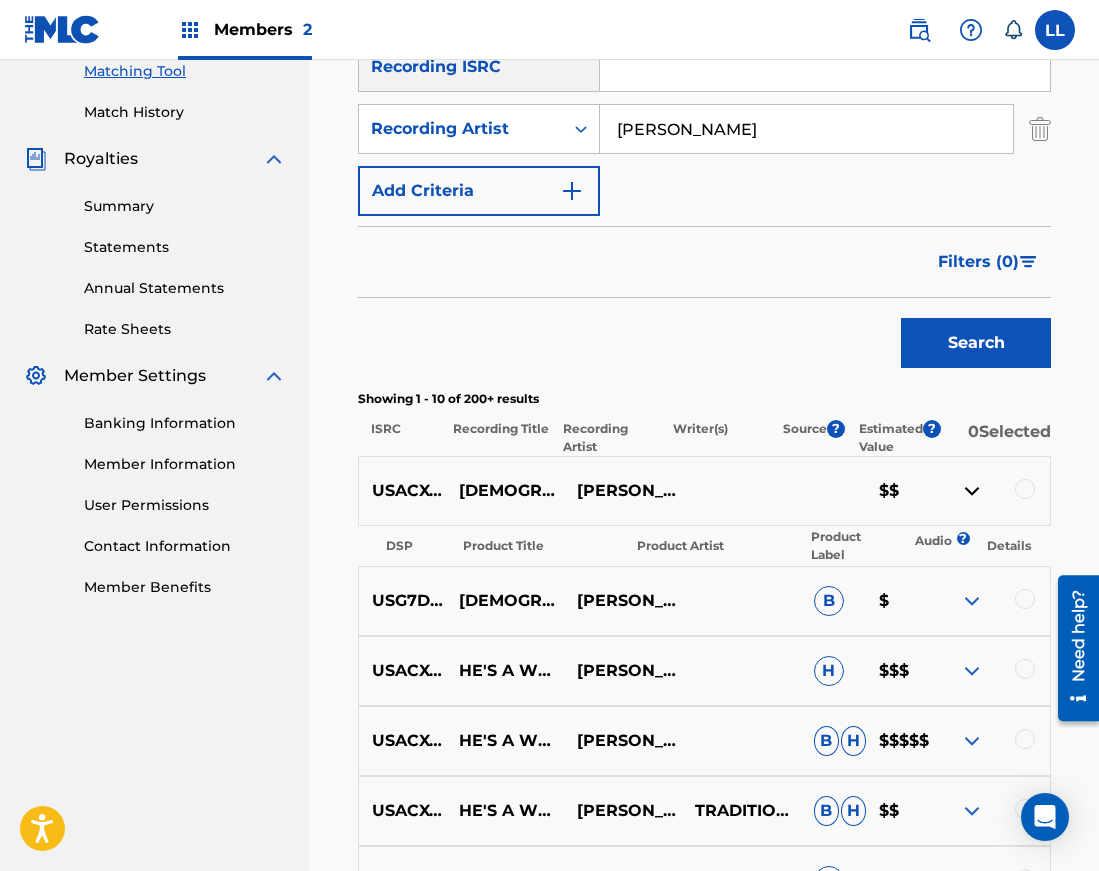 click on "USACX0691082 [PERSON_NAME], WHAT A WONDER [PERSON_NAME] $$" at bounding box center (704, 491) 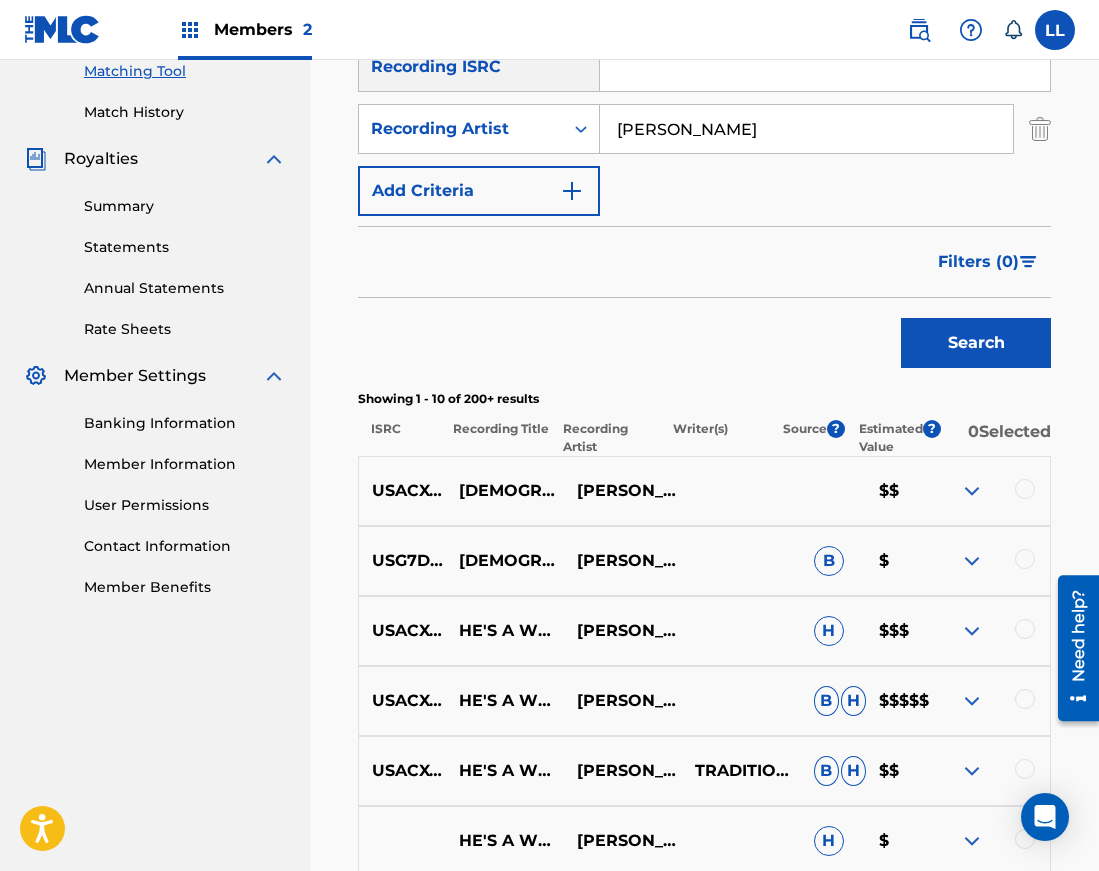 click on "USACX0691082" at bounding box center (402, 491) 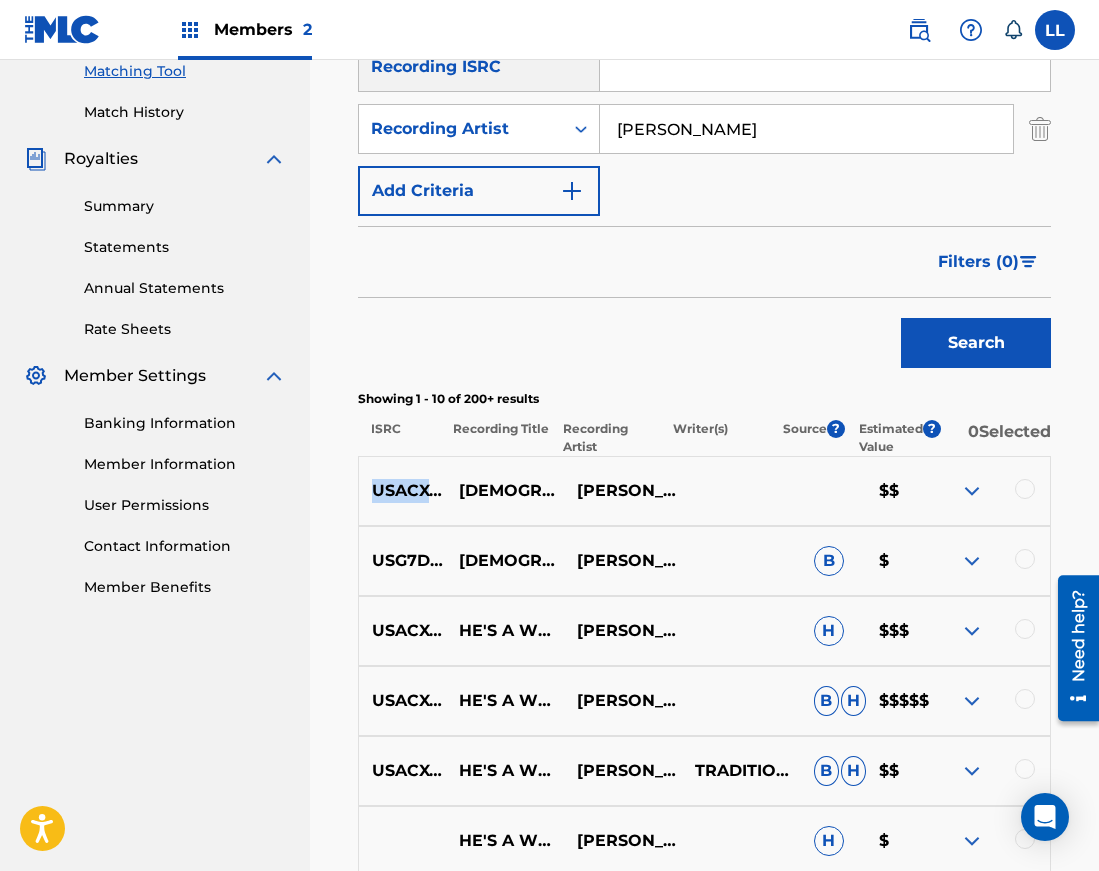 click on "USACX0691082" at bounding box center [402, 491] 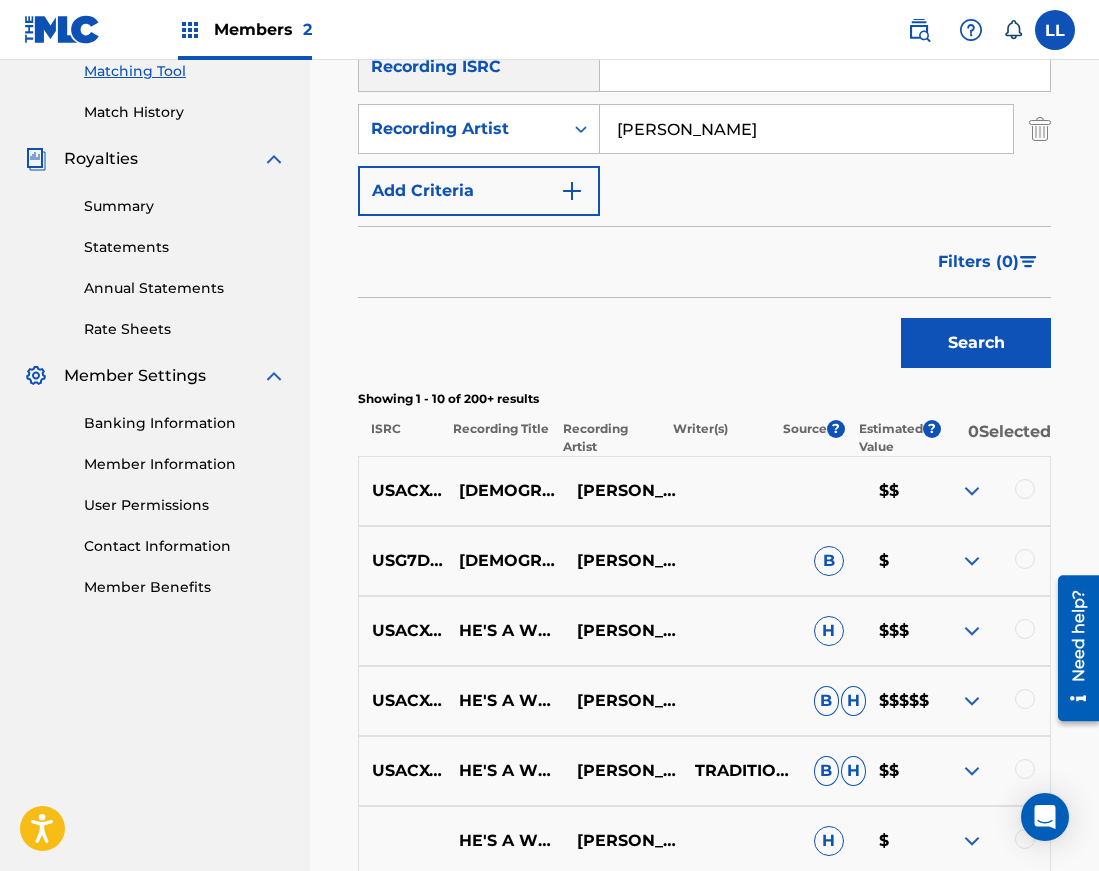 click on "USG7D0798607" at bounding box center [402, 561] 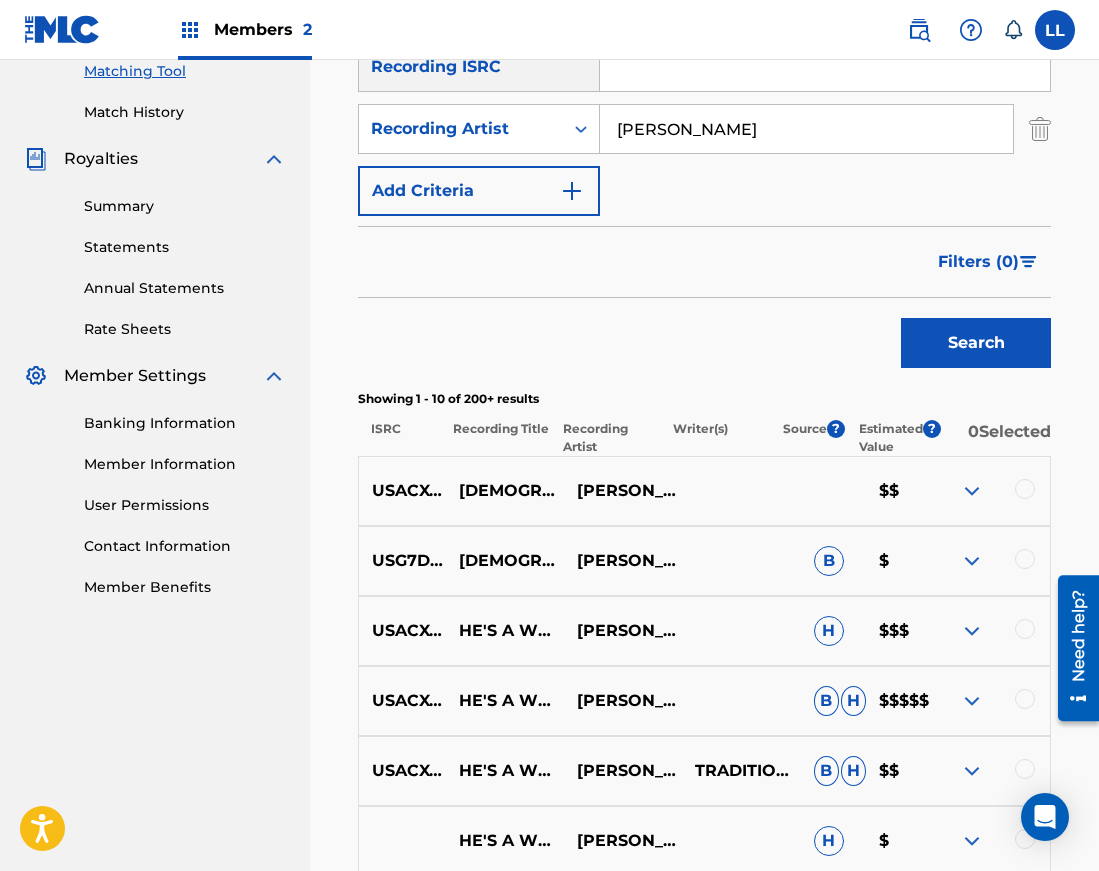 click at bounding box center [972, 561] 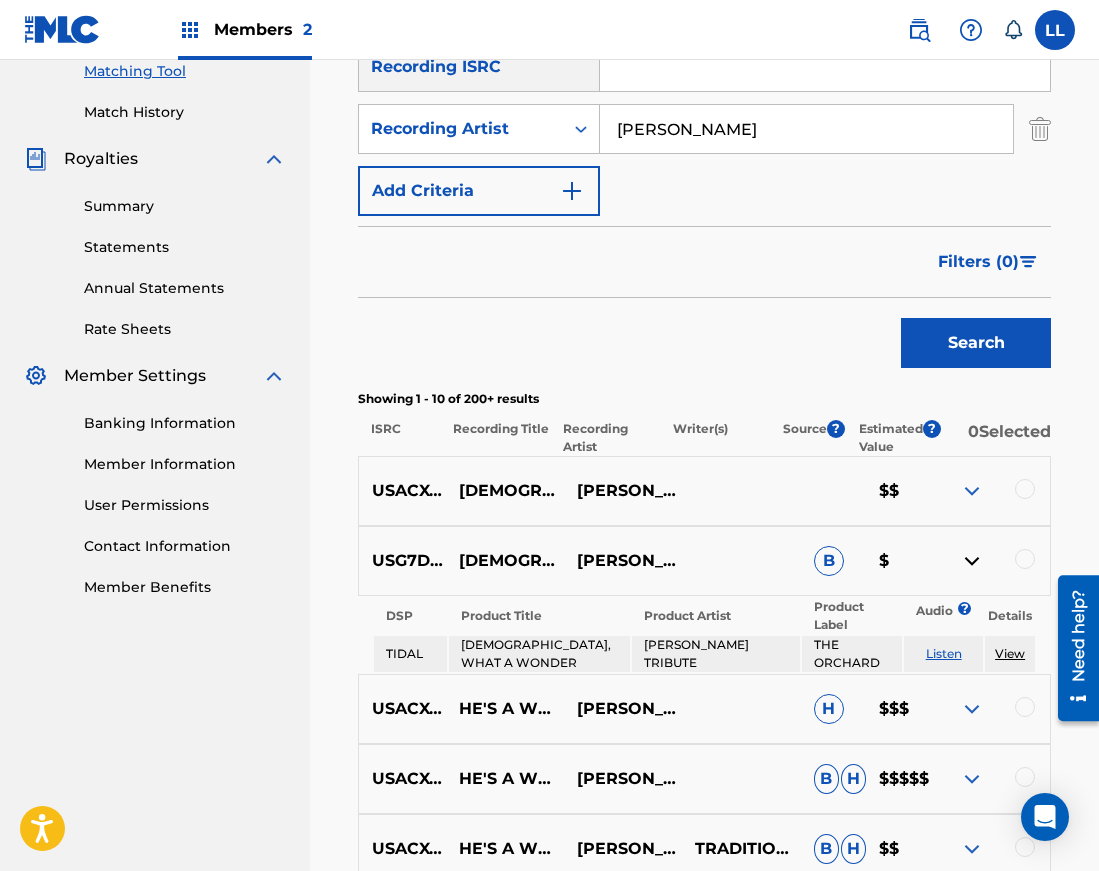 click on "Listen" at bounding box center [944, 653] 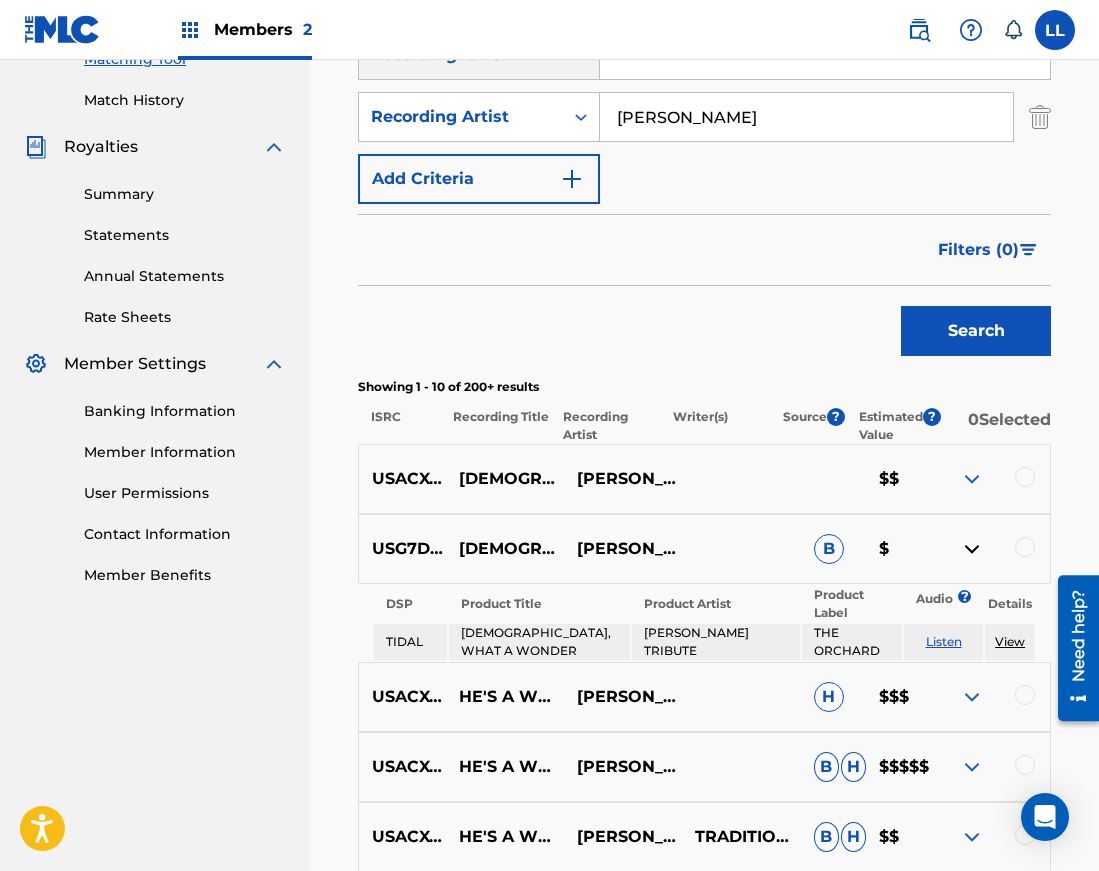 click on "[DEMOGRAPHIC_DATA], WHAT A WONDER" at bounding box center (505, 479) 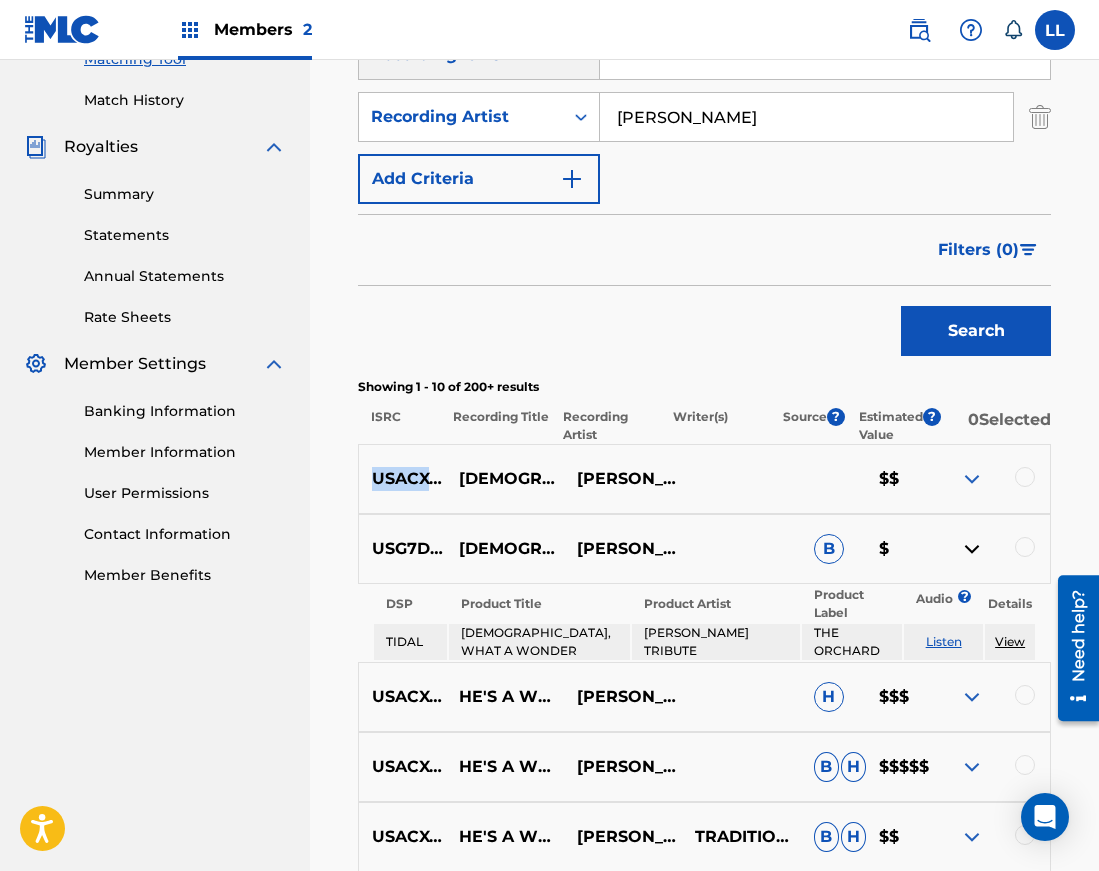 drag, startPoint x: 372, startPoint y: 475, endPoint x: 339, endPoint y: 507, distance: 45.96738 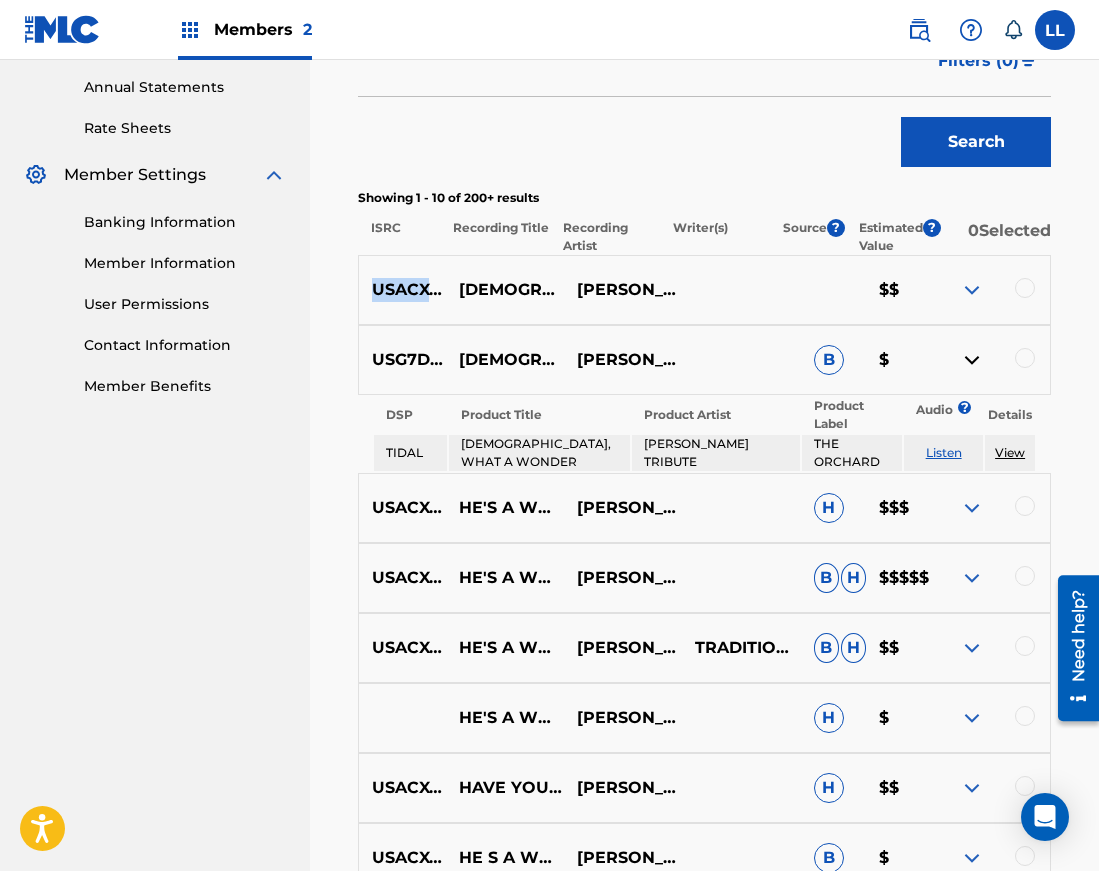 scroll, scrollTop: 514, scrollLeft: 0, axis: vertical 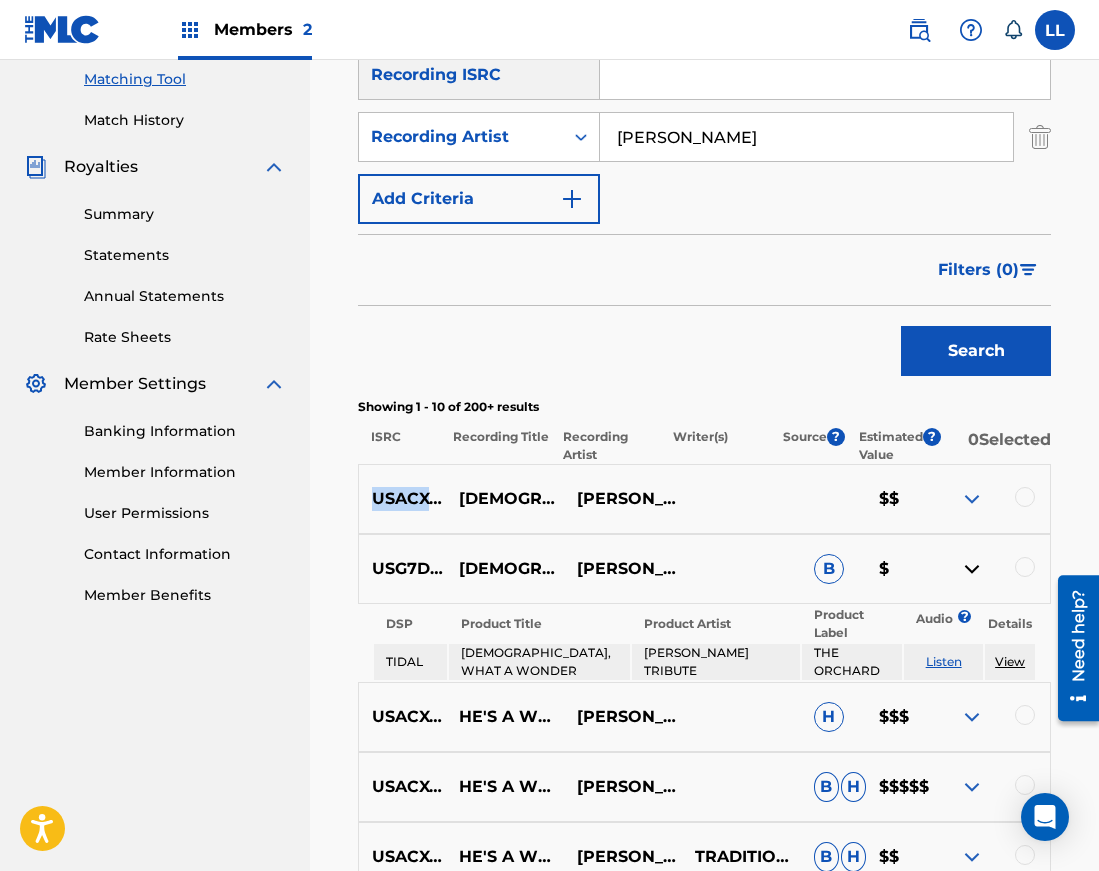 copy on "USACX0691082" 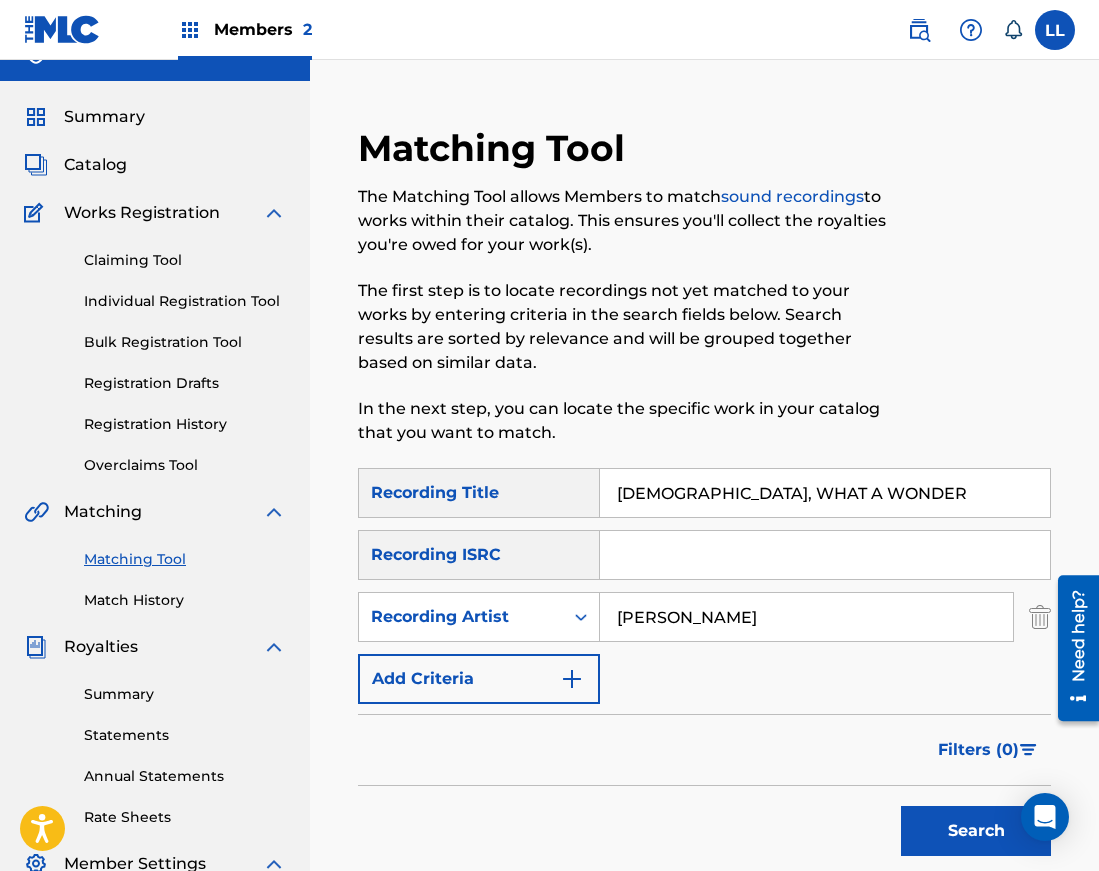 scroll, scrollTop: 0, scrollLeft: 0, axis: both 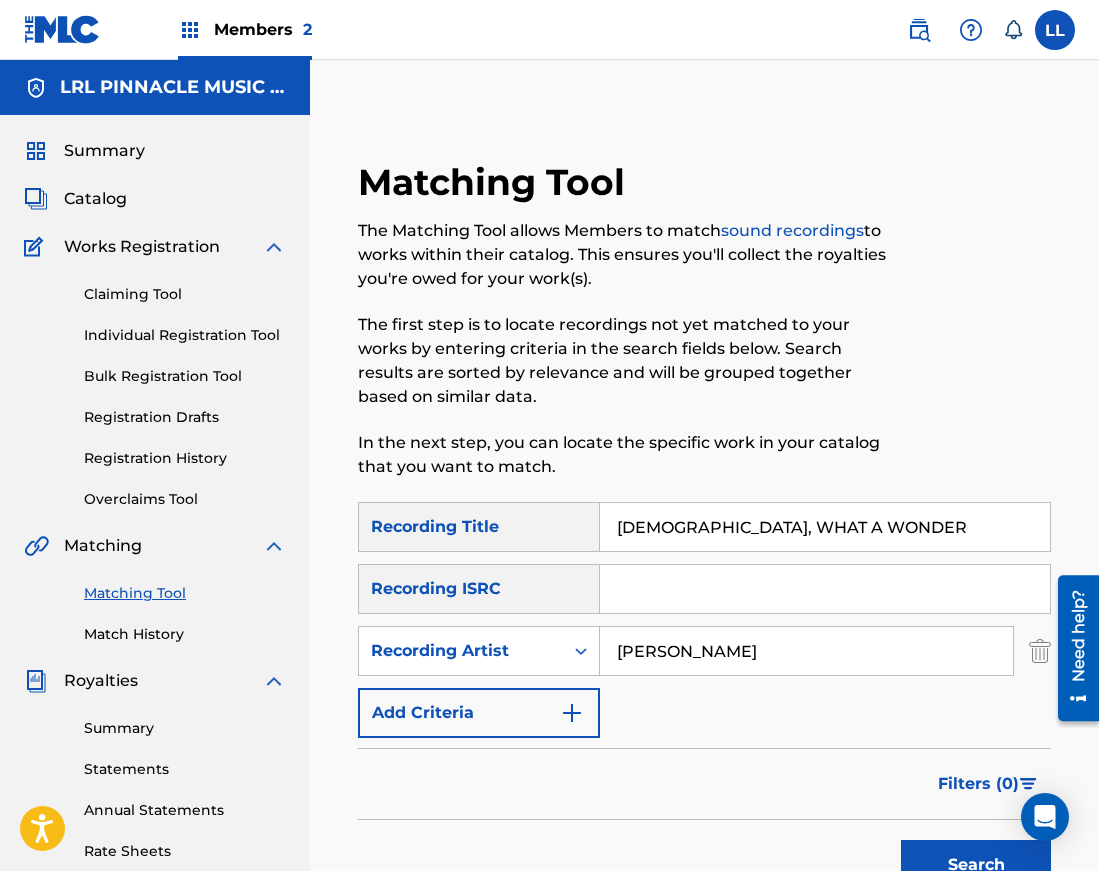 click on "Claiming Tool" at bounding box center [185, 294] 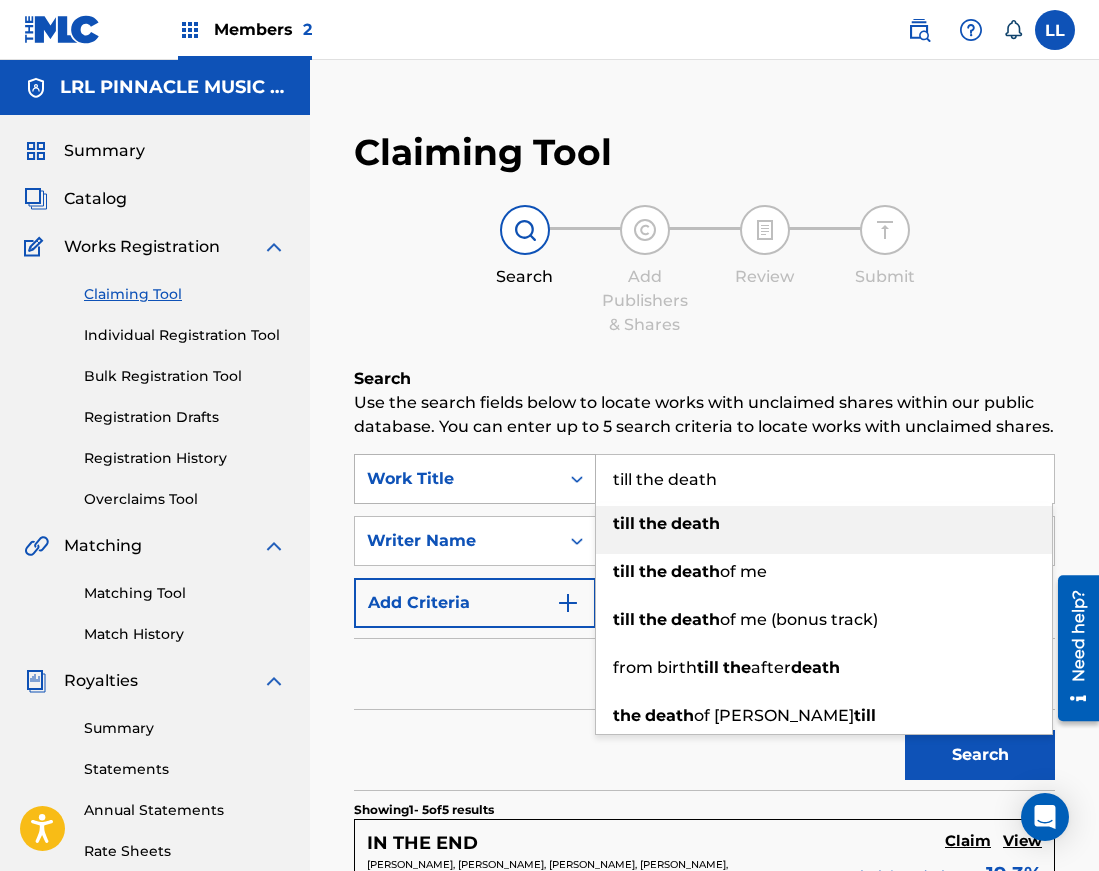 drag, startPoint x: 745, startPoint y: 490, endPoint x: 567, endPoint y: 456, distance: 181.2181 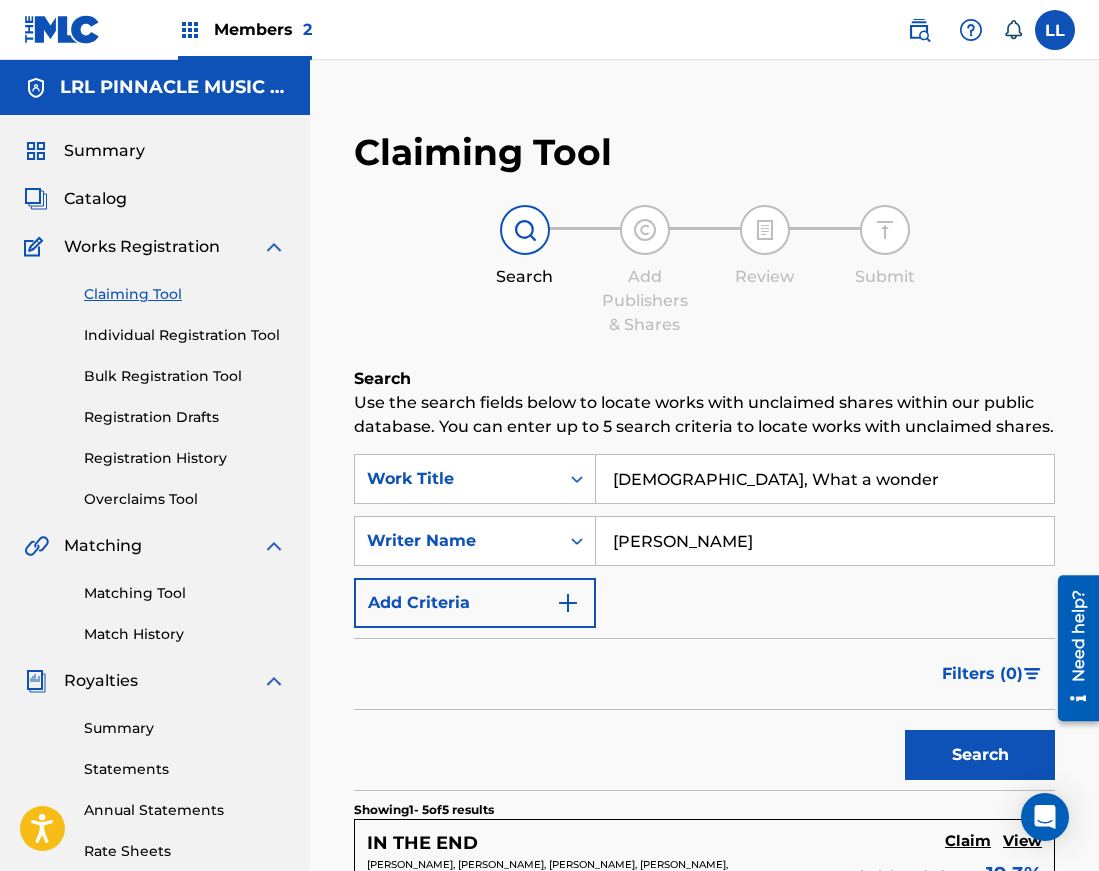 type on "[DEMOGRAPHIC_DATA], What a wonder" 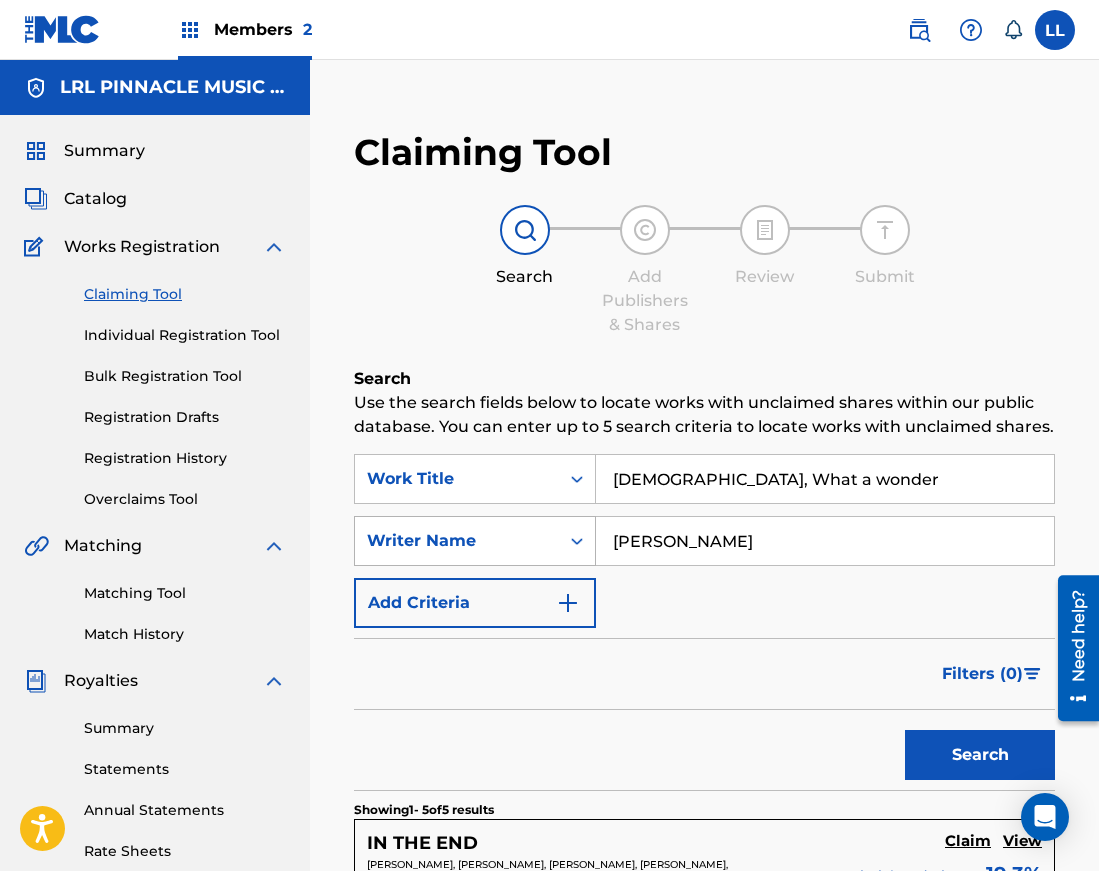 drag, startPoint x: 744, startPoint y: 553, endPoint x: 593, endPoint y: 529, distance: 152.89539 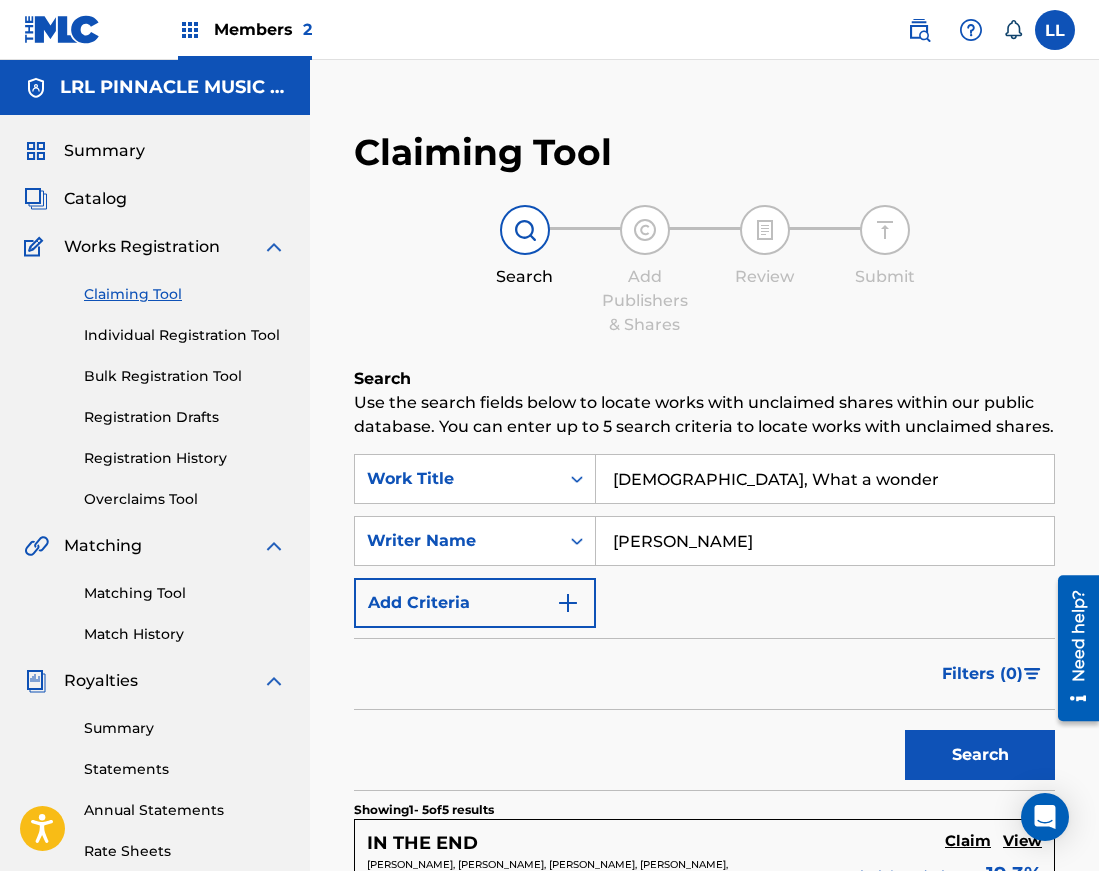 type on "[PERSON_NAME]" 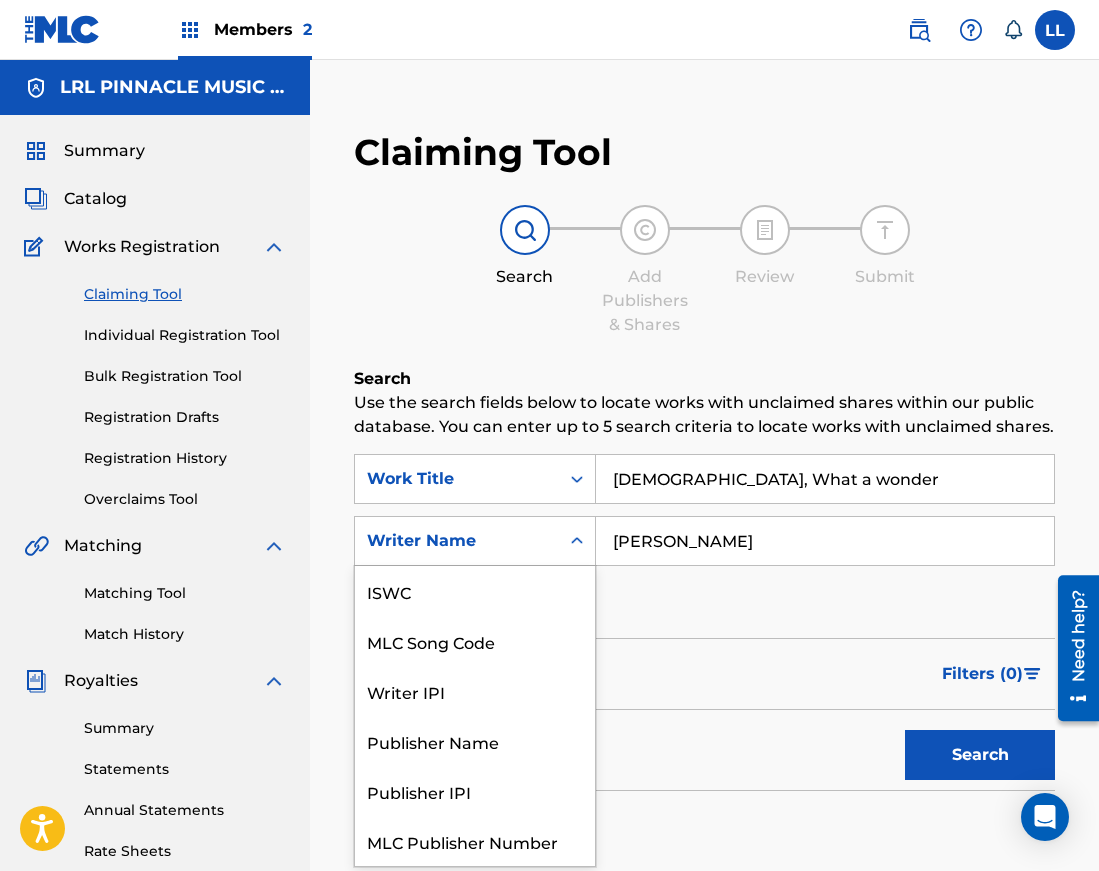 click on "Writer Name" at bounding box center (457, 541) 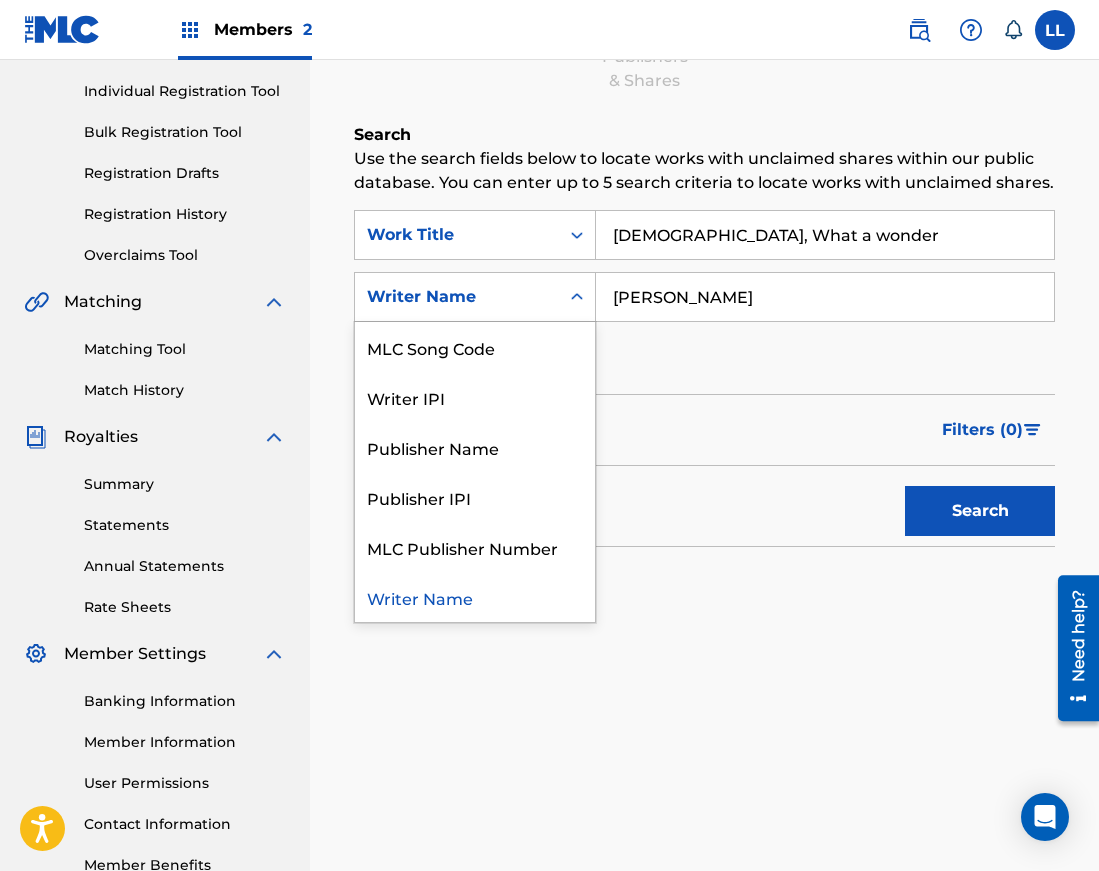 scroll, scrollTop: 249, scrollLeft: 0, axis: vertical 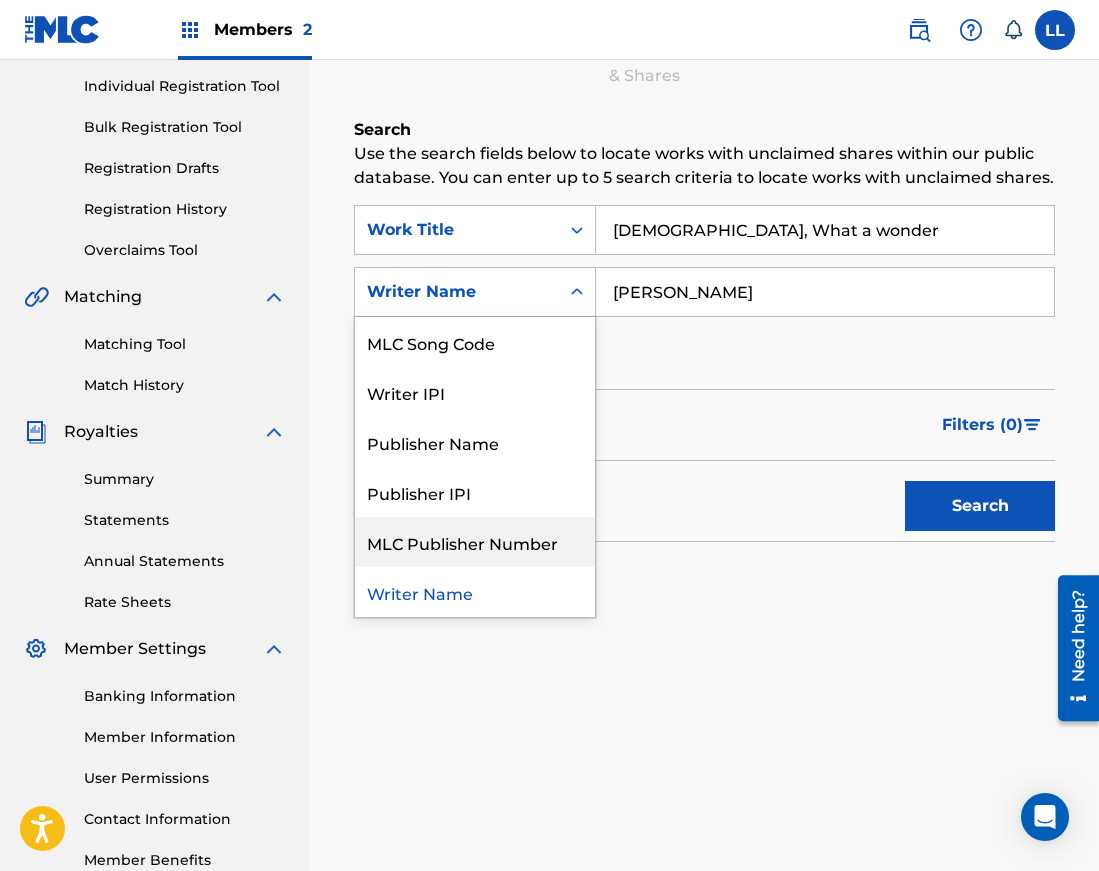 click on "SearchWithCriteriaebd602d7-3e03-42e8-94b9-d30b5428bf00 Work Title [PERSON_NAME], What a wonder SearchWithCriteriadfcf0eeb-cb77-4bab-9b5c-dd000d1c38eb MLC Publisher Number, 6 of 7. 7 results available. Use Up and Down to choose options, press Enter to select the currently focused option, press Escape to exit the menu, press Tab to select the option and exit the menu. Writer Name ISWC MLC Song Code Writer IPI Publisher Name Publisher IPI MLC Publisher Number Writer Name [PERSON_NAME] Add Criteria" at bounding box center (704, 292) 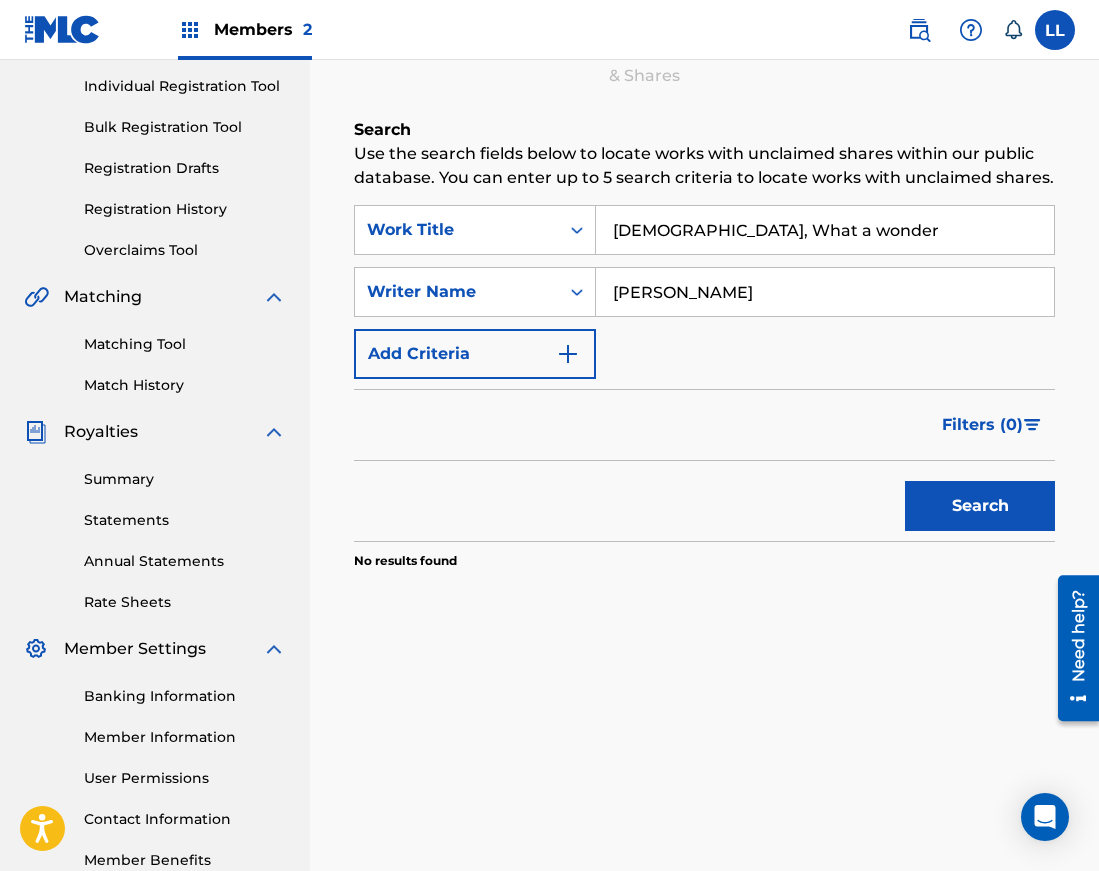 click on "Add Criteria" at bounding box center [475, 354] 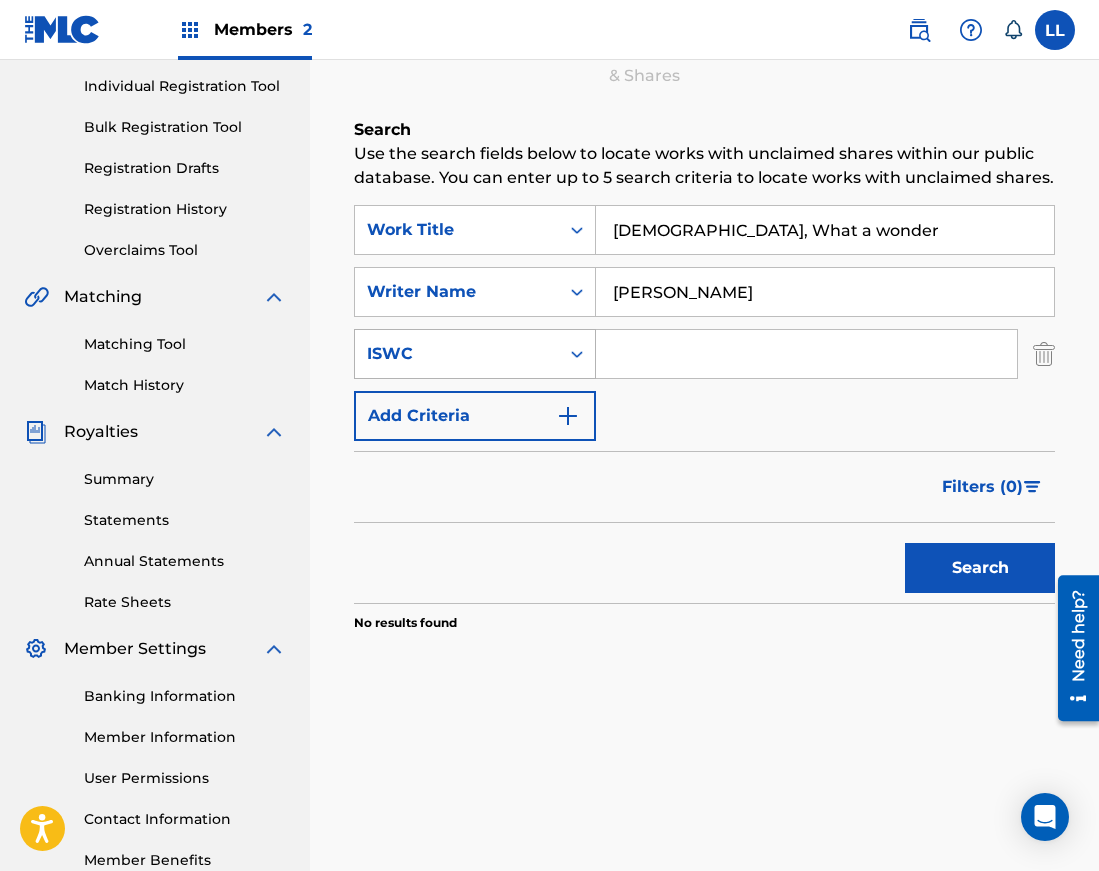 click on "ISWC" at bounding box center (457, 354) 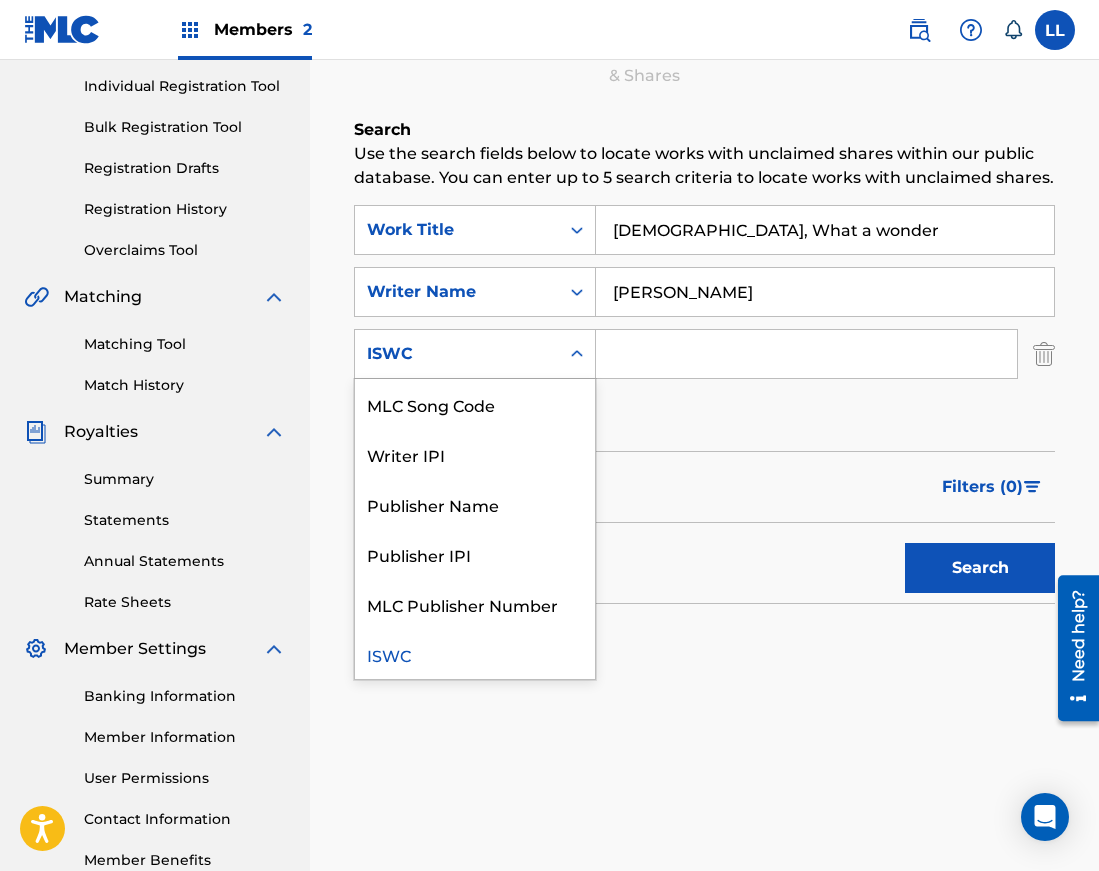 click on "SearchWithCriteriaebd602d7-3e03-42e8-94b9-d30b5428bf00 Work Title [PERSON_NAME], What a wonder SearchWithCriteriadfcf0eeb-cb77-4bab-9b5c-dd000d1c38eb Writer Name [PERSON_NAME] SearchWithCriteria502a1bc6-da05-49cb-82a5-37228967eb15 ISWC selected, 6 of 6. 6 results available. Use Up and Down to choose options, press Enter to select the currently focused option, press Escape to exit the menu, press Tab to select the option and exit the menu. ISWC MLC Song Code Writer IPI Publisher Name Publisher IPI MLC Publisher Number ISWC Add Criteria" at bounding box center [704, 323] 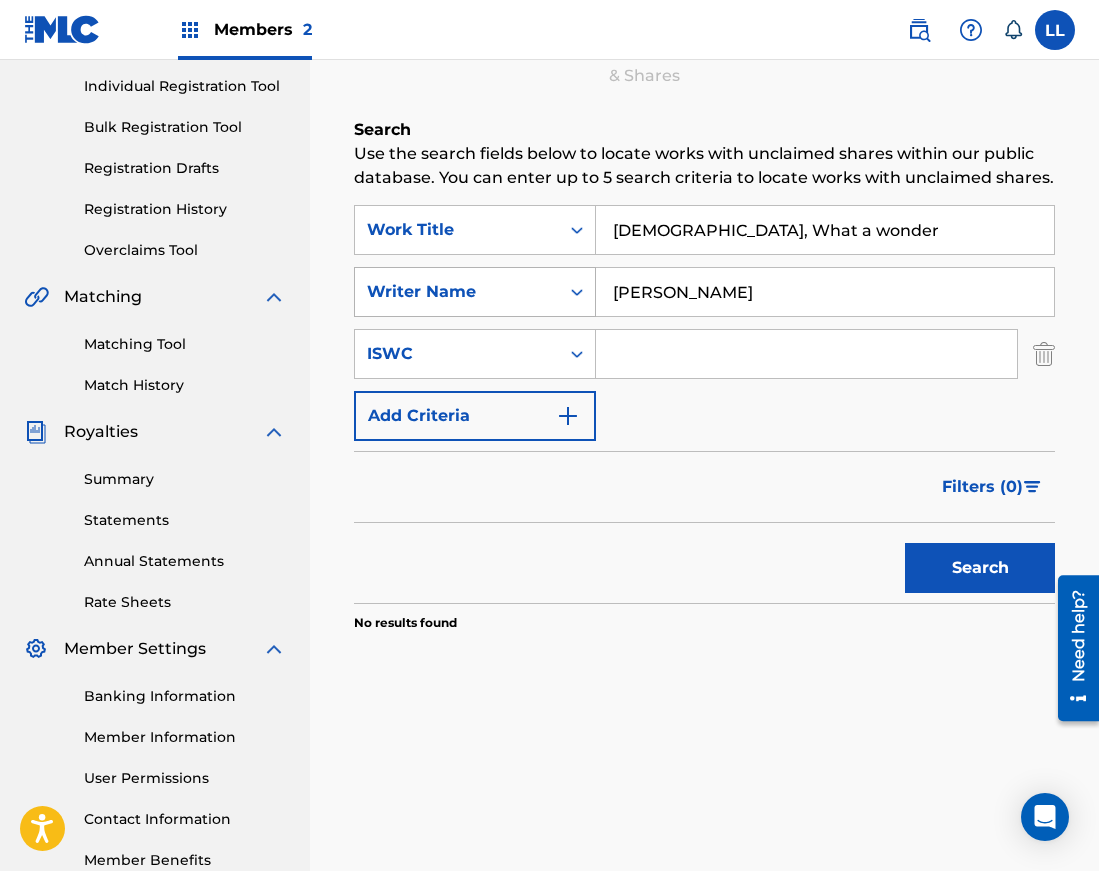drag, startPoint x: 734, startPoint y: 291, endPoint x: 531, endPoint y: 275, distance: 203.62956 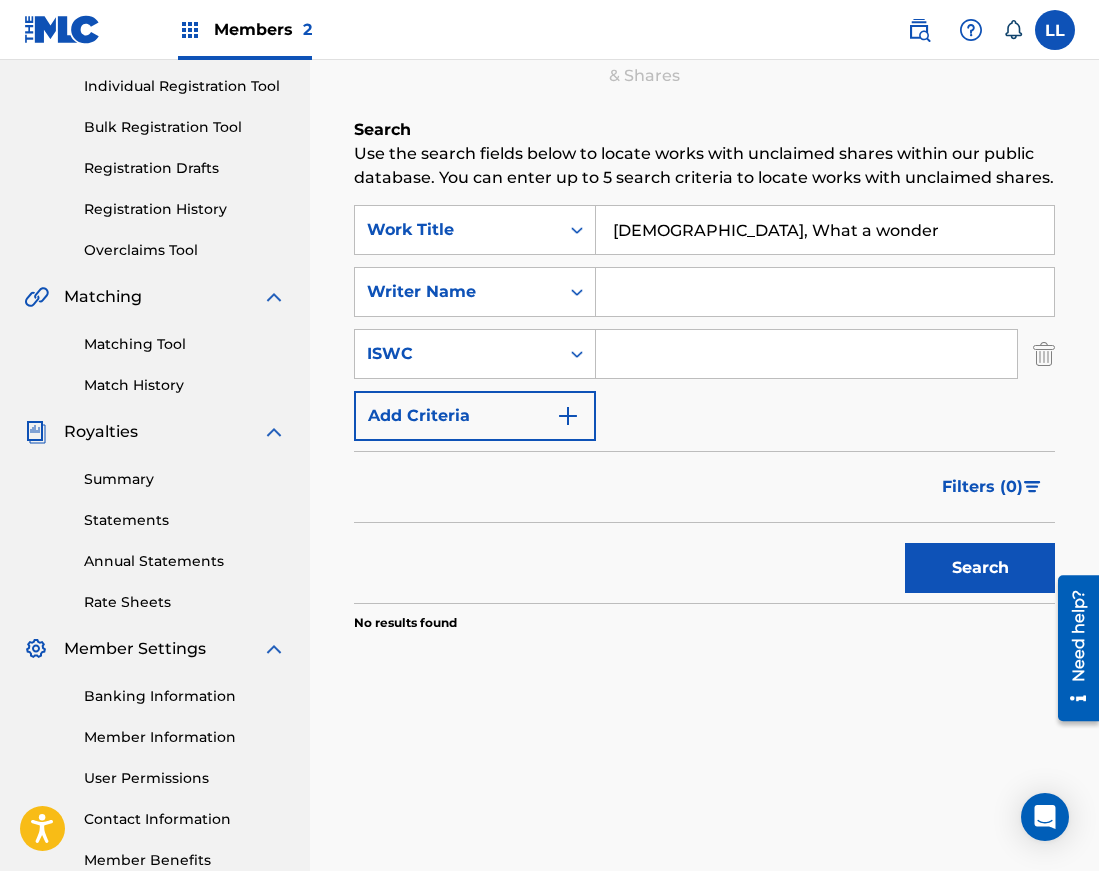 type 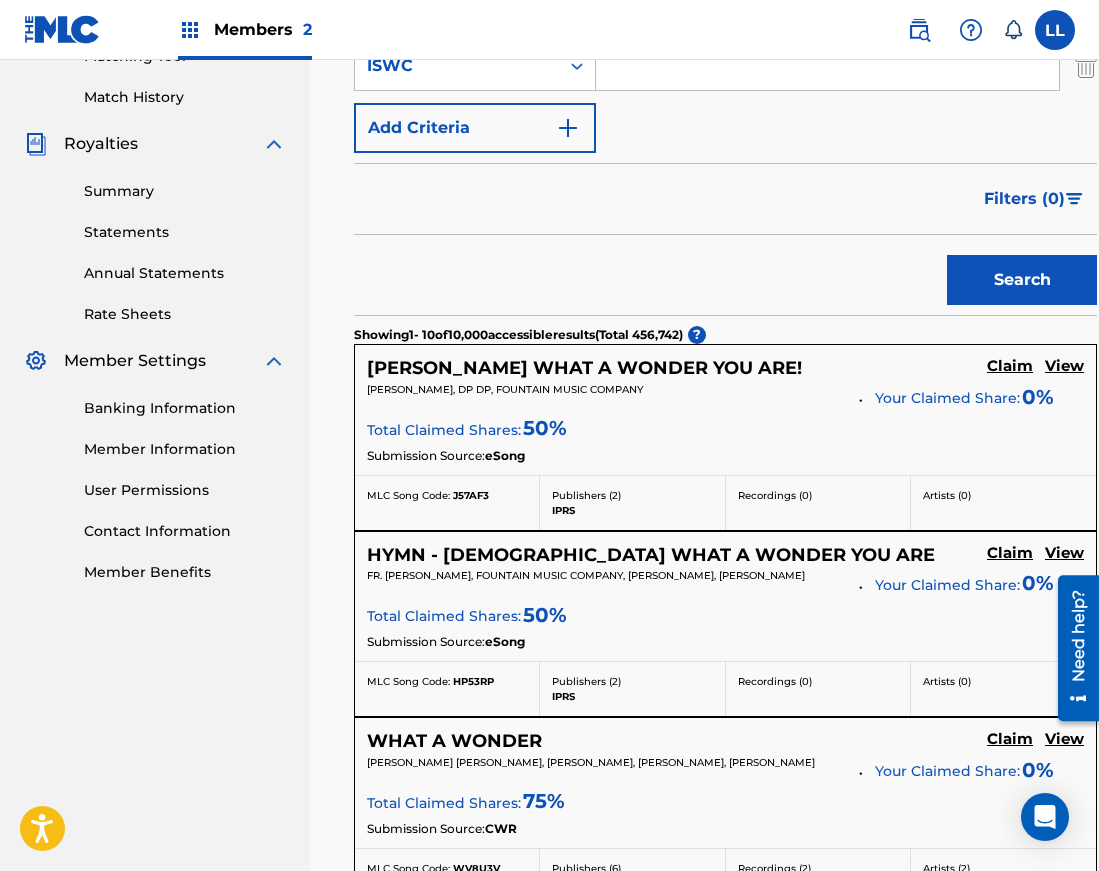 scroll, scrollTop: 0, scrollLeft: 0, axis: both 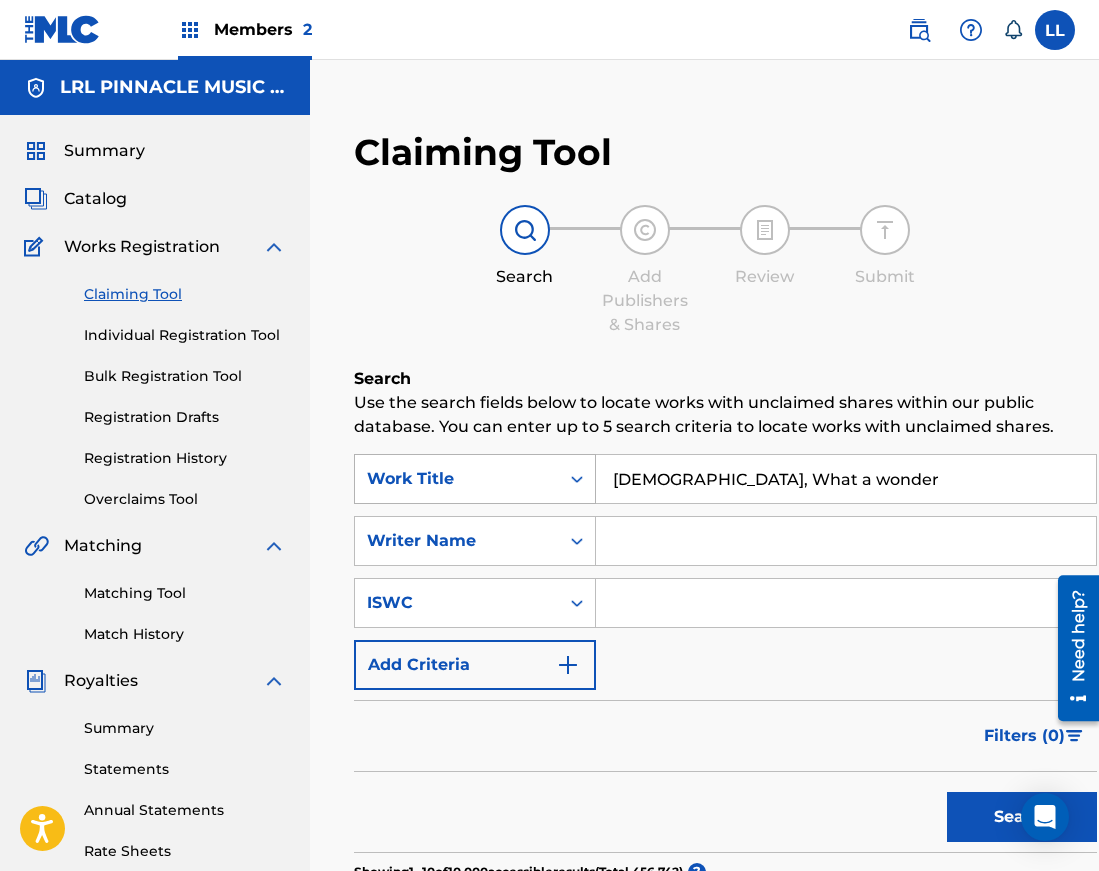 drag, startPoint x: 796, startPoint y: 476, endPoint x: 545, endPoint y: 469, distance: 251.0976 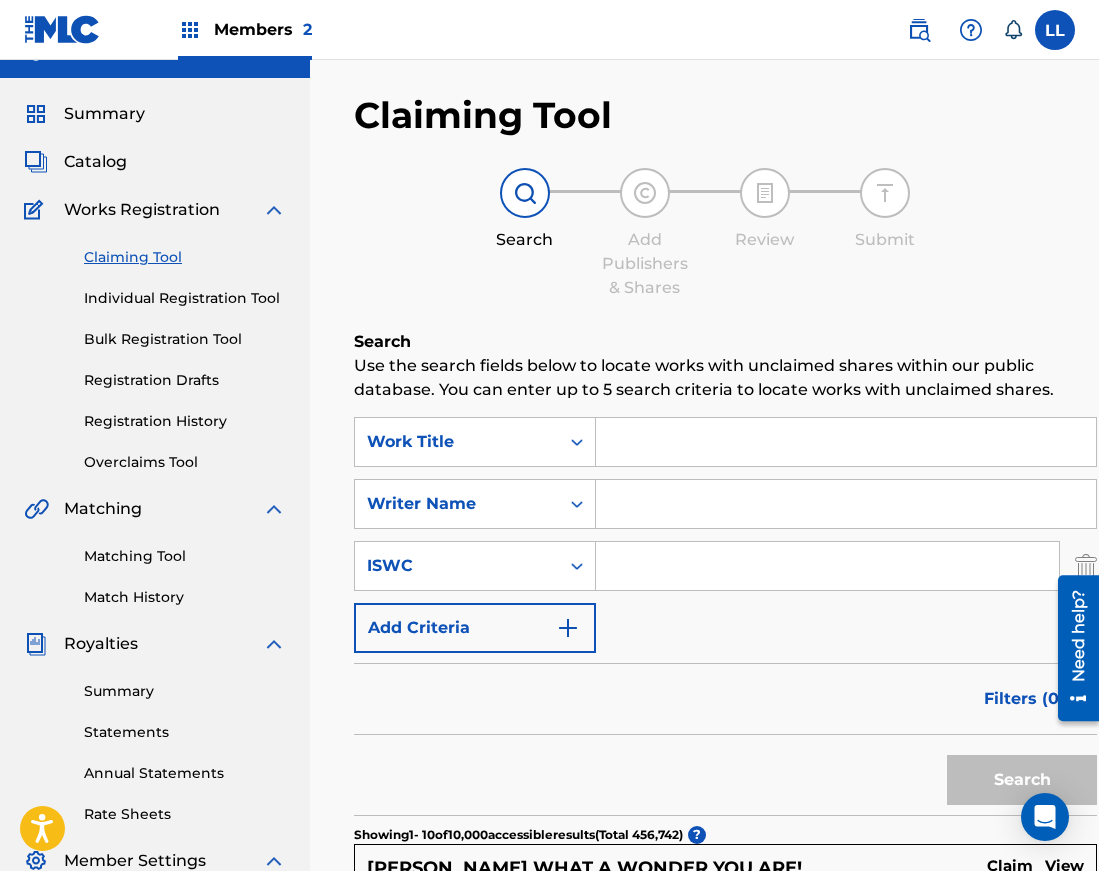 scroll, scrollTop: 0, scrollLeft: 0, axis: both 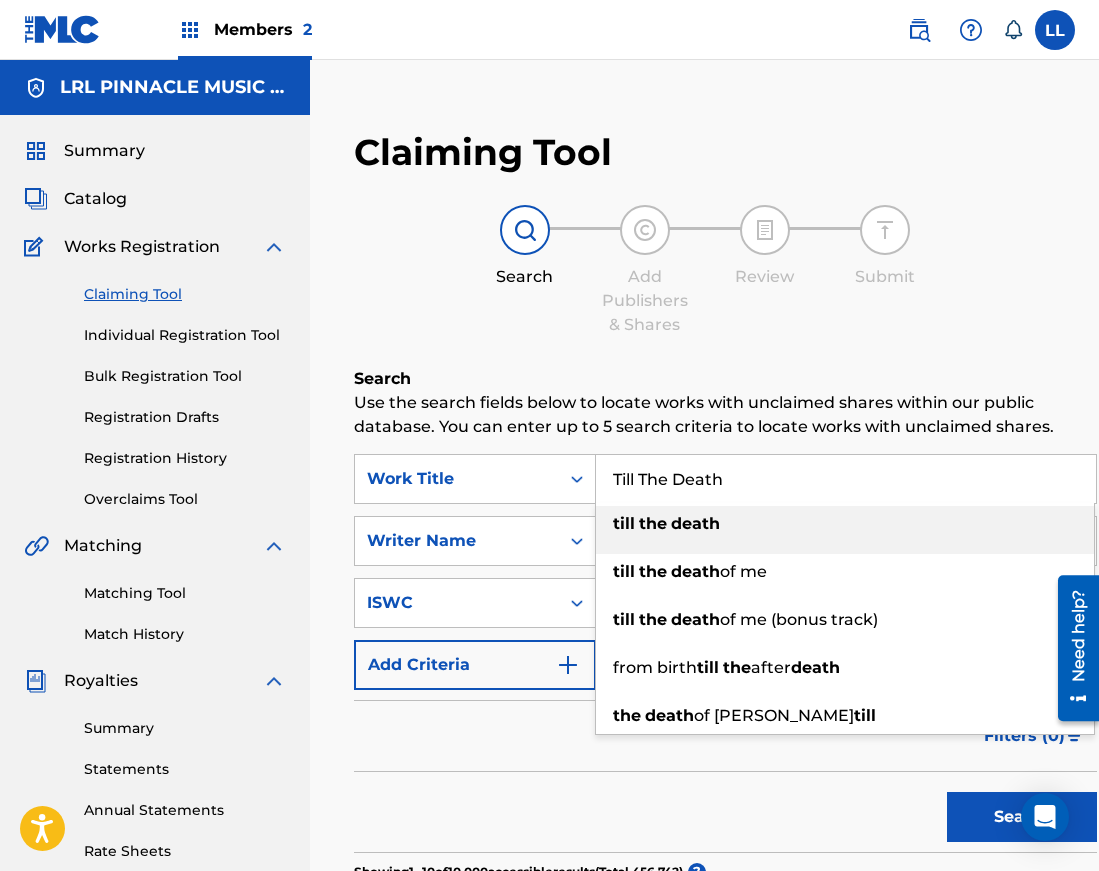 click on "death" at bounding box center [695, 523] 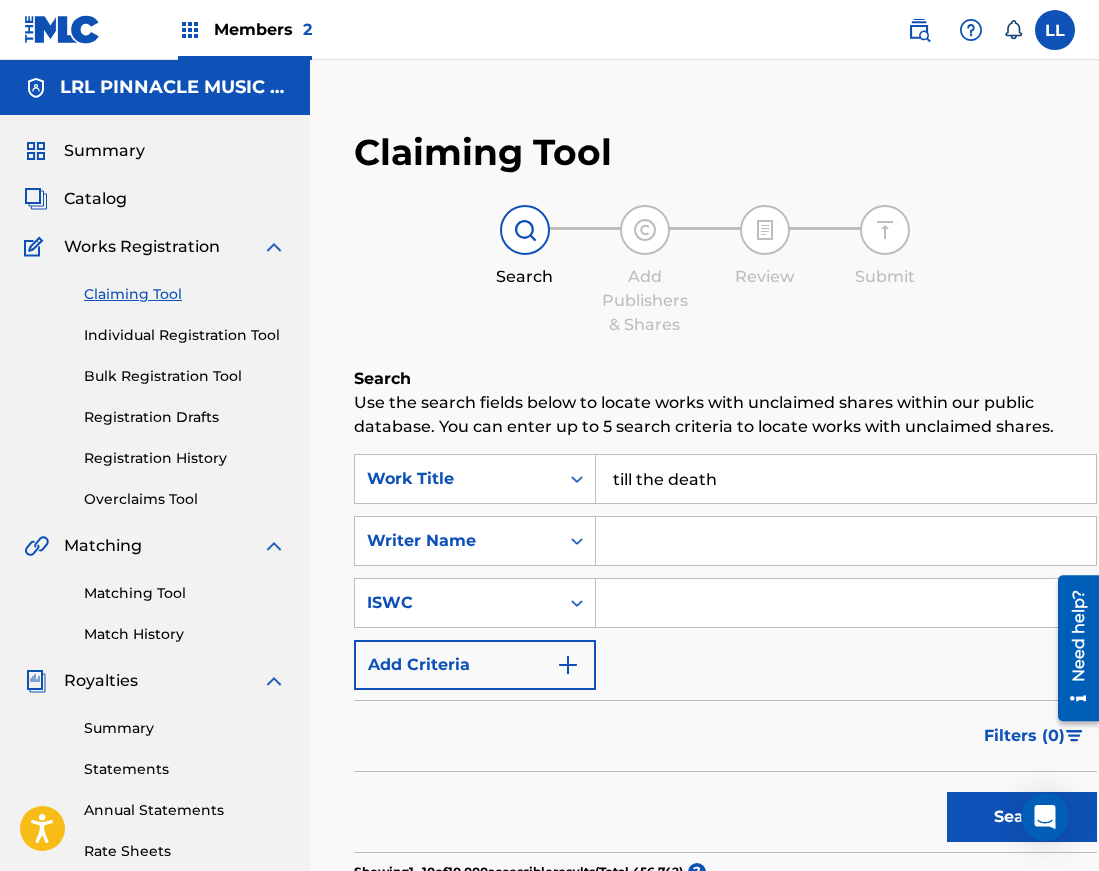 click at bounding box center (846, 541) 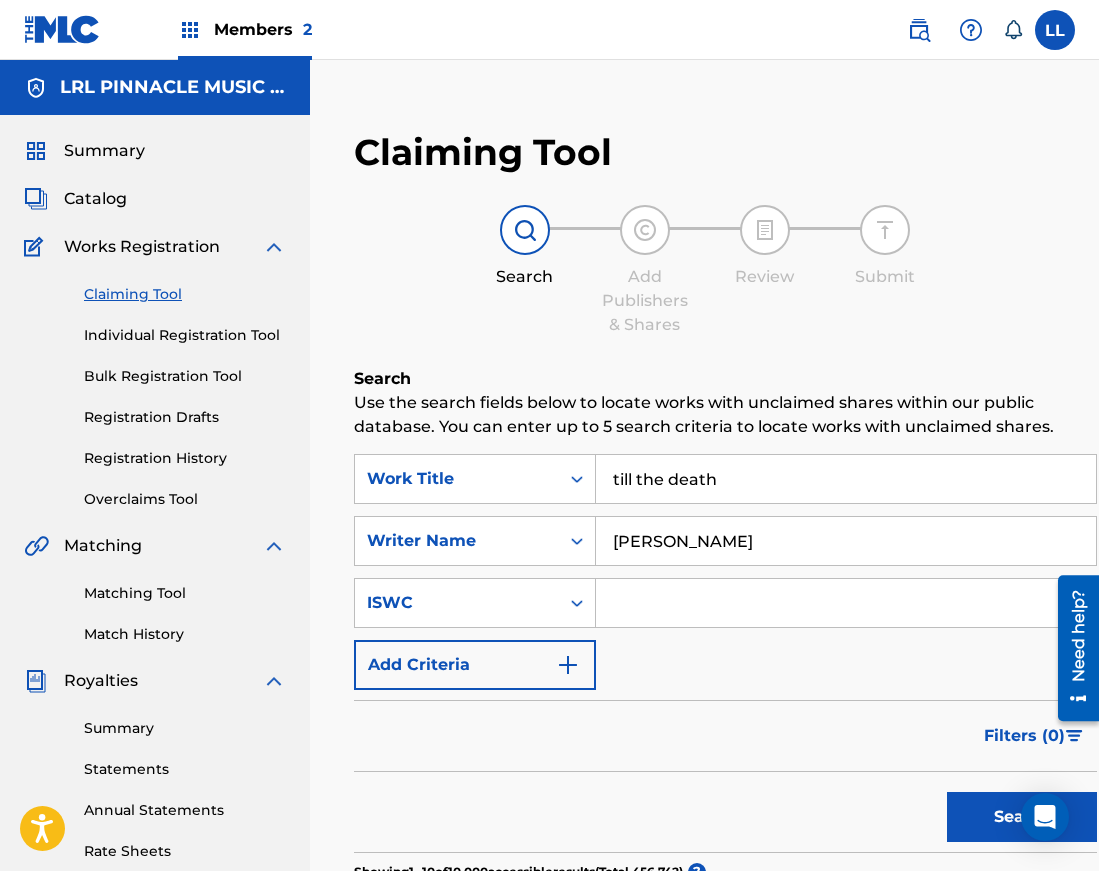 click on "Search" at bounding box center (1022, 817) 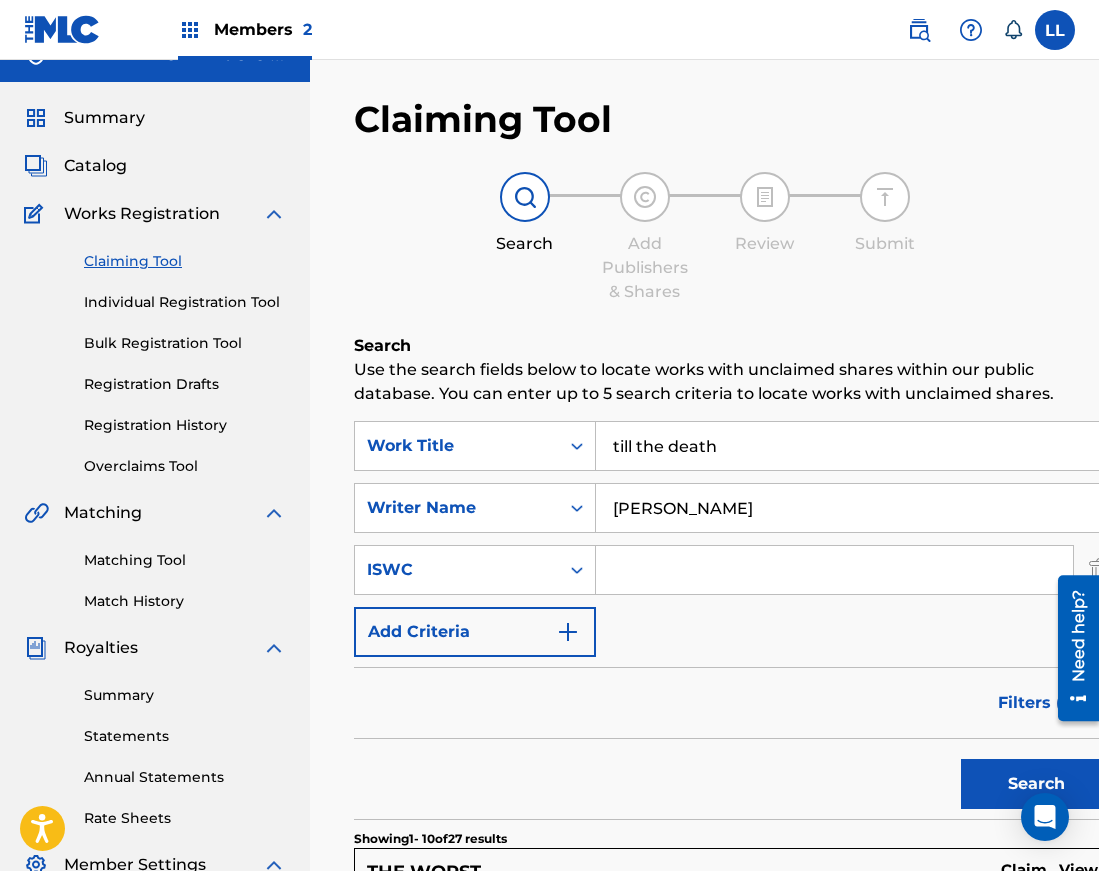 scroll, scrollTop: 0, scrollLeft: 0, axis: both 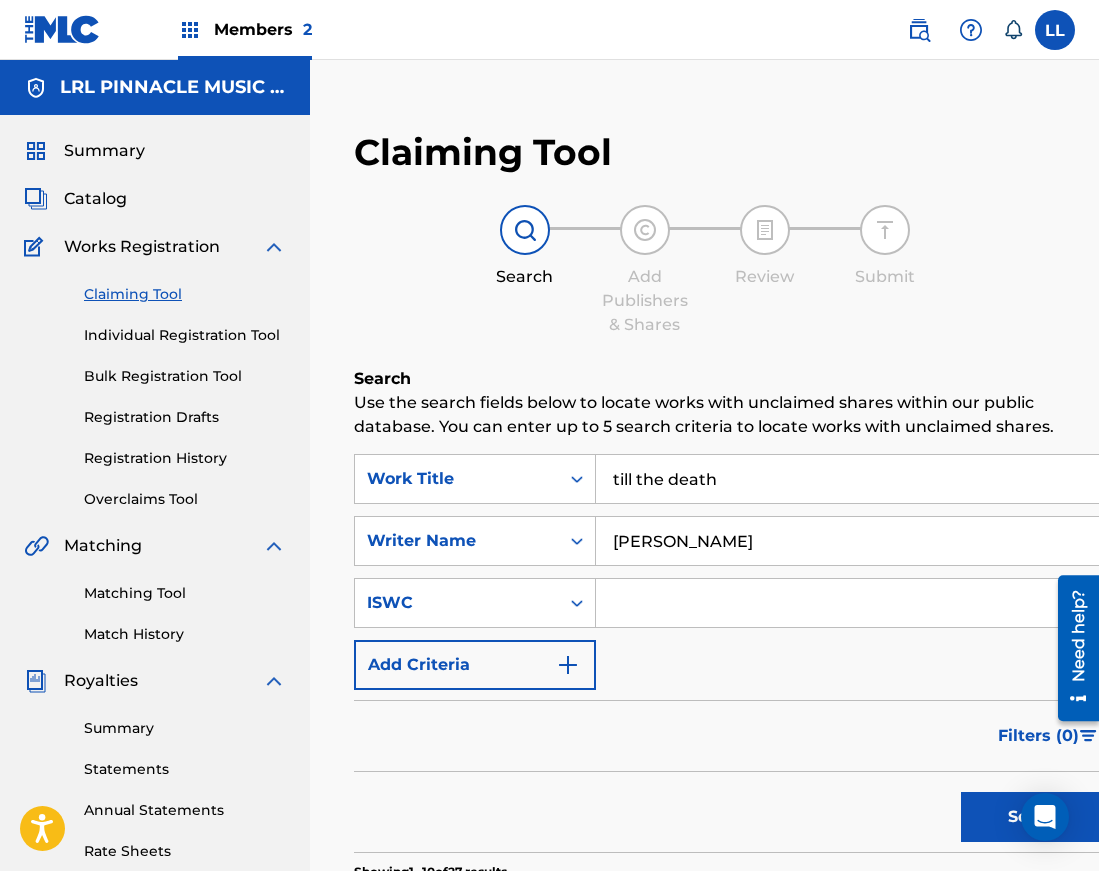 click on "[PERSON_NAME]" at bounding box center (853, 541) 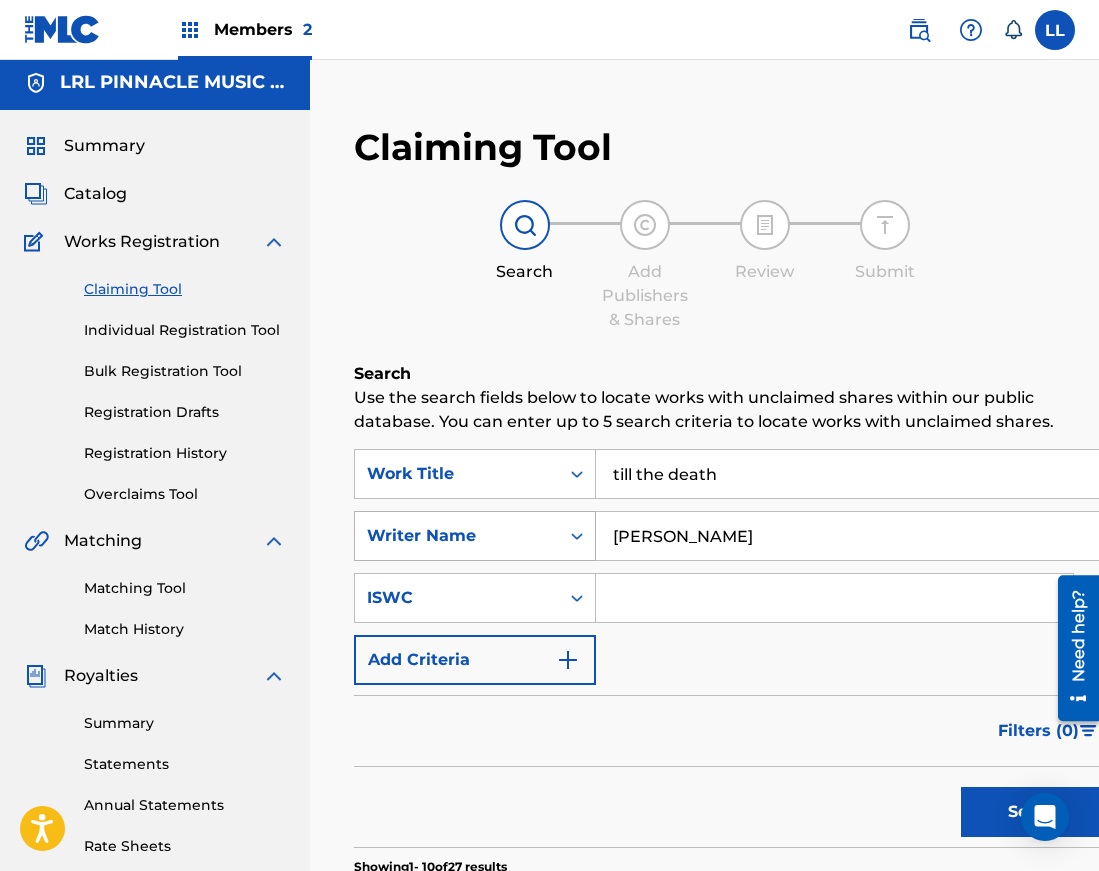 drag, startPoint x: 718, startPoint y: 530, endPoint x: 585, endPoint y: 526, distance: 133.06013 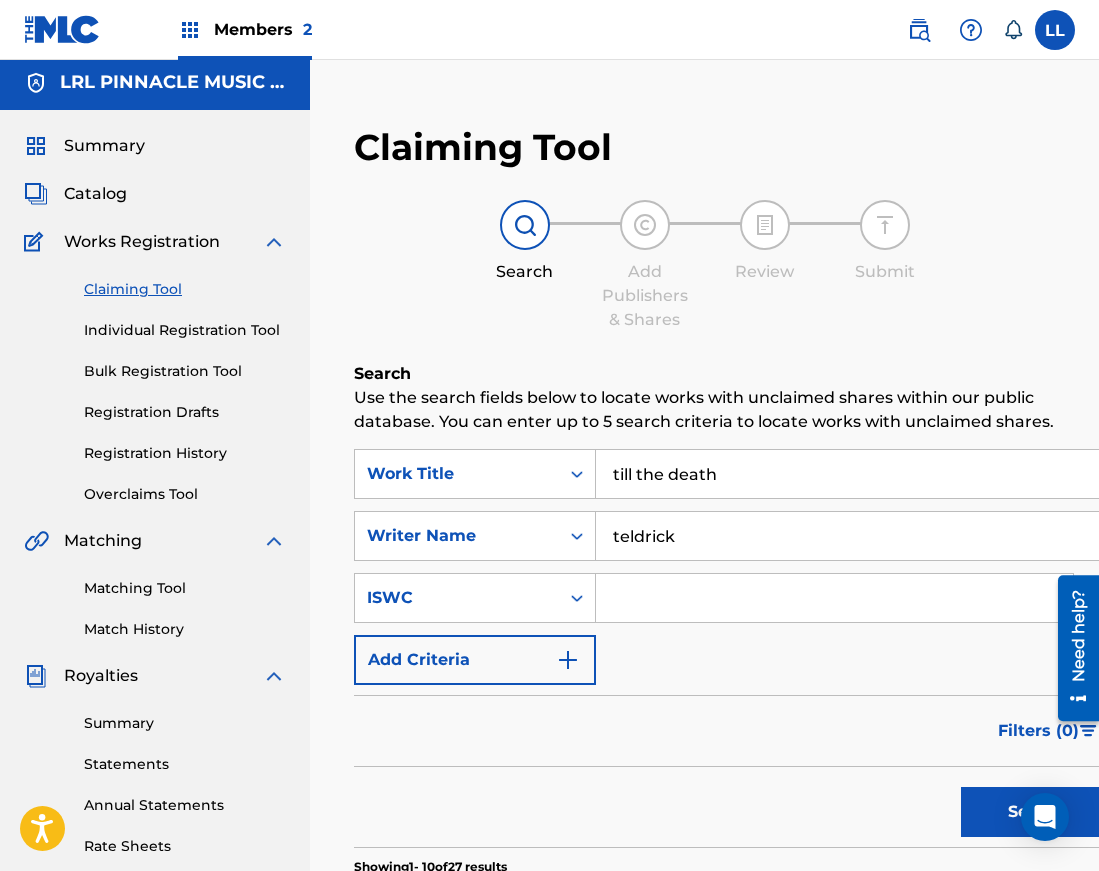 type on "[PERSON_NAME]" 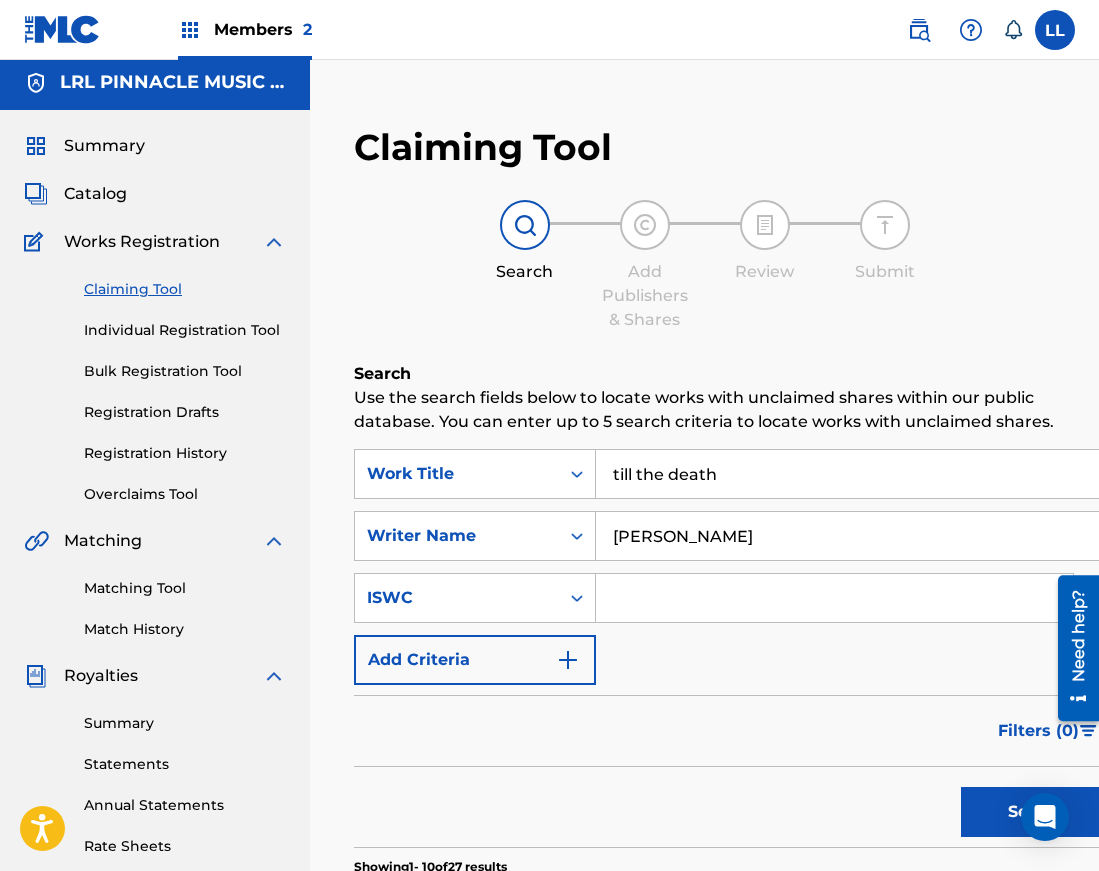 click on "Search" at bounding box center (1036, 812) 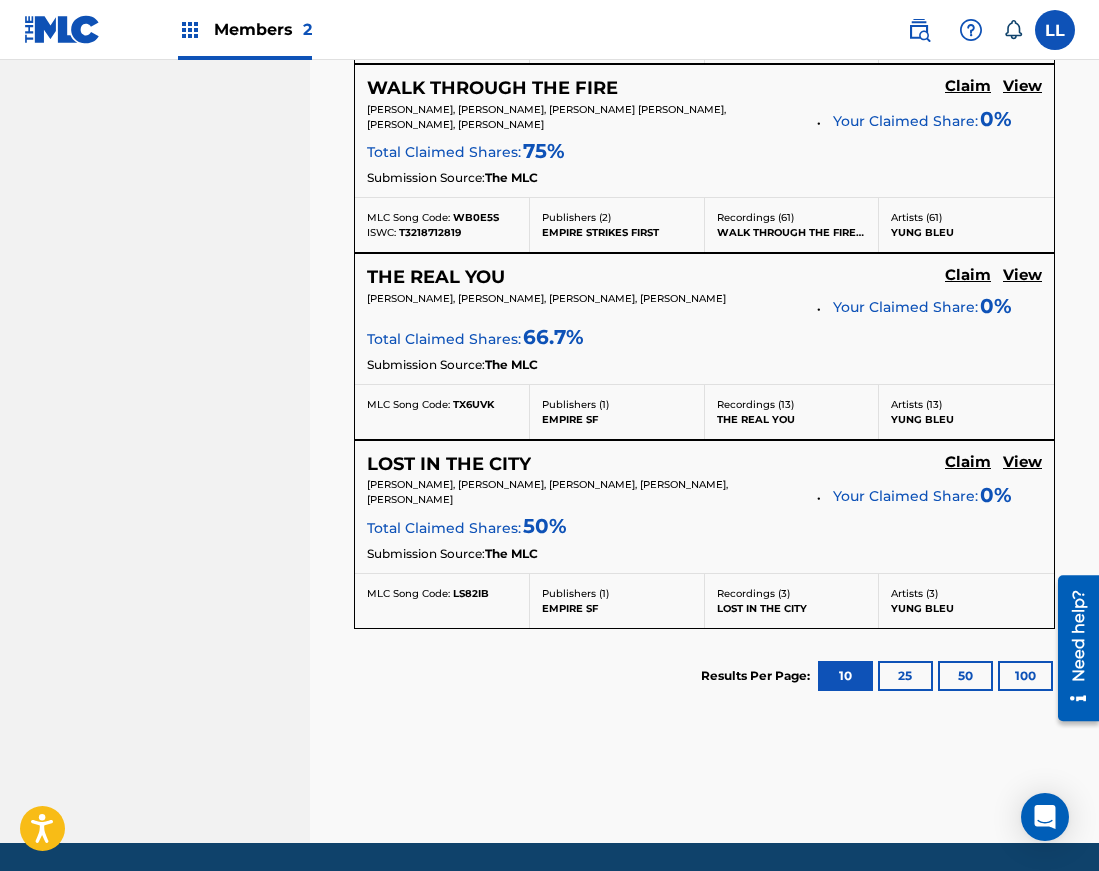 scroll, scrollTop: 1671, scrollLeft: 0, axis: vertical 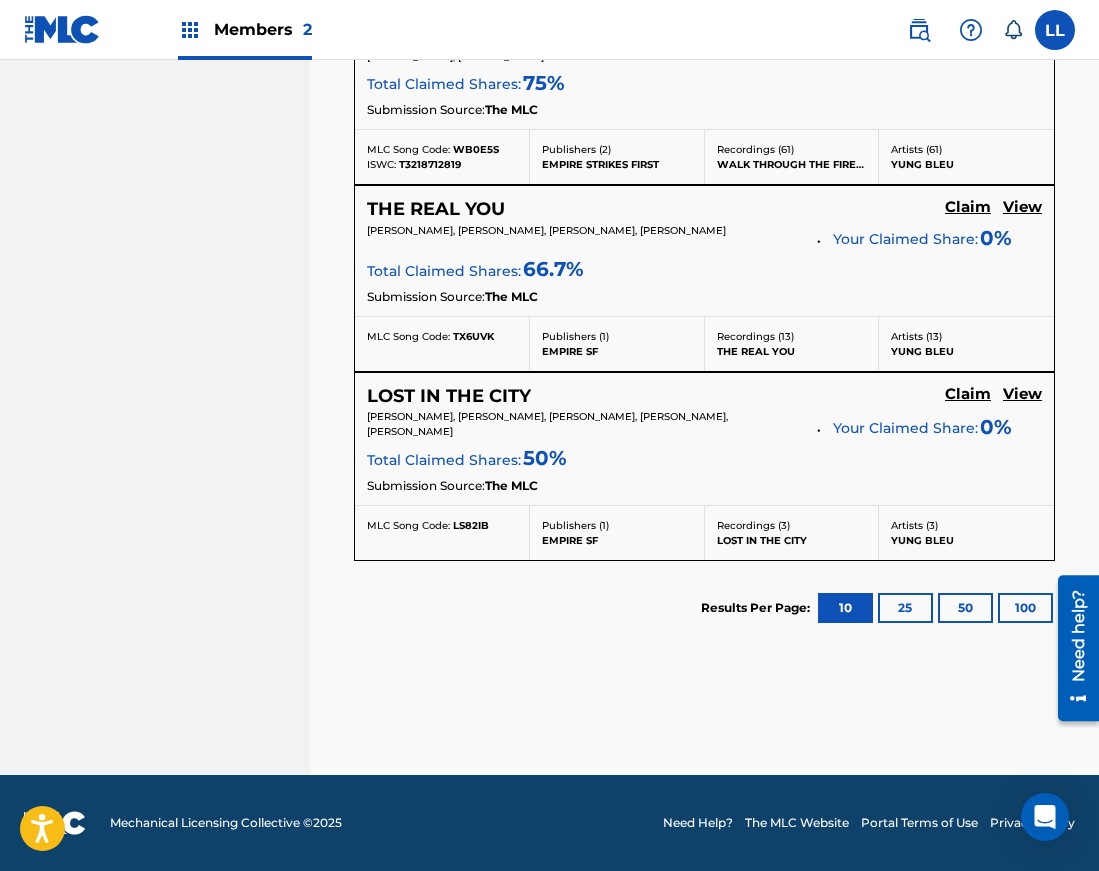 click on "100" at bounding box center [1025, 608] 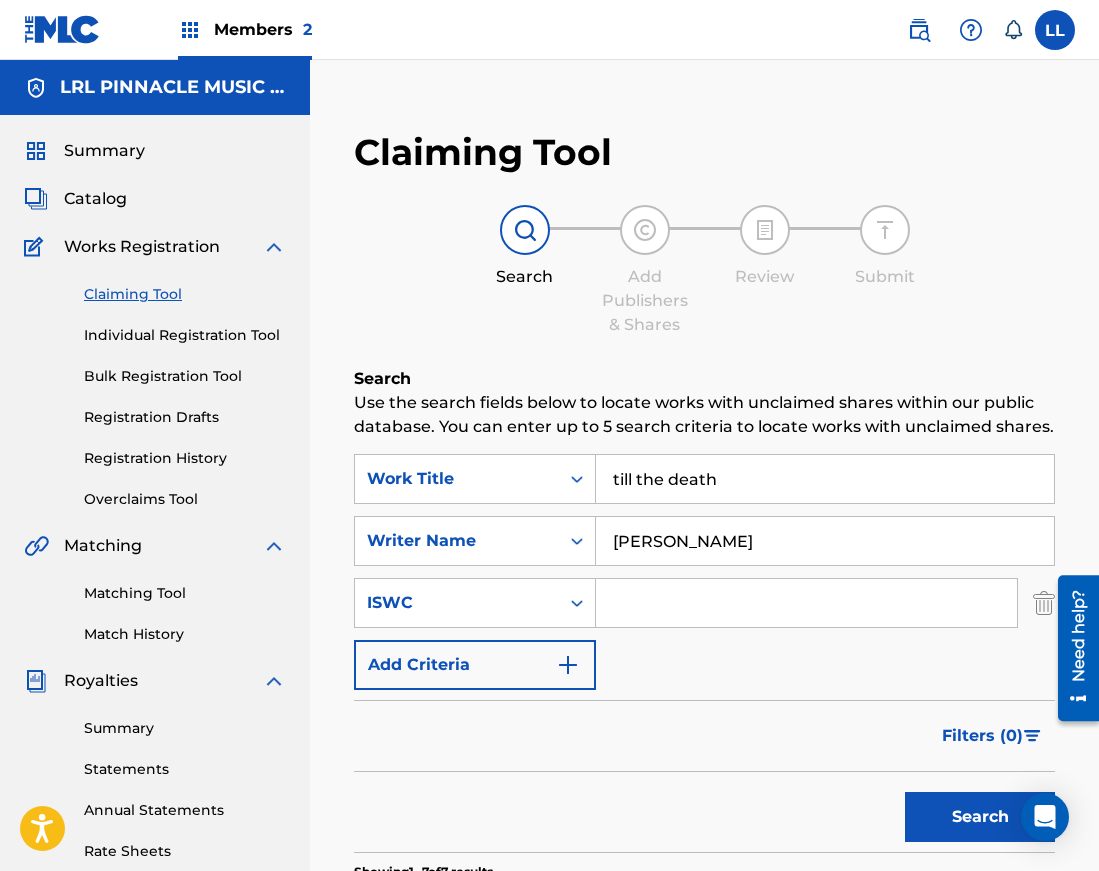 scroll, scrollTop: 1, scrollLeft: 0, axis: vertical 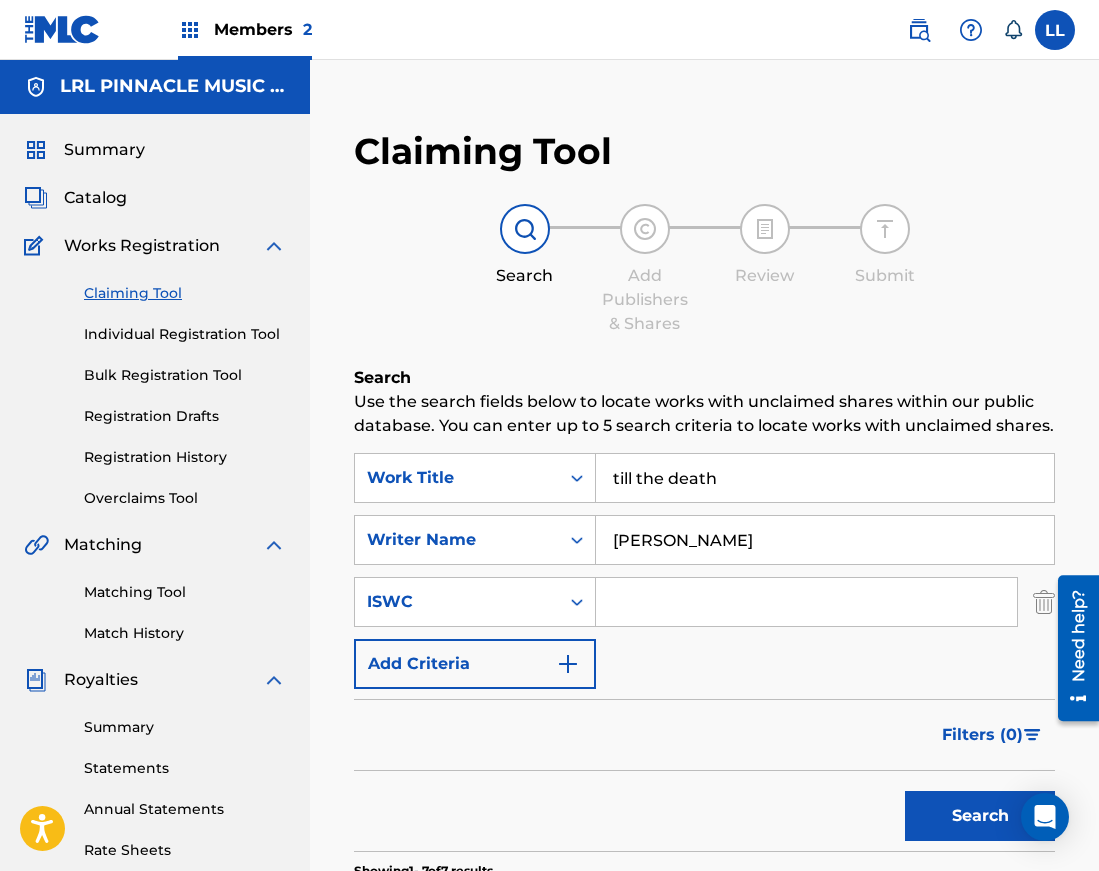click on "Matching Tool" at bounding box center [185, 592] 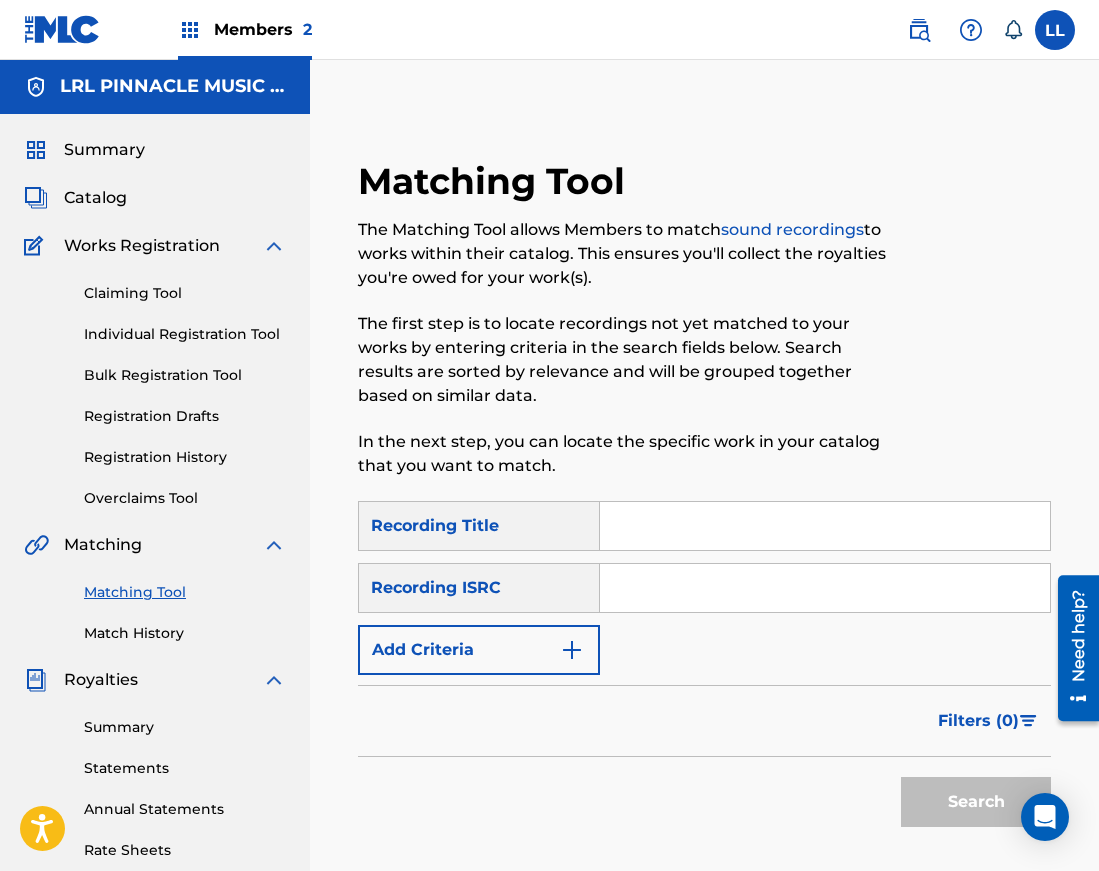 scroll, scrollTop: 0, scrollLeft: 0, axis: both 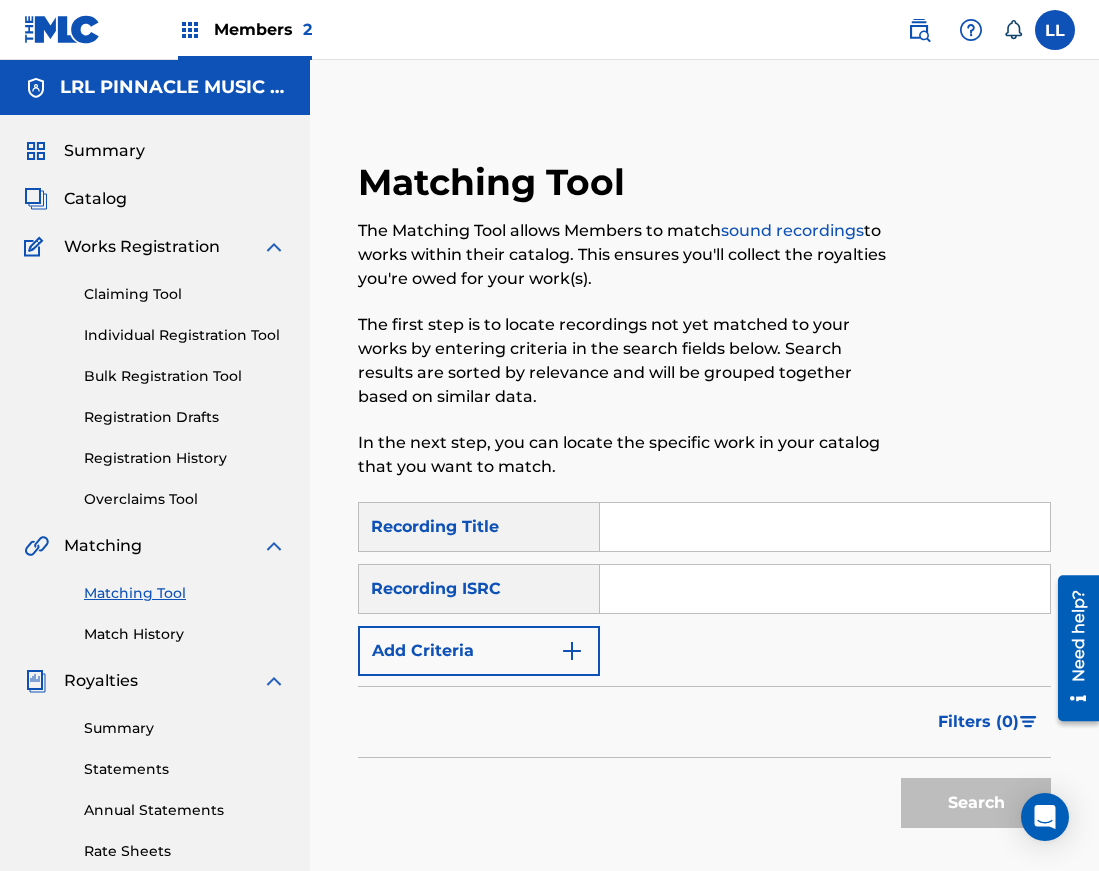 click at bounding box center (825, 527) 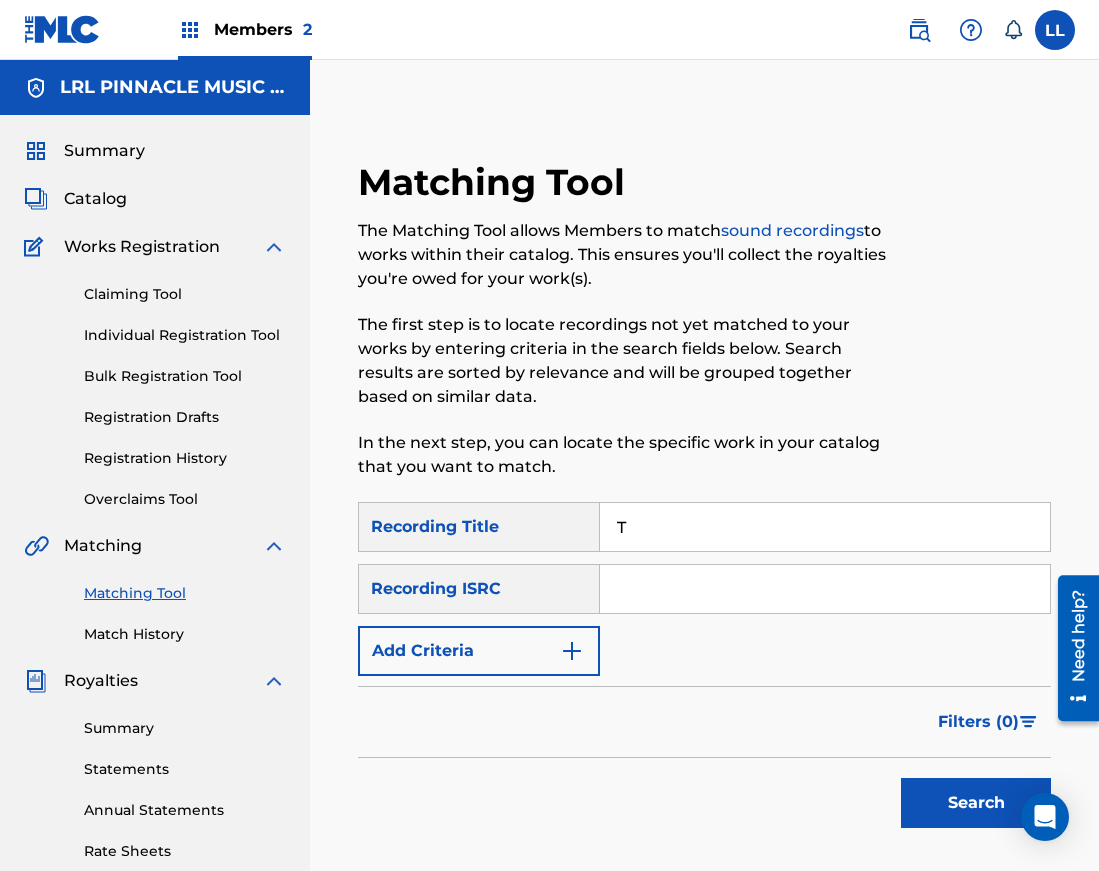 type on "Till The Death" 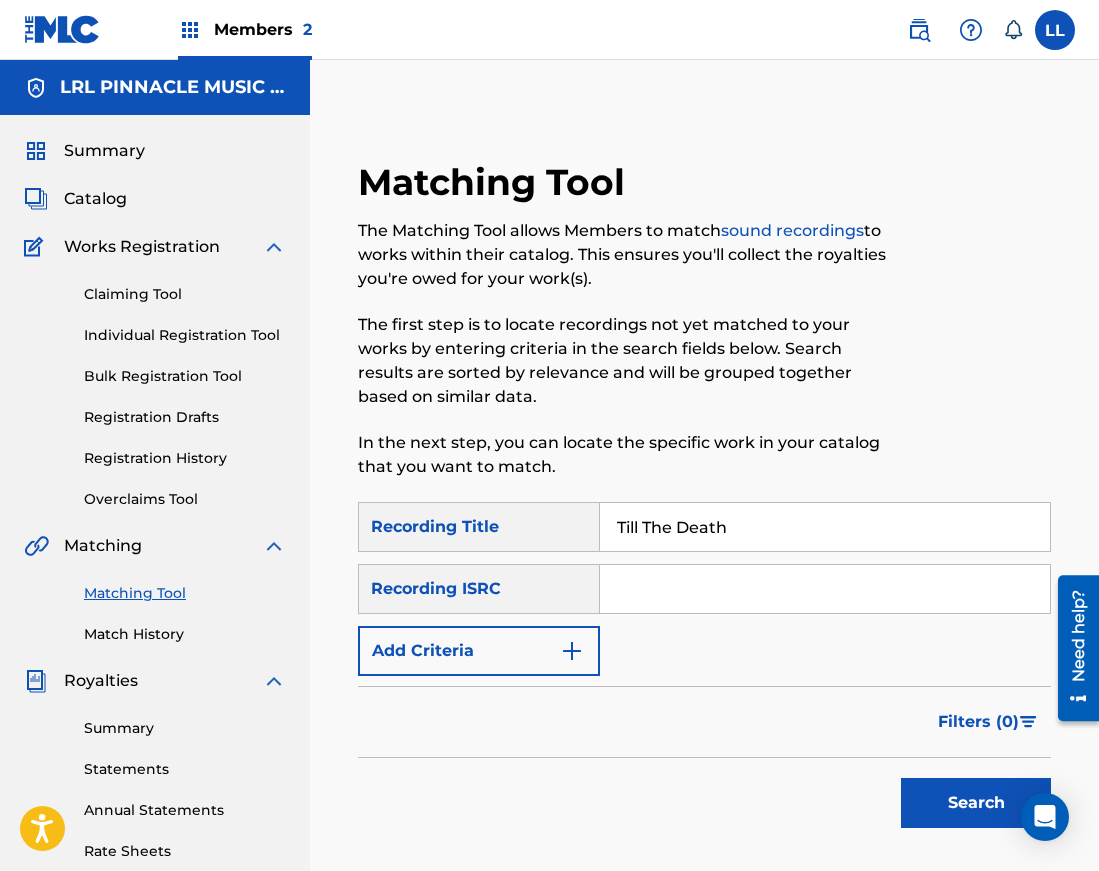 drag, startPoint x: 558, startPoint y: 654, endPoint x: 567, endPoint y: 646, distance: 12.0415945 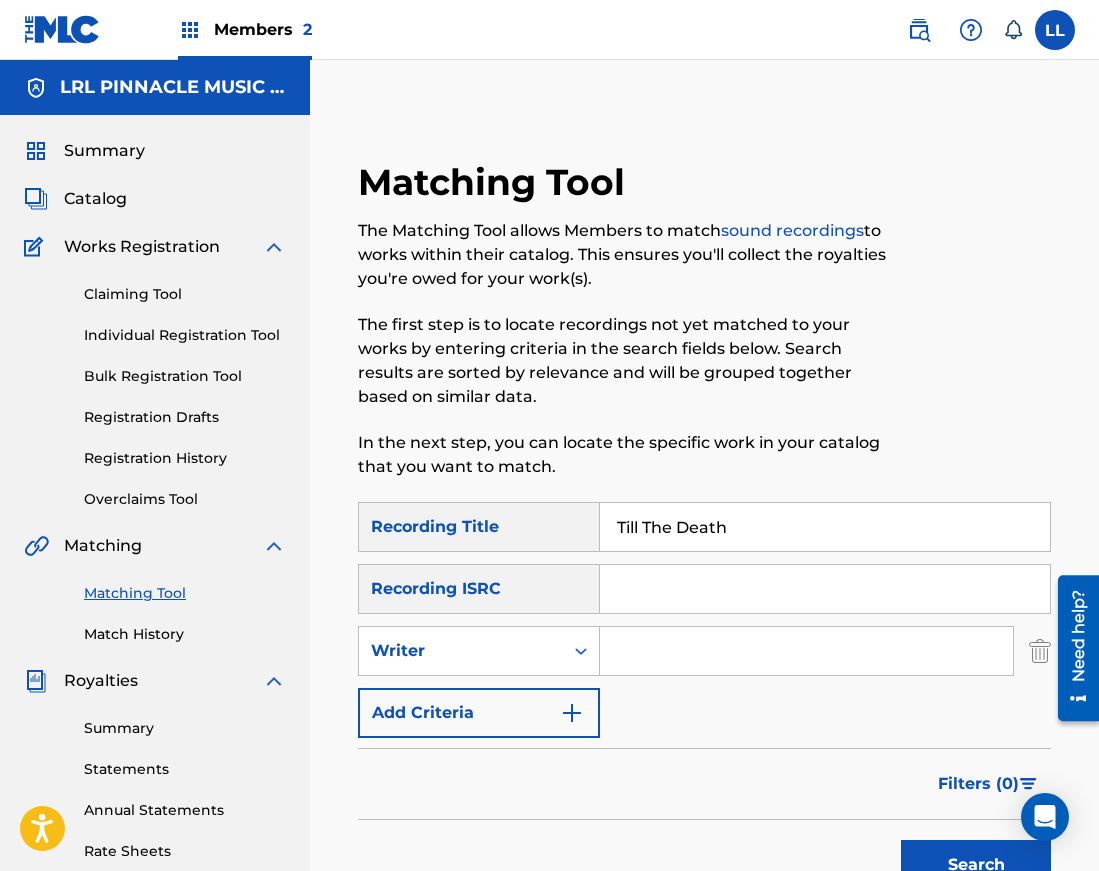 click at bounding box center [806, 651] 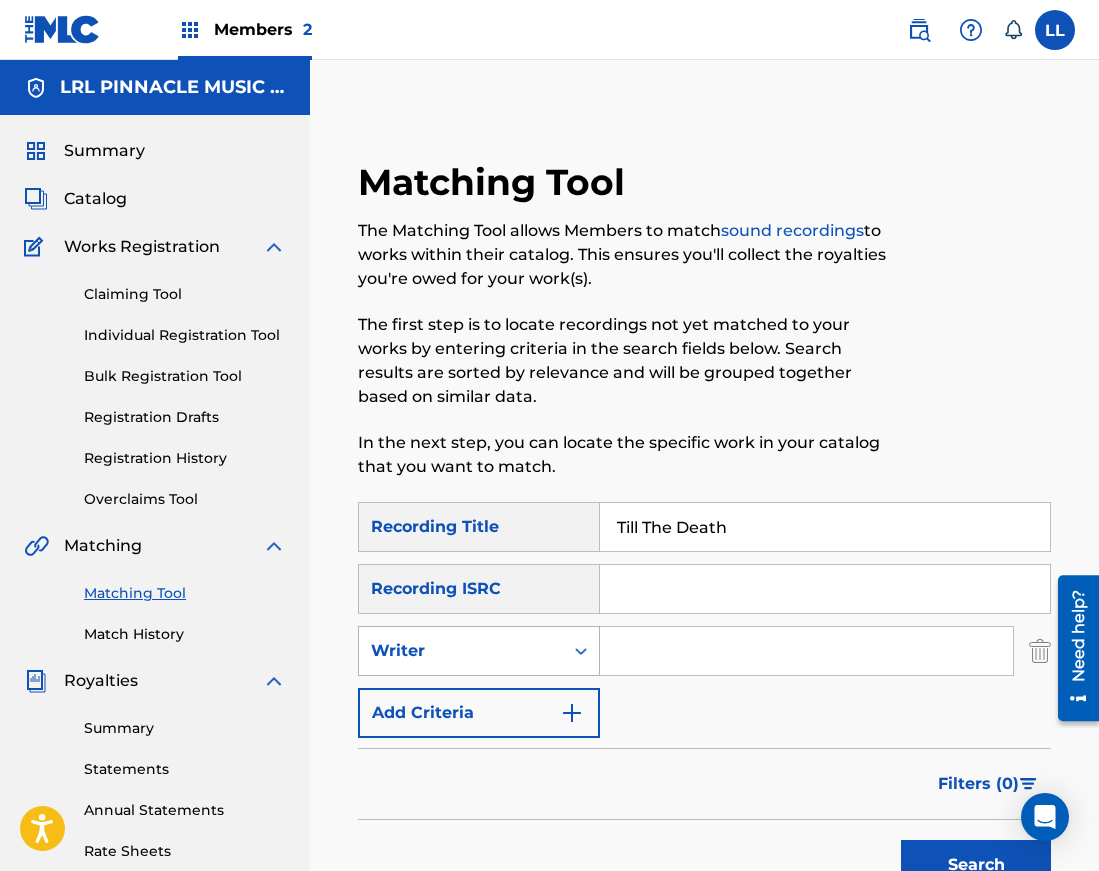 click on "Writer" at bounding box center [461, 651] 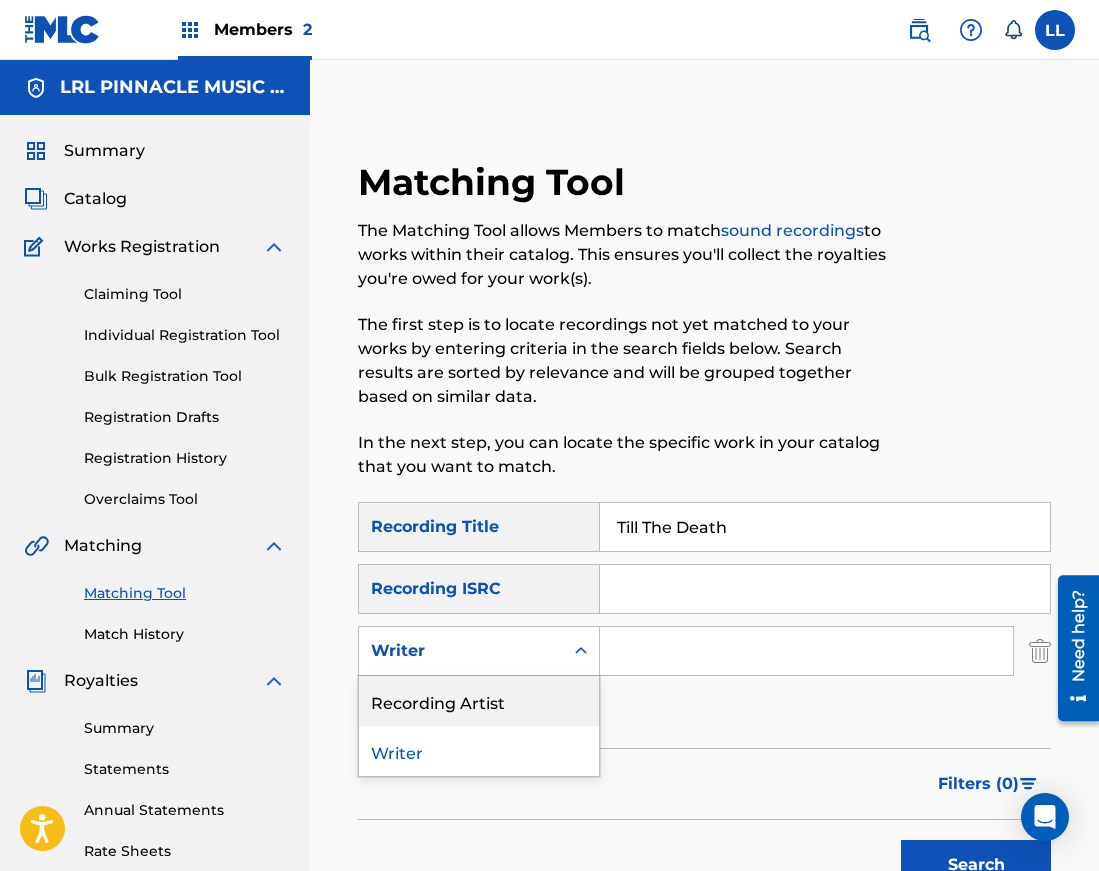 drag, startPoint x: 462, startPoint y: 699, endPoint x: 610, endPoint y: 692, distance: 148.16545 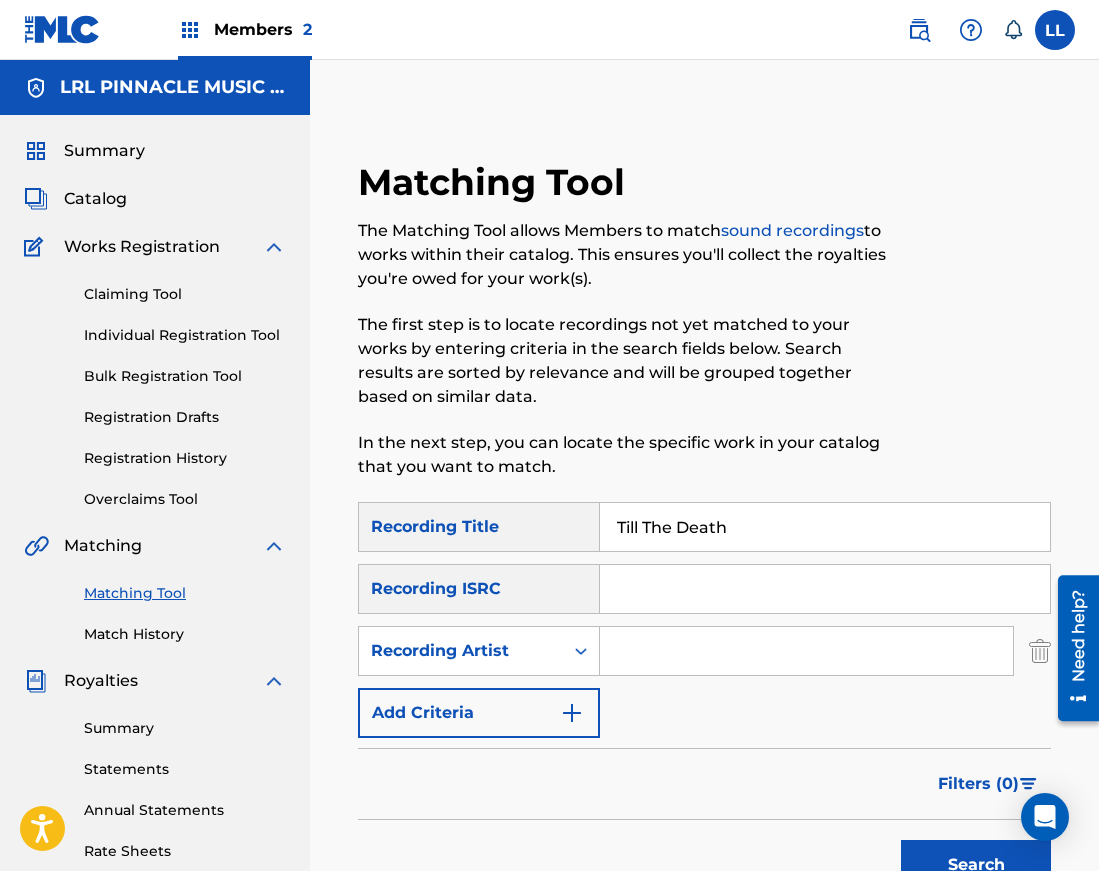 click at bounding box center [806, 651] 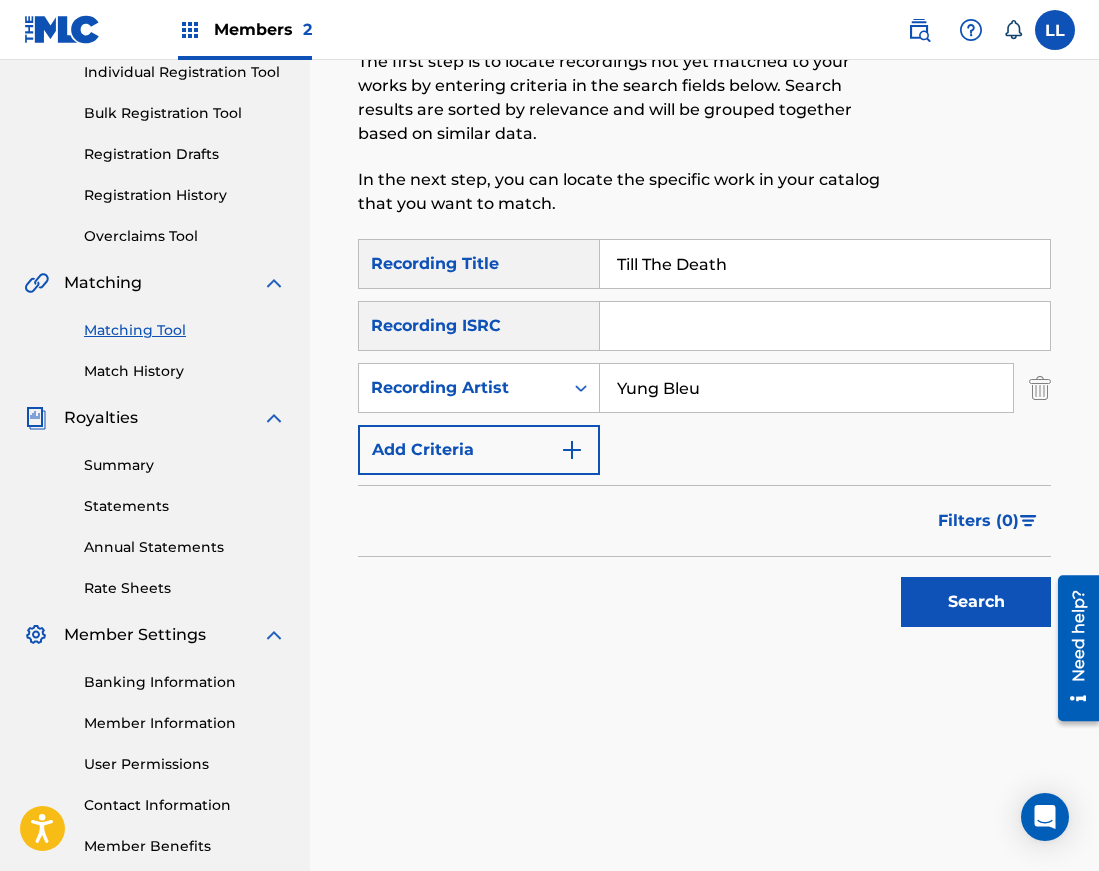 scroll, scrollTop: 289, scrollLeft: 0, axis: vertical 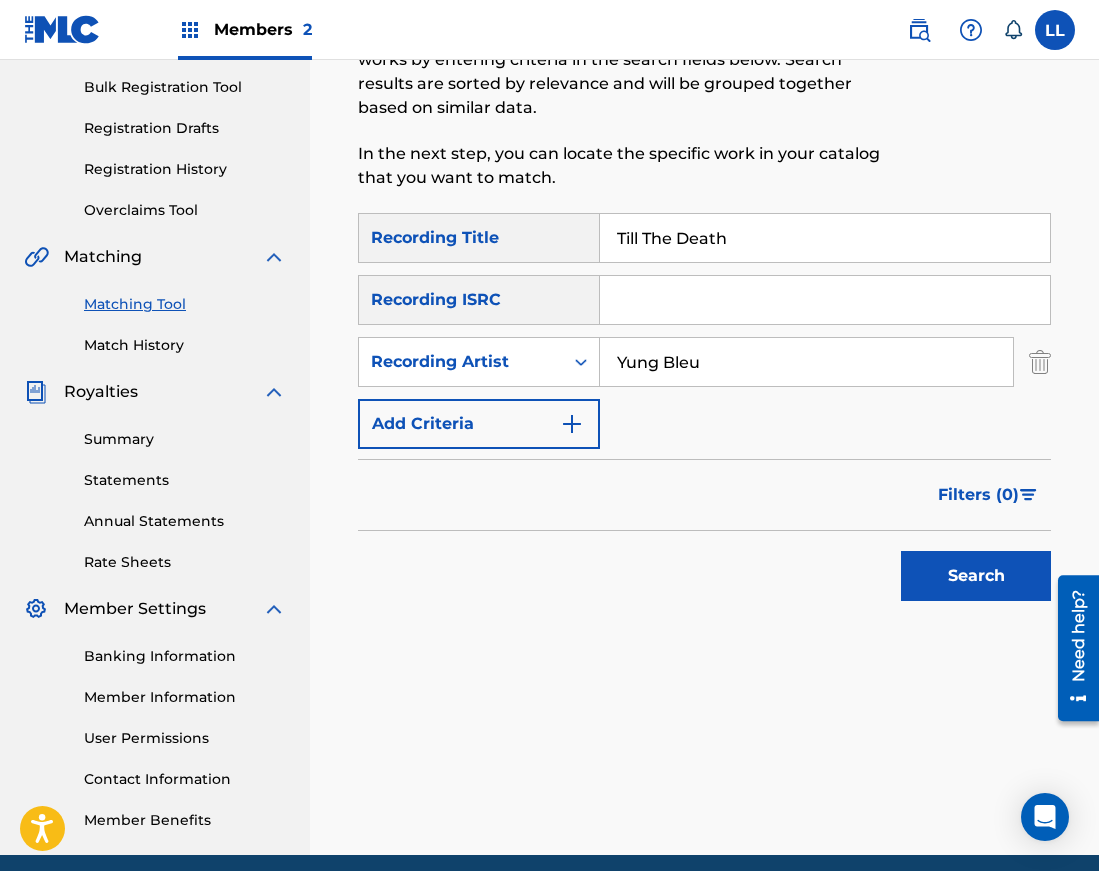 type on "Yung Bleu" 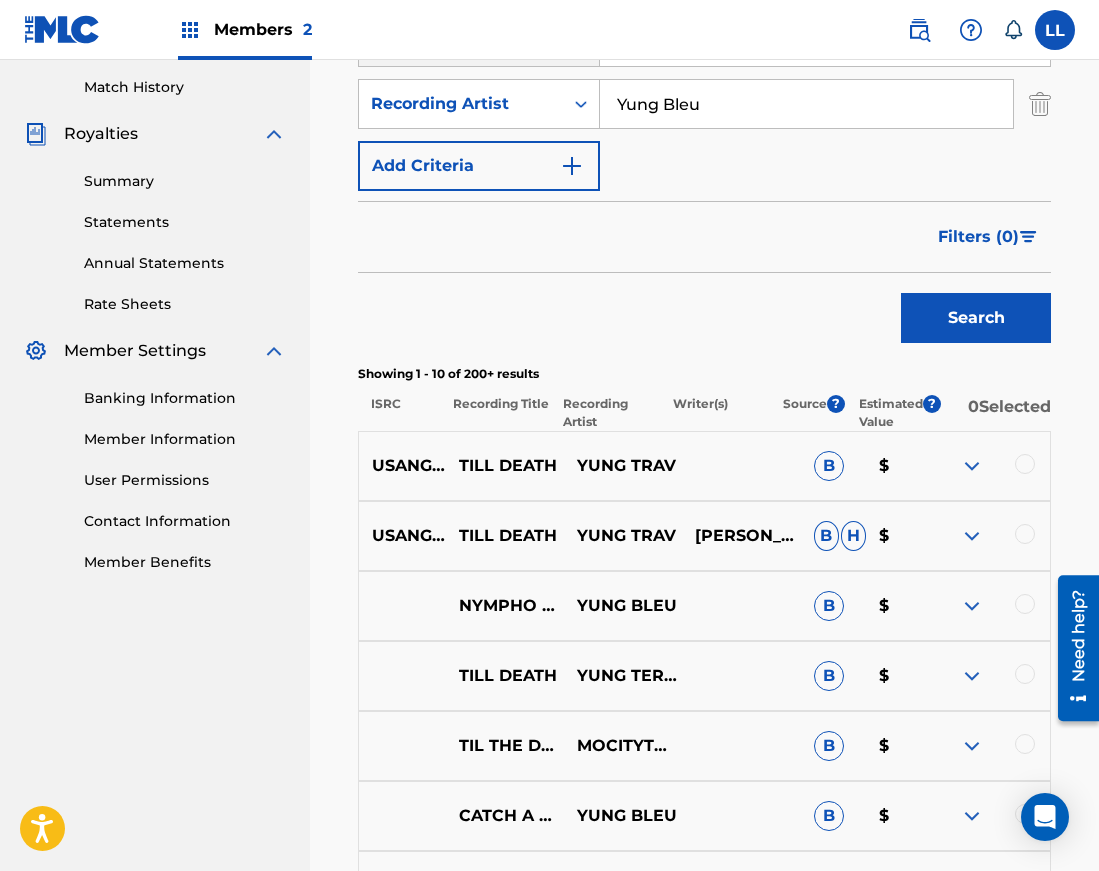 scroll, scrollTop: 0, scrollLeft: 0, axis: both 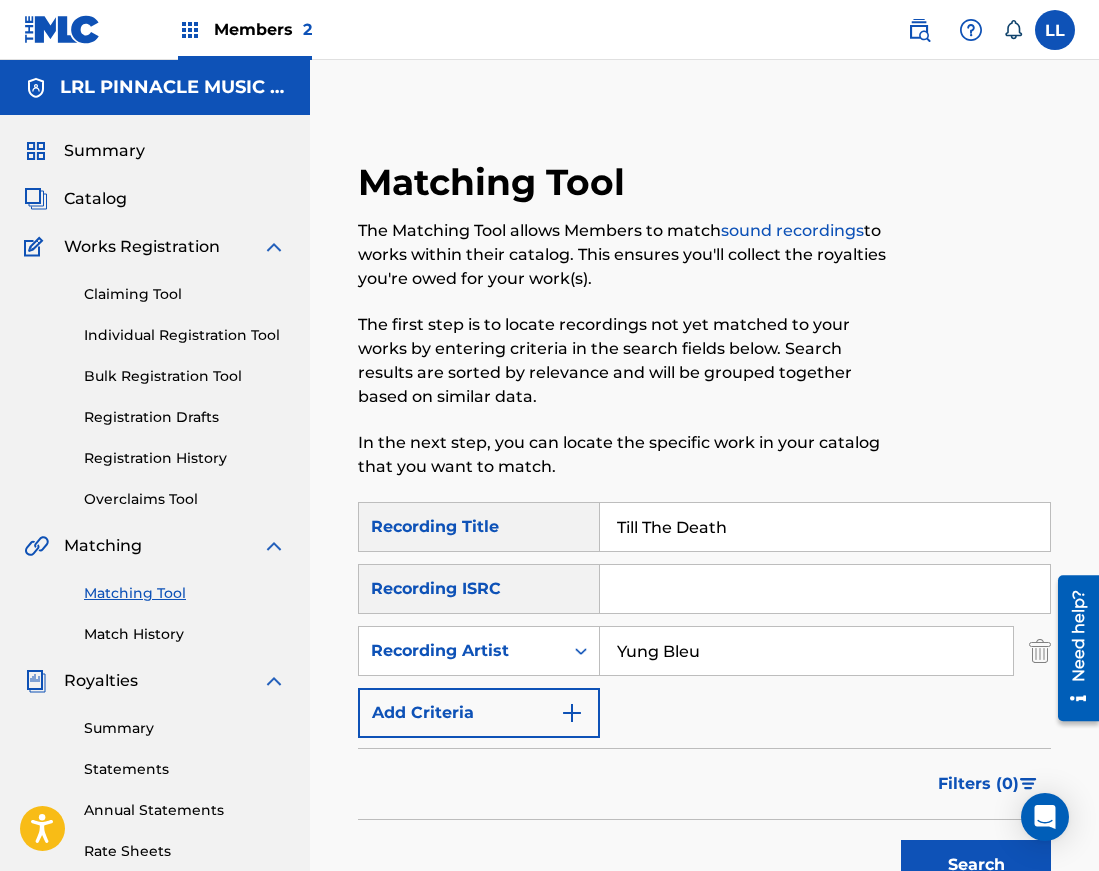 click on "Catalog" at bounding box center [95, 199] 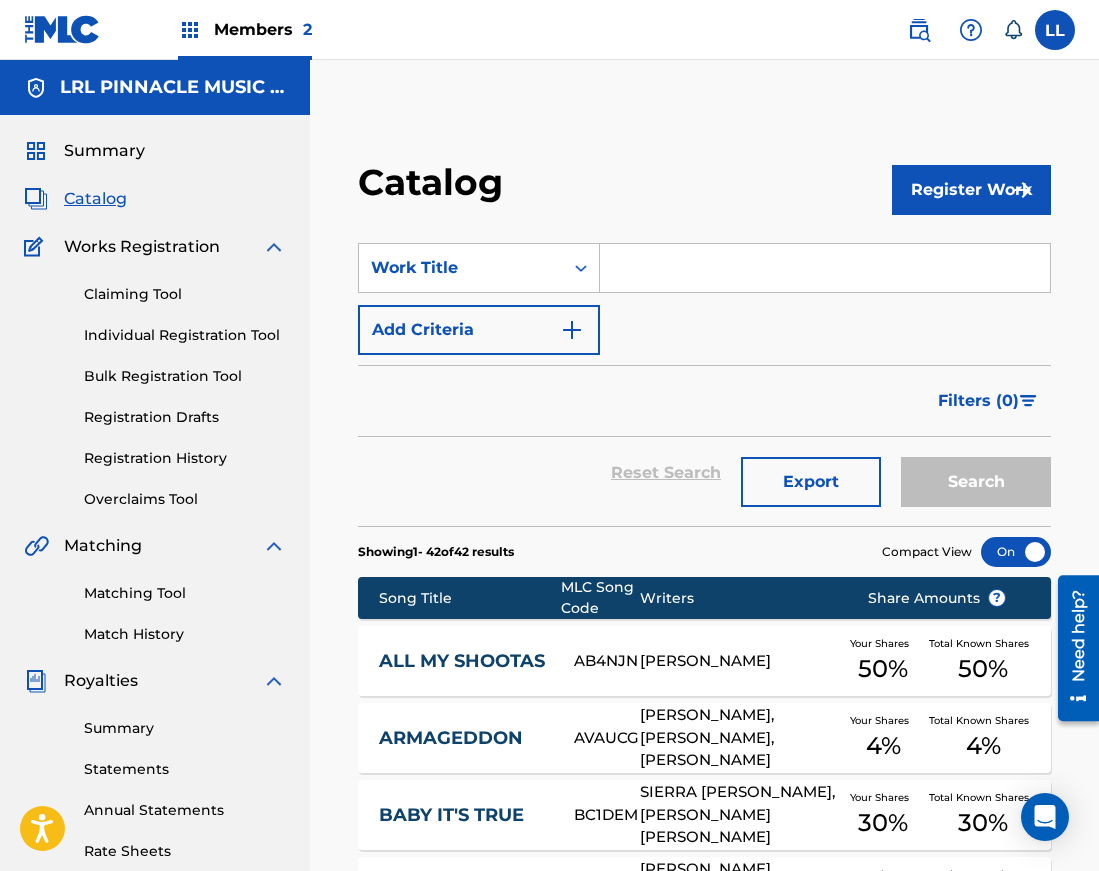 click at bounding box center (825, 268) 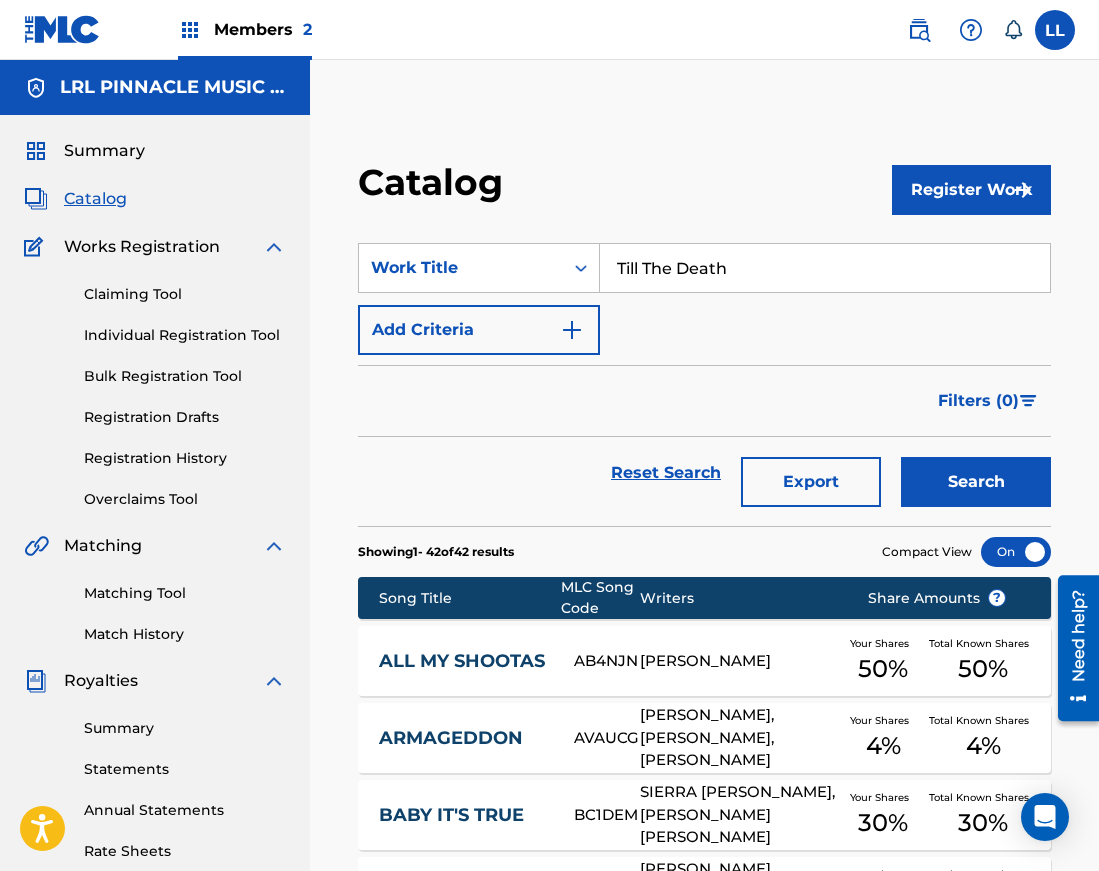 type on "Till The Death" 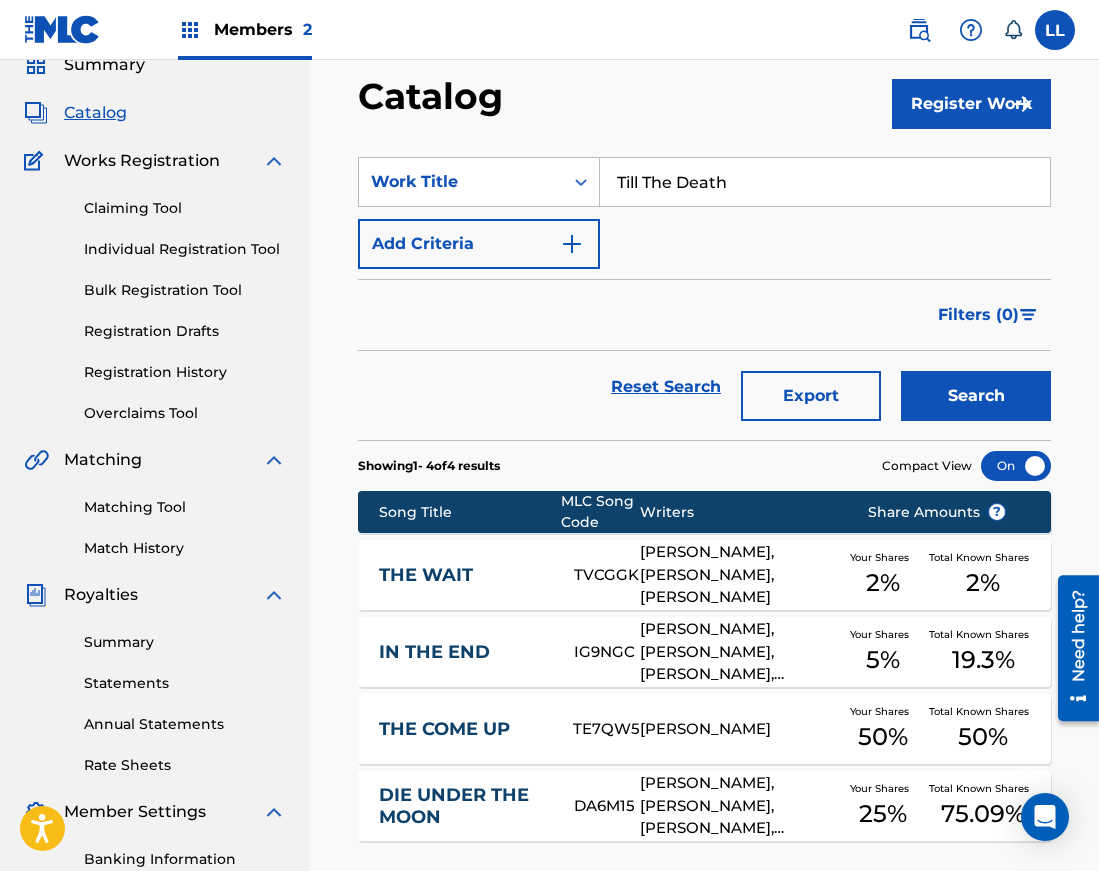 scroll, scrollTop: 0, scrollLeft: 0, axis: both 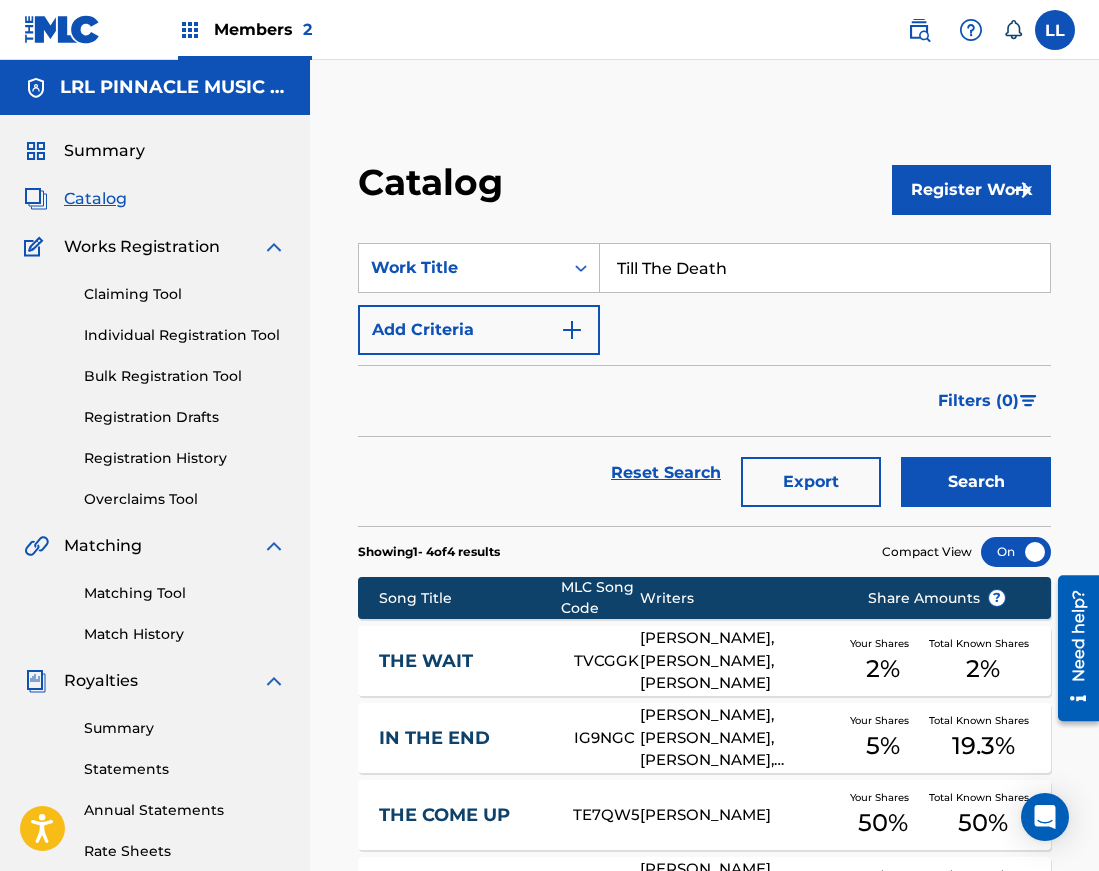 click on "Claiming Tool" at bounding box center [185, 294] 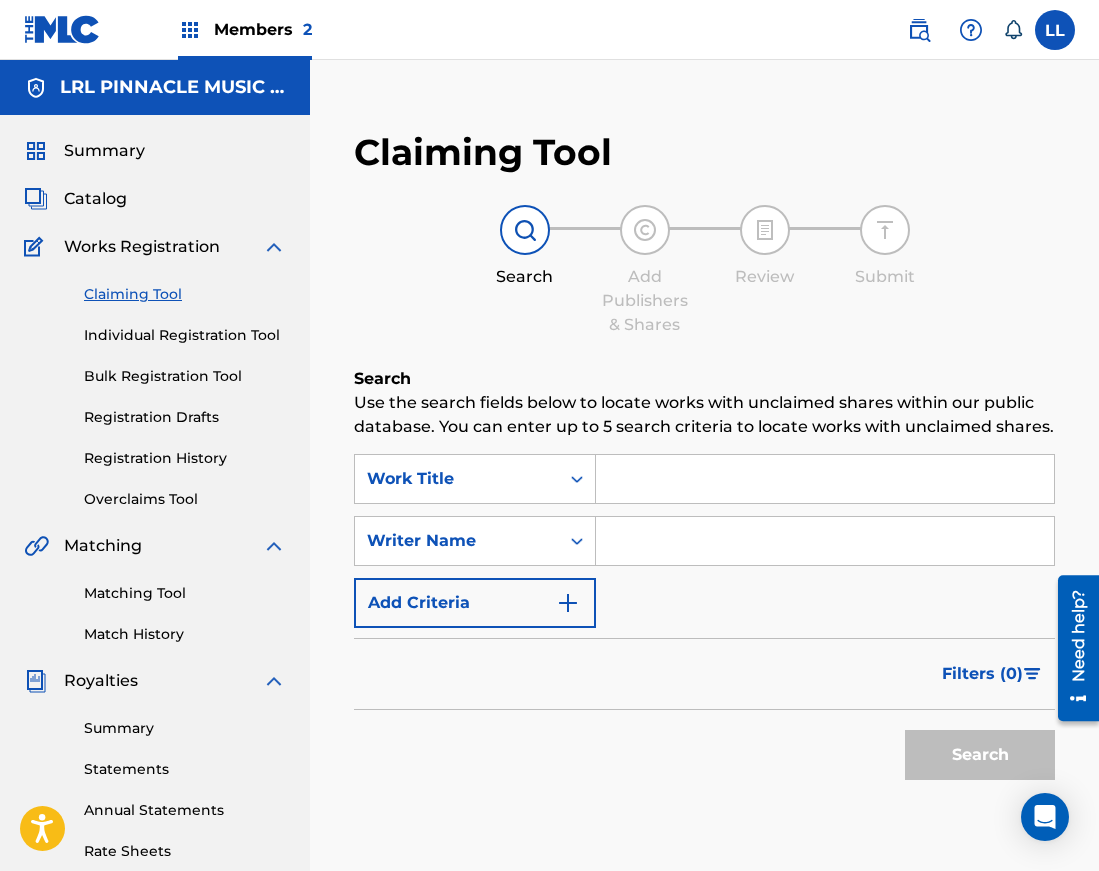 click at bounding box center (825, 541) 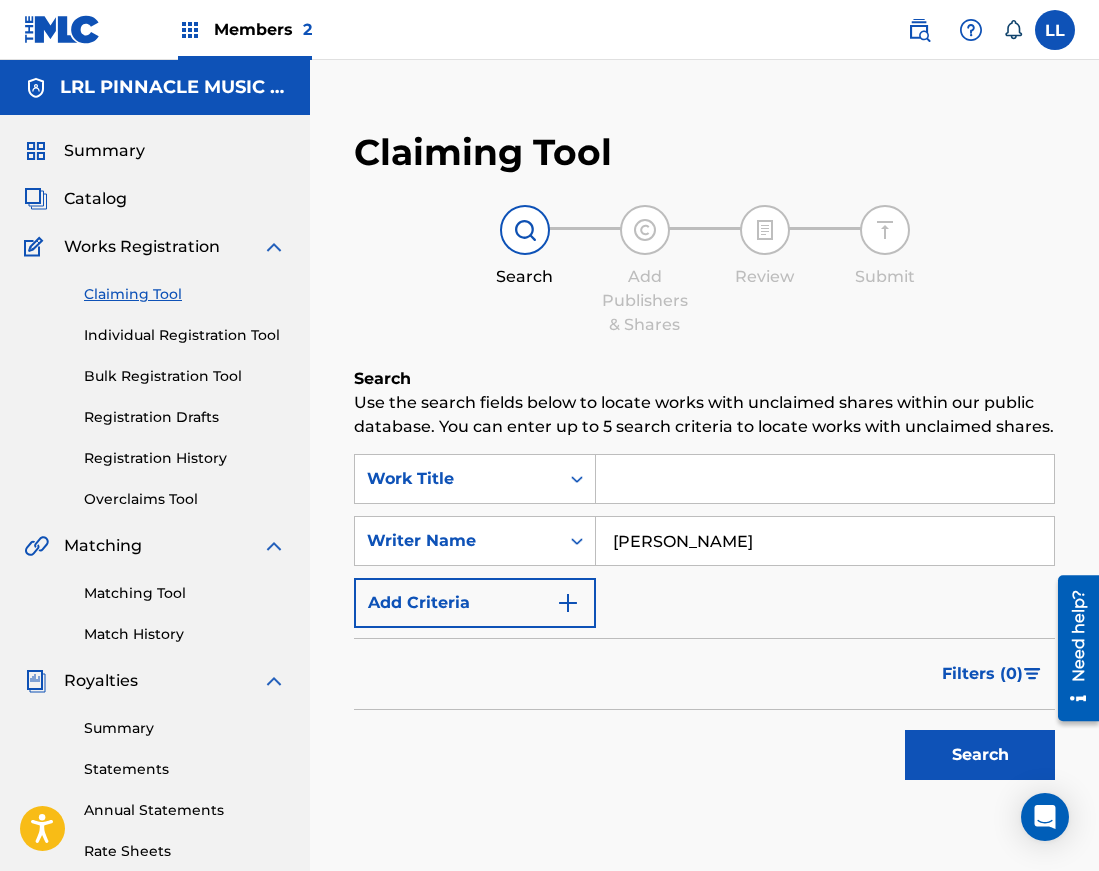 type on "[PERSON_NAME]" 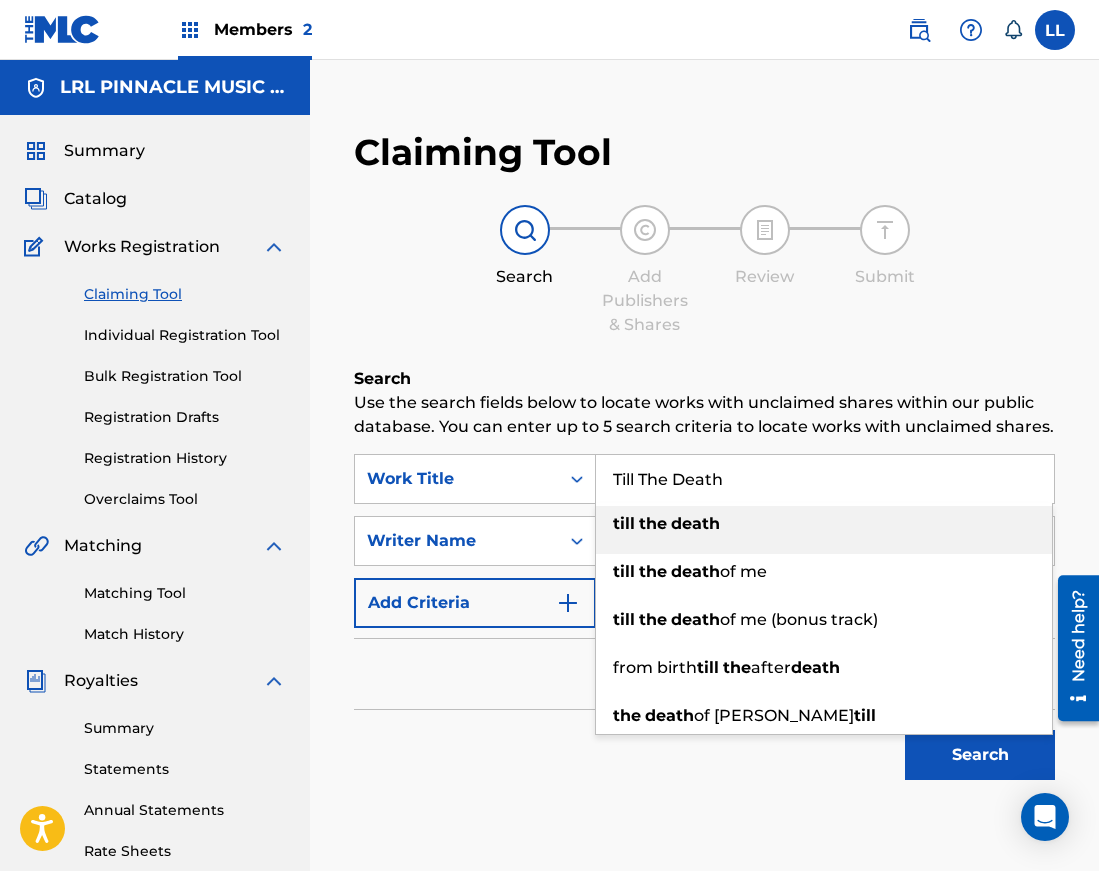 drag, startPoint x: 660, startPoint y: 524, endPoint x: 669, endPoint y: 529, distance: 10.29563 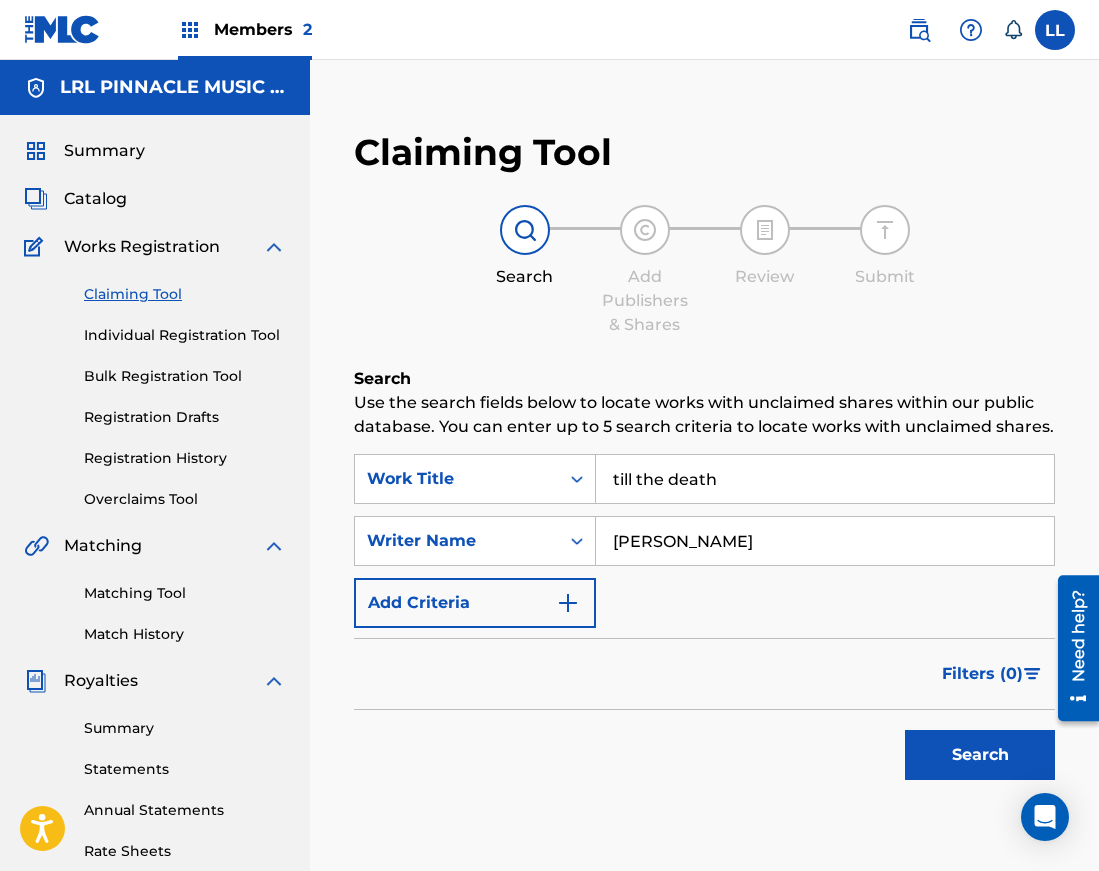 click on "Search" at bounding box center (980, 755) 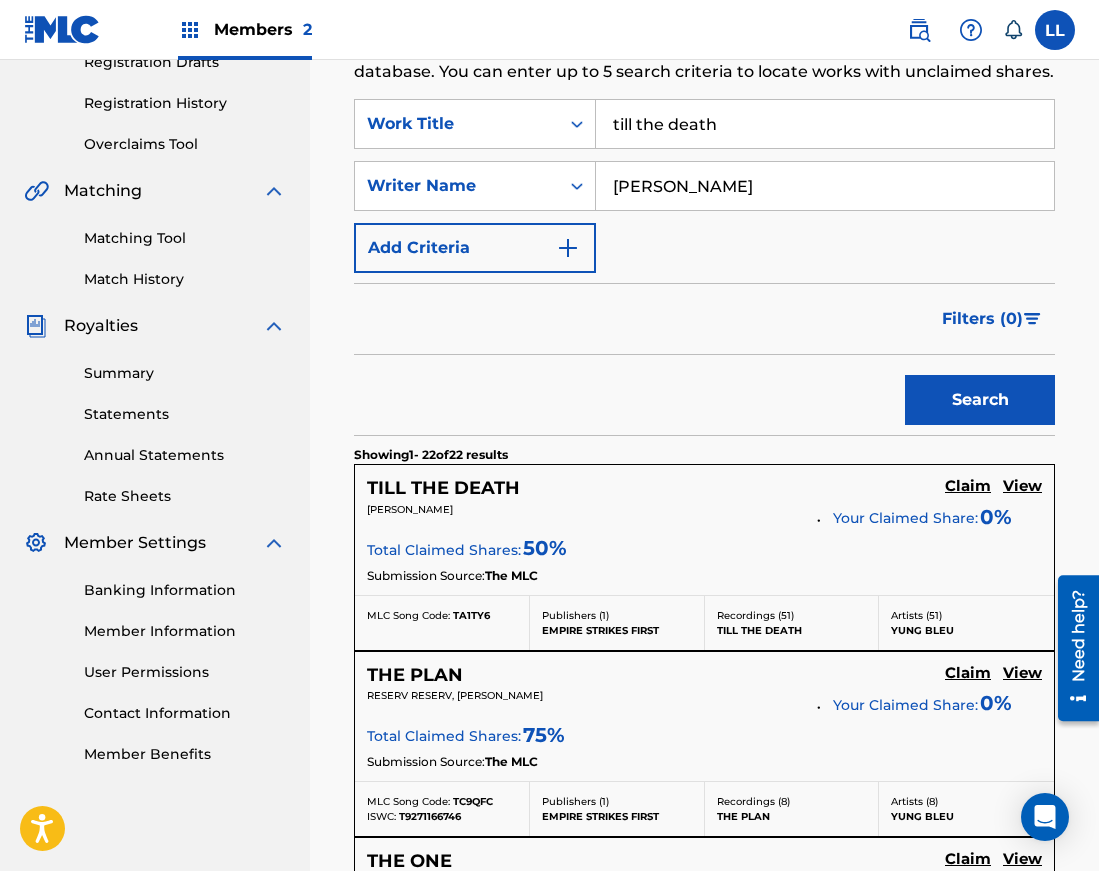 scroll, scrollTop: 358, scrollLeft: 0, axis: vertical 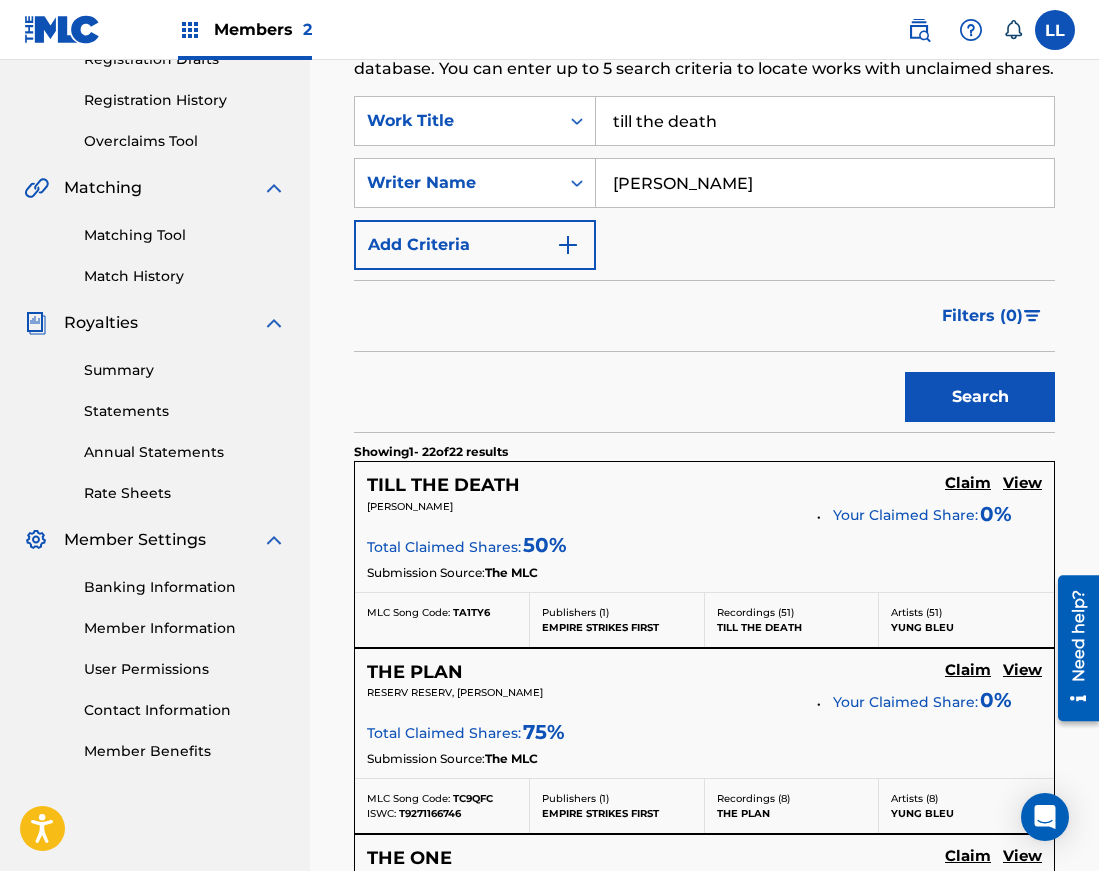 click on "TILL THE DEATH" at bounding box center [443, 485] 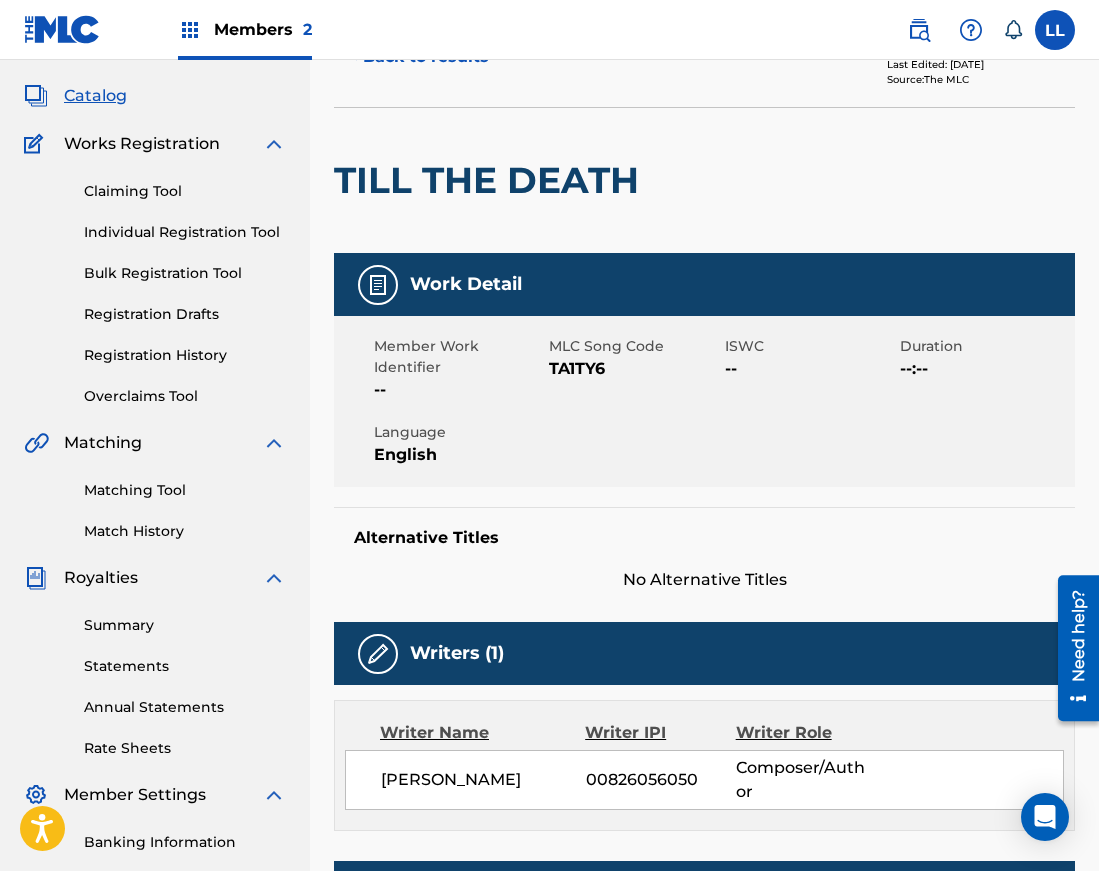 scroll, scrollTop: 0, scrollLeft: 0, axis: both 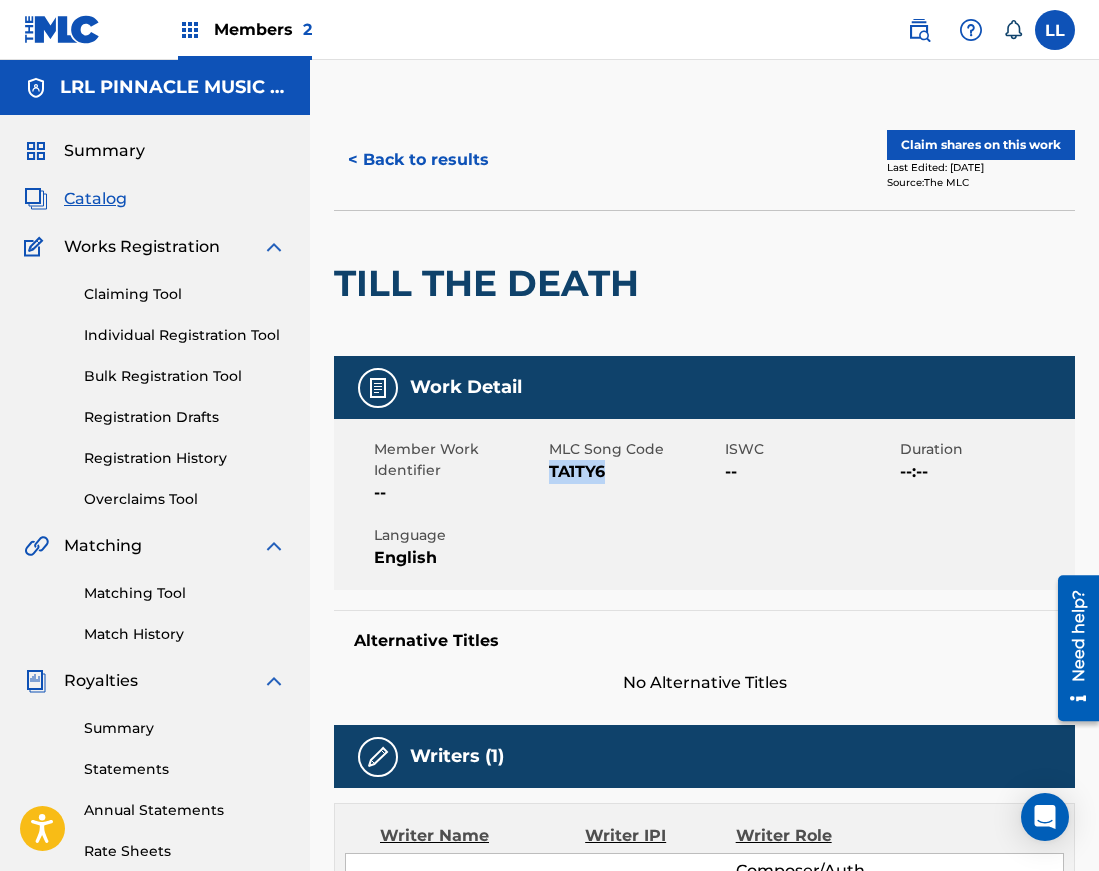 drag, startPoint x: 615, startPoint y: 471, endPoint x: 549, endPoint y: 472, distance: 66.007576 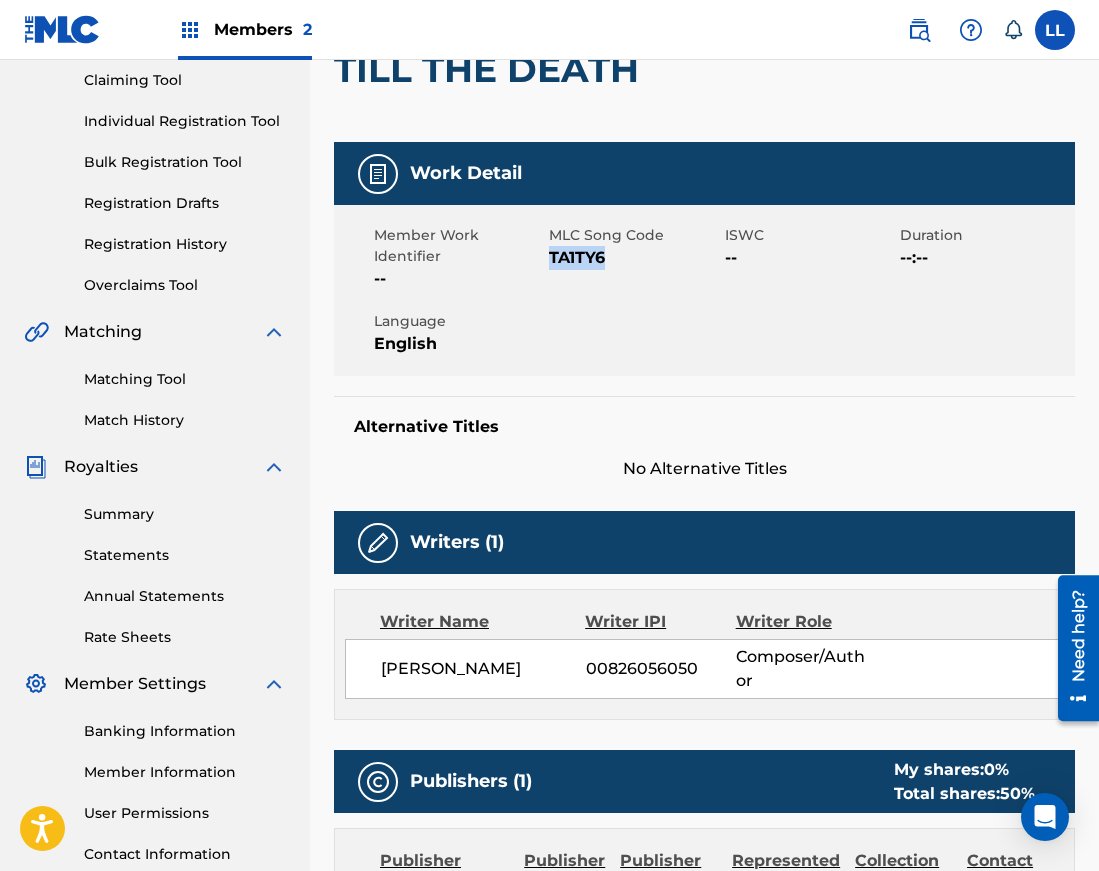 scroll, scrollTop: 0, scrollLeft: 0, axis: both 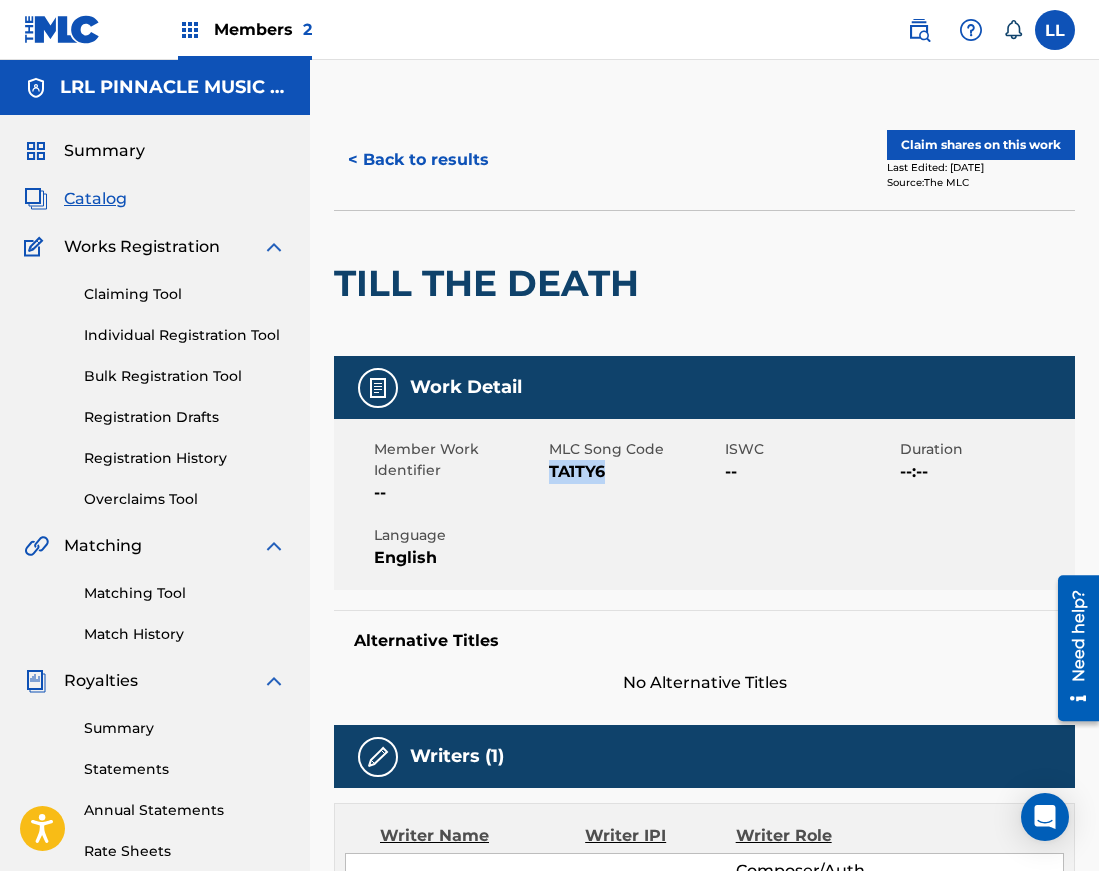 click on "< Back to results" at bounding box center [418, 160] 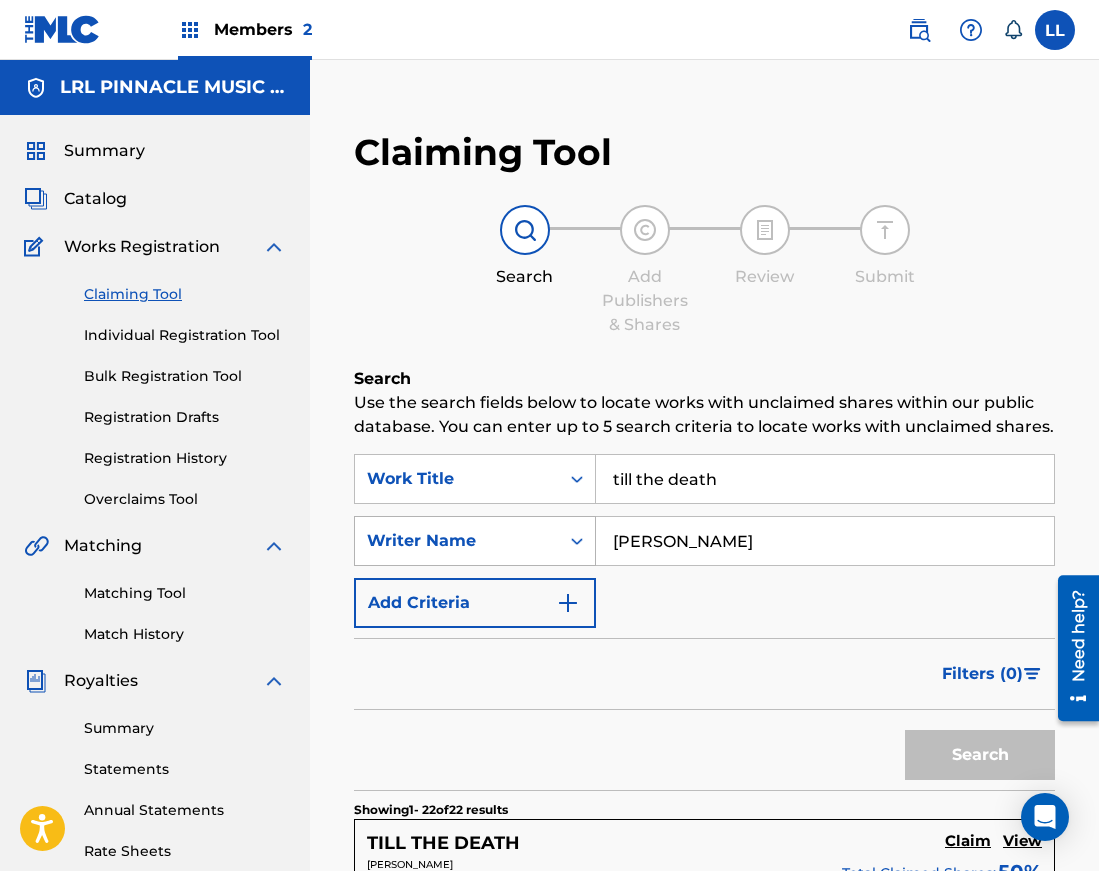 scroll, scrollTop: 358, scrollLeft: 0, axis: vertical 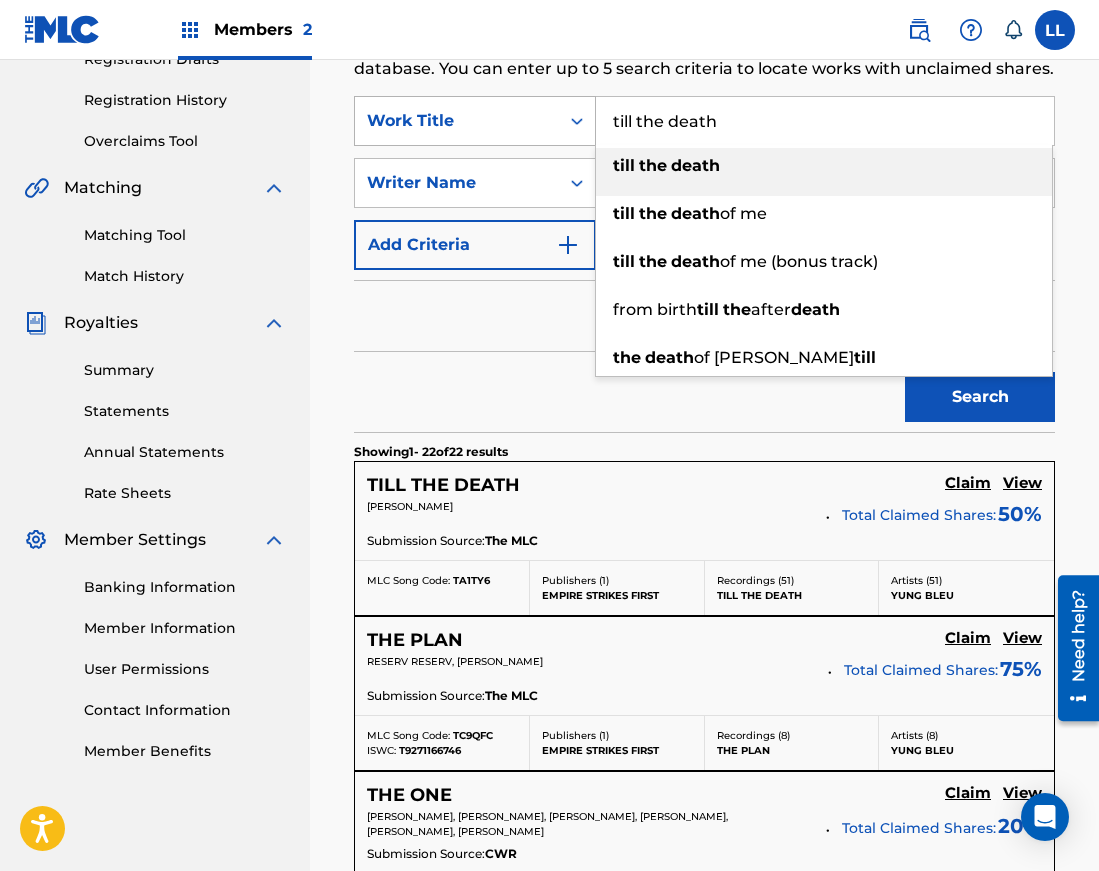 drag, startPoint x: 736, startPoint y: 130, endPoint x: 594, endPoint y: 108, distance: 143.69412 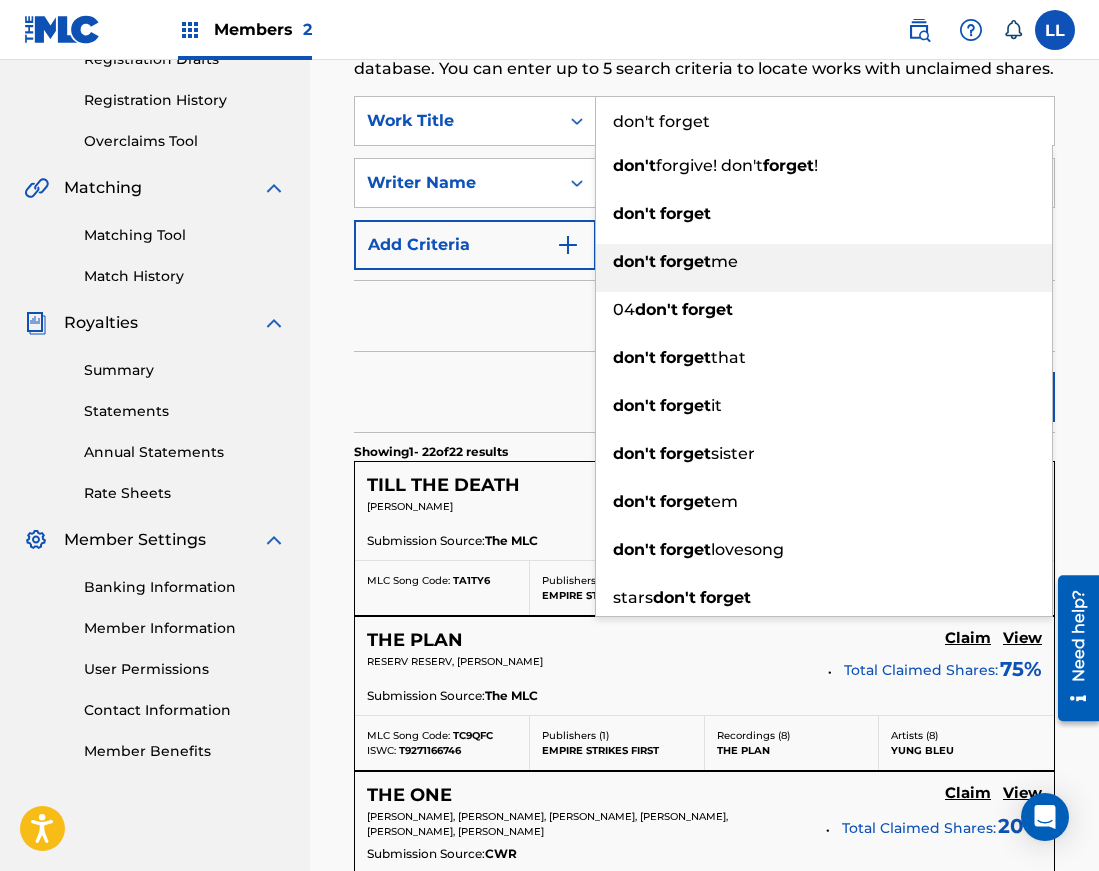 click on "forget" at bounding box center [685, 261] 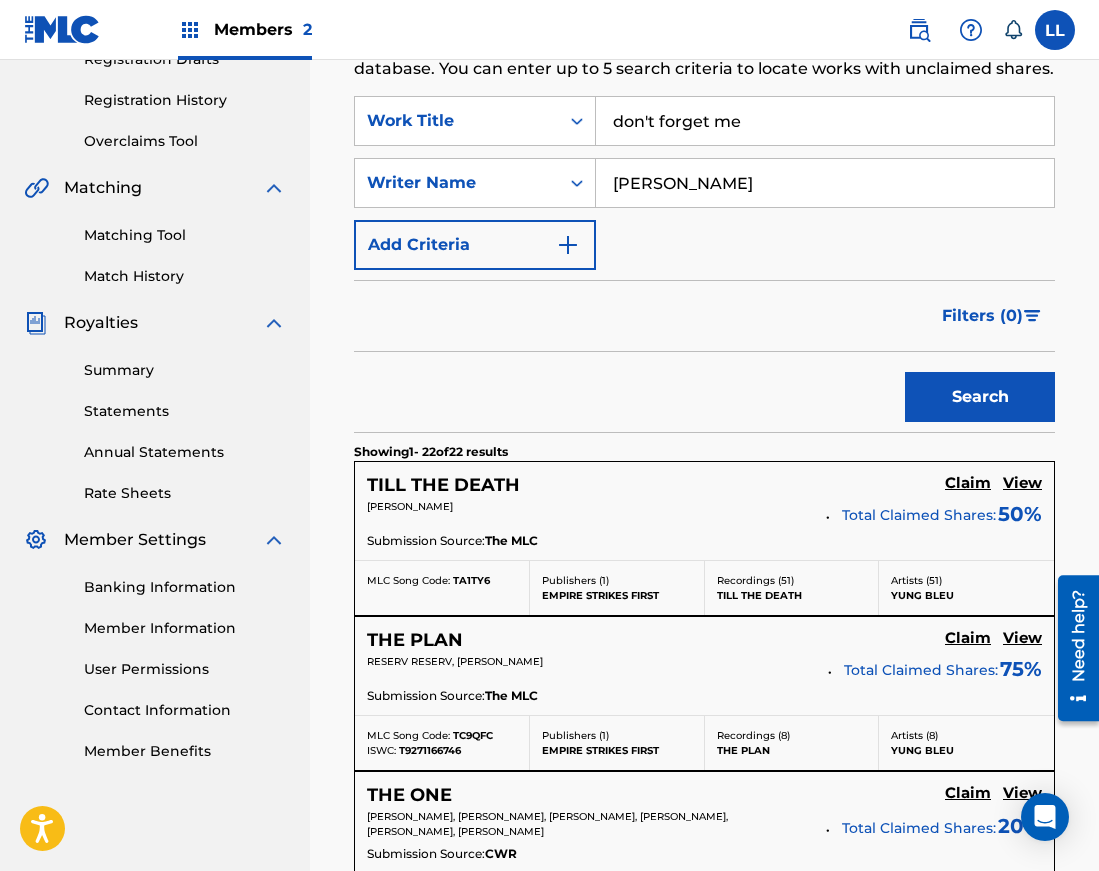click on "Search" at bounding box center [980, 397] 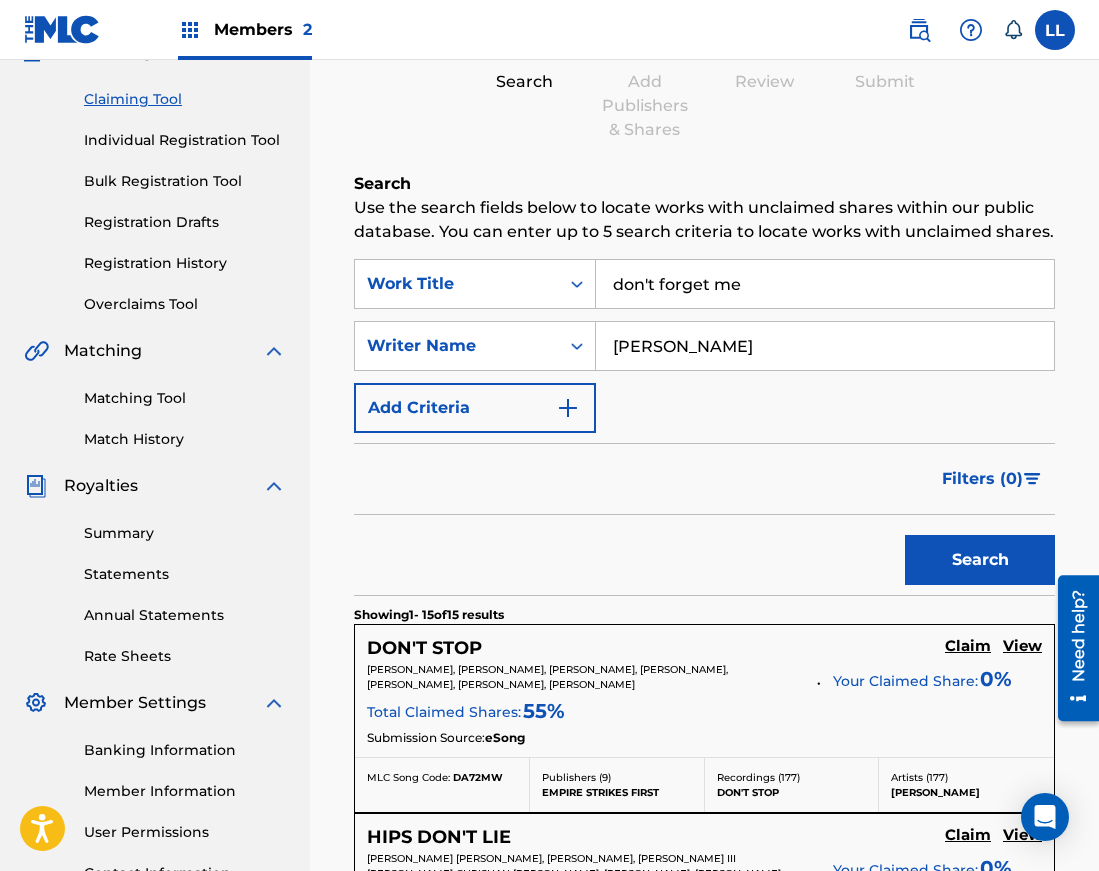 scroll, scrollTop: 0, scrollLeft: 0, axis: both 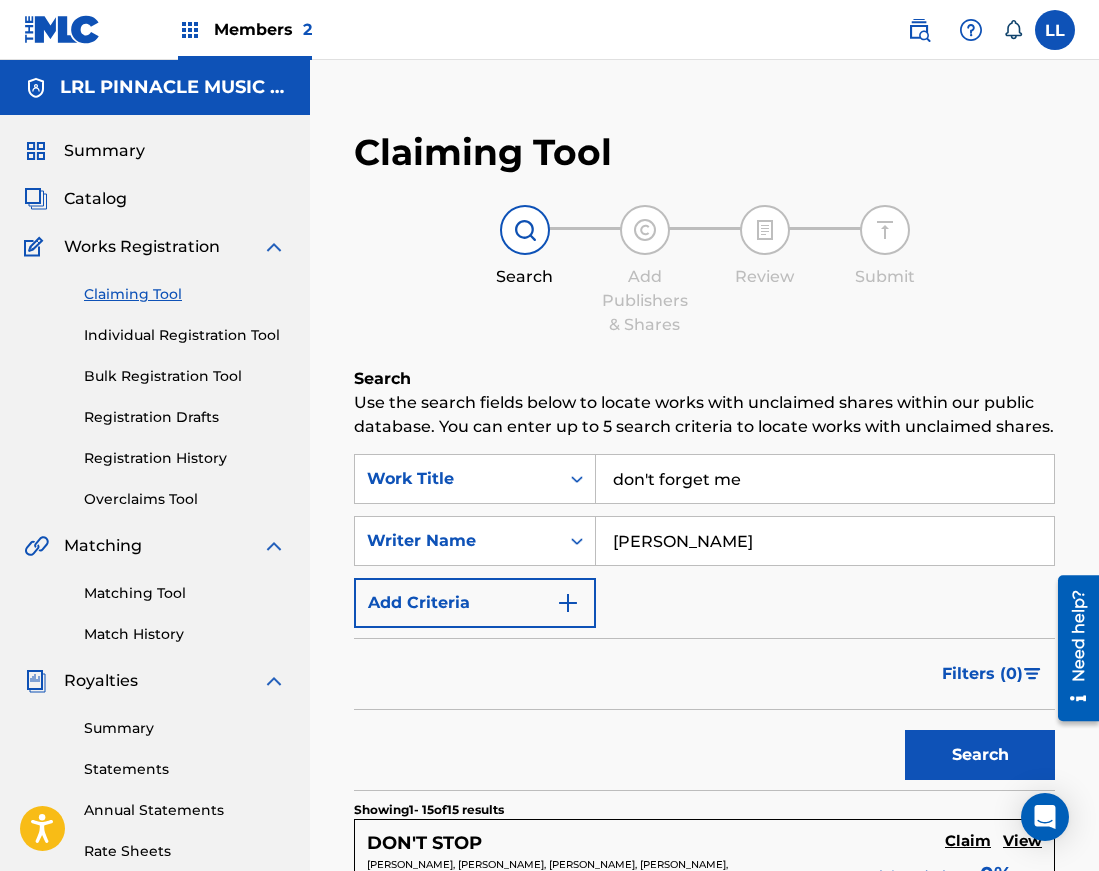 click on "Matching Tool" at bounding box center [185, 593] 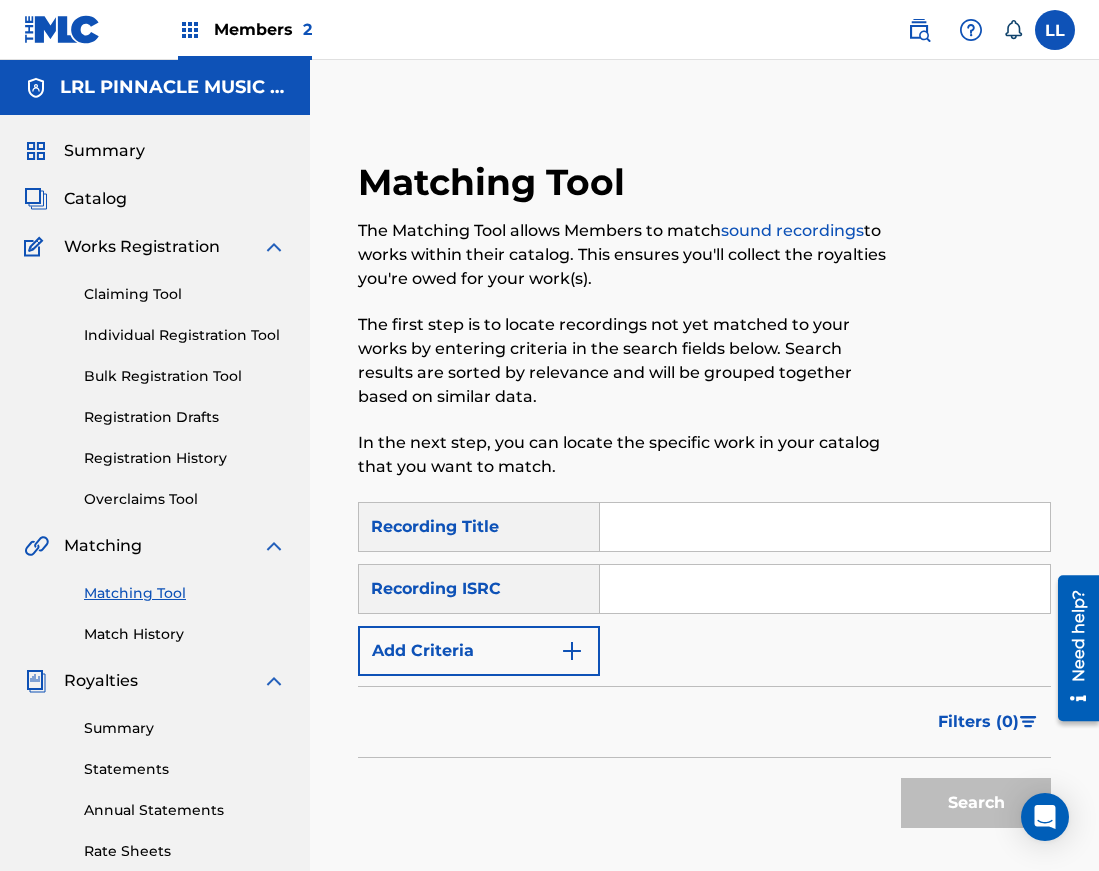click at bounding box center [825, 527] 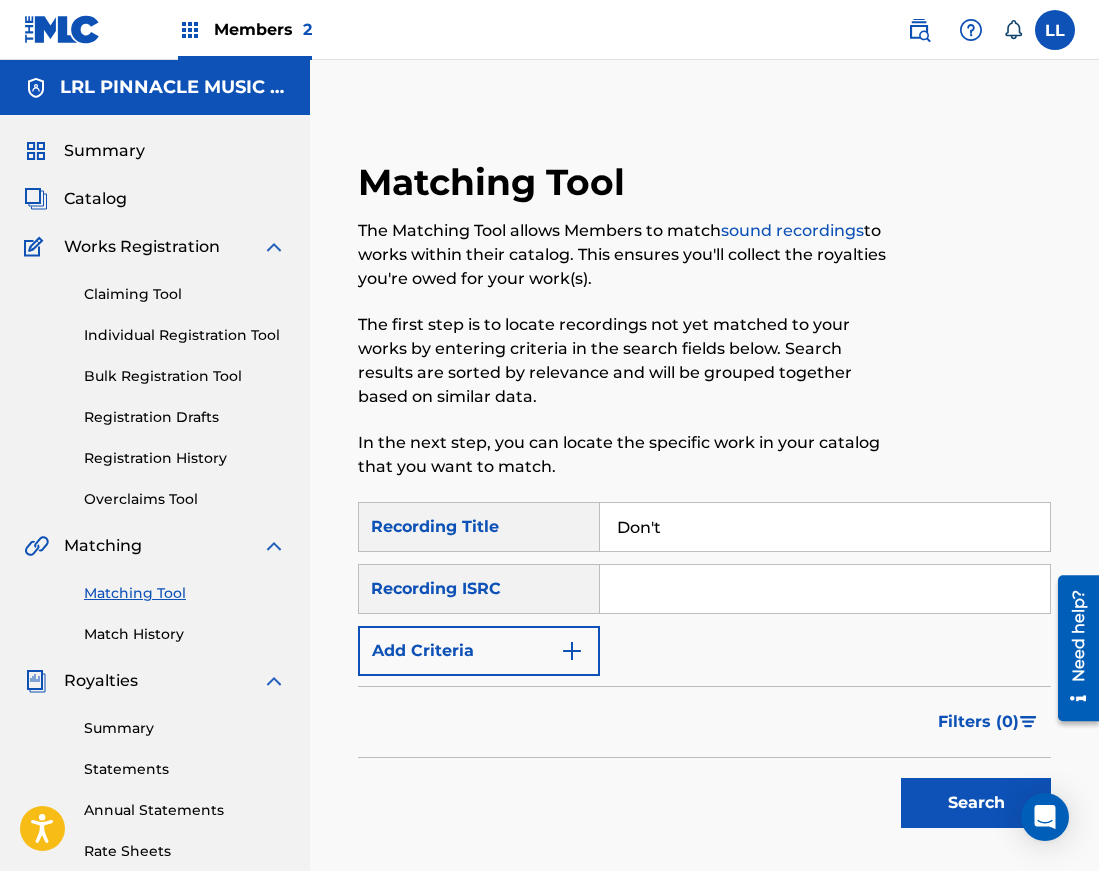 type on "Don't Forget Me" 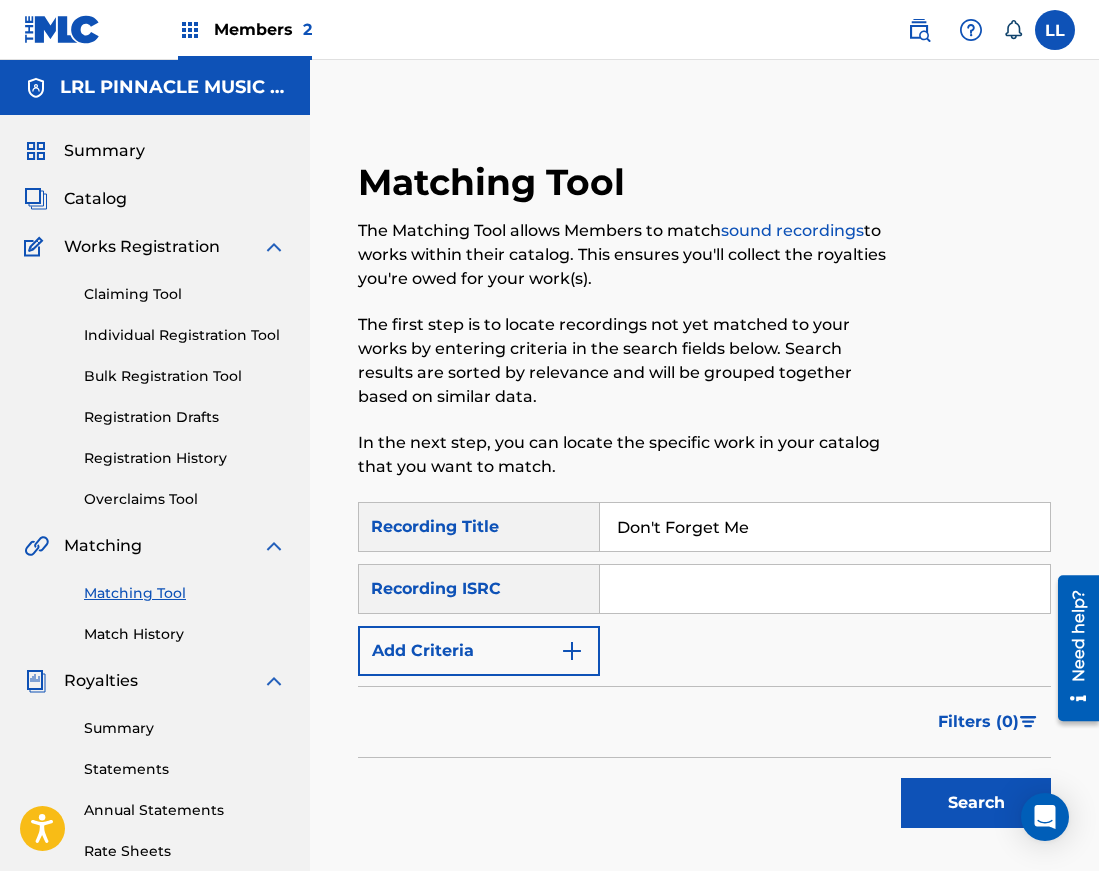 click on "Add Criteria" at bounding box center (479, 651) 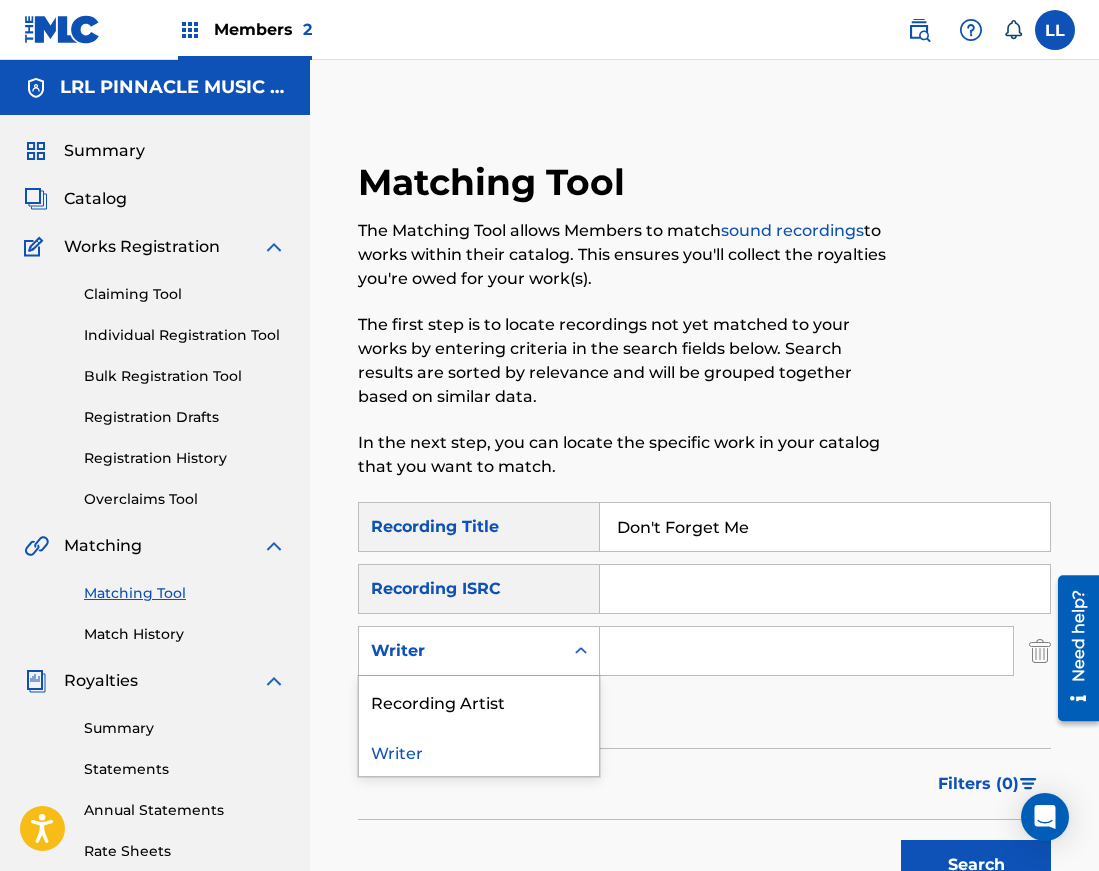 click on "Writer" at bounding box center (461, 651) 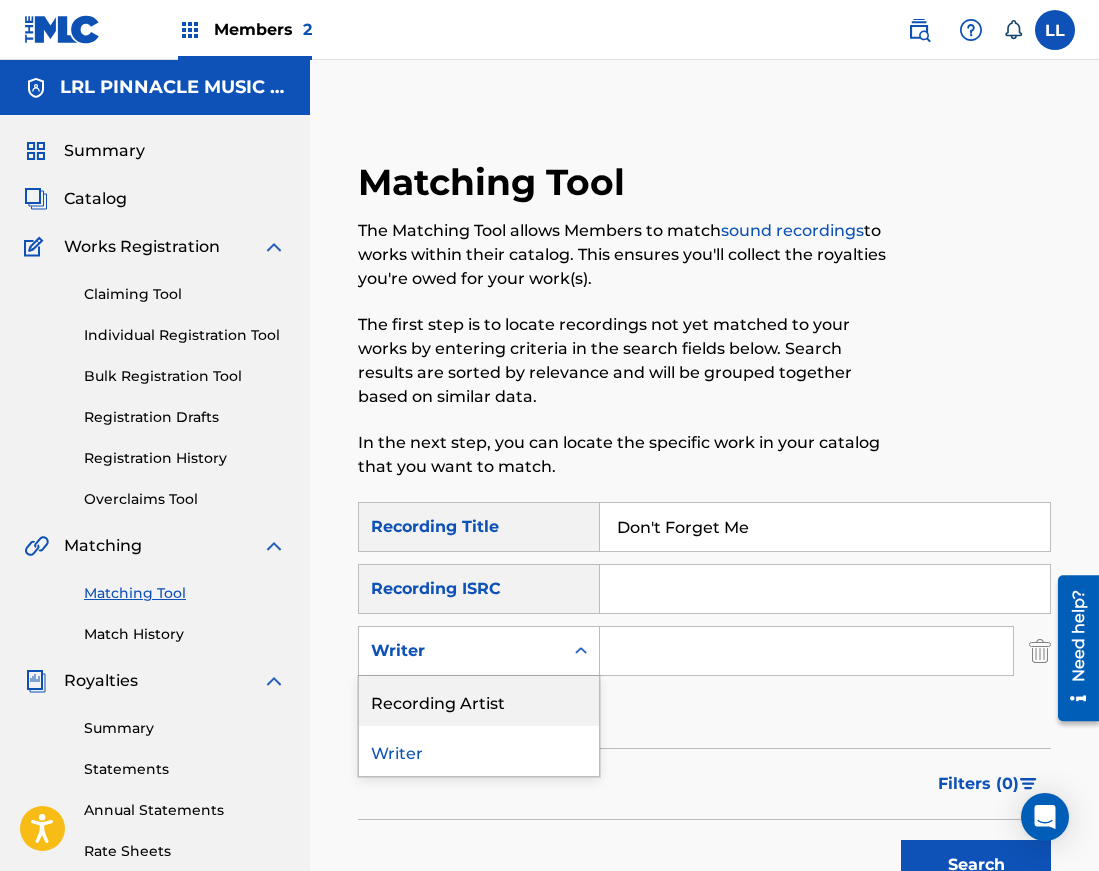 drag, startPoint x: 515, startPoint y: 697, endPoint x: 548, endPoint y: 684, distance: 35.468296 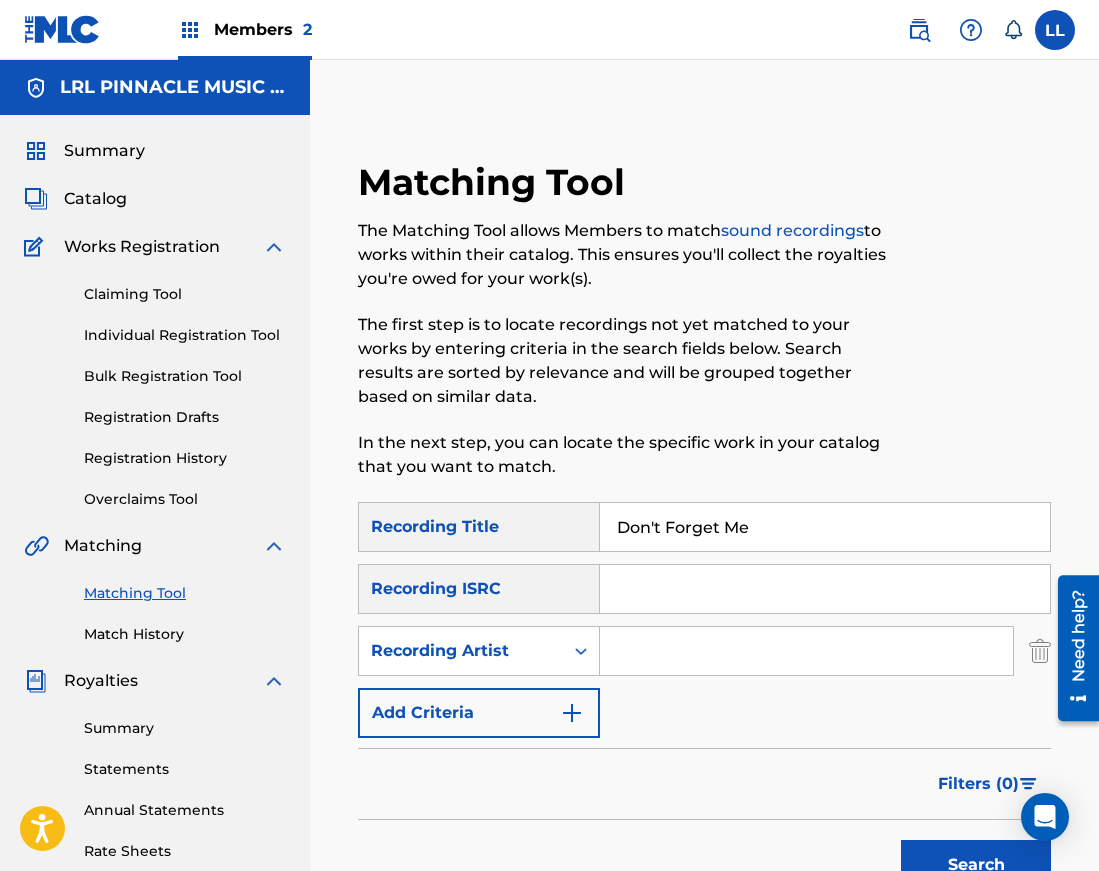 click at bounding box center [806, 651] 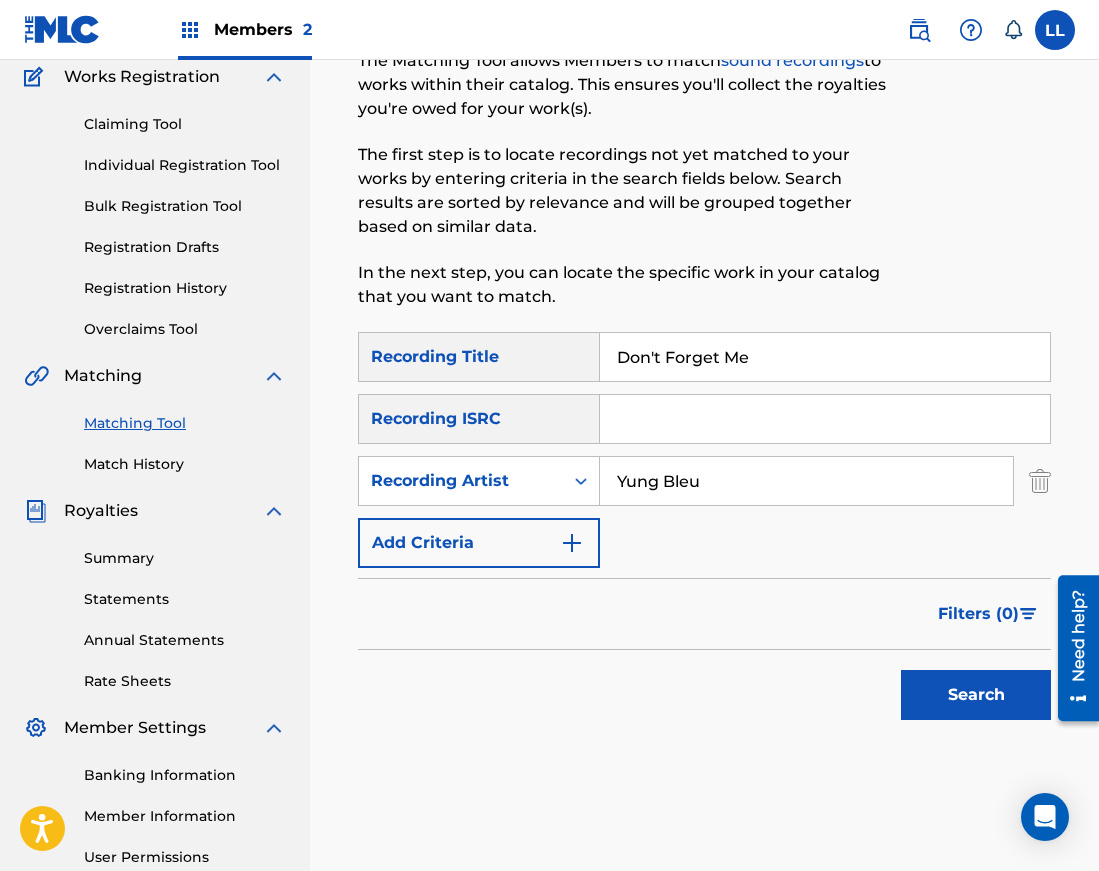 scroll, scrollTop: 223, scrollLeft: 0, axis: vertical 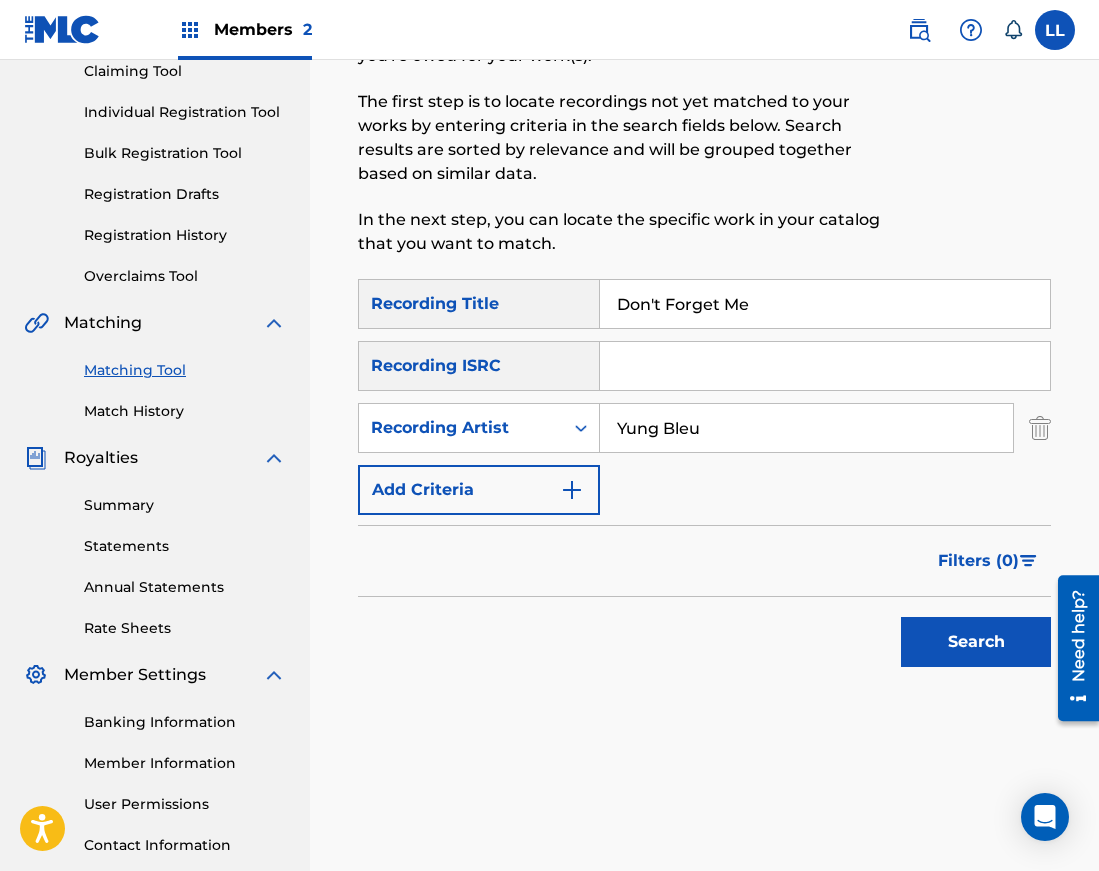 type on "Yung Bleu" 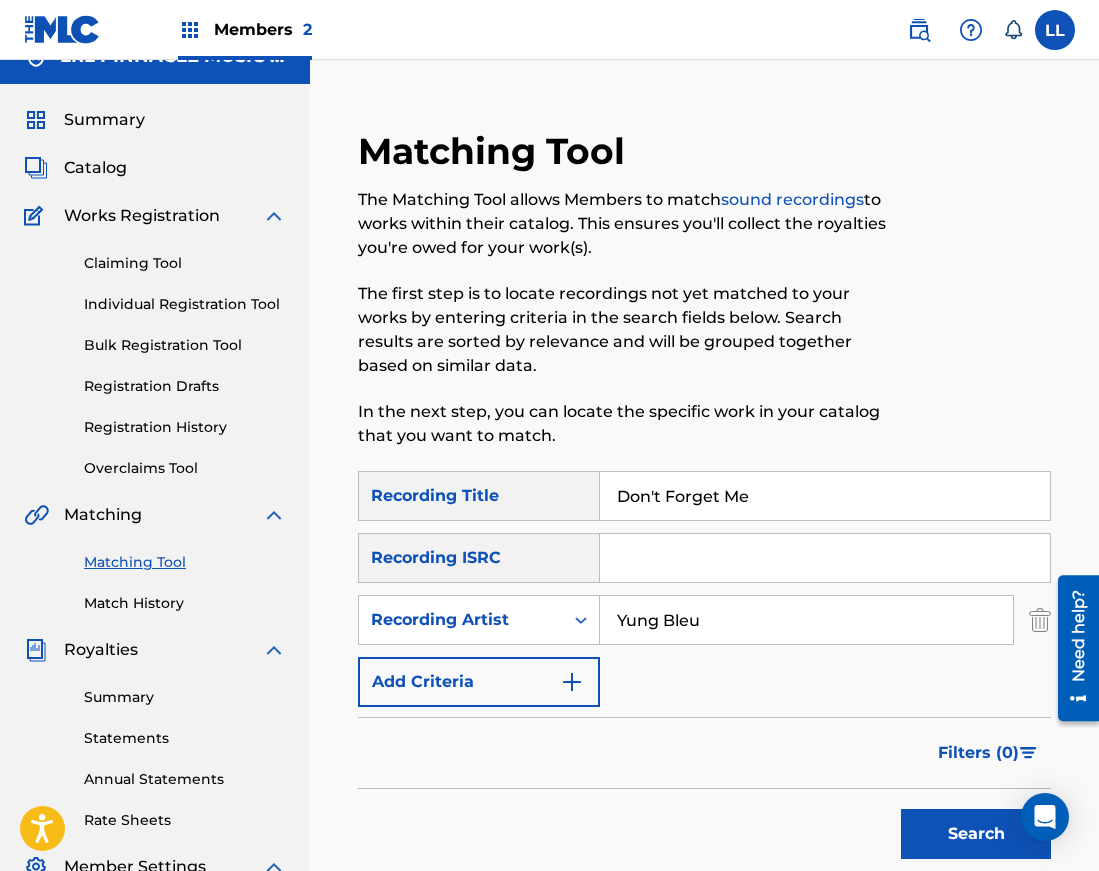scroll, scrollTop: 0, scrollLeft: 0, axis: both 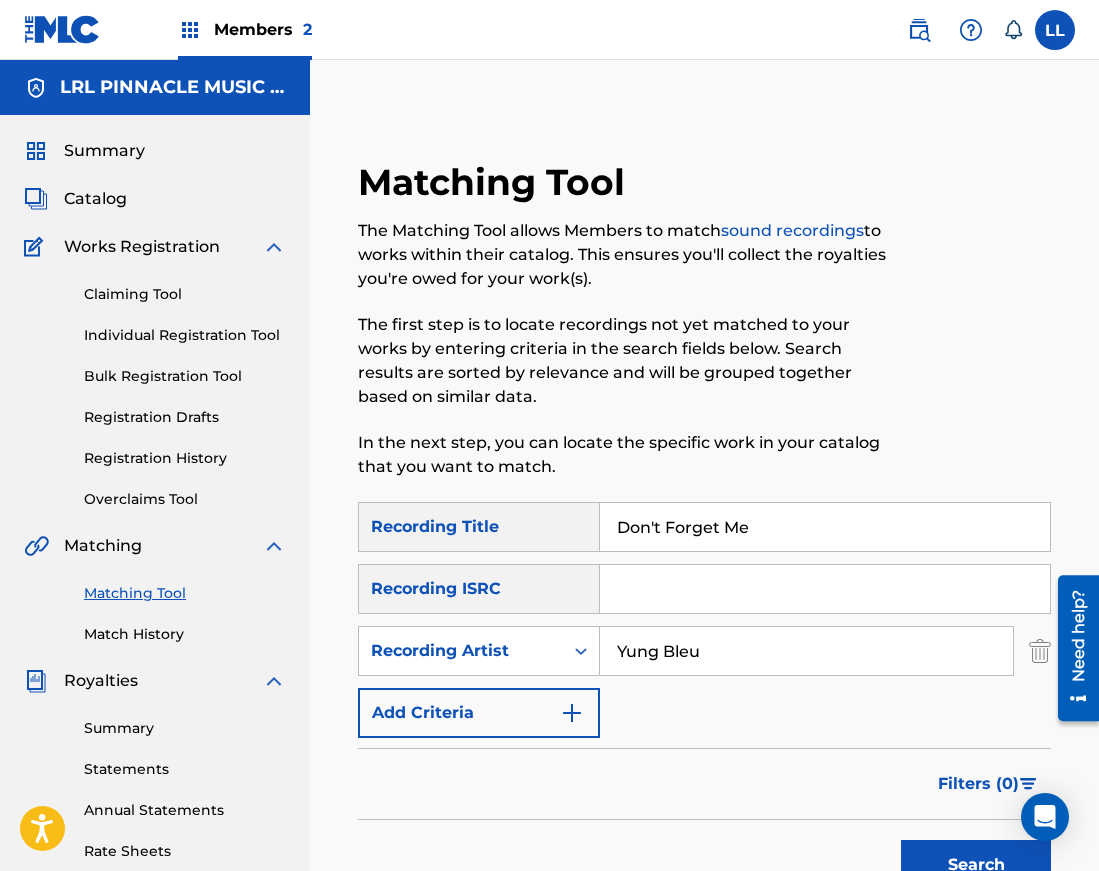 click on "Individual Registration Tool" at bounding box center (185, 335) 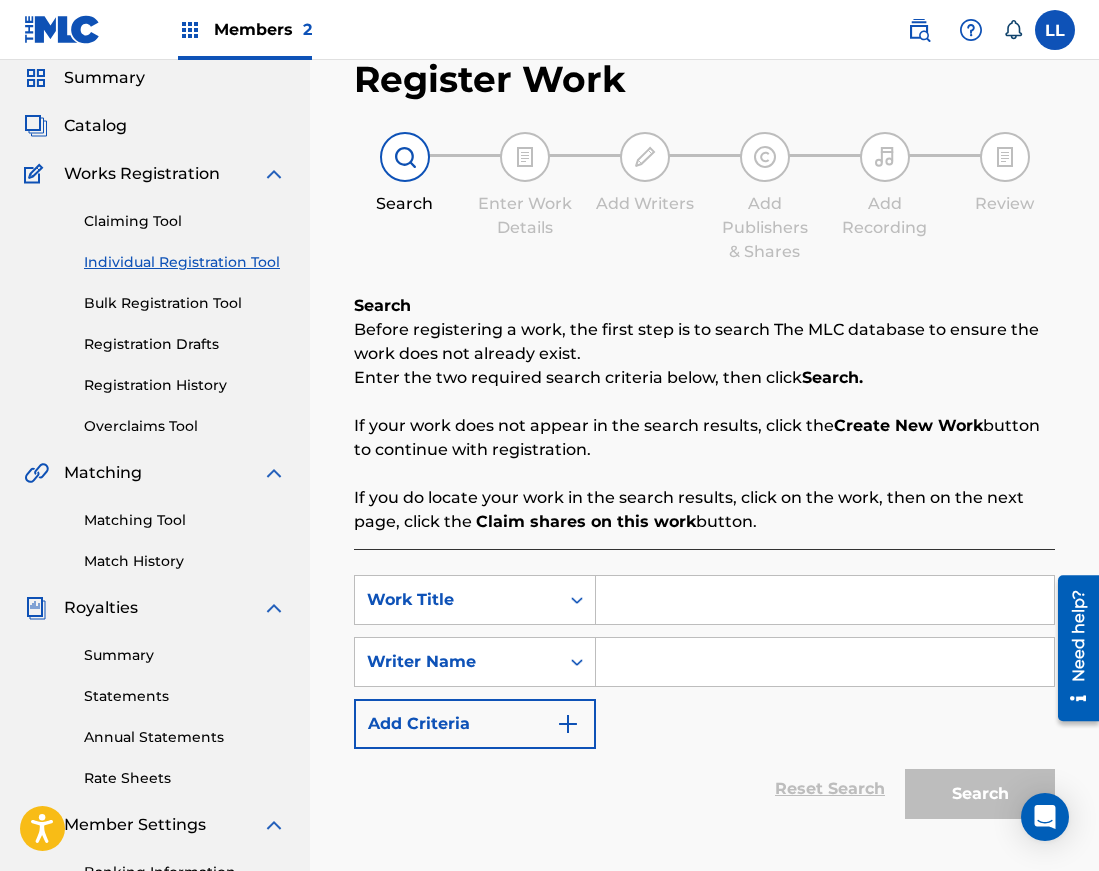 scroll, scrollTop: 0, scrollLeft: 0, axis: both 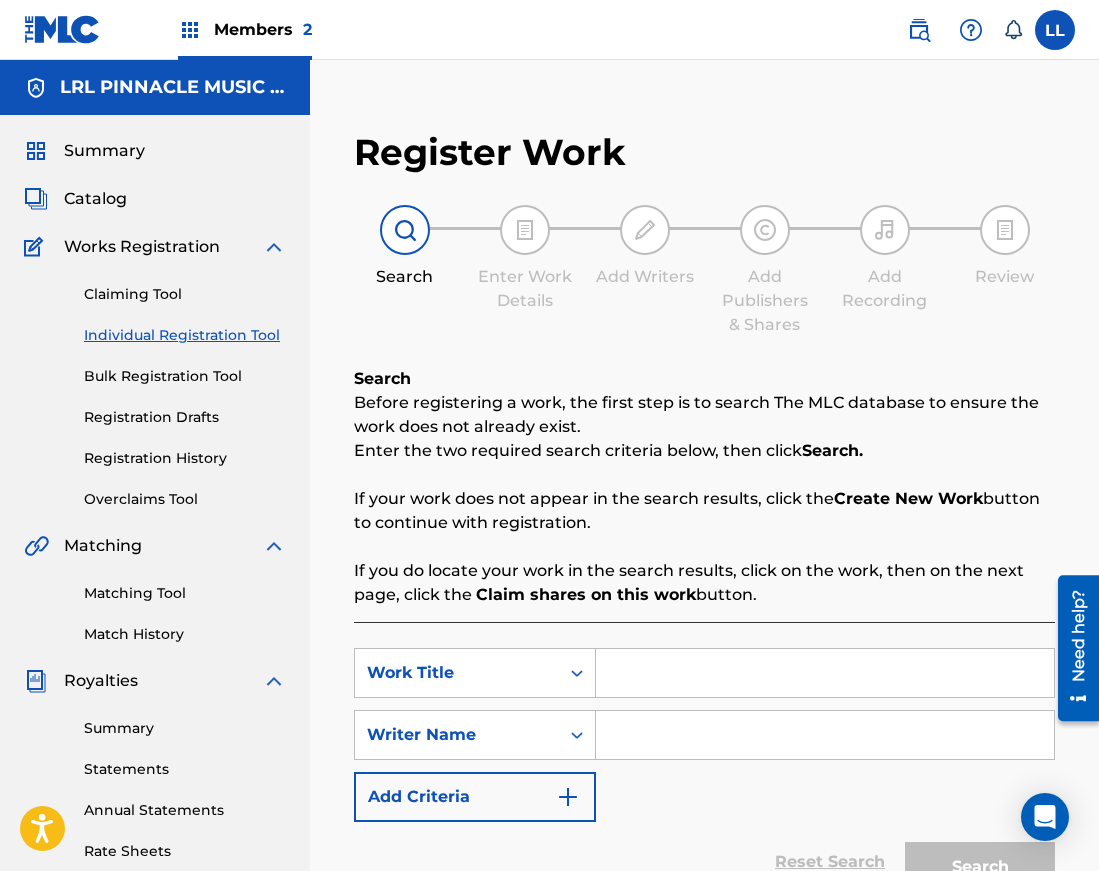 click on "Individual Registration Tool" at bounding box center [185, 335] 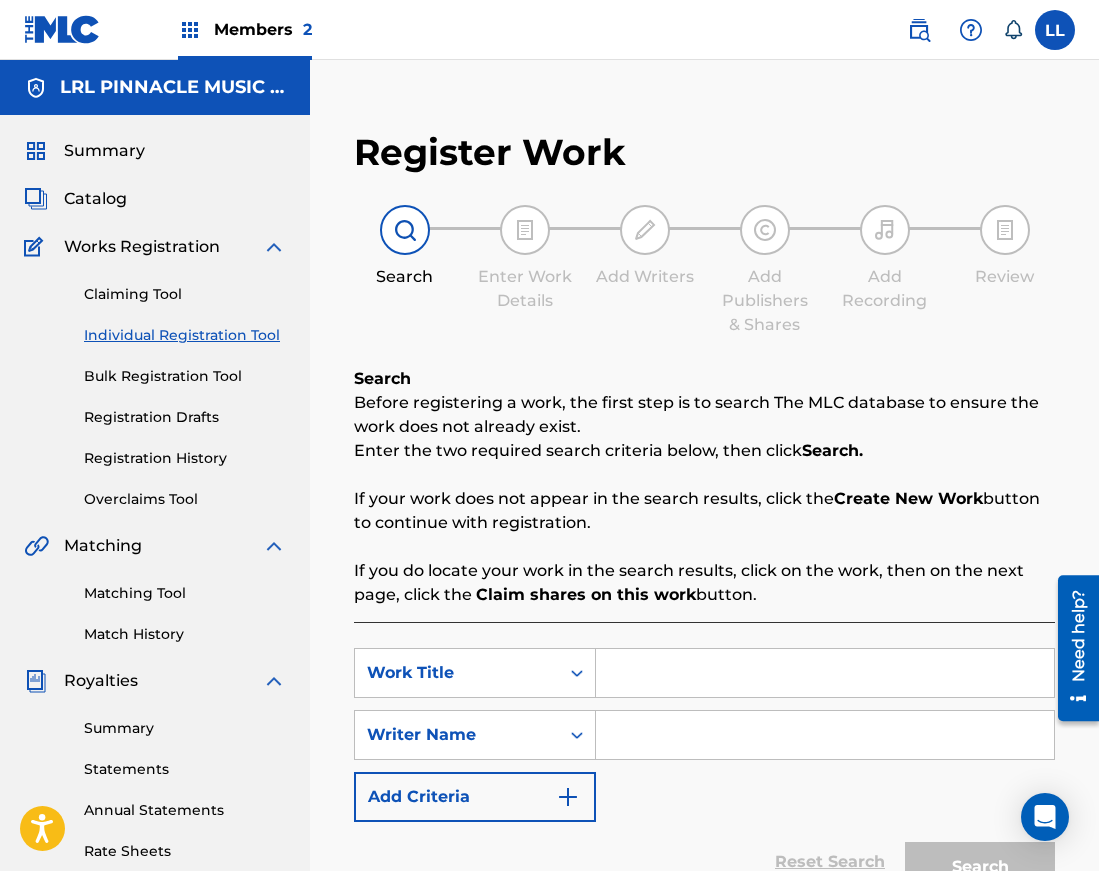 click at bounding box center (825, 673) 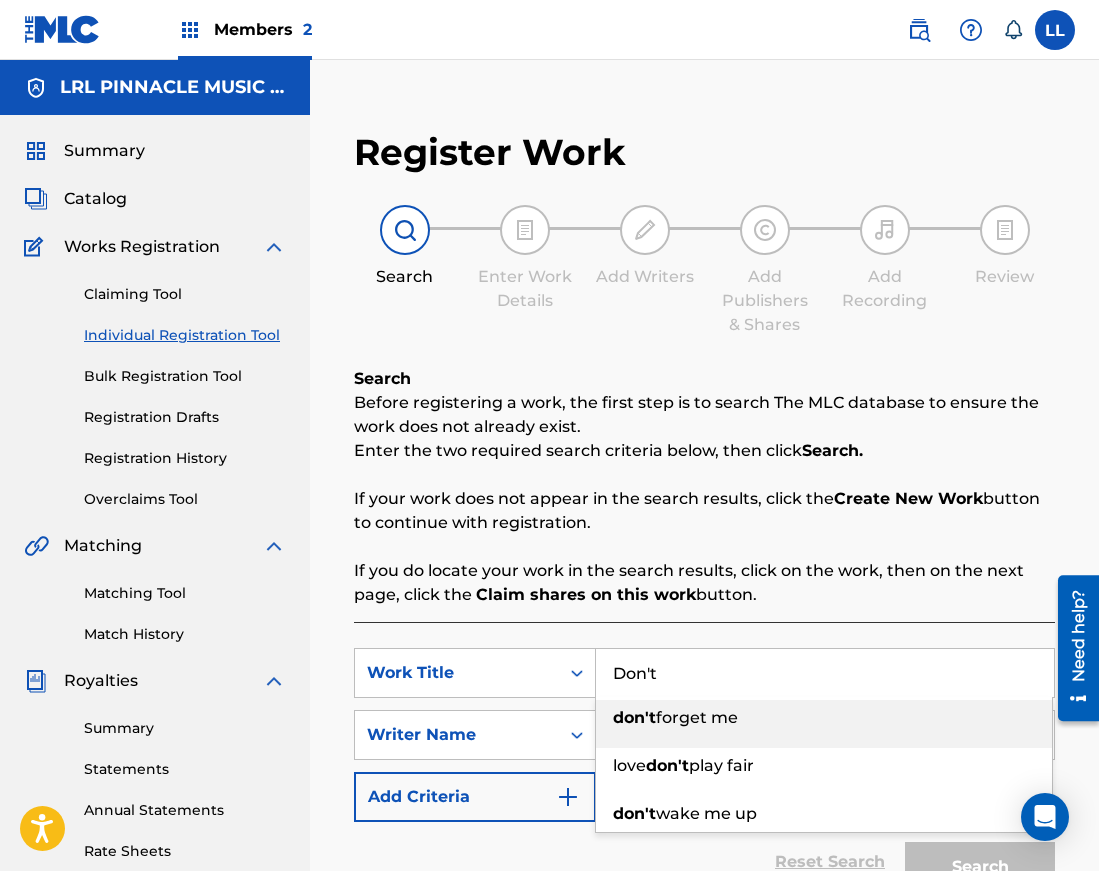 click on "forget me" at bounding box center [697, 717] 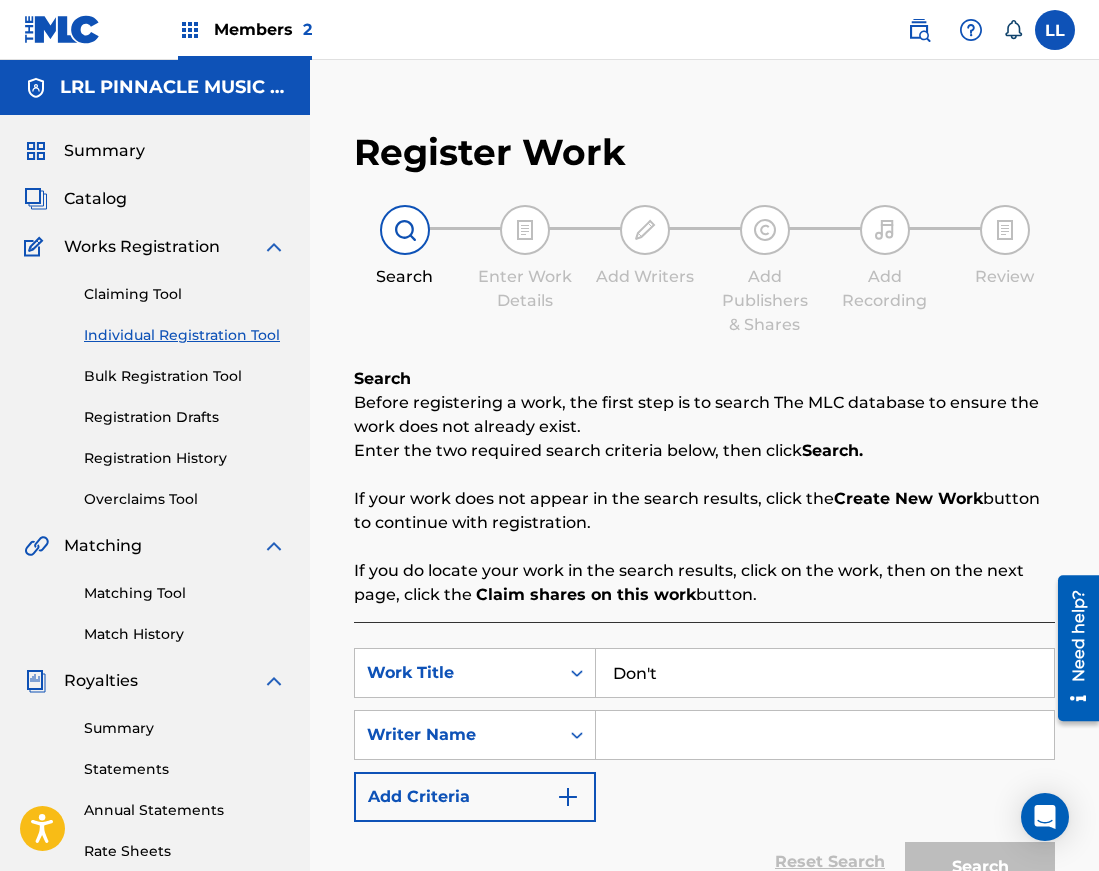 type on "don't forget me" 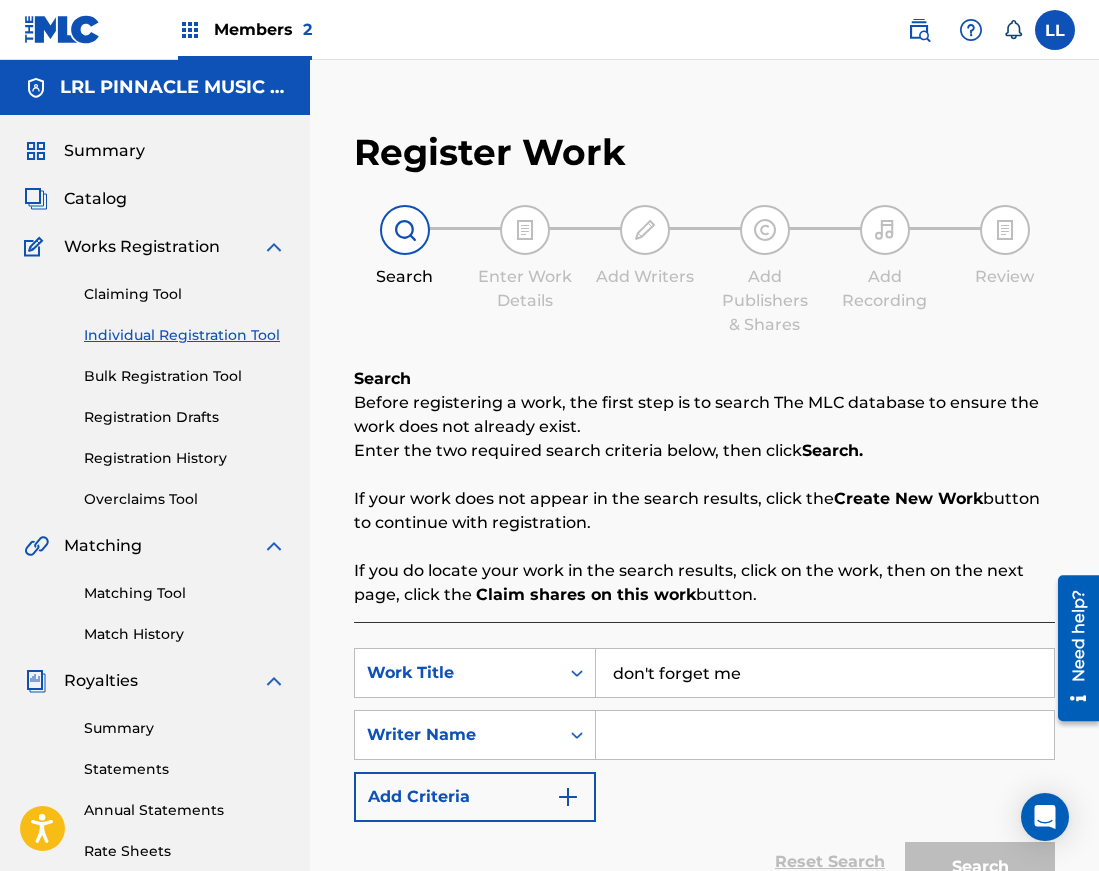 click at bounding box center (825, 735) 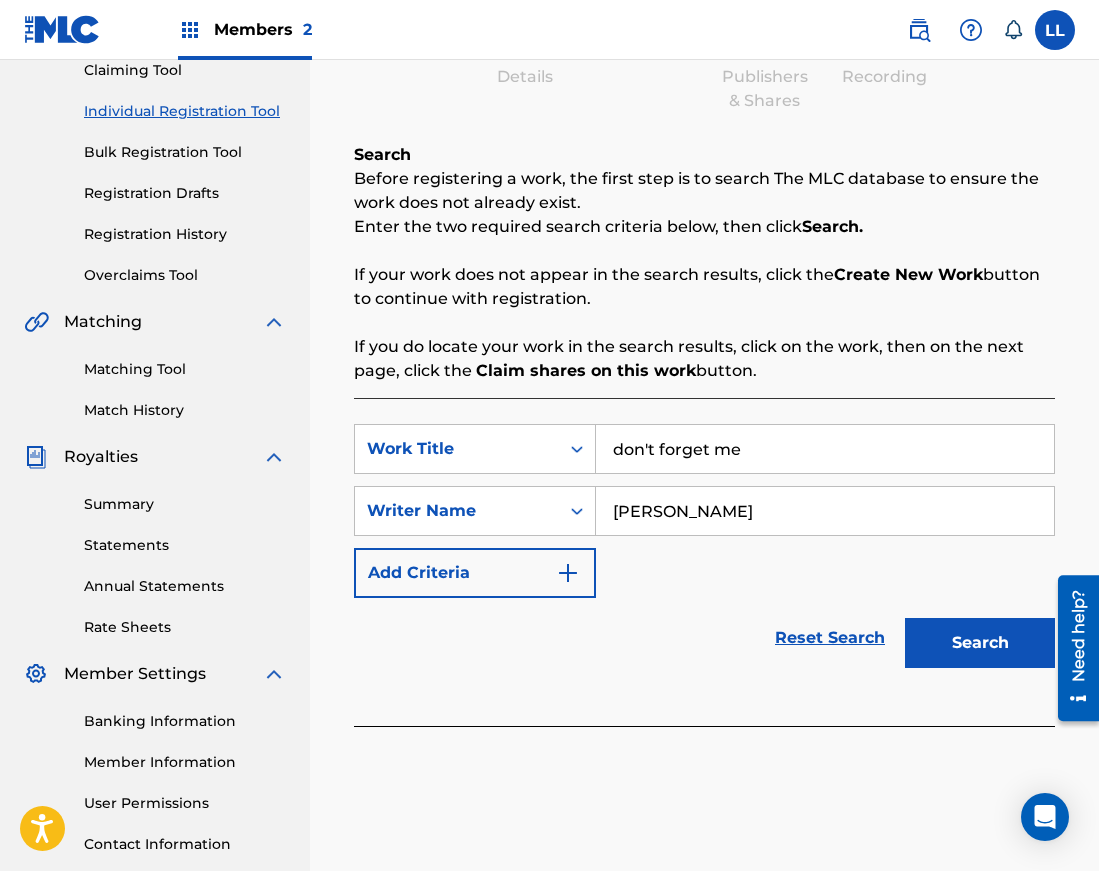 scroll, scrollTop: 320, scrollLeft: 0, axis: vertical 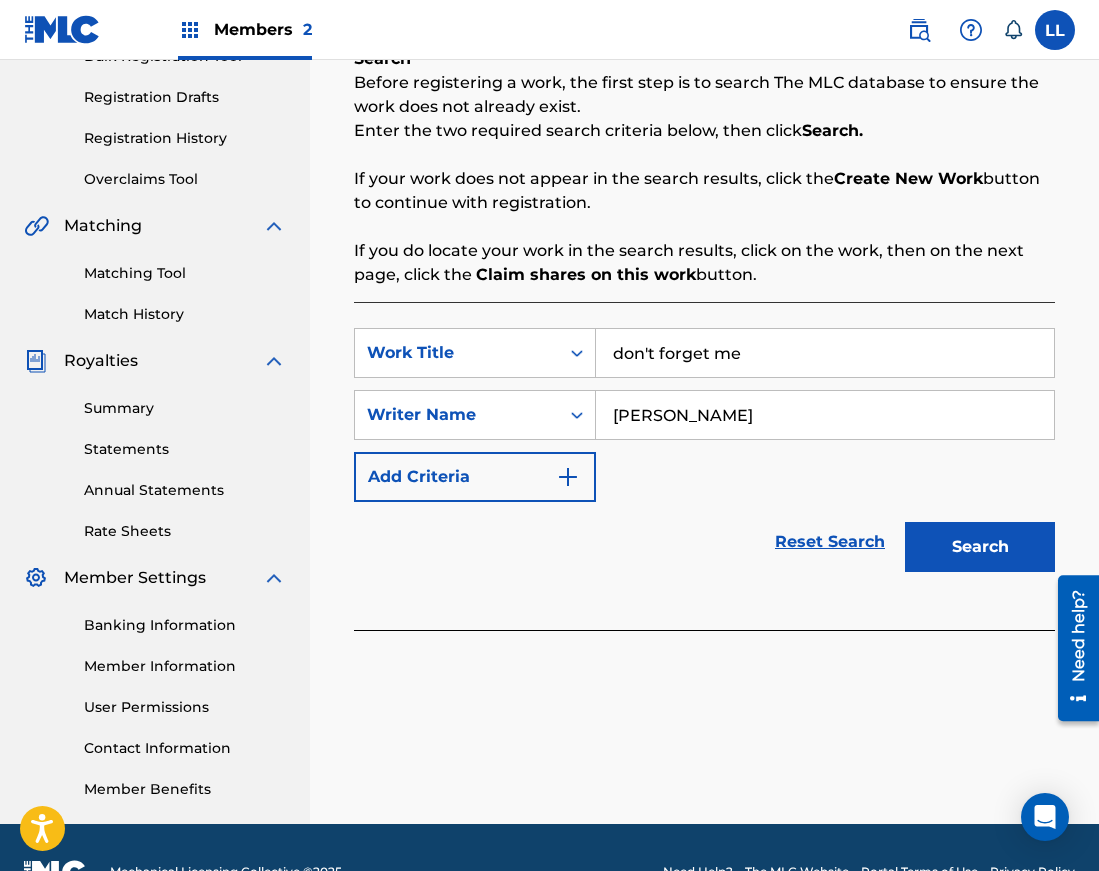 type on "[PERSON_NAME]" 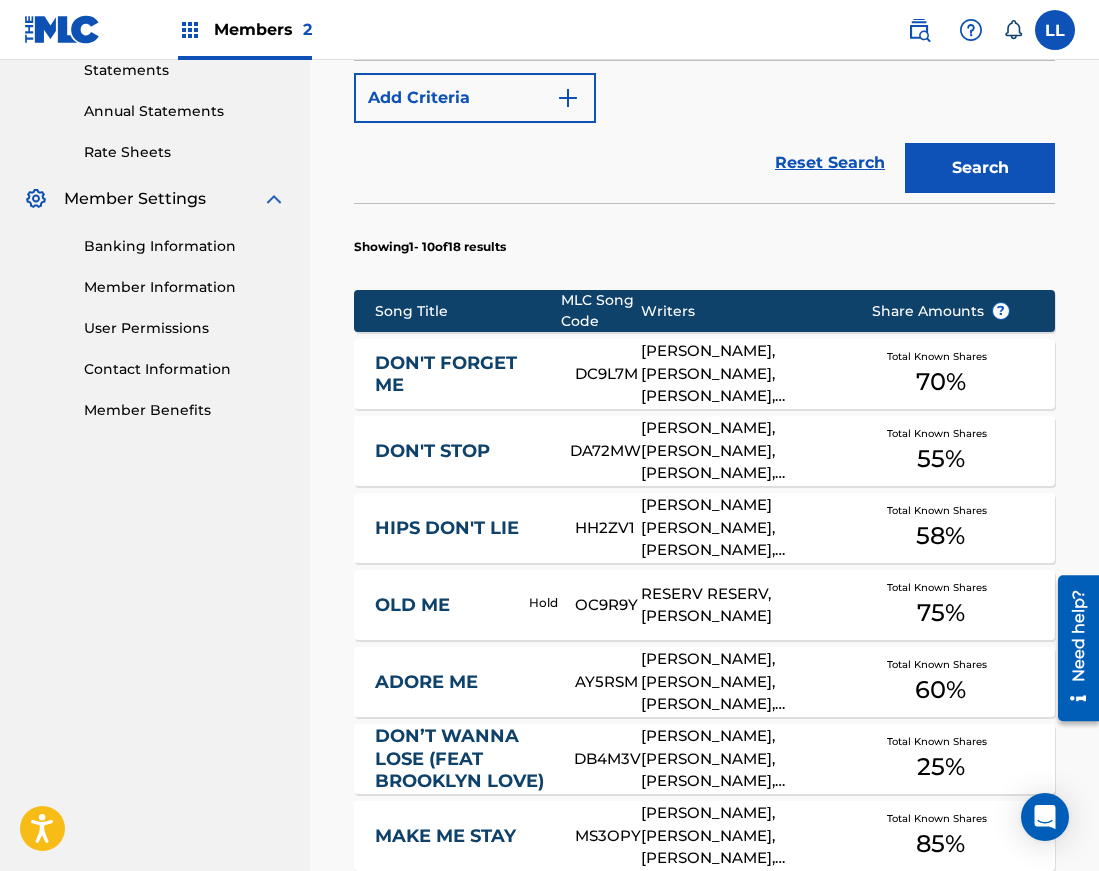 scroll, scrollTop: 703, scrollLeft: 0, axis: vertical 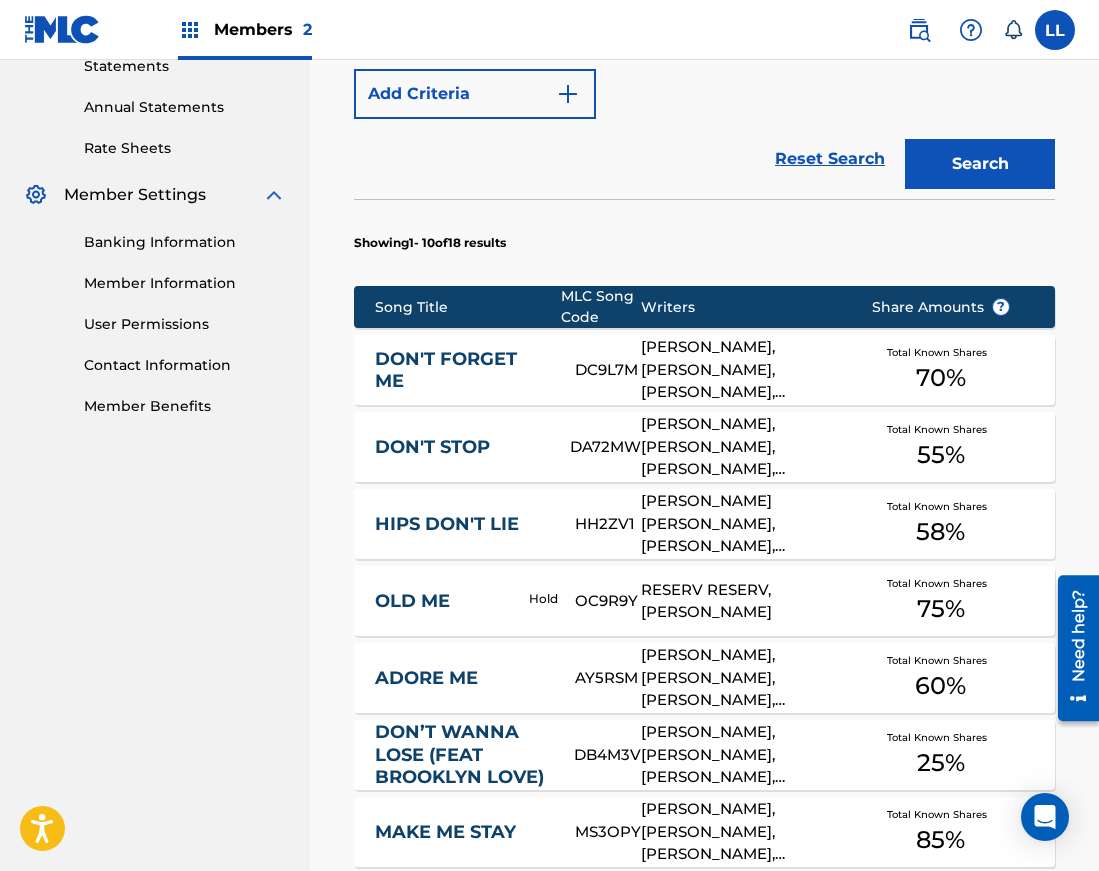 click on "DON'T FORGET ME" at bounding box center (461, 370) 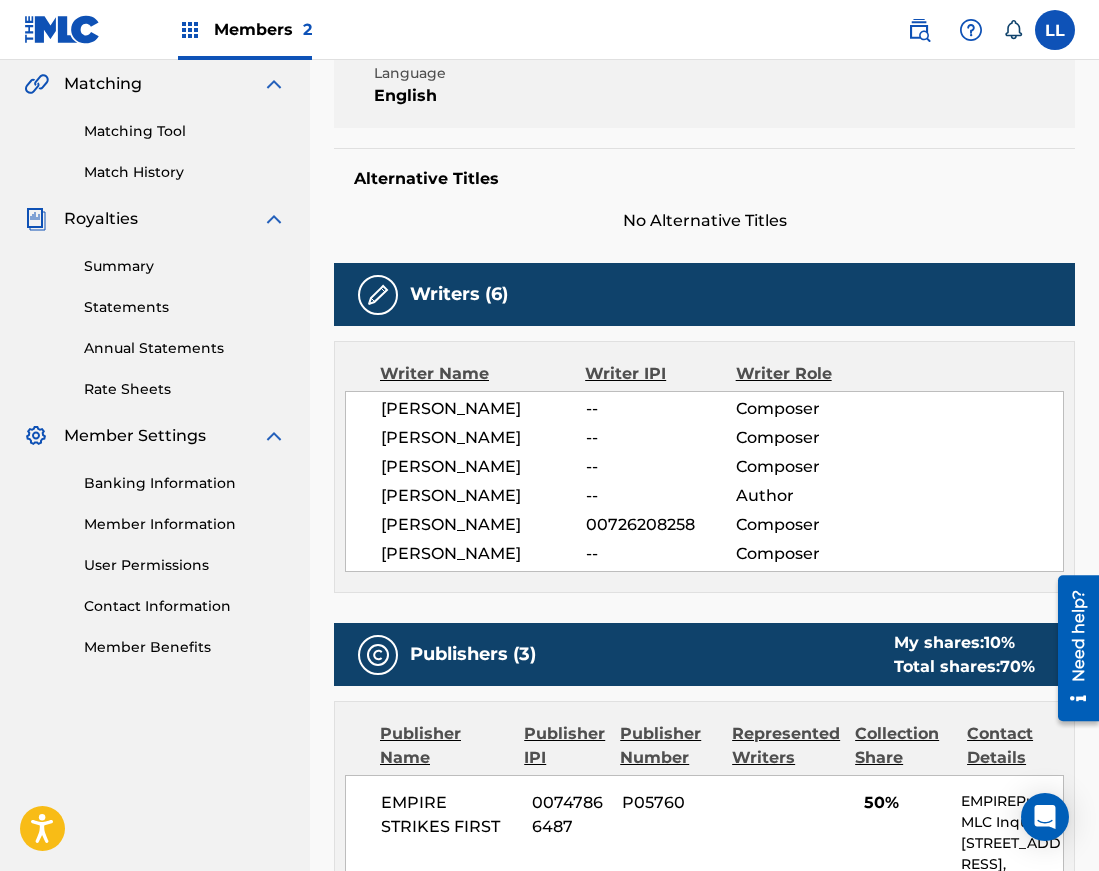 scroll, scrollTop: 0, scrollLeft: 0, axis: both 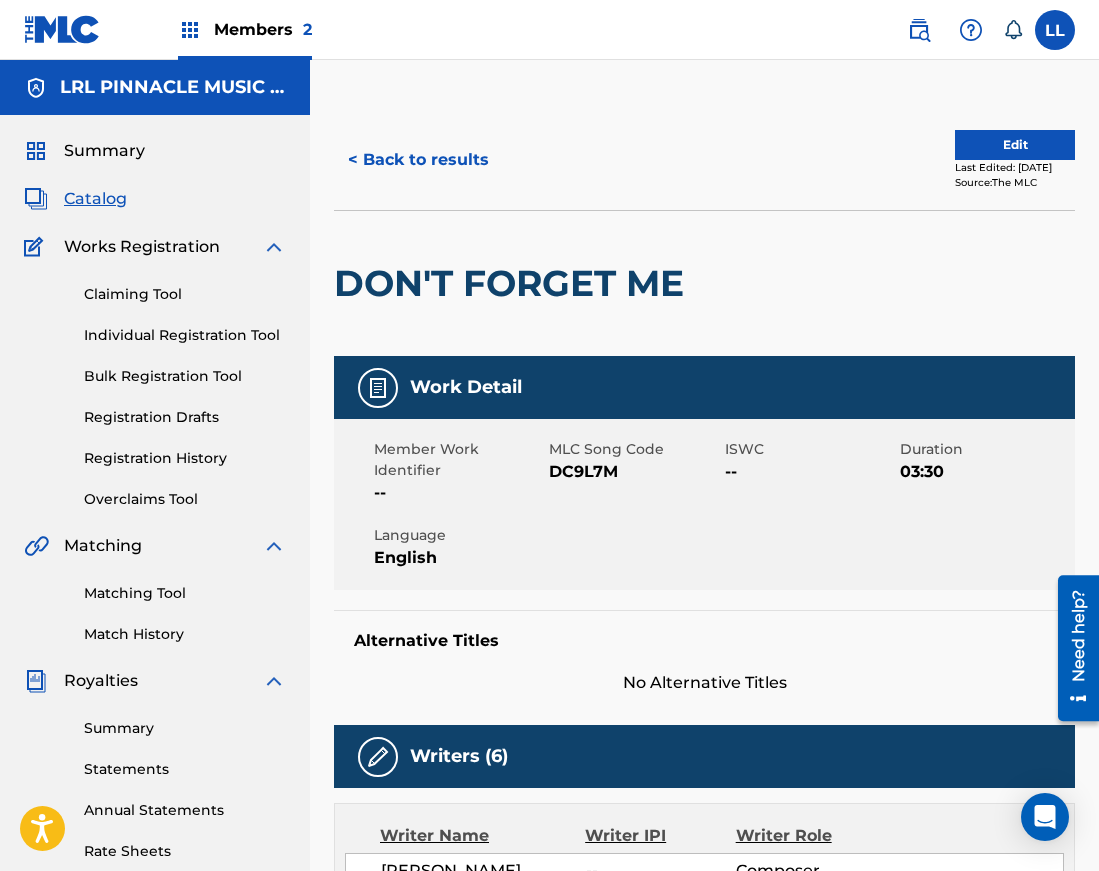 click on "DC9L7M" at bounding box center [634, 472] 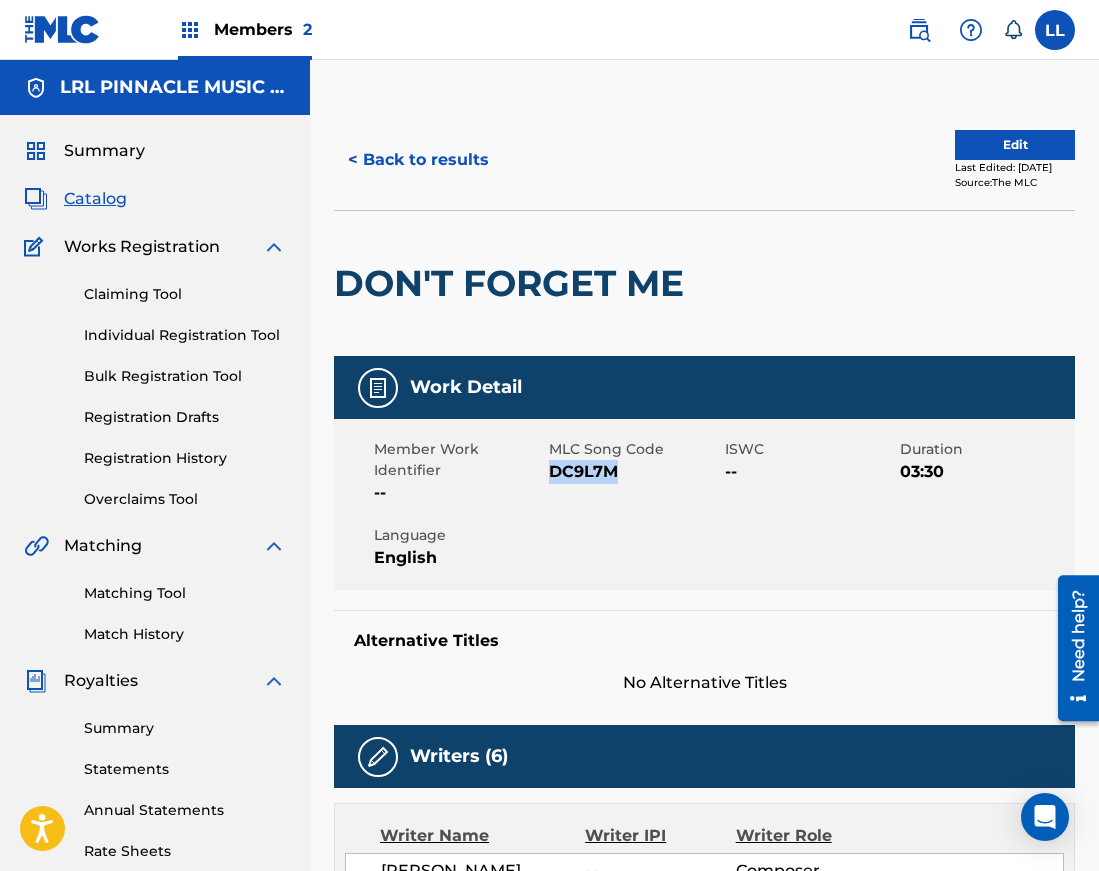 drag, startPoint x: 625, startPoint y: 471, endPoint x: 549, endPoint y: 473, distance: 76.02631 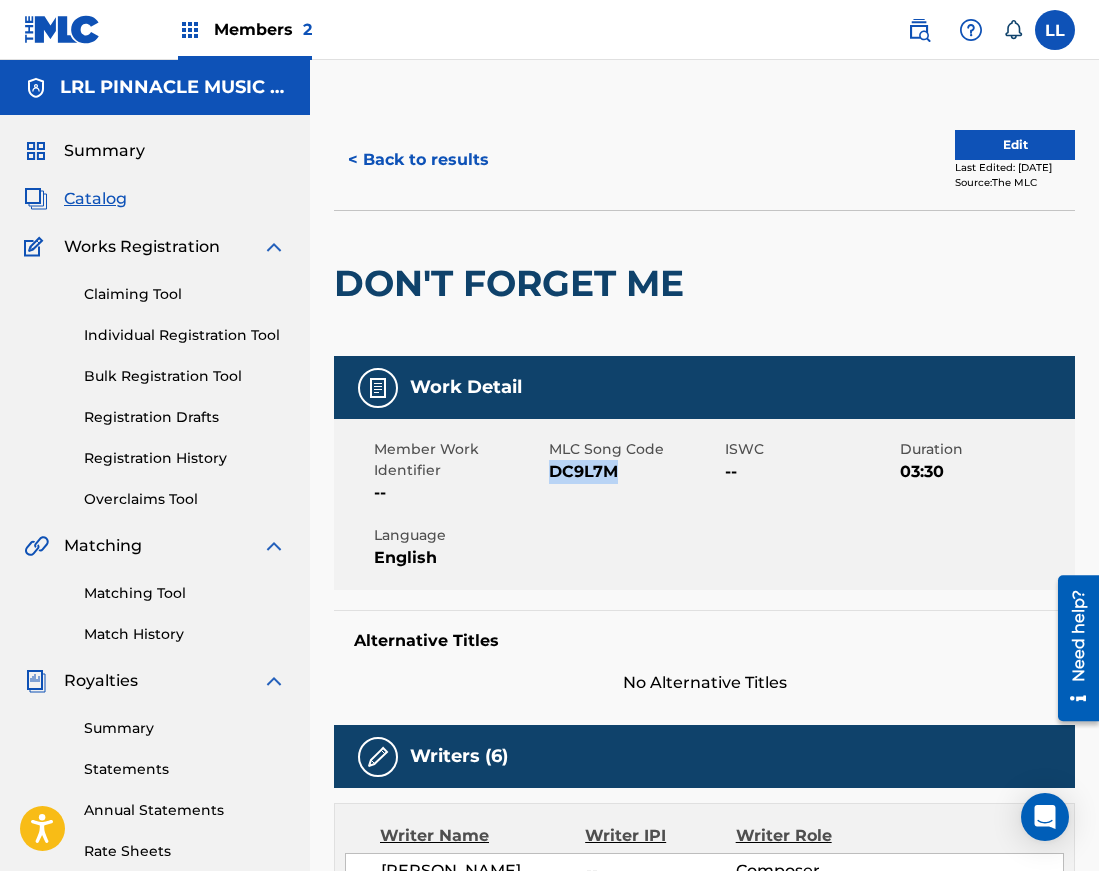 scroll, scrollTop: 2, scrollLeft: 0, axis: vertical 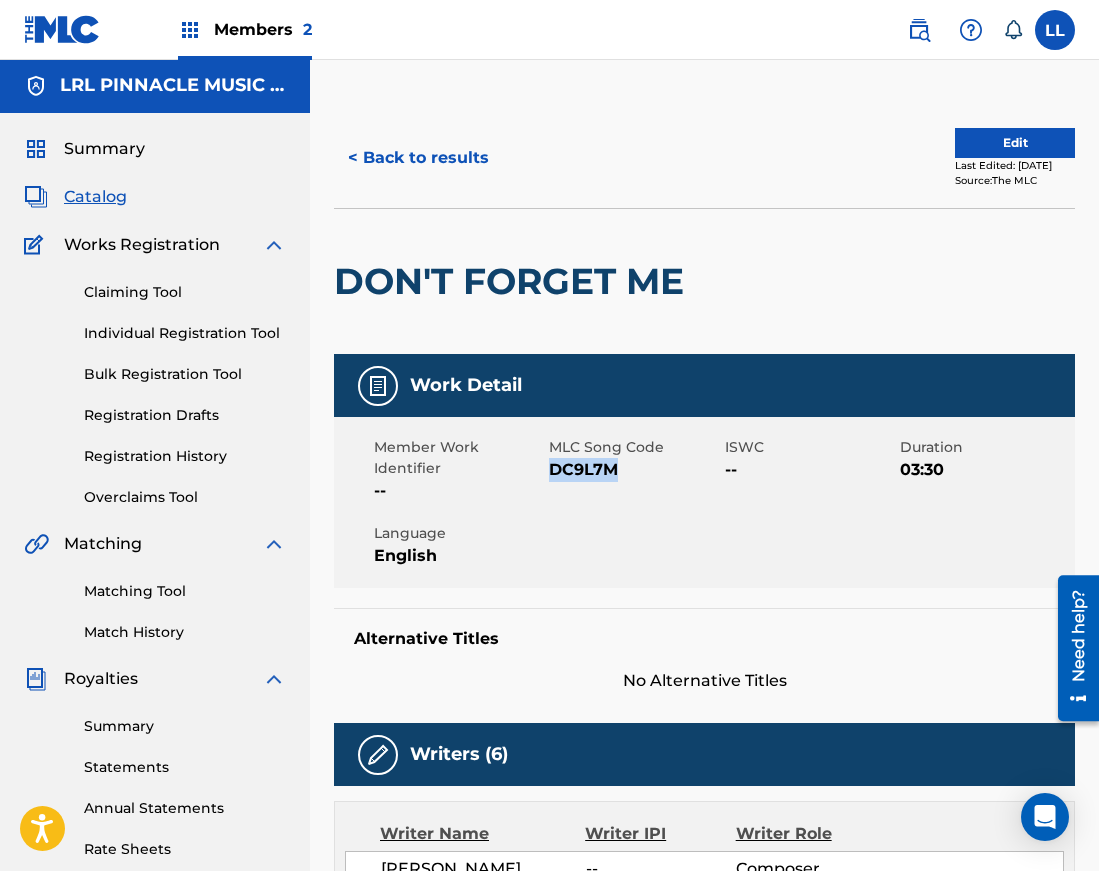 click on "Edit" at bounding box center [1015, 143] 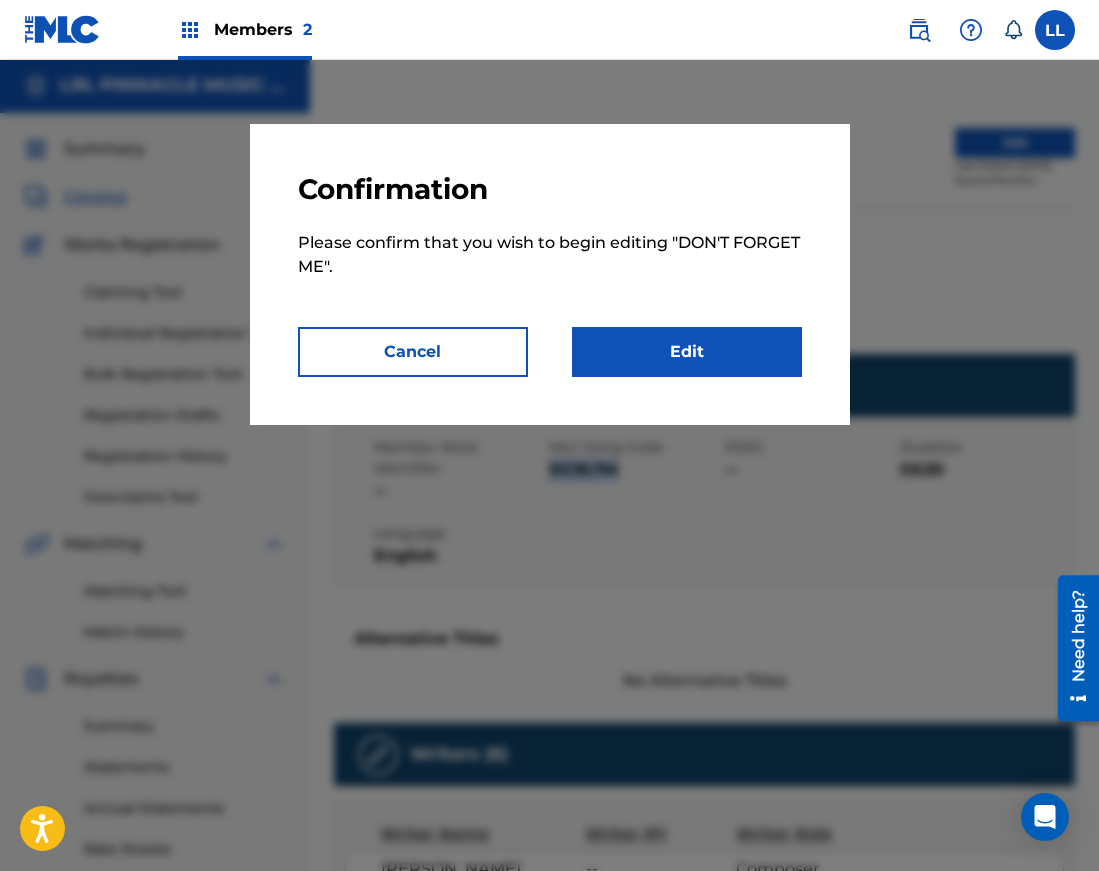 click on "Edit" at bounding box center [687, 352] 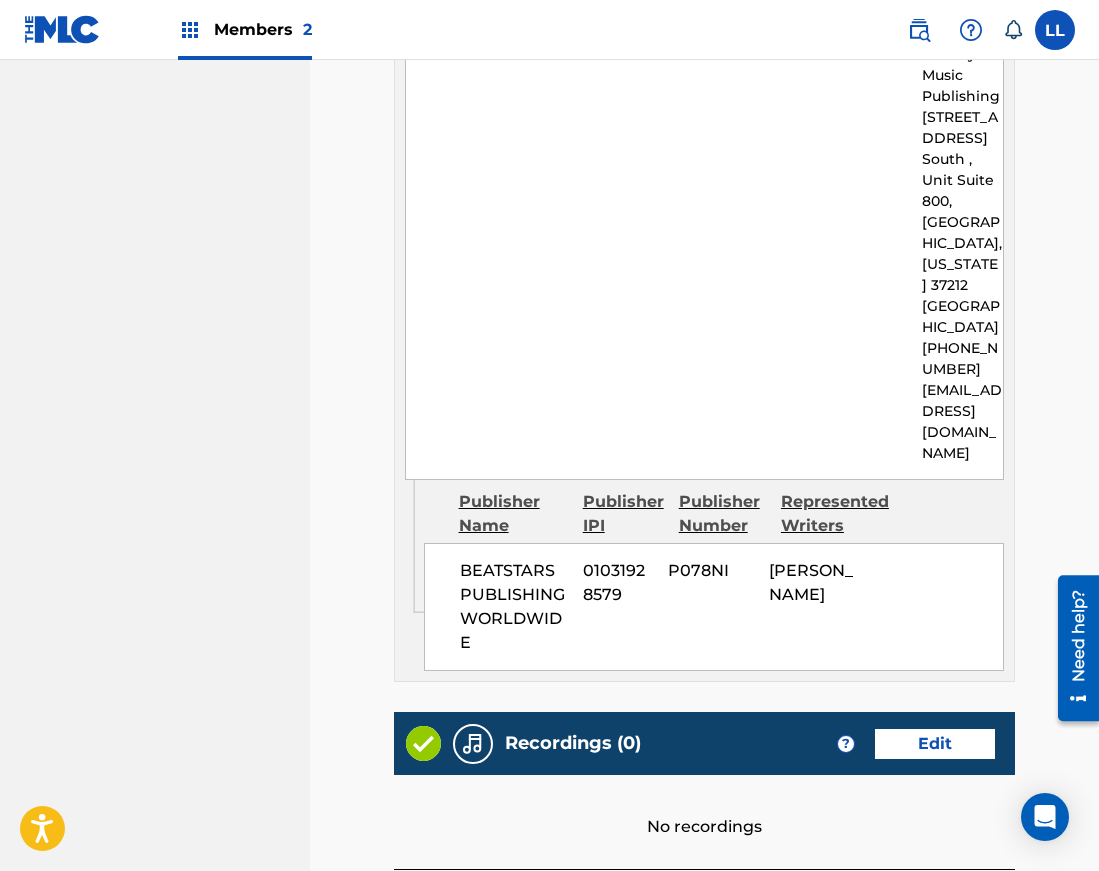 scroll, scrollTop: 2039, scrollLeft: 0, axis: vertical 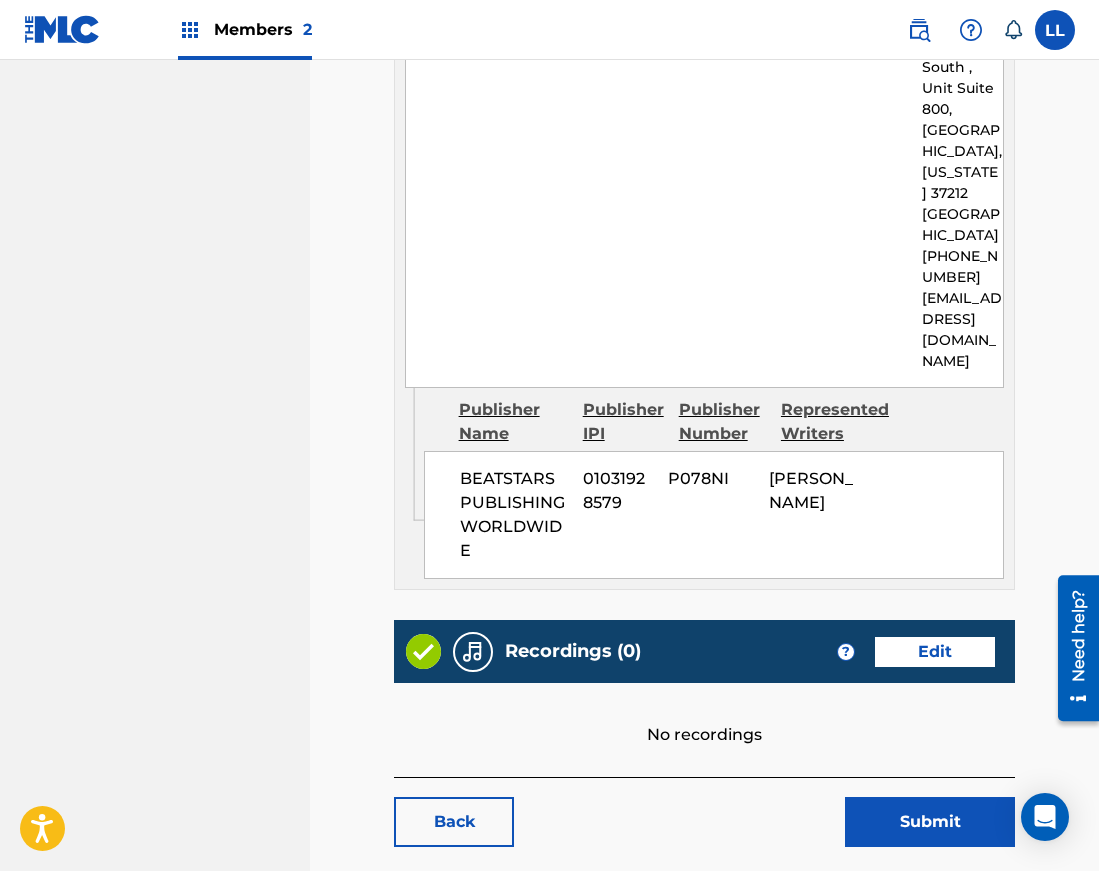 click on "Back" at bounding box center (454, 822) 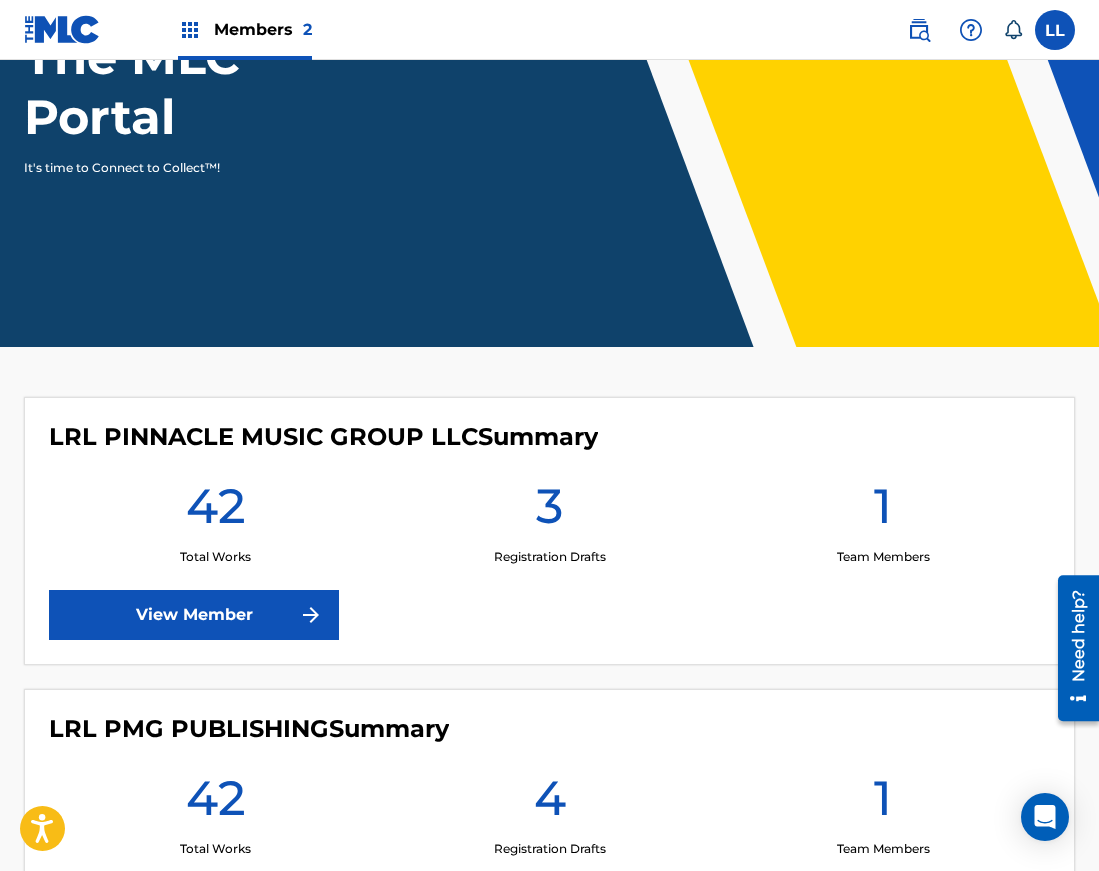 scroll, scrollTop: 349, scrollLeft: 0, axis: vertical 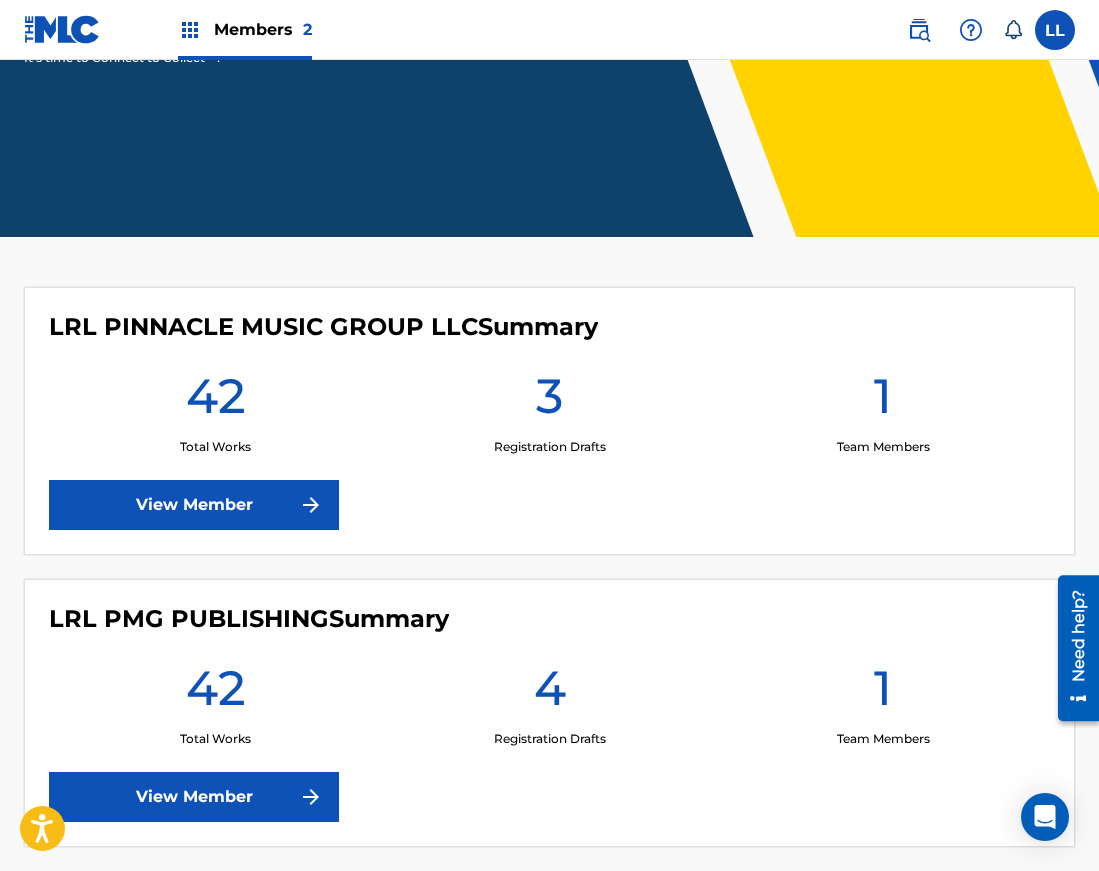 click on "View Member" at bounding box center (194, 797) 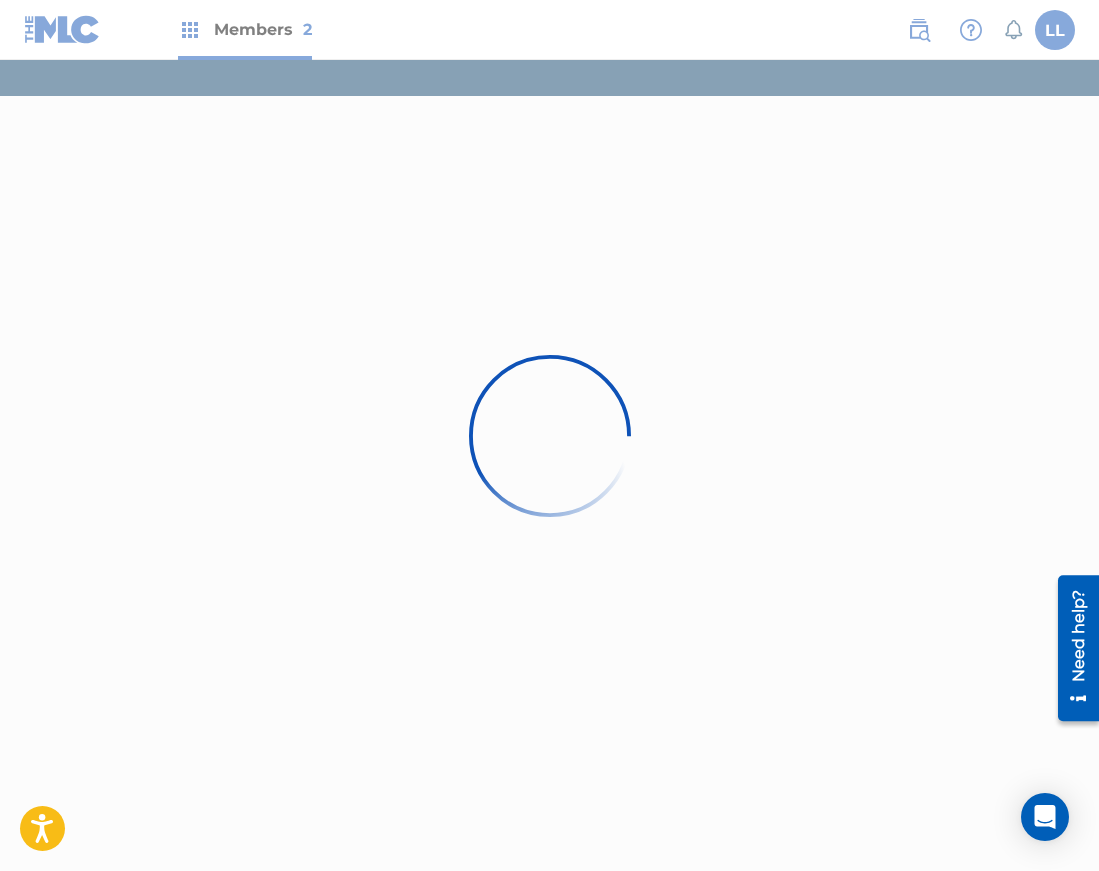 scroll, scrollTop: 0, scrollLeft: 0, axis: both 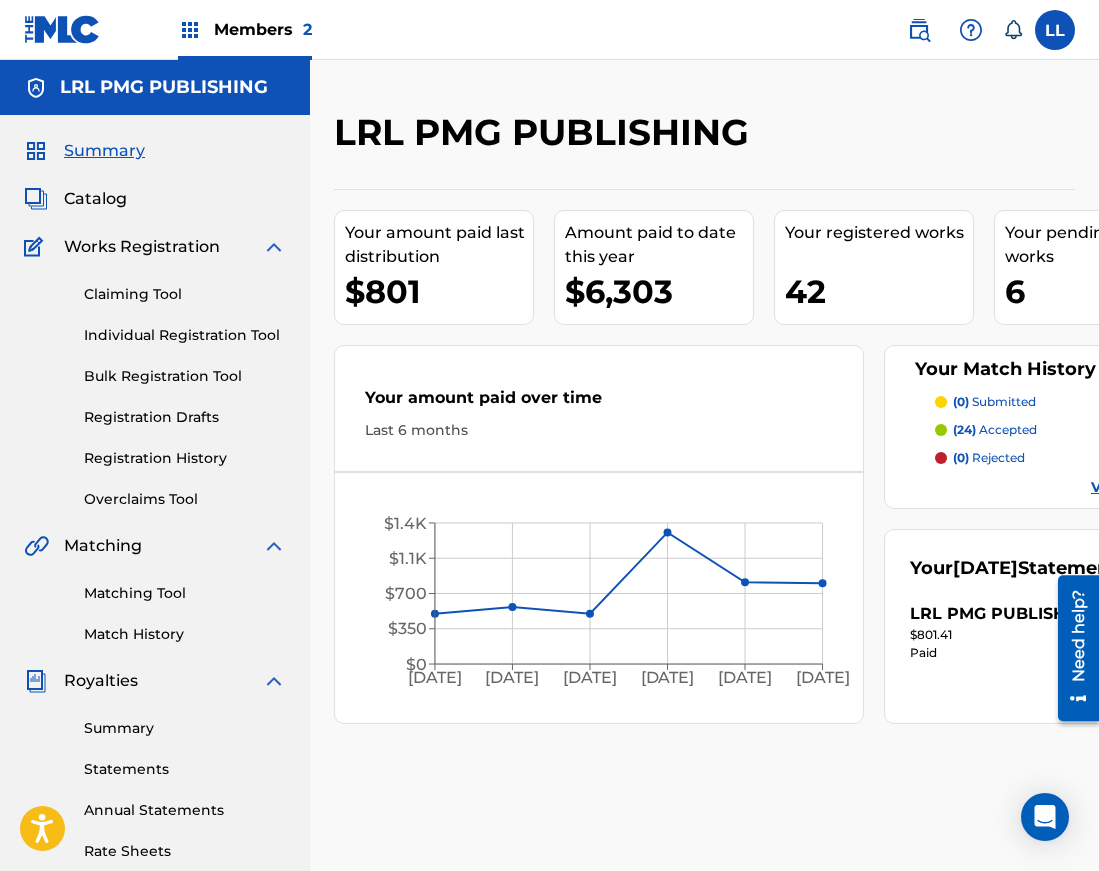 click on "Matching Tool" at bounding box center [185, 593] 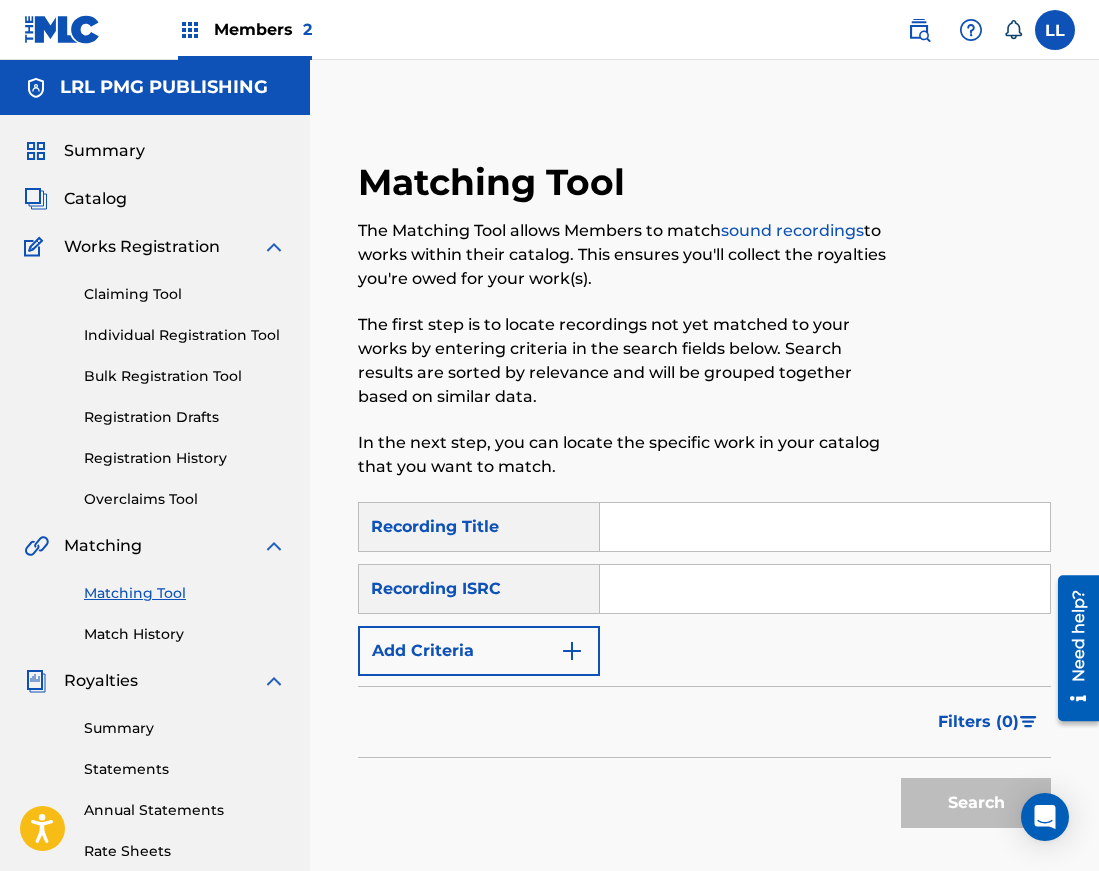 click at bounding box center [825, 527] 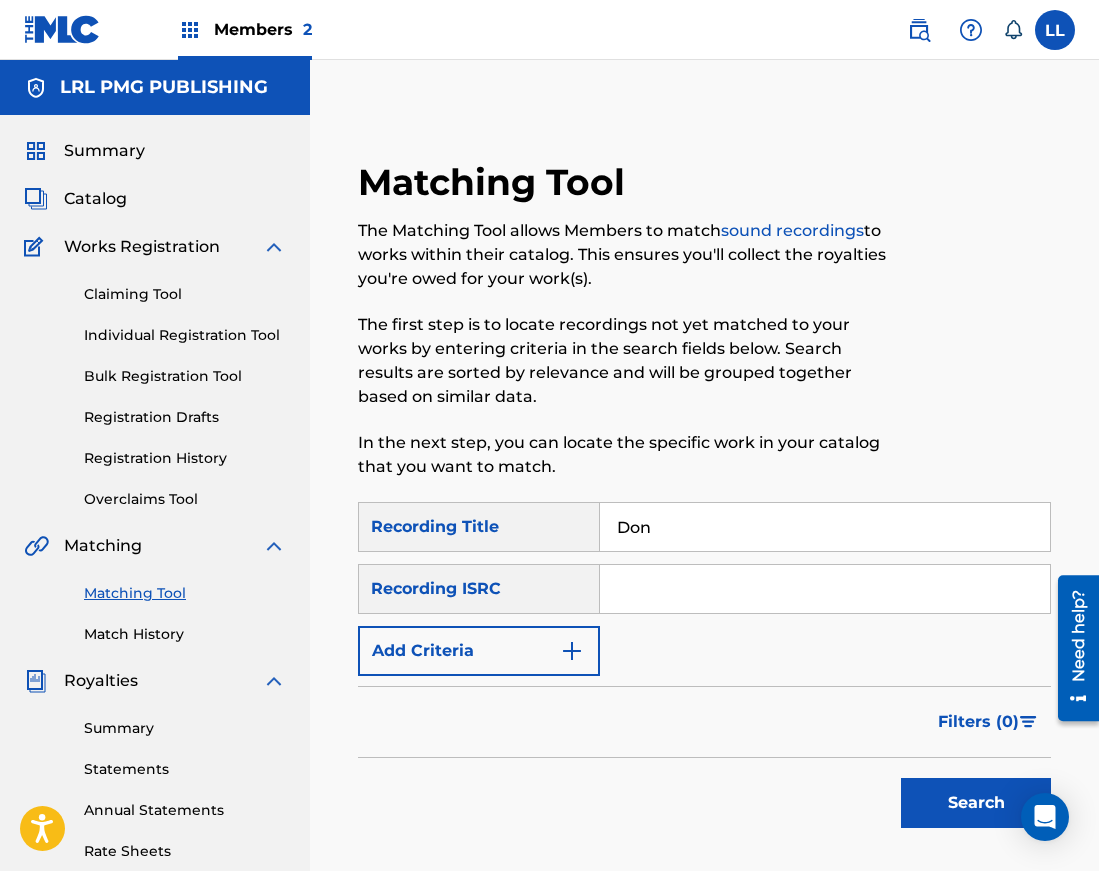 type on "Don't Forget Me" 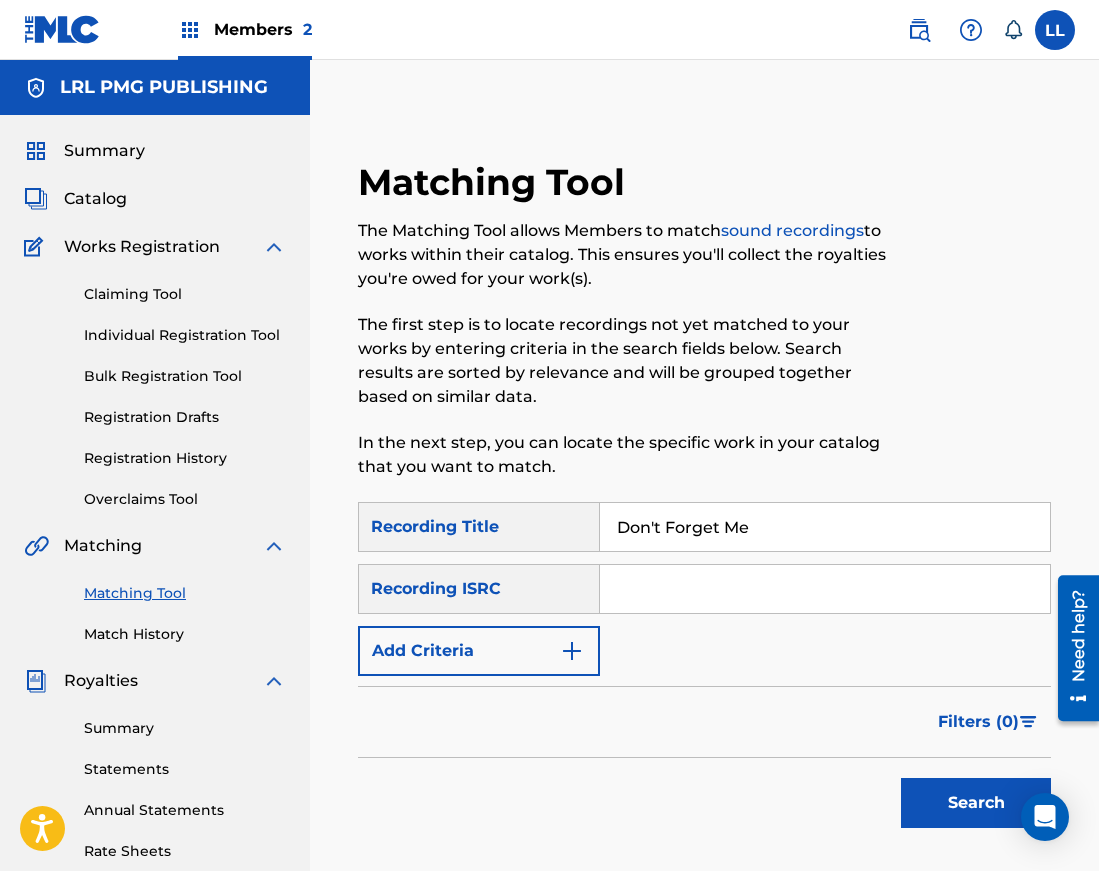 click on "Add Criteria" at bounding box center [479, 651] 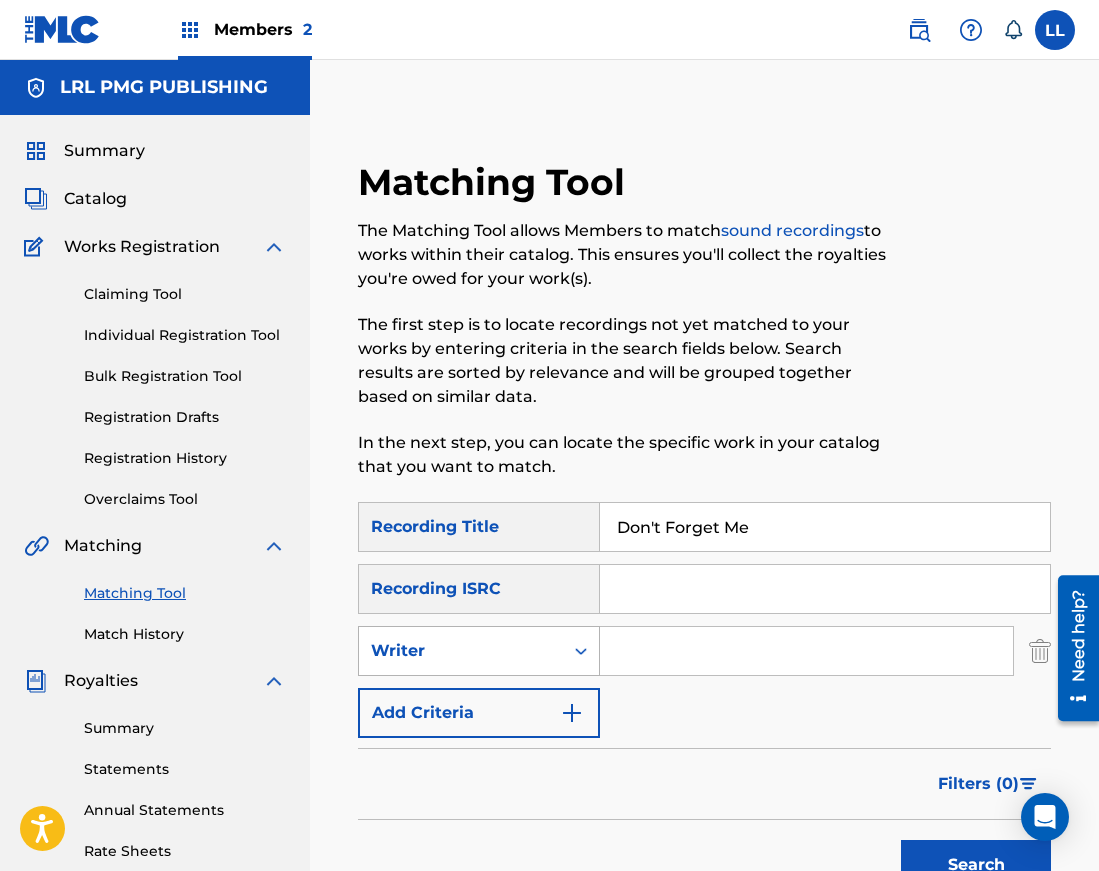 click at bounding box center (581, 651) 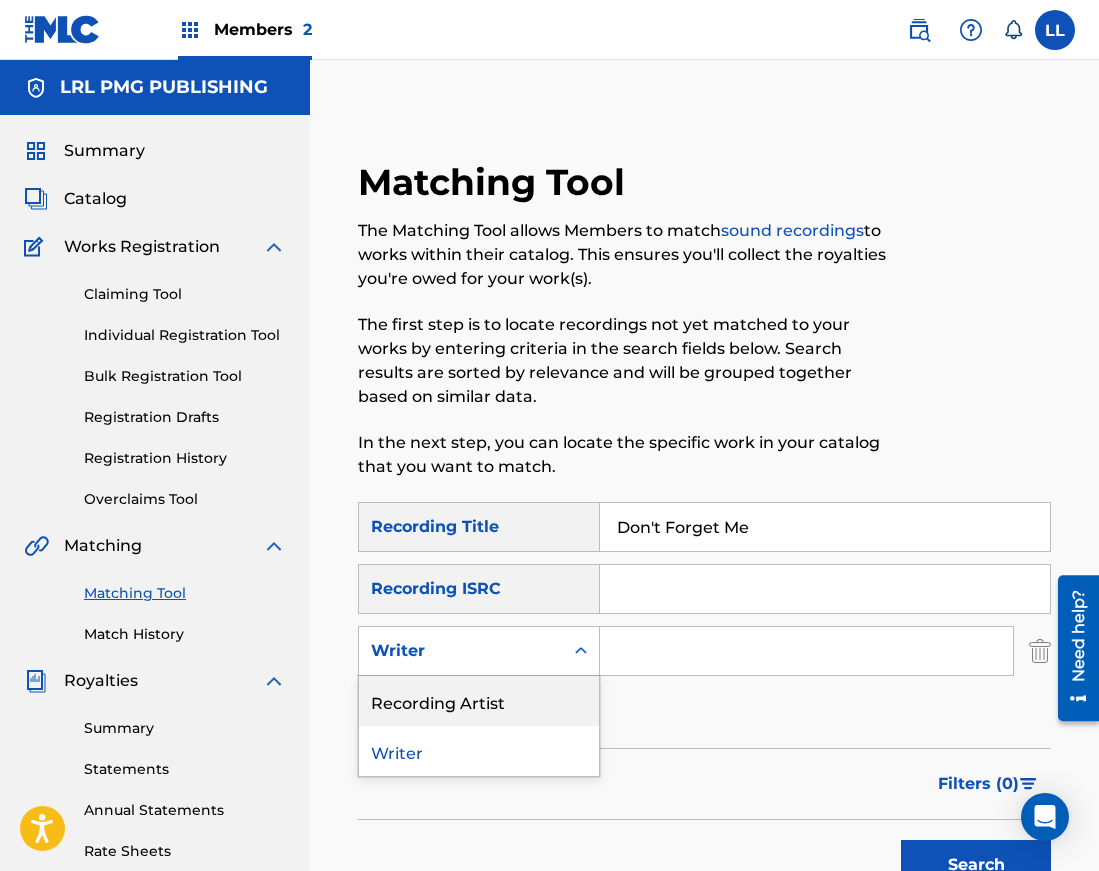 drag, startPoint x: 482, startPoint y: 706, endPoint x: 516, endPoint y: 694, distance: 36.05551 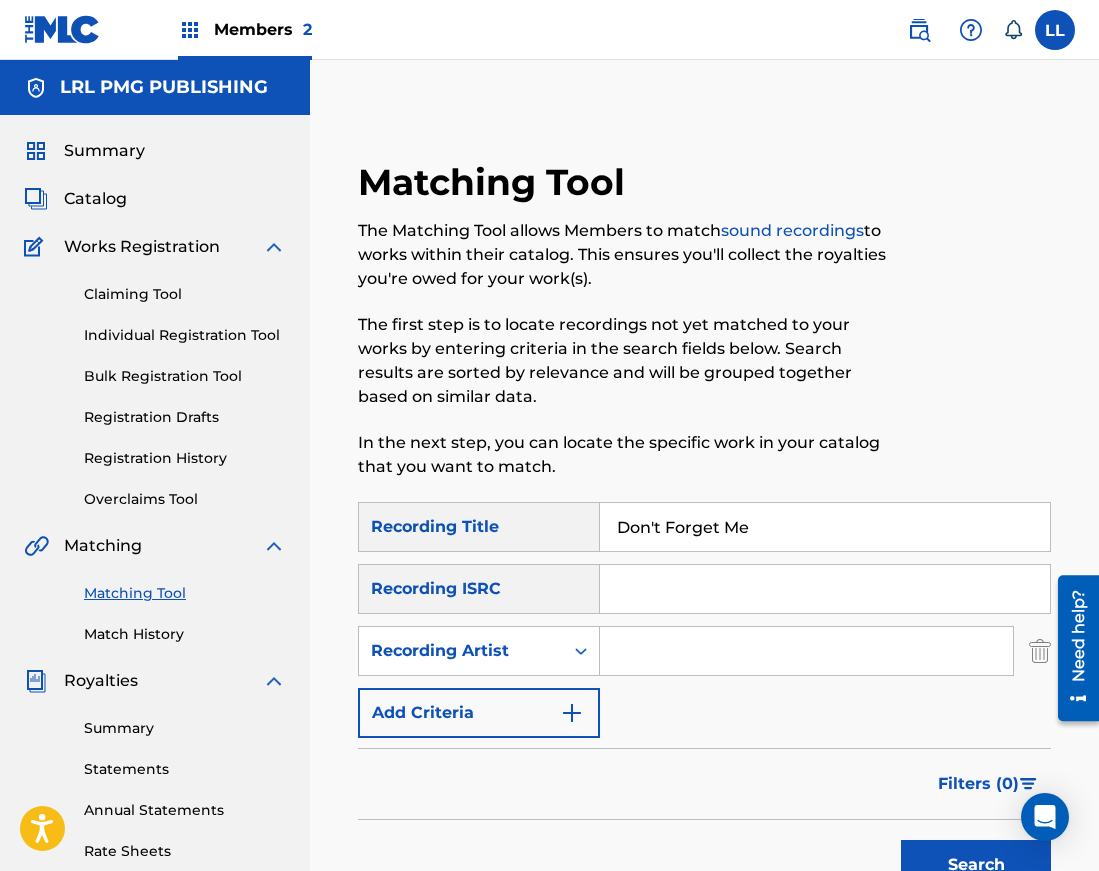 click at bounding box center (806, 651) 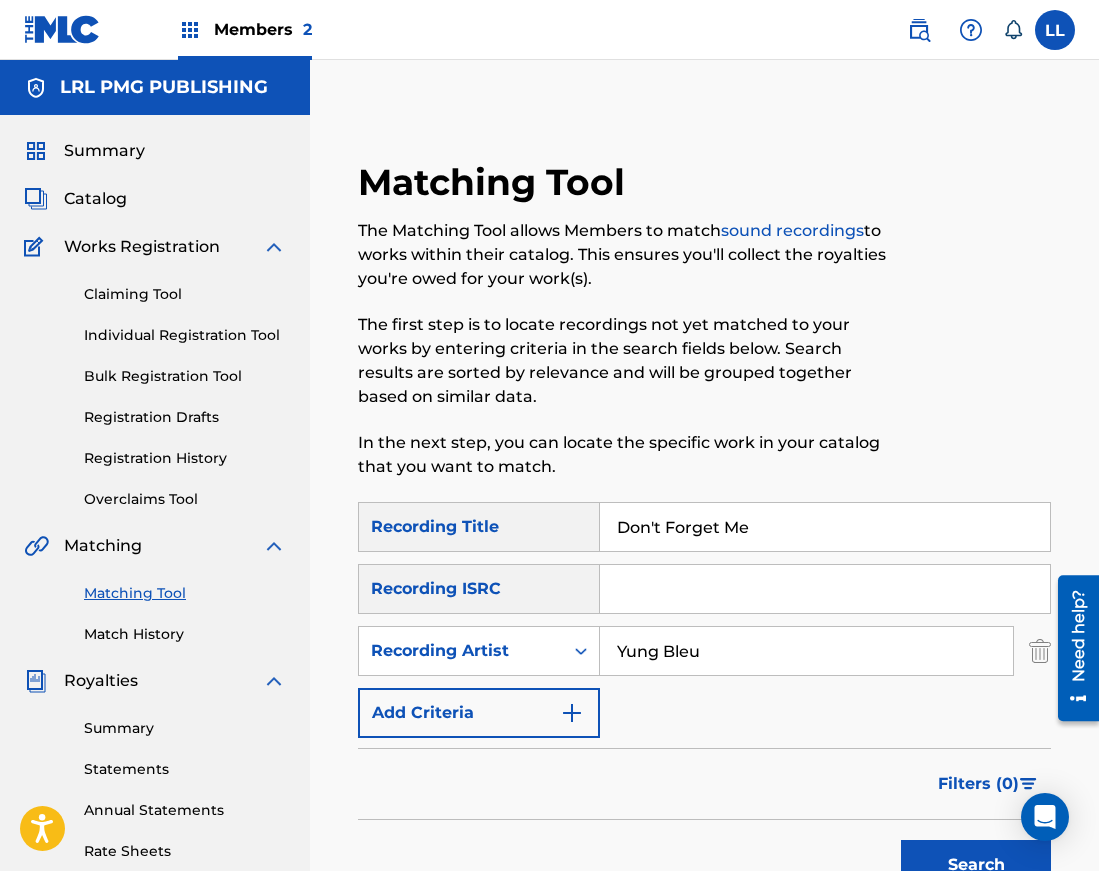 click on "Search" at bounding box center [976, 865] 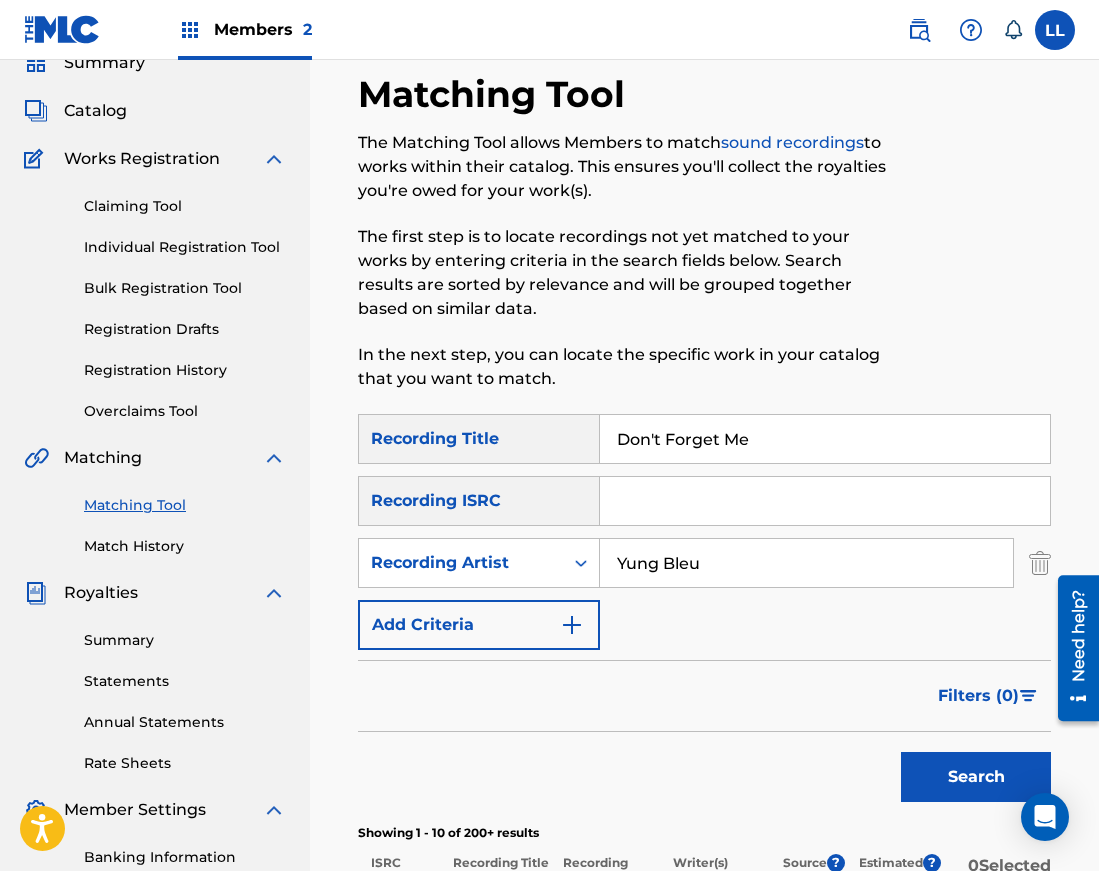 scroll, scrollTop: 0, scrollLeft: 0, axis: both 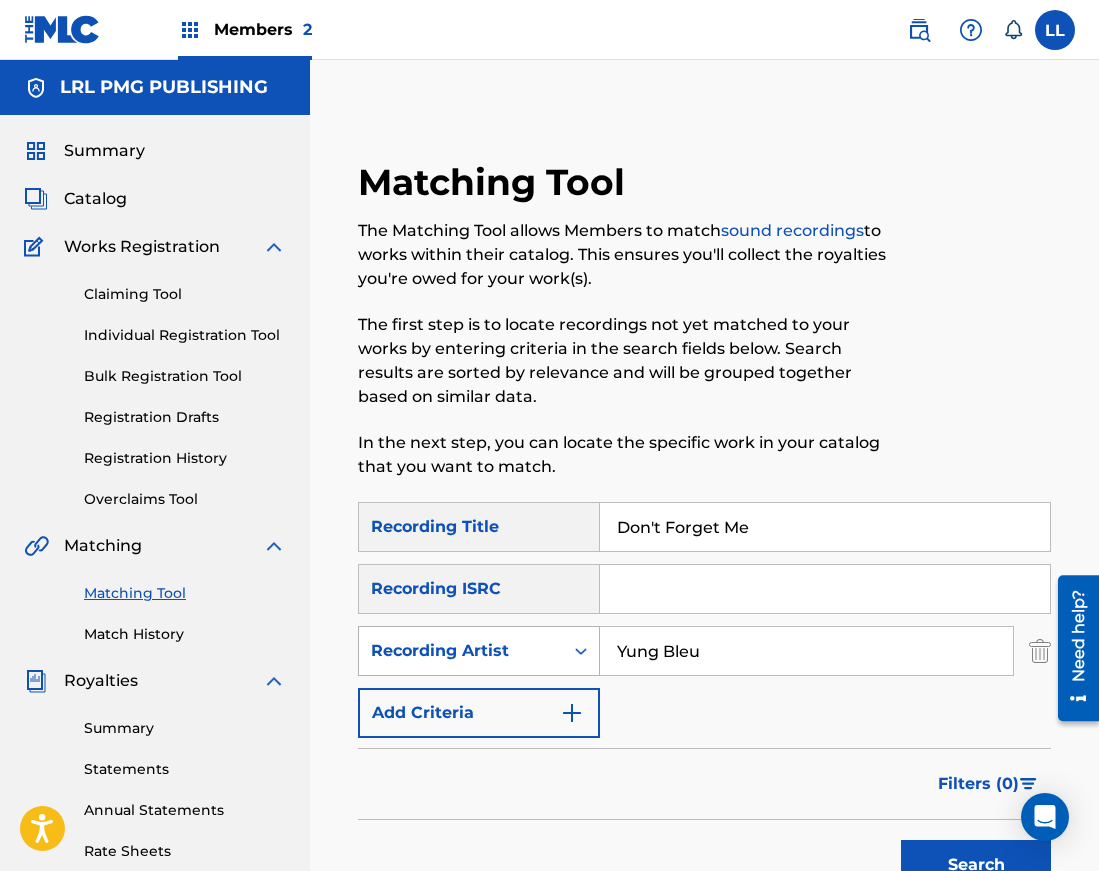 click at bounding box center (581, 651) 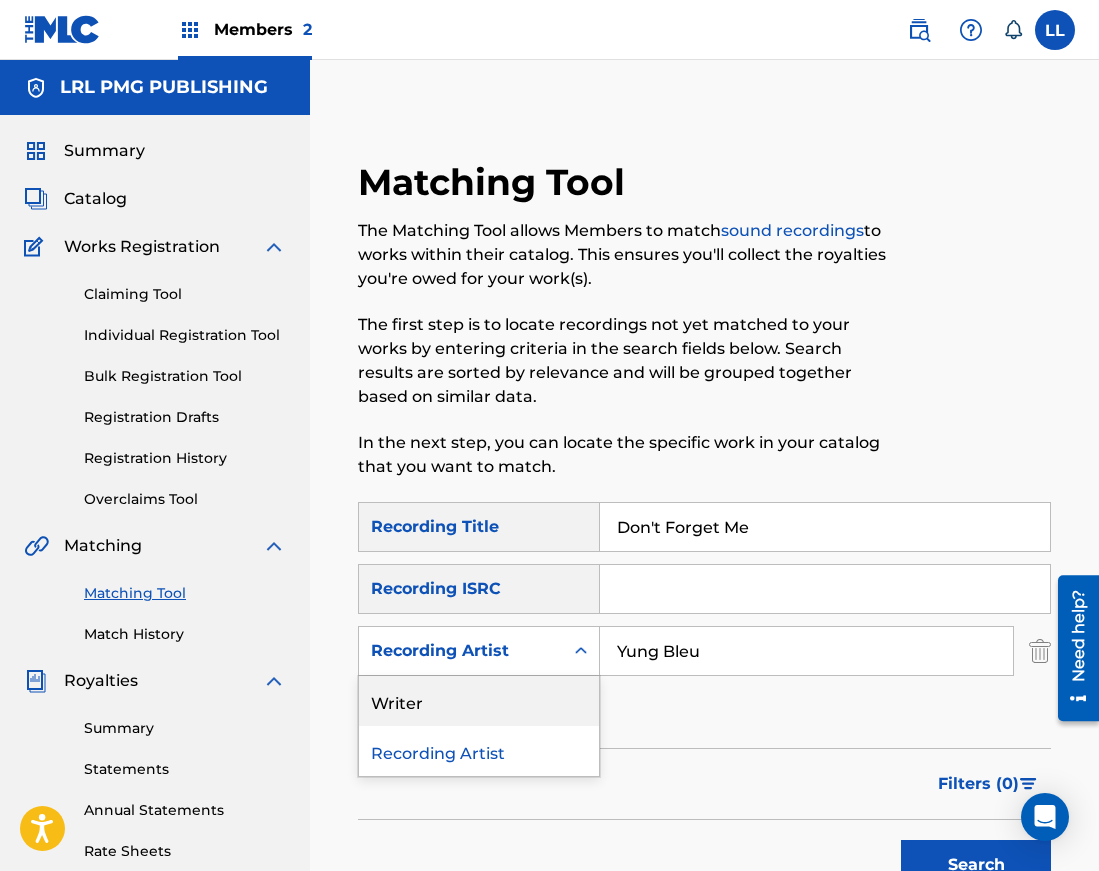 click on "Writer" at bounding box center (479, 701) 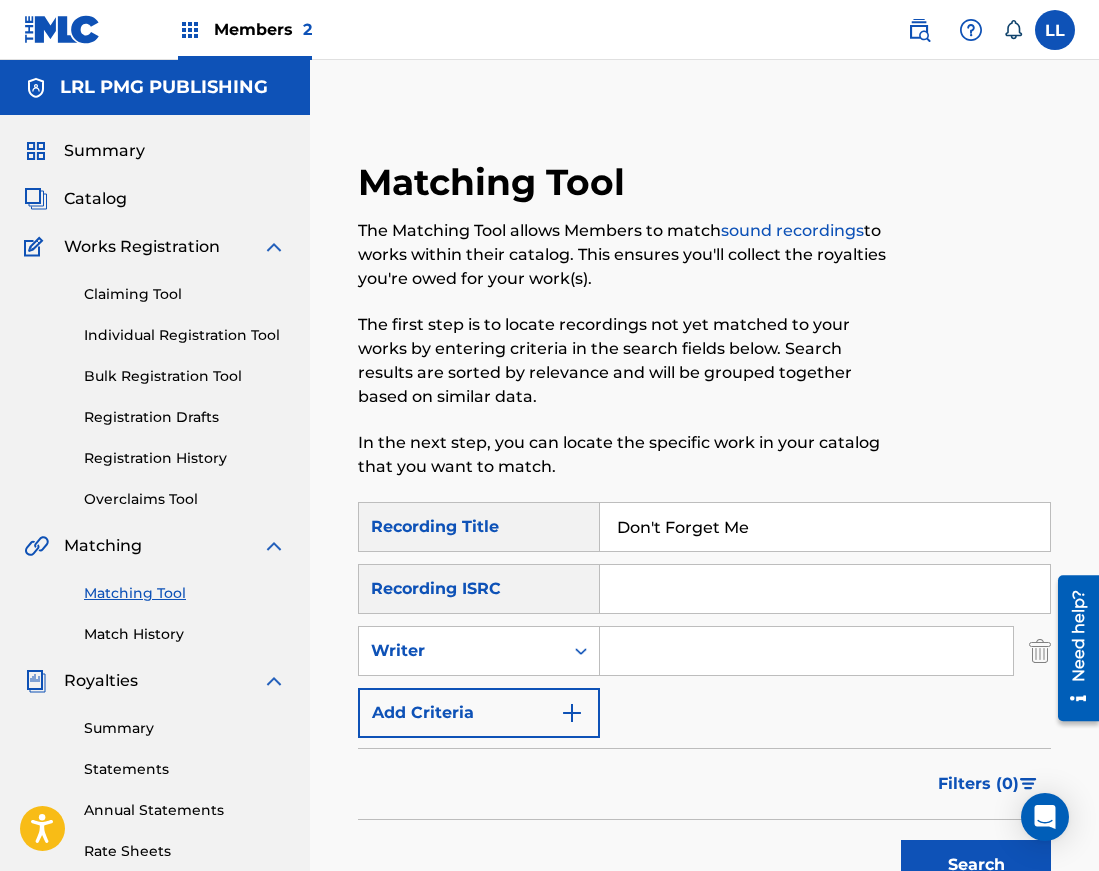 click at bounding box center (806, 651) 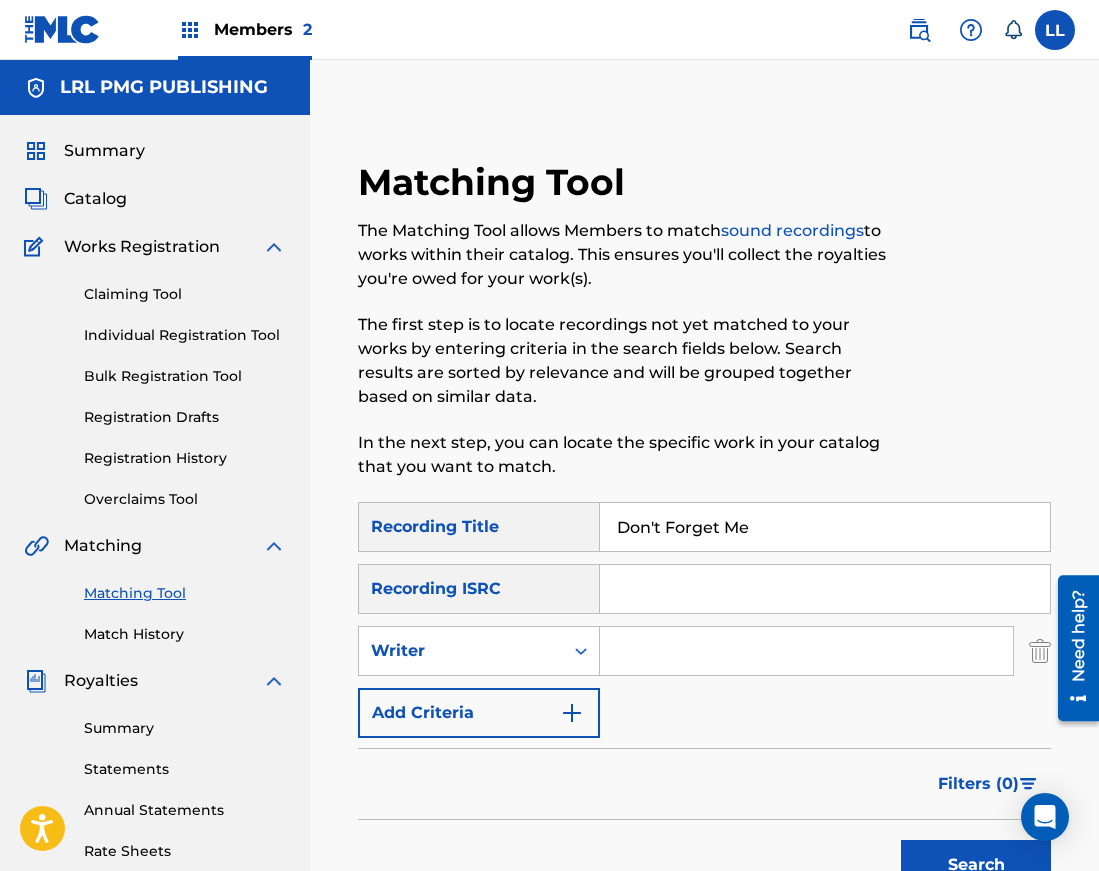 type on "[PERSON_NAME]" 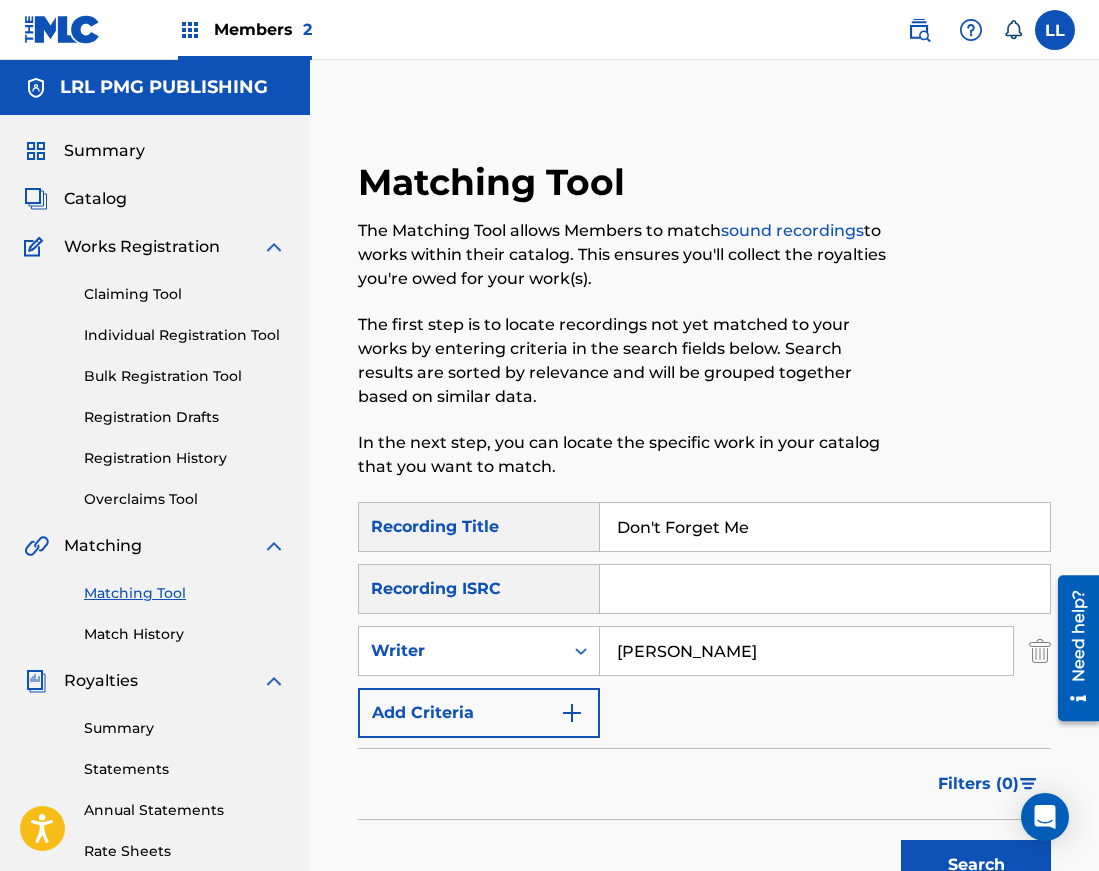 click on "Search" at bounding box center [976, 865] 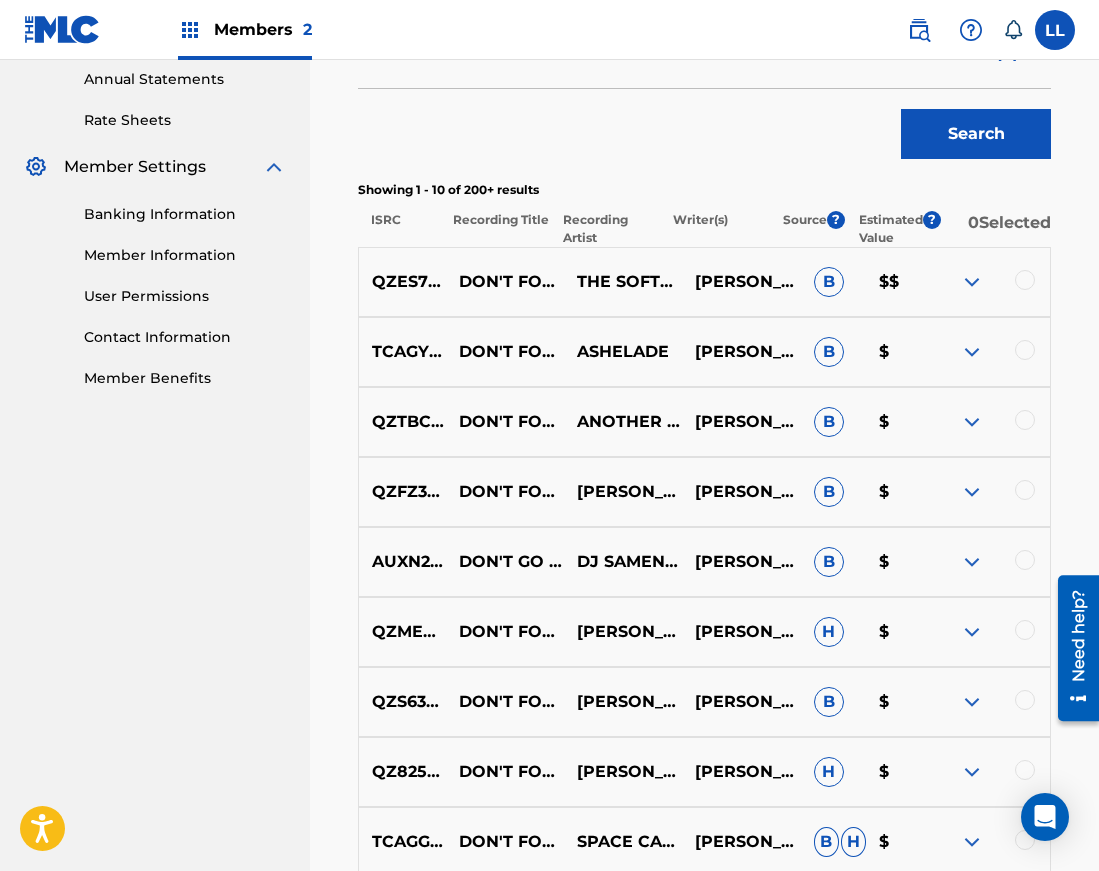 scroll, scrollTop: 766, scrollLeft: 0, axis: vertical 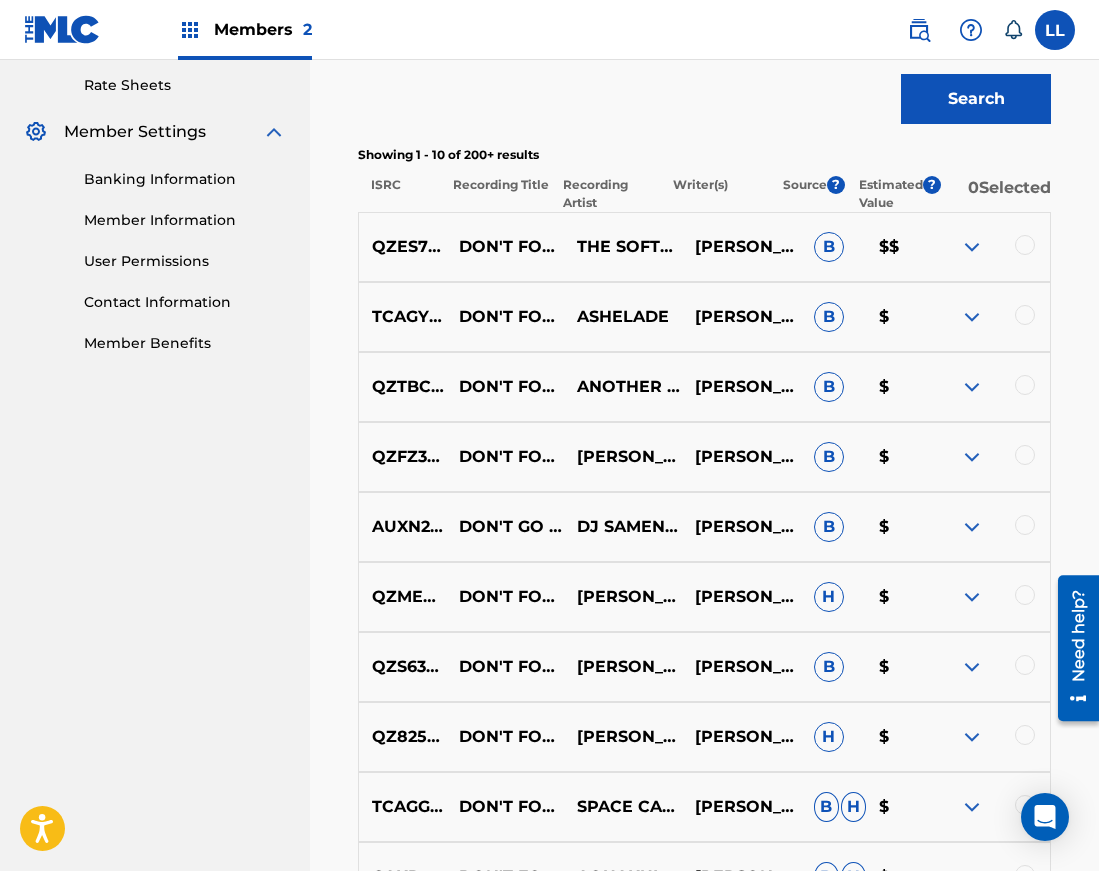 click at bounding box center (972, 597) 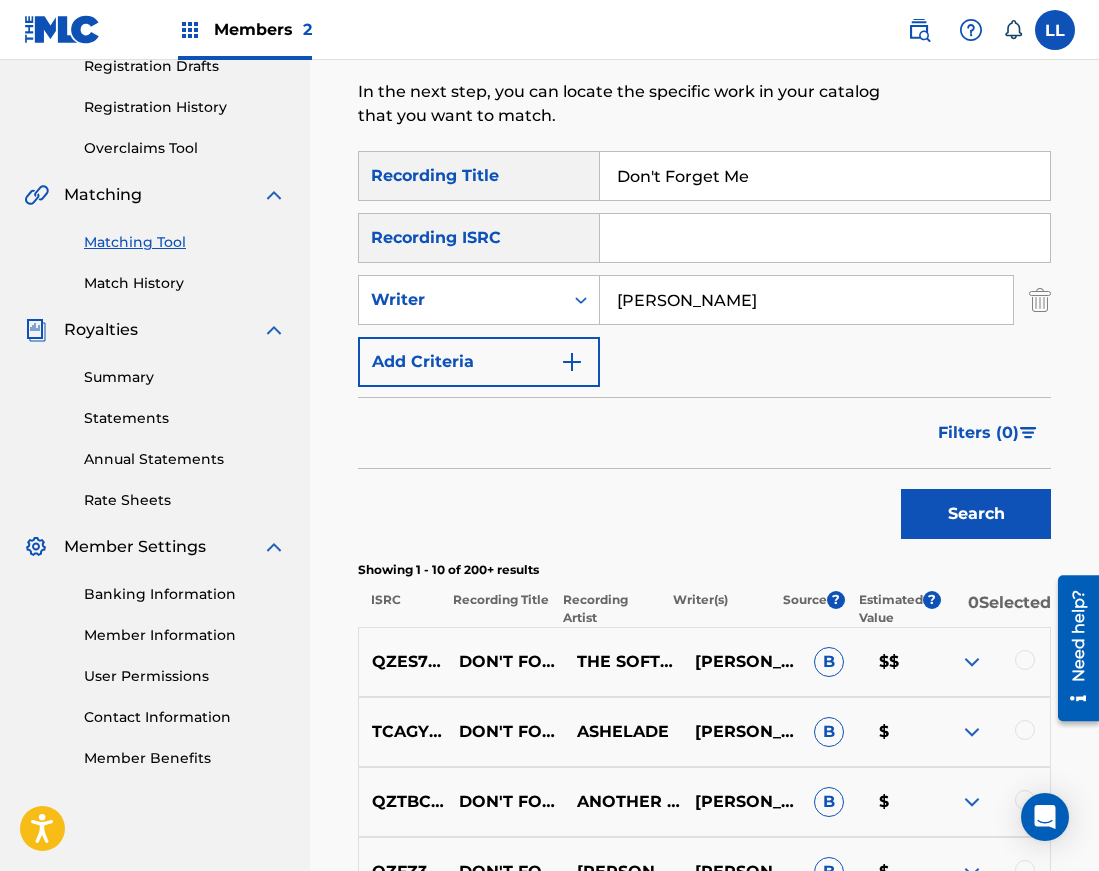 scroll, scrollTop: 0, scrollLeft: 0, axis: both 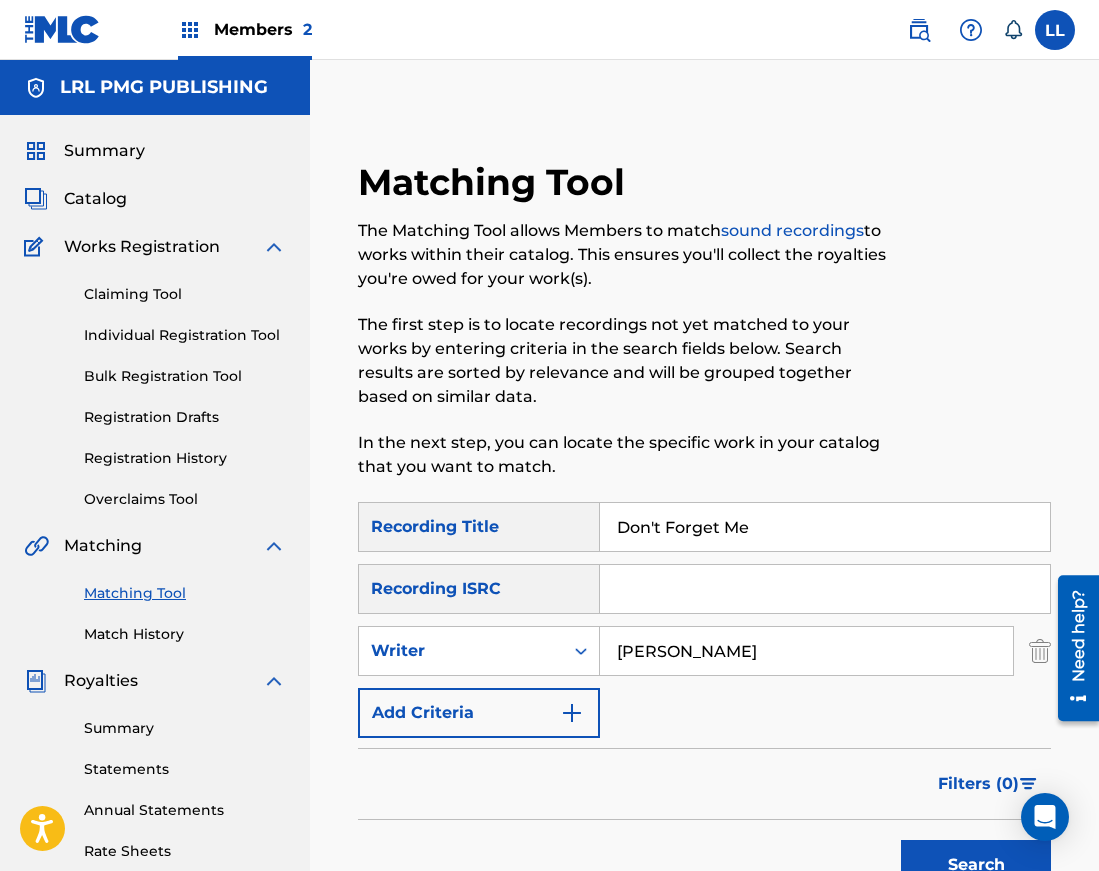 click on "Claiming Tool" at bounding box center [185, 294] 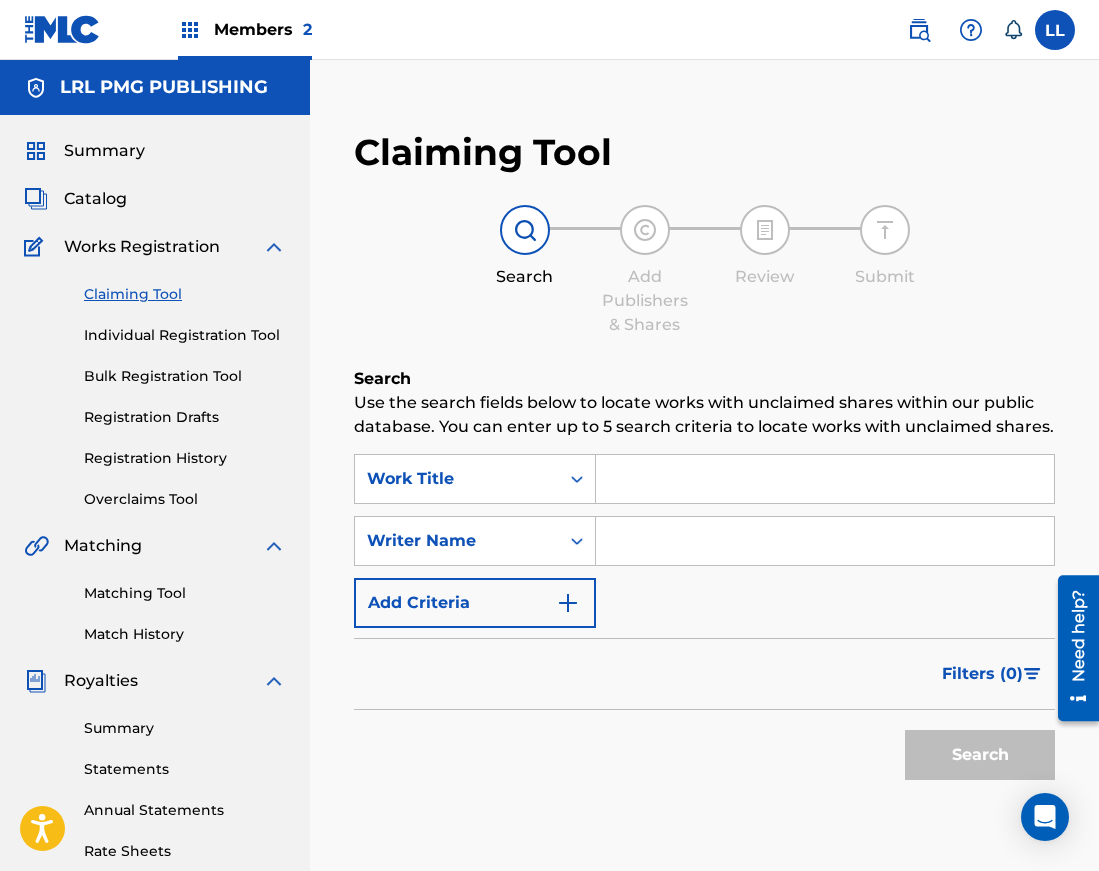 click at bounding box center [825, 479] 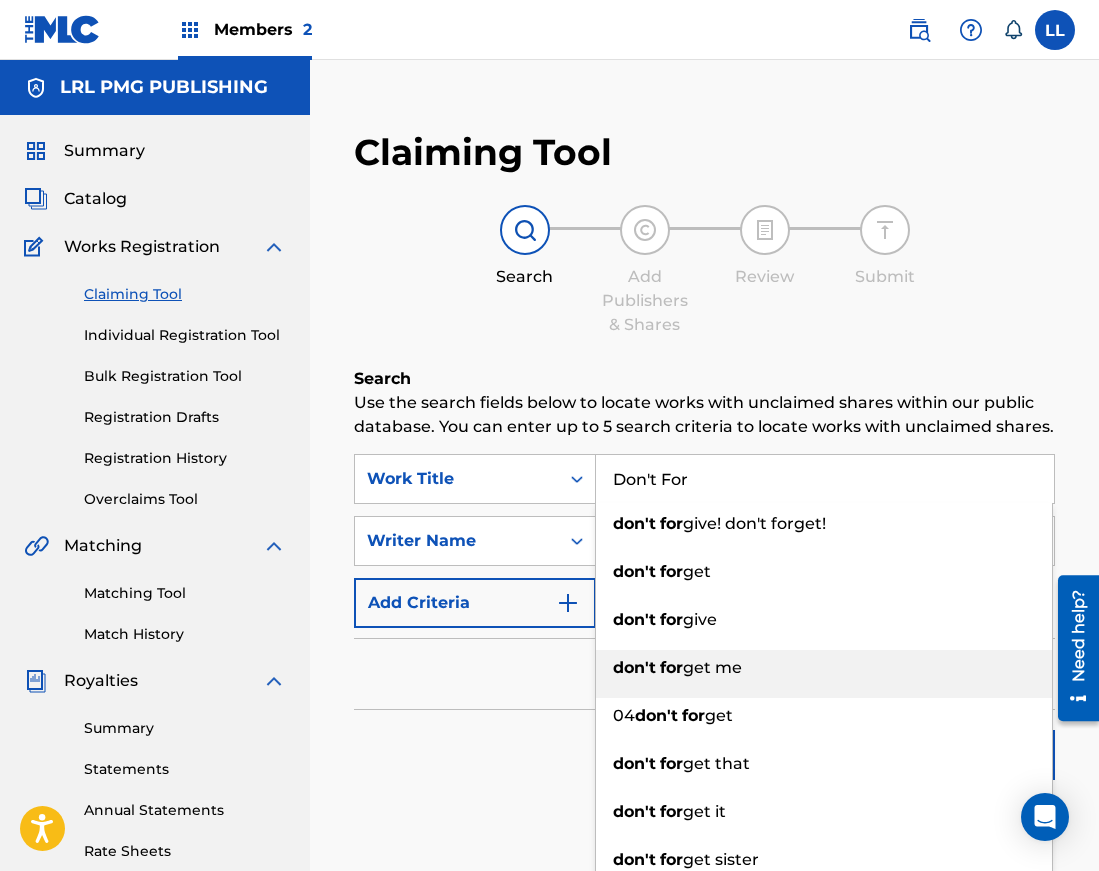 click on "get me" at bounding box center (712, 667) 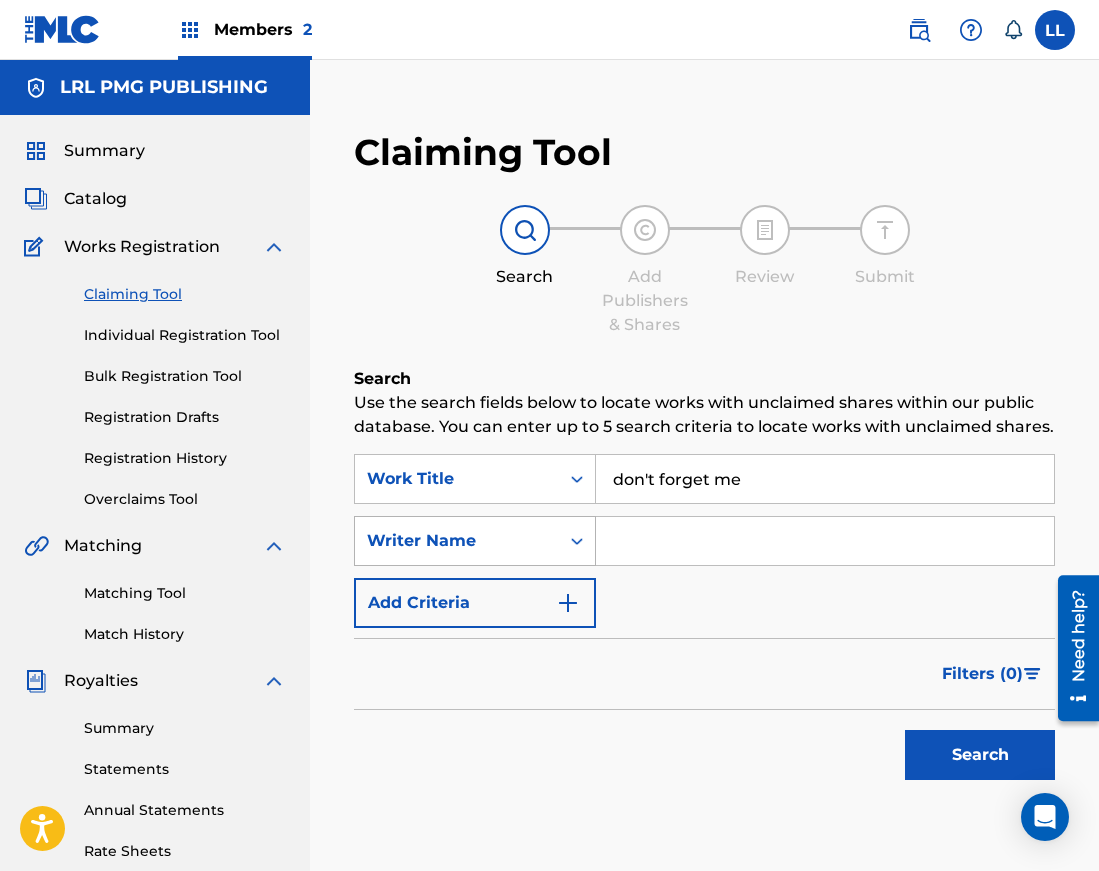 click at bounding box center (577, 541) 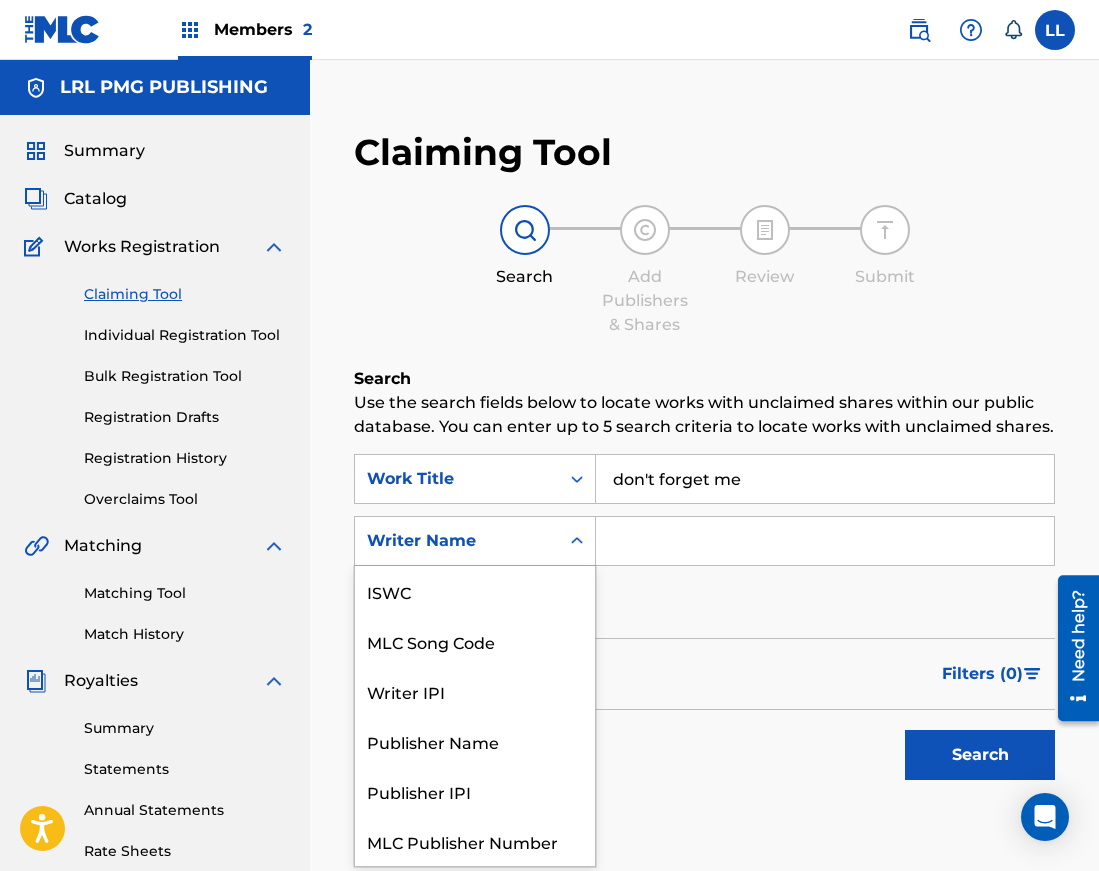 scroll, scrollTop: 50, scrollLeft: 0, axis: vertical 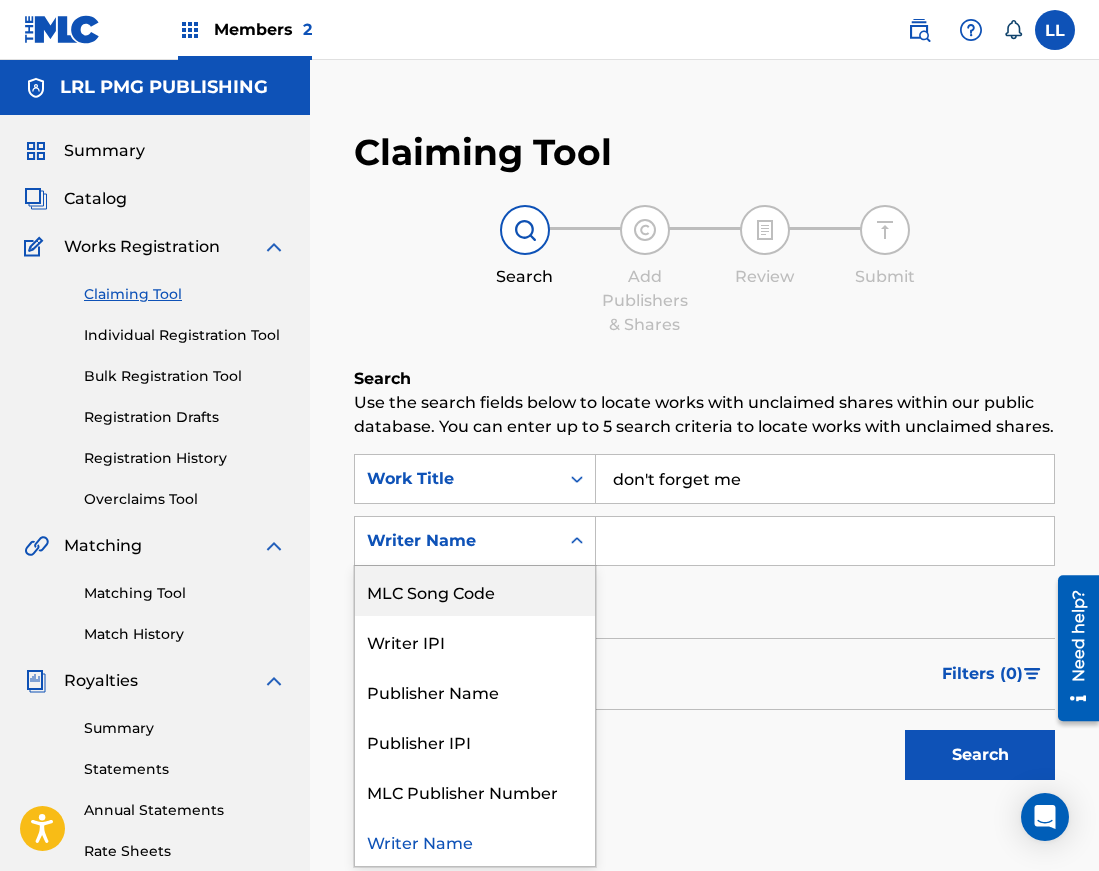 drag, startPoint x: 476, startPoint y: 591, endPoint x: 665, endPoint y: 573, distance: 189.85521 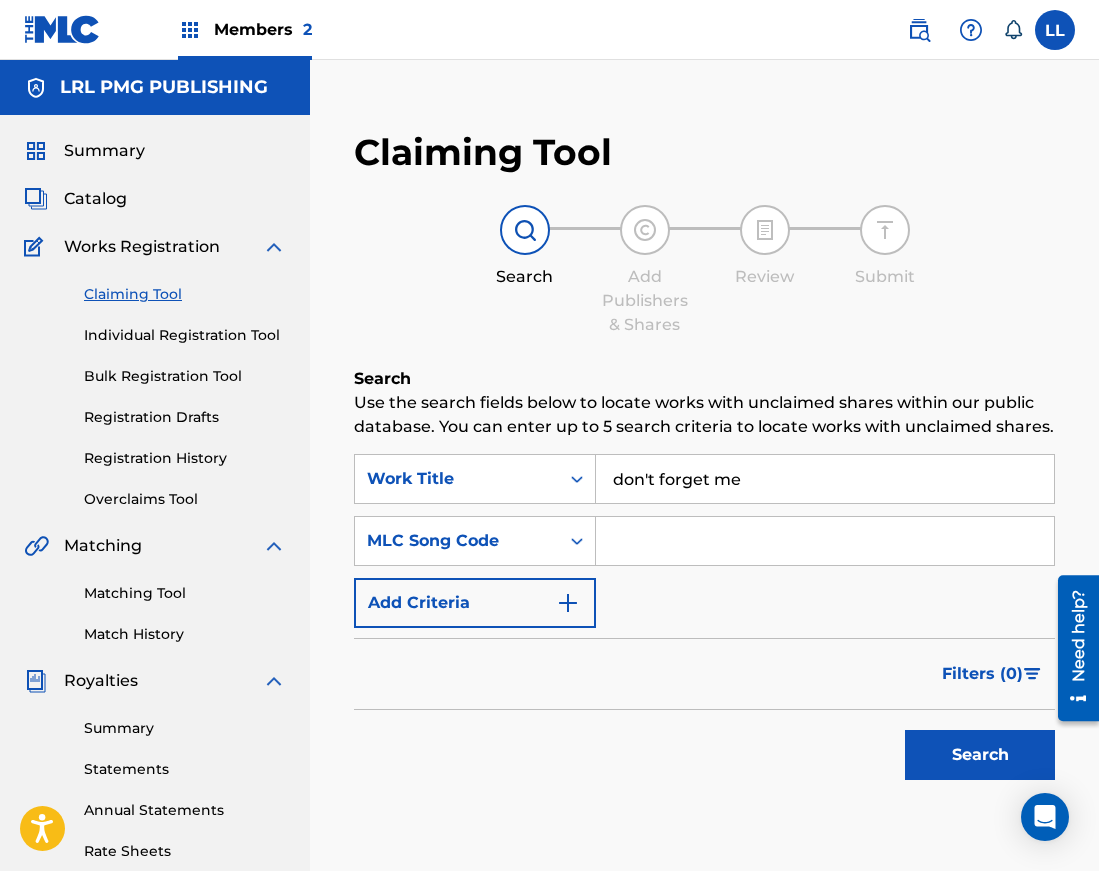 click at bounding box center (825, 541) 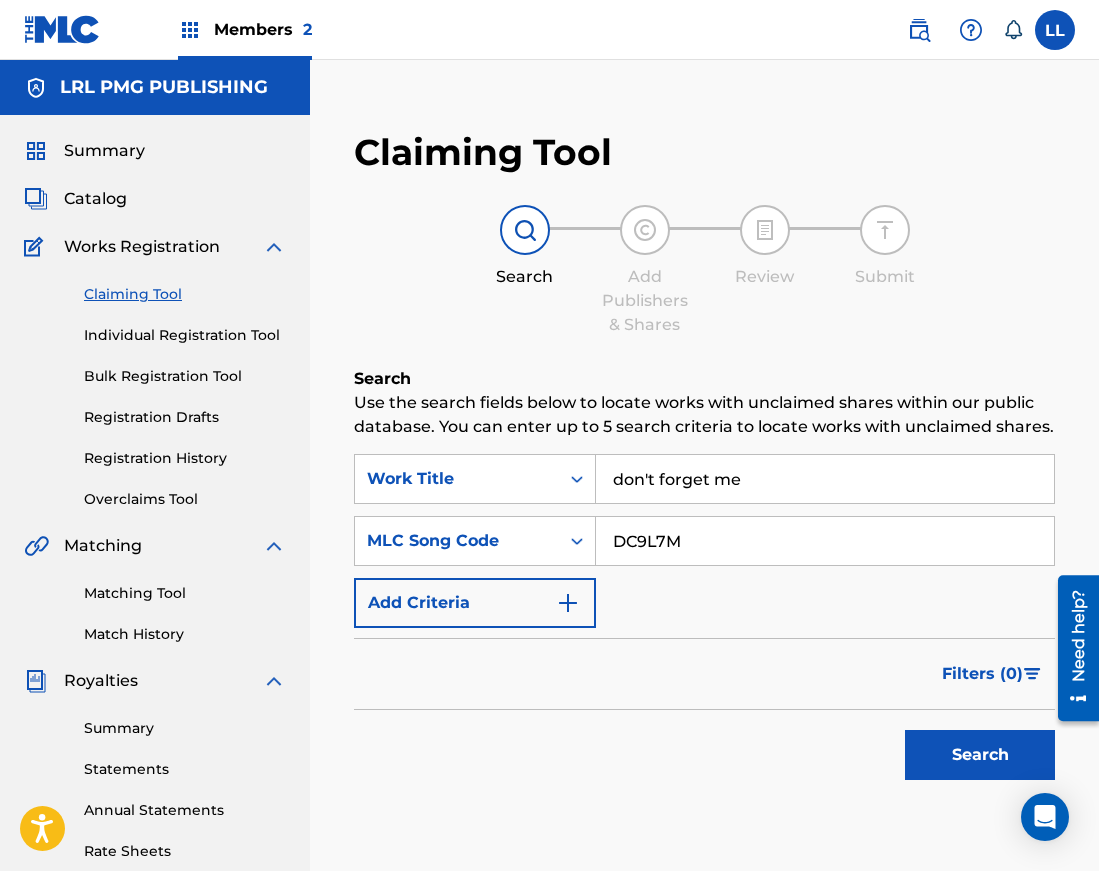 type on "DC9L7M" 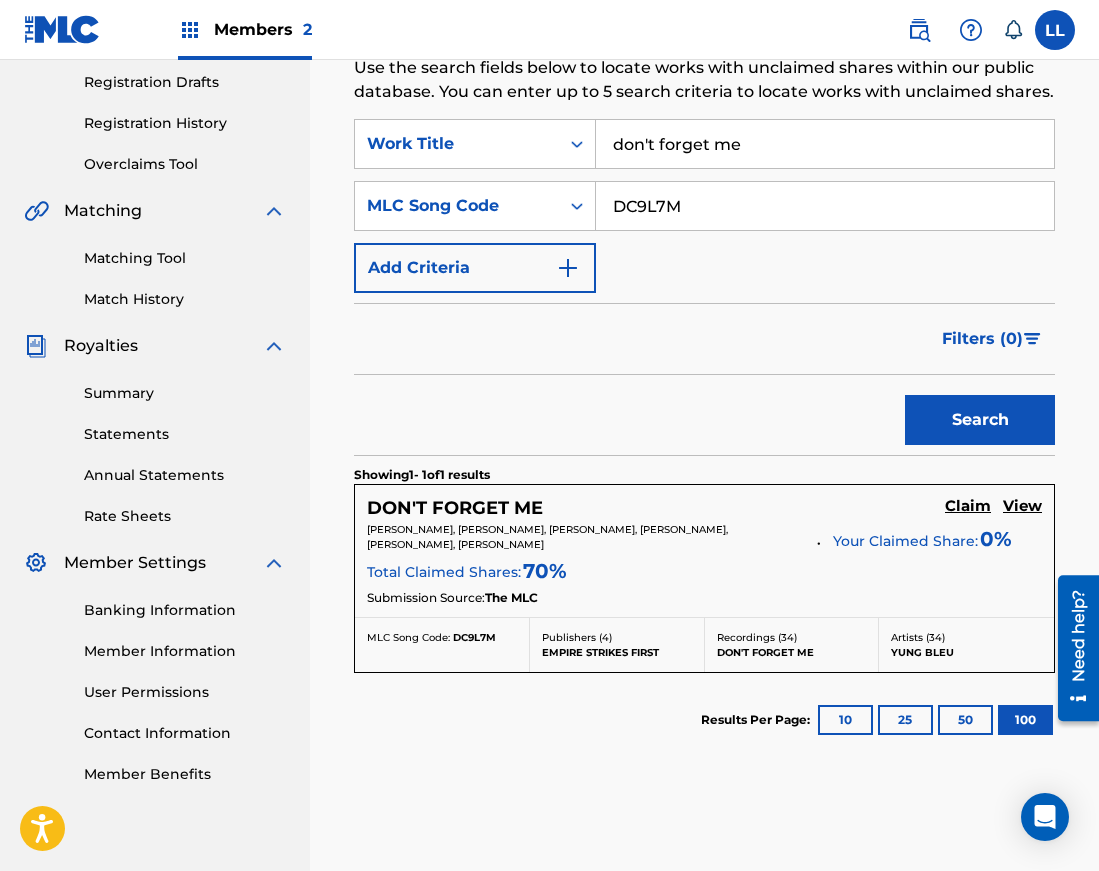 scroll, scrollTop: 447, scrollLeft: 0, axis: vertical 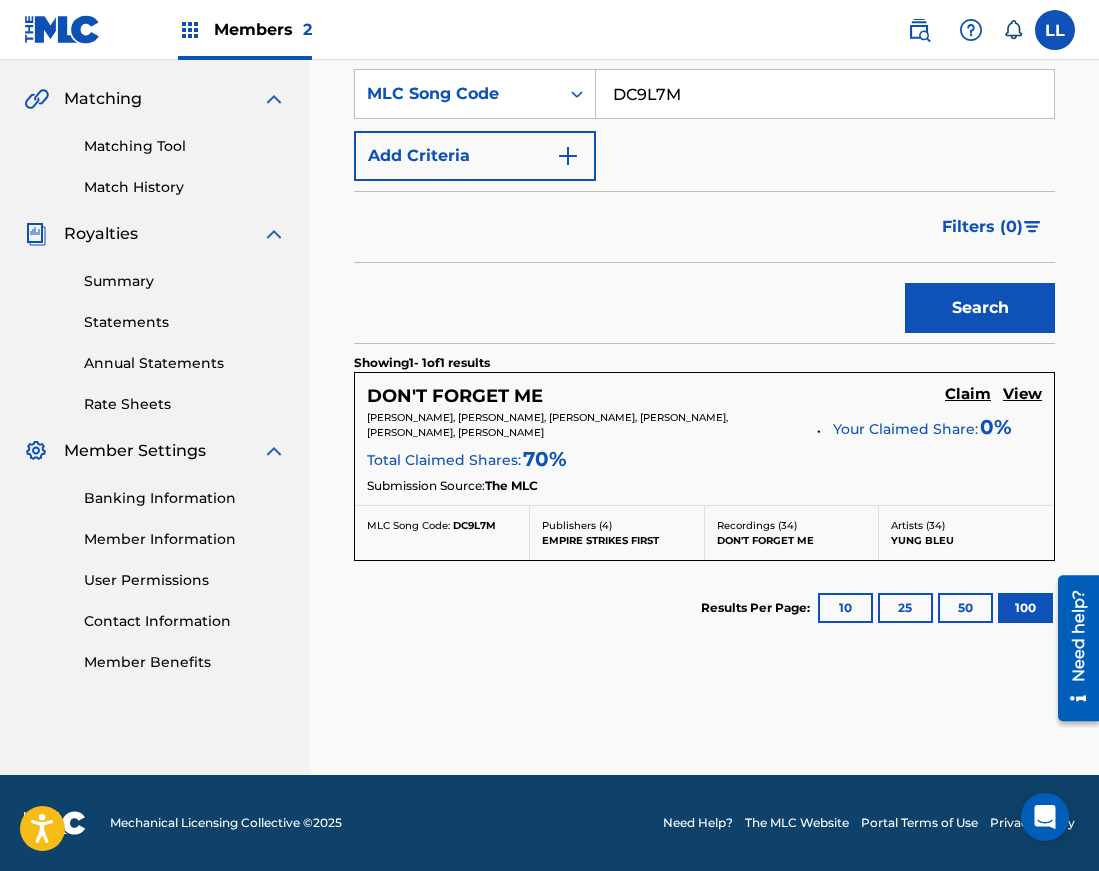 click on "View" at bounding box center [1022, 394] 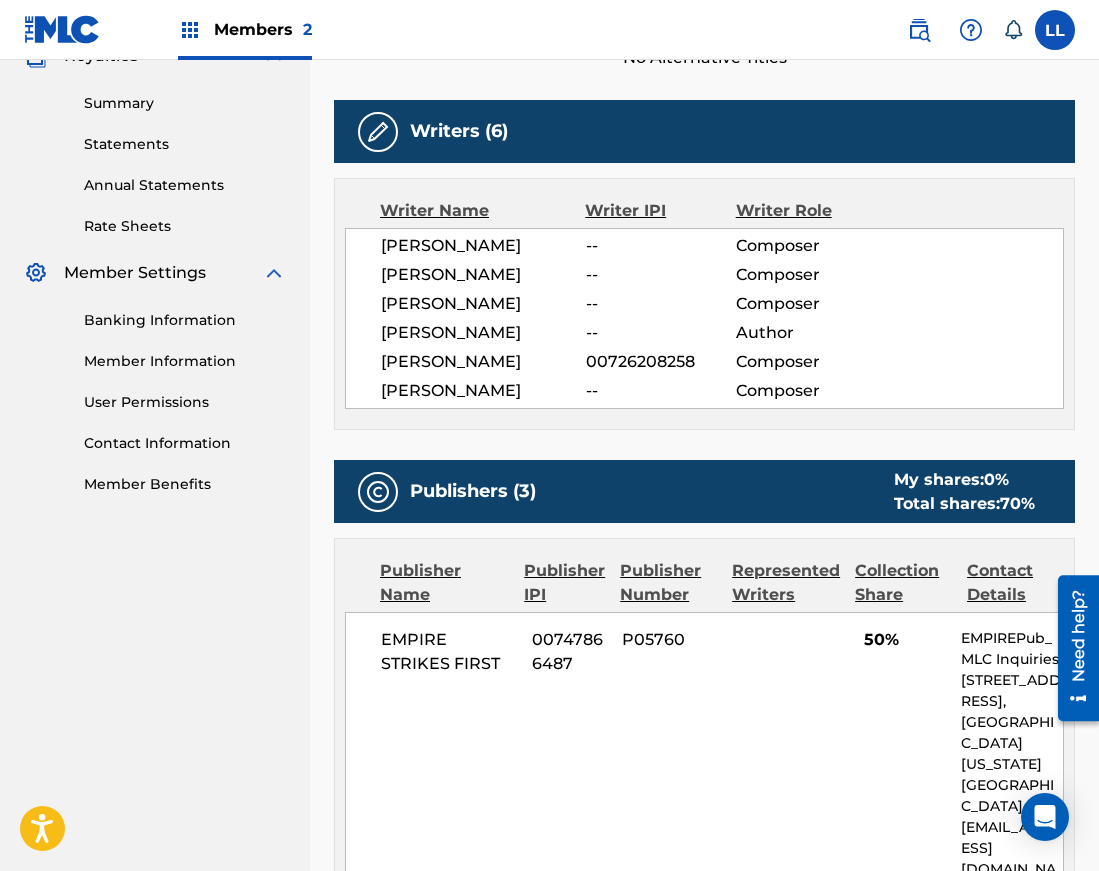 scroll, scrollTop: 0, scrollLeft: 0, axis: both 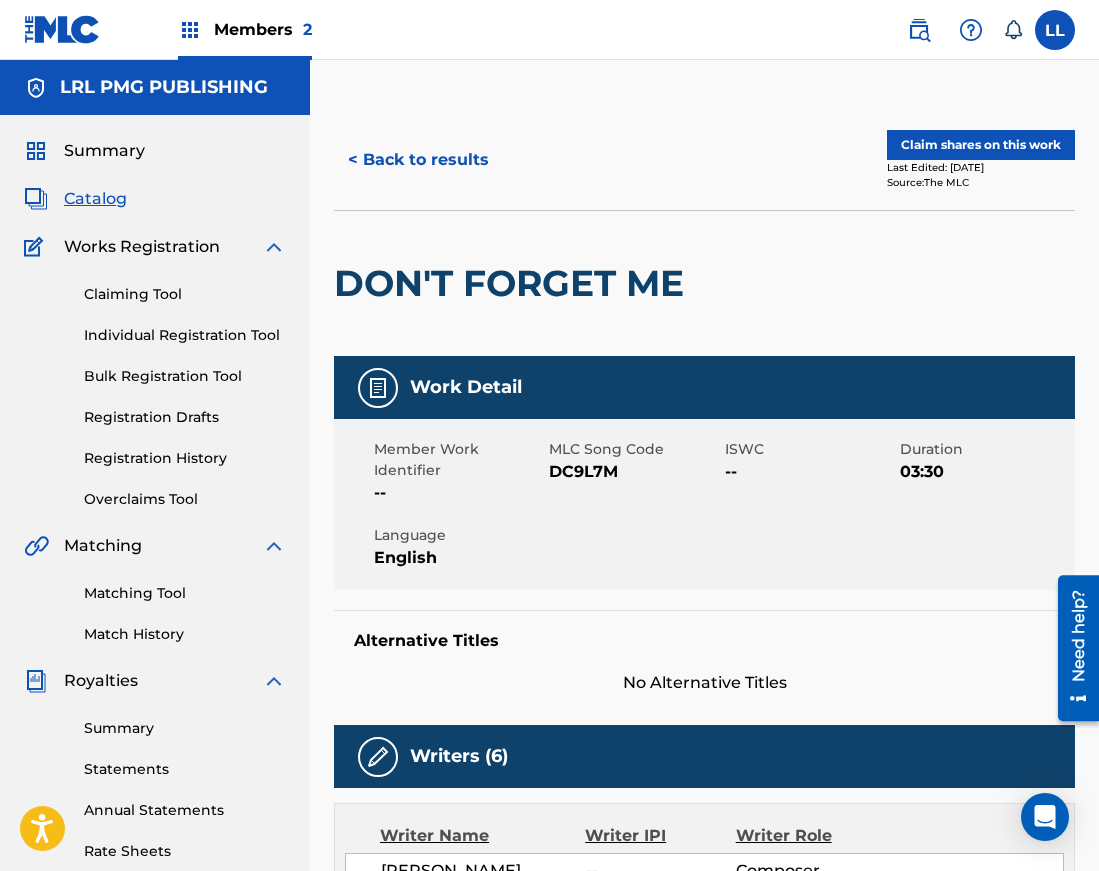 click on "Claim shares on this work" at bounding box center [981, 145] 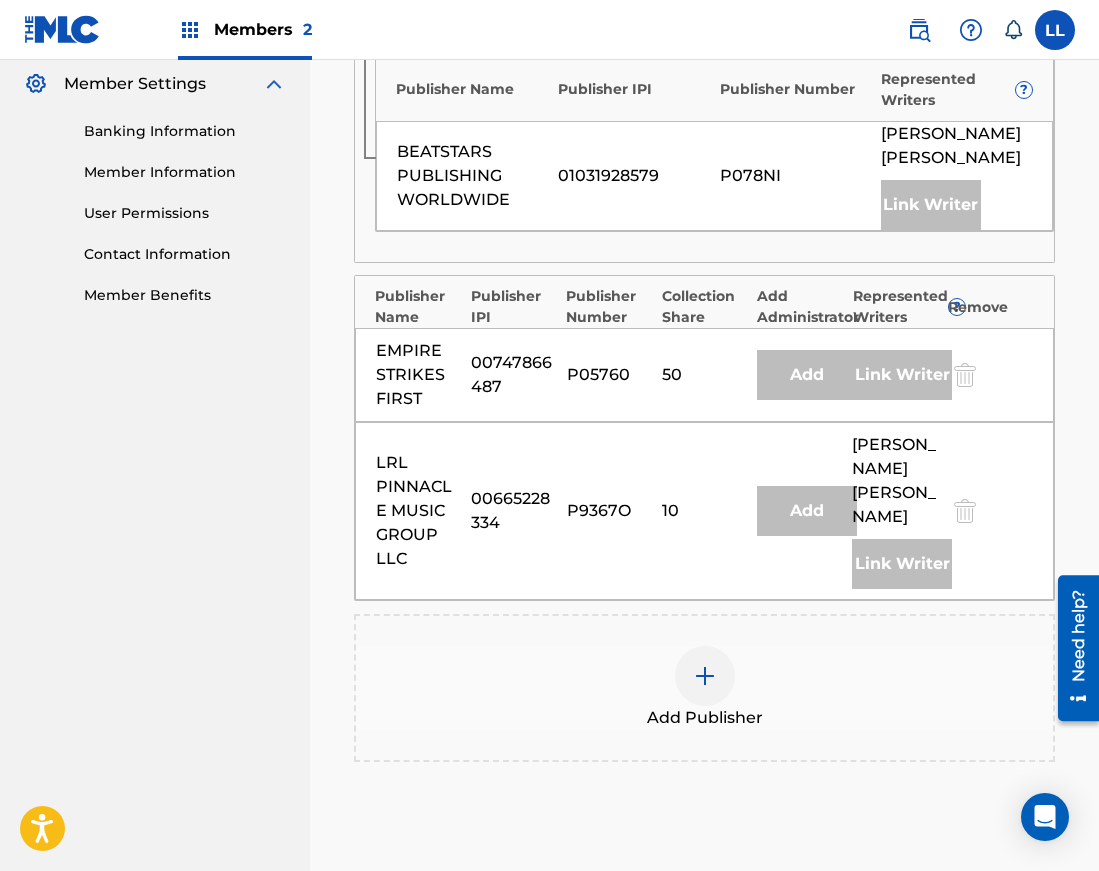 scroll, scrollTop: 816, scrollLeft: 0, axis: vertical 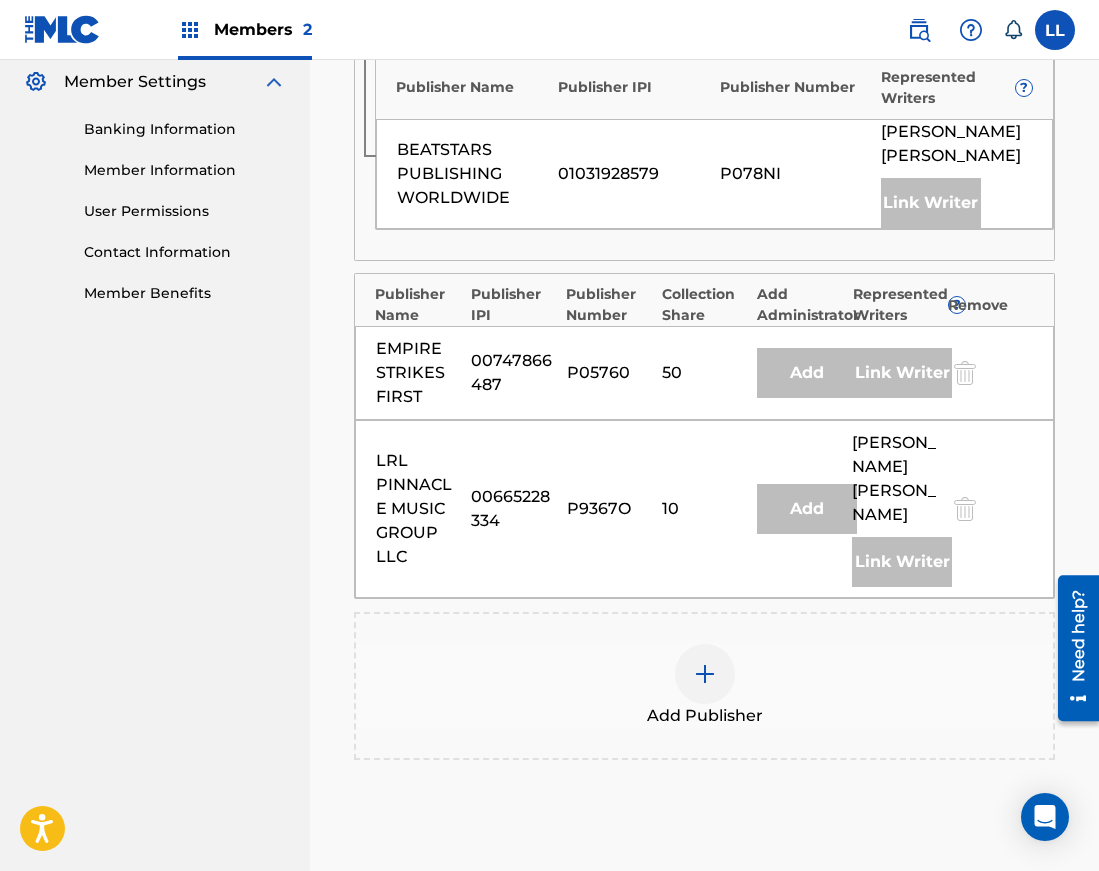 click at bounding box center (705, 674) 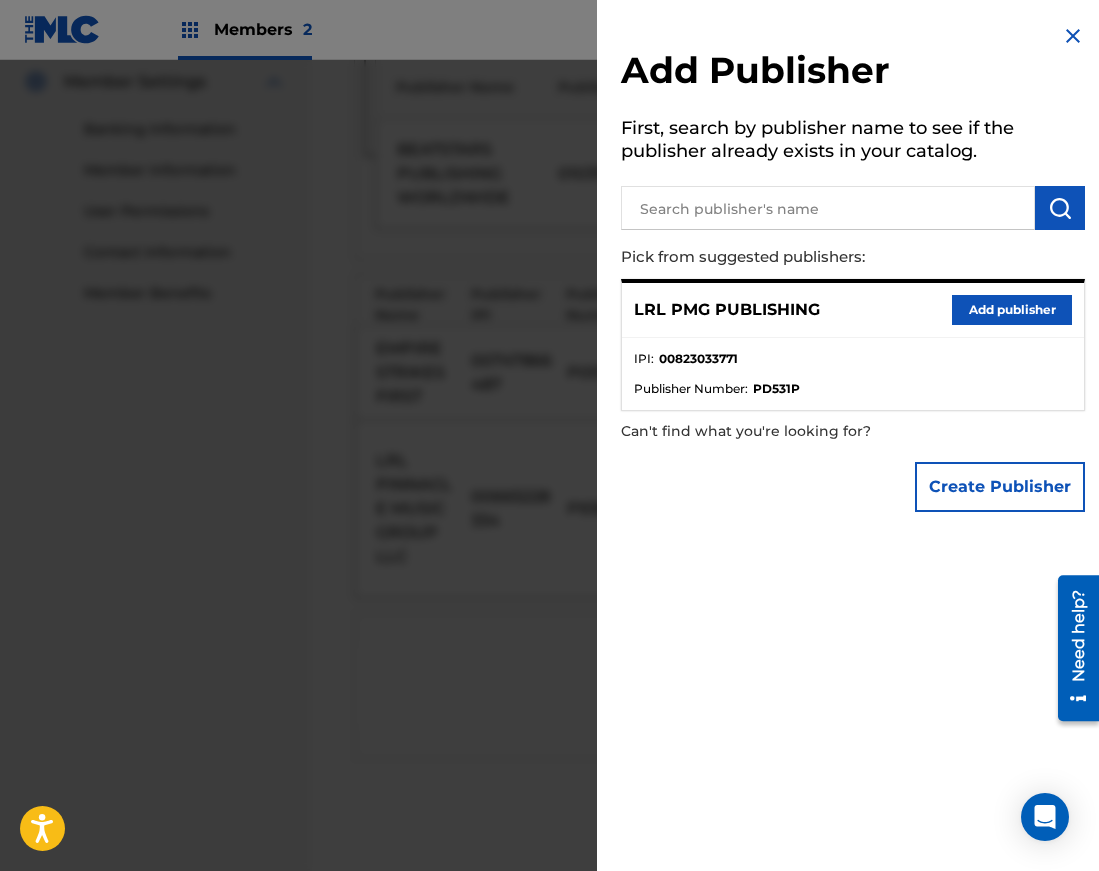 click on "Add publisher" at bounding box center (1012, 310) 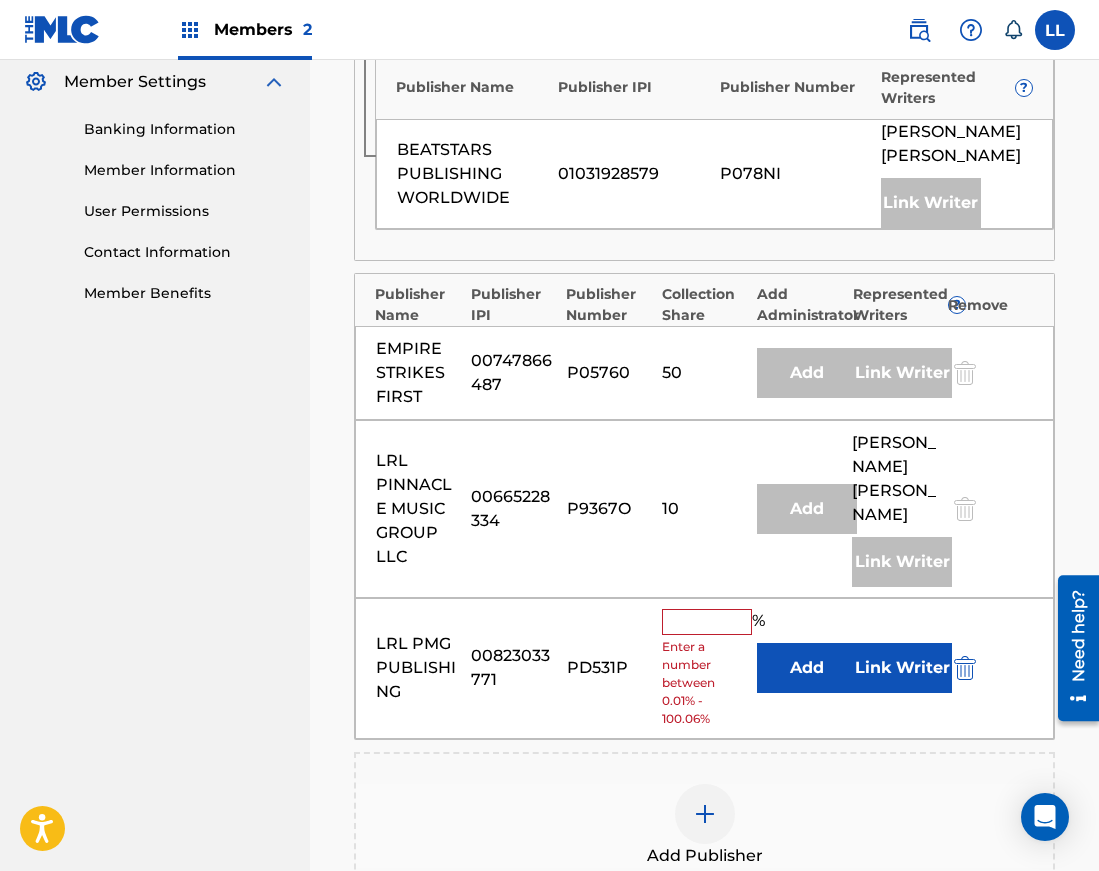click at bounding box center (707, 622) 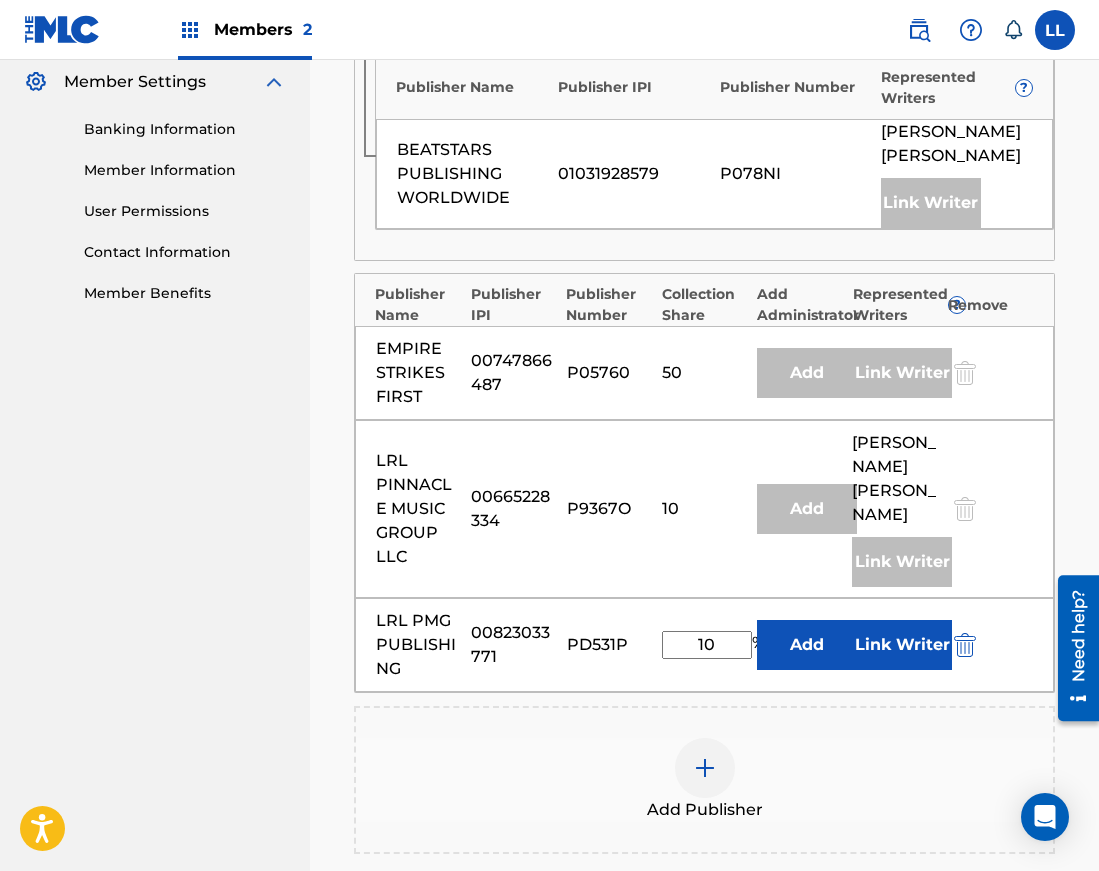 type on "10" 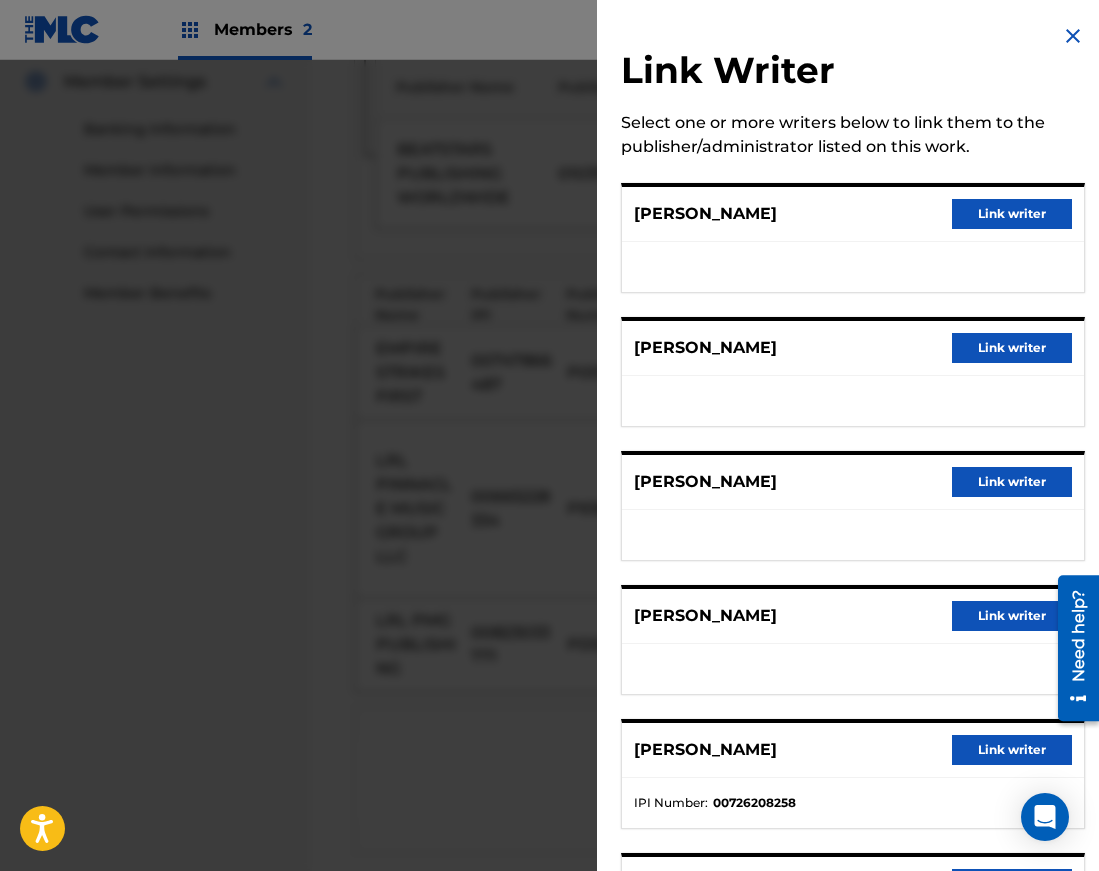 click on "Link writer" at bounding box center (1012, 482) 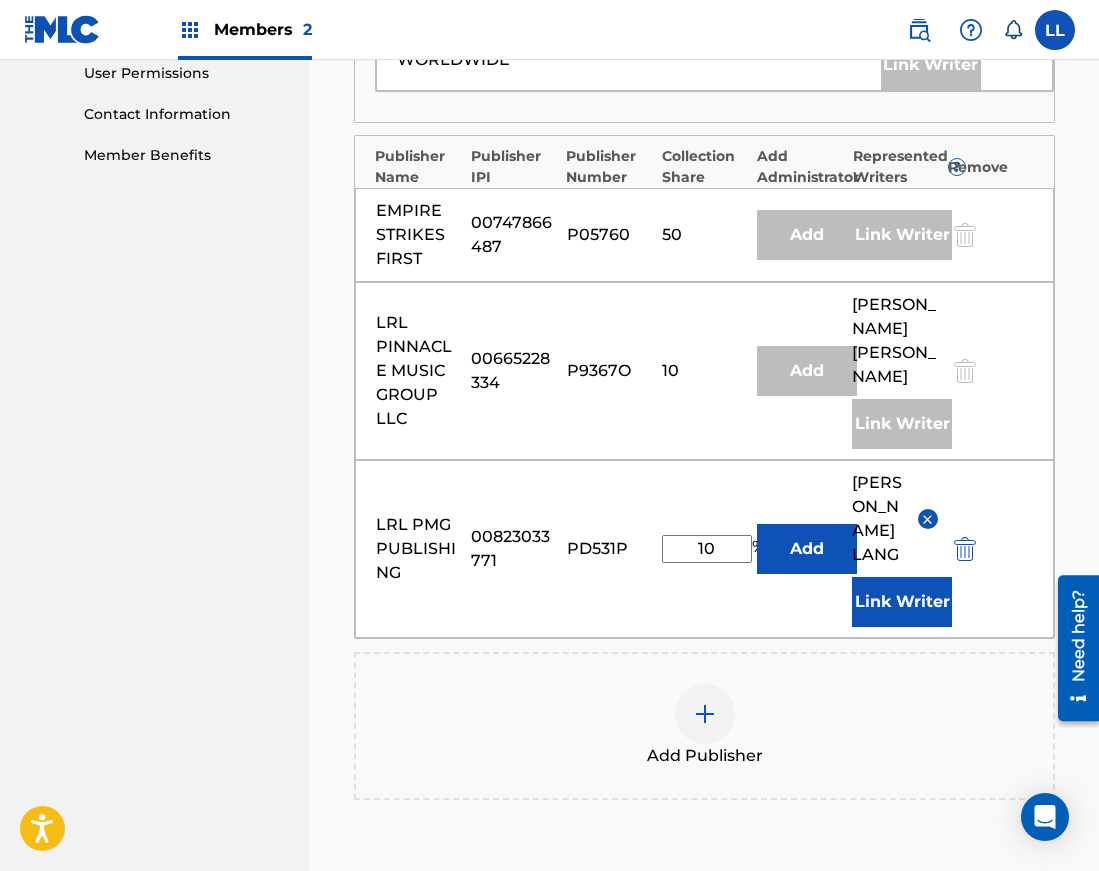 scroll, scrollTop: 1166, scrollLeft: 0, axis: vertical 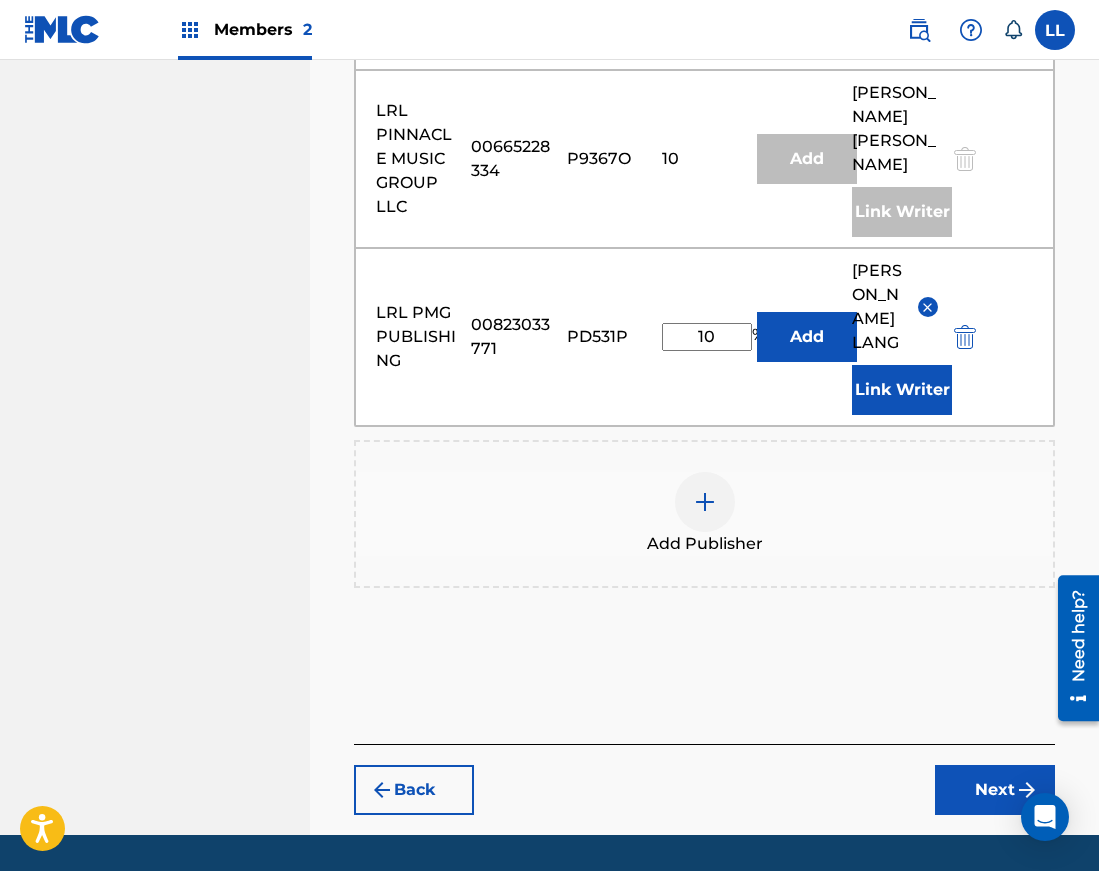 click on "Next" at bounding box center [995, 790] 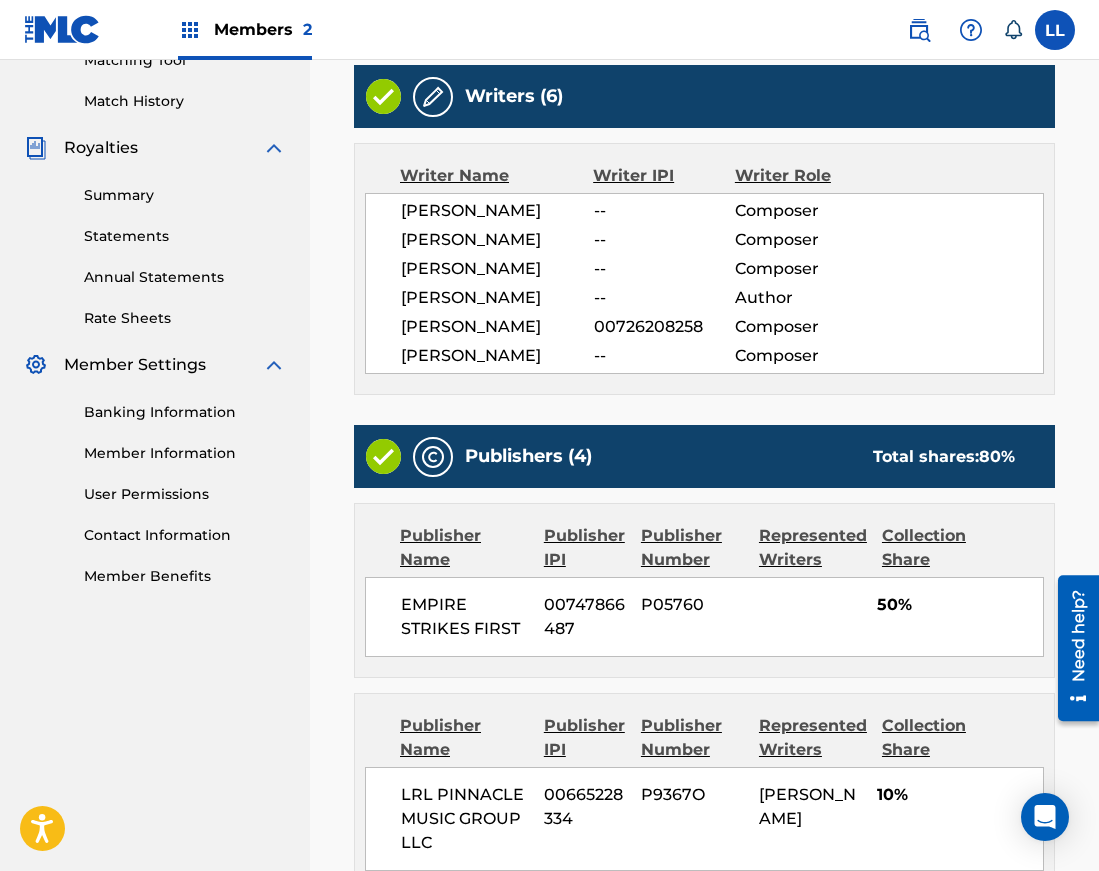 scroll, scrollTop: 1308, scrollLeft: 0, axis: vertical 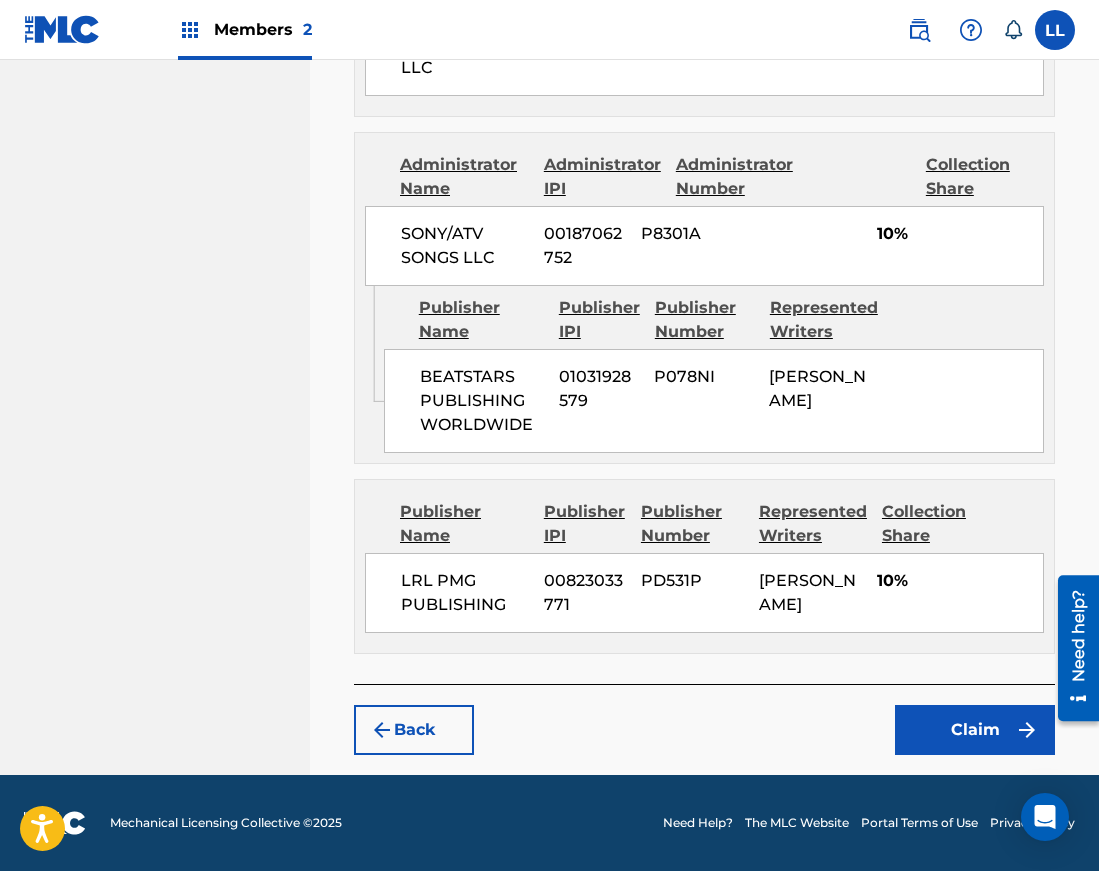 click on "Claim" at bounding box center (975, 730) 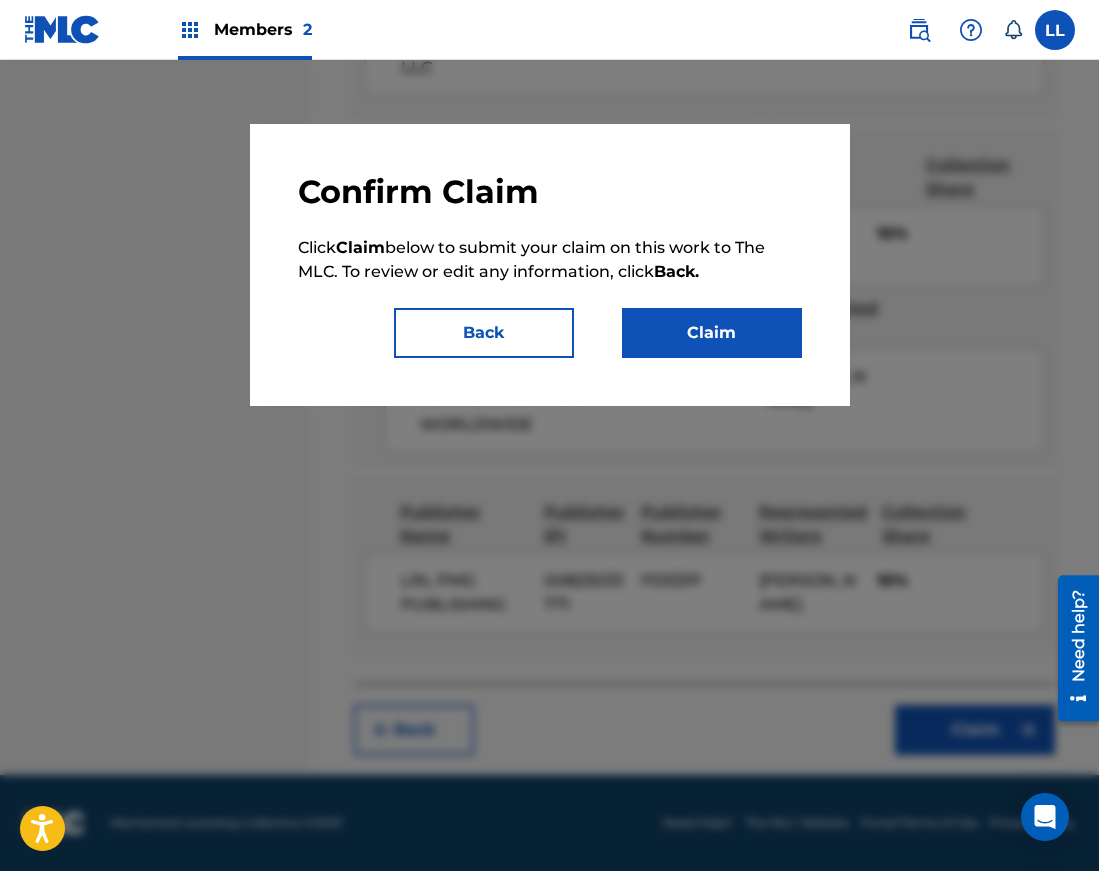click on "Claim" at bounding box center (712, 333) 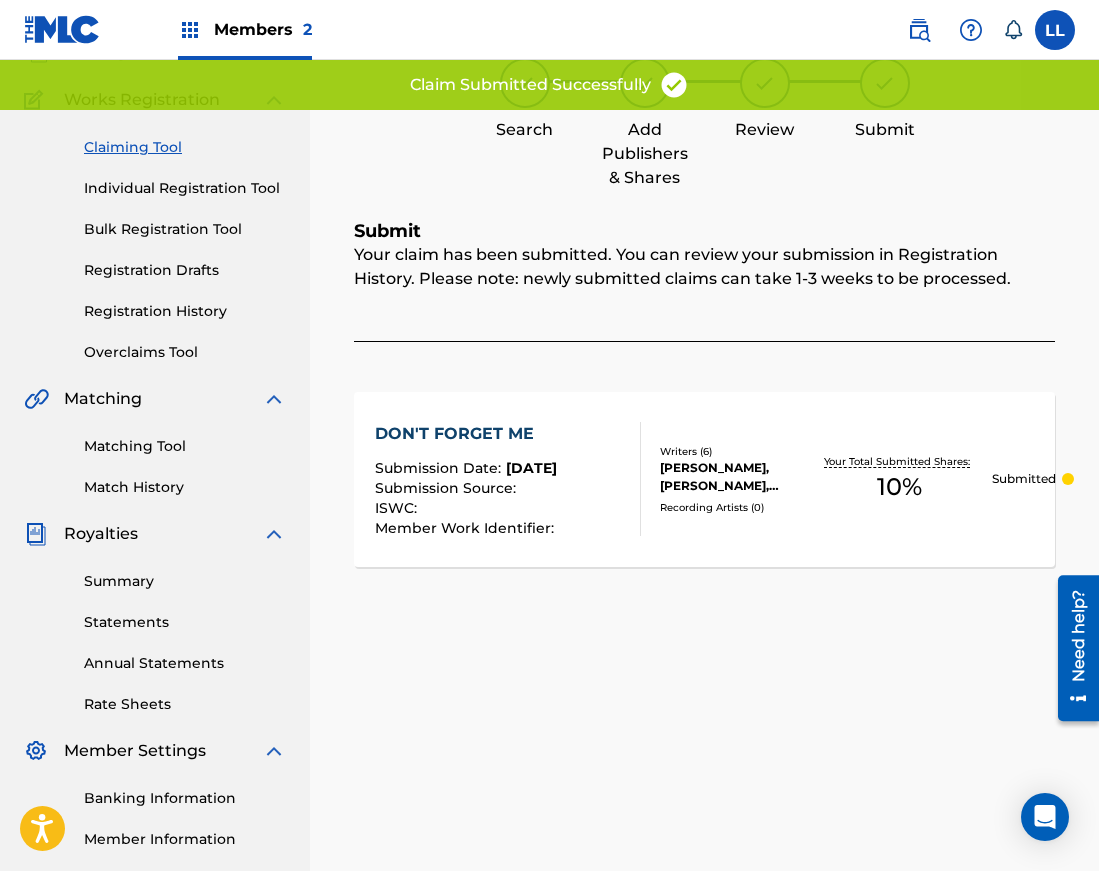 scroll, scrollTop: 0, scrollLeft: 0, axis: both 